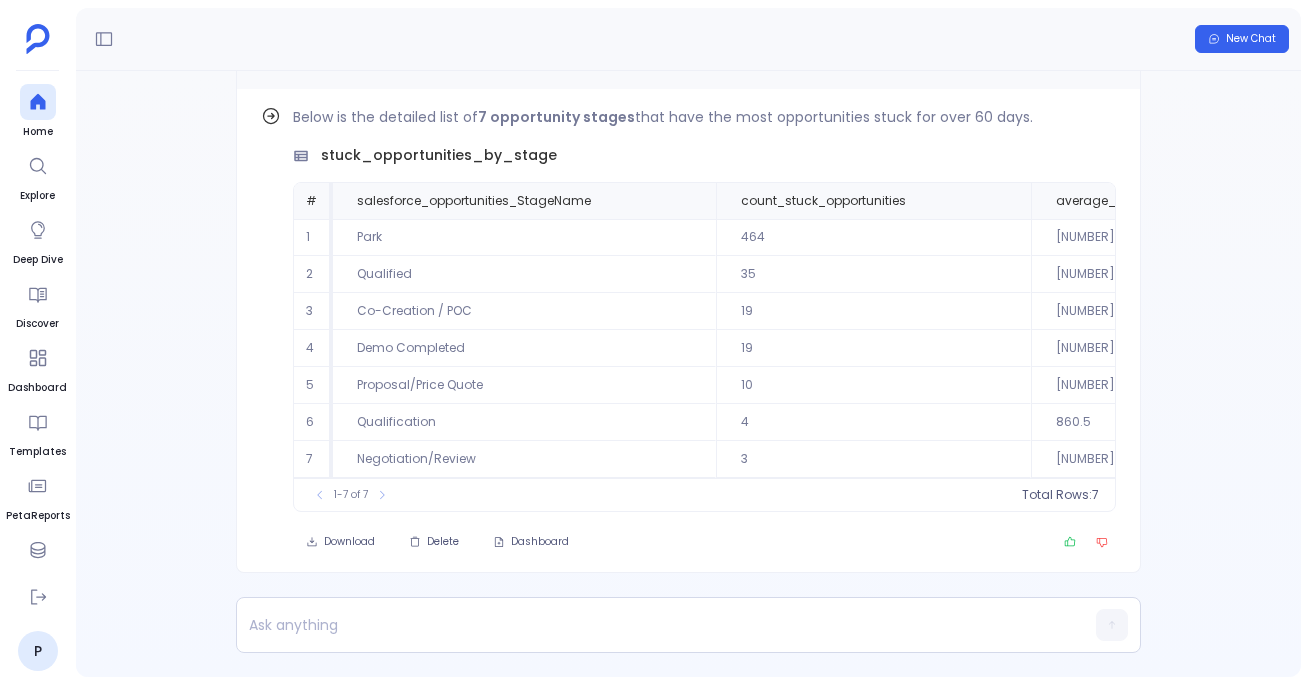 scroll, scrollTop: 0, scrollLeft: 0, axis: both 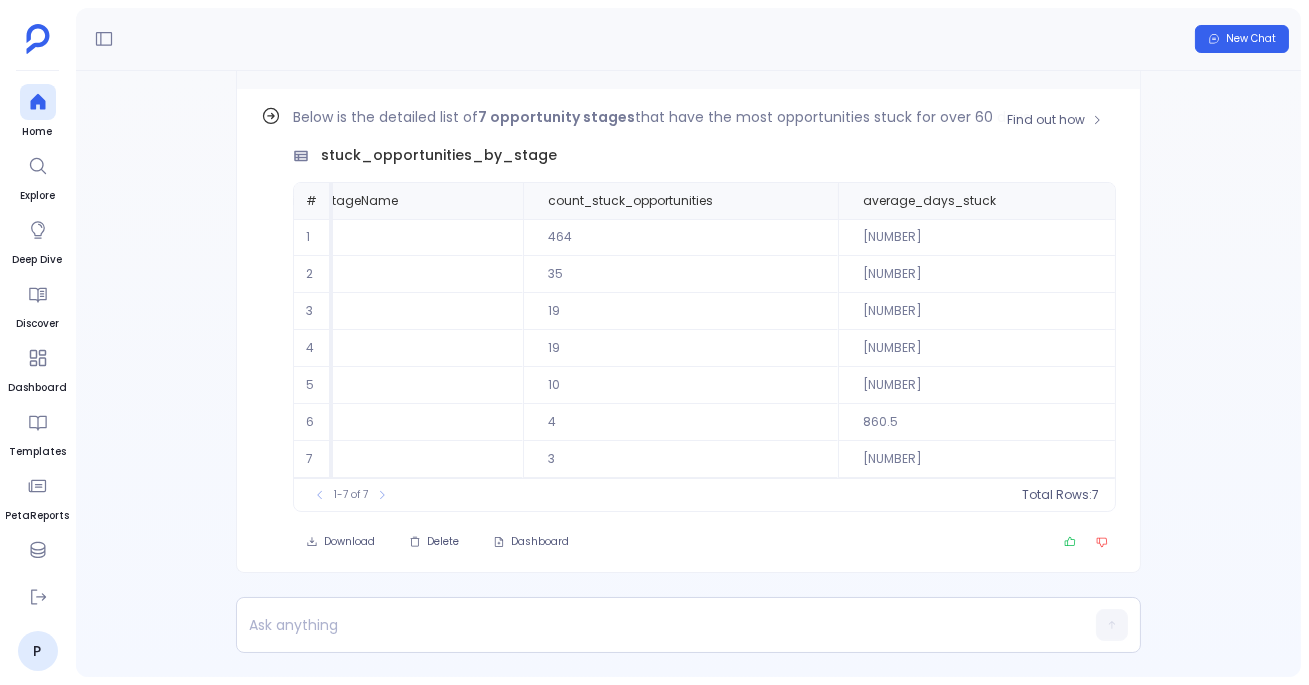 click on "stuck_opportunities_by_stage" at bounding box center [704, 155] 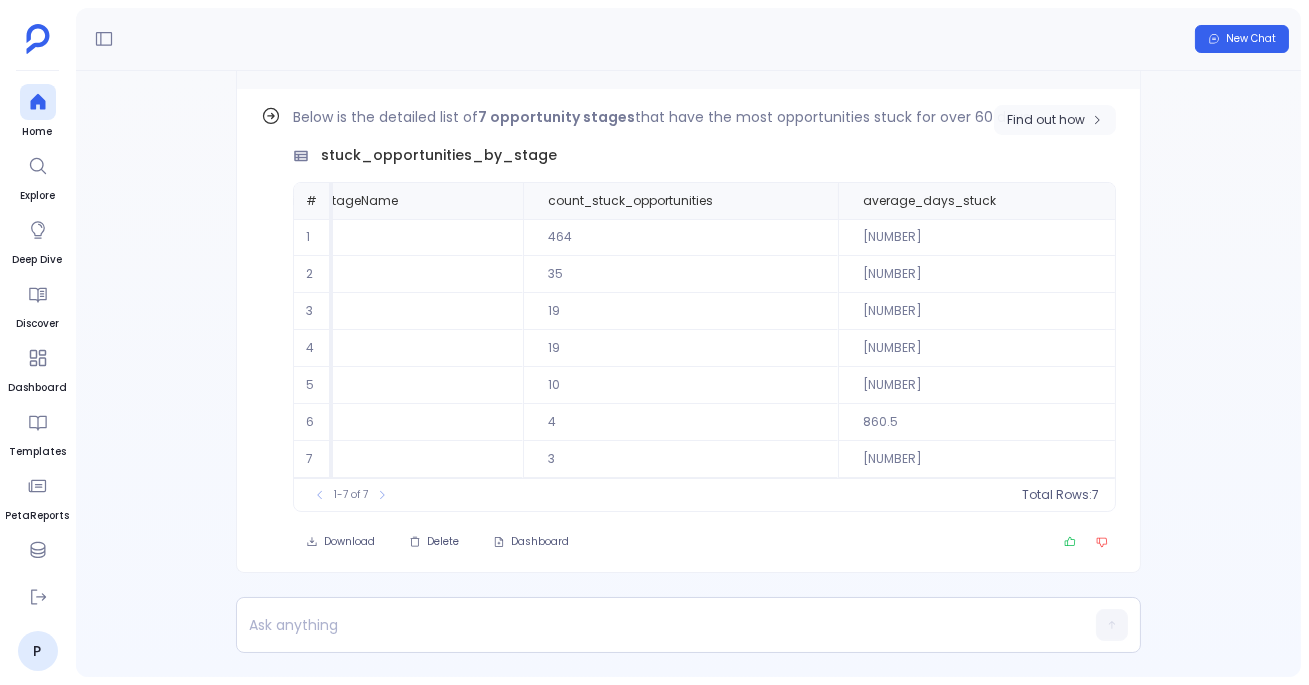 click on "Find out how" at bounding box center (1046, 120) 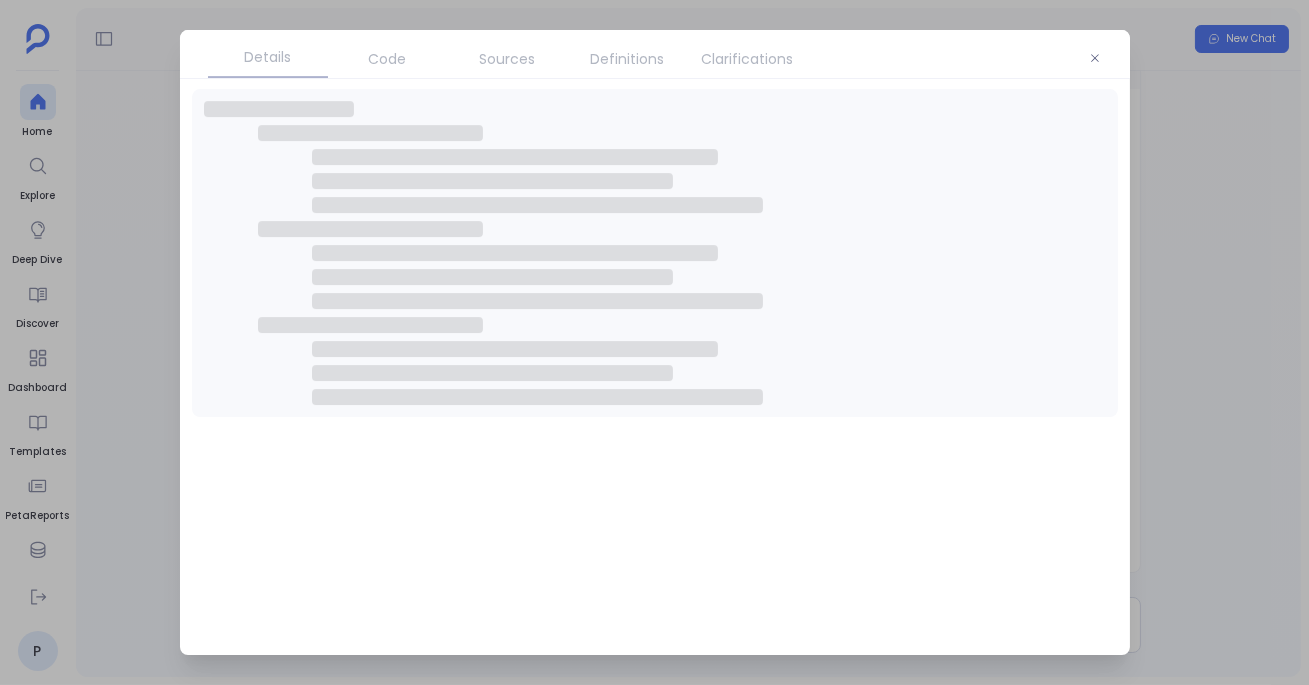 click on "Code" at bounding box center (388, 59) 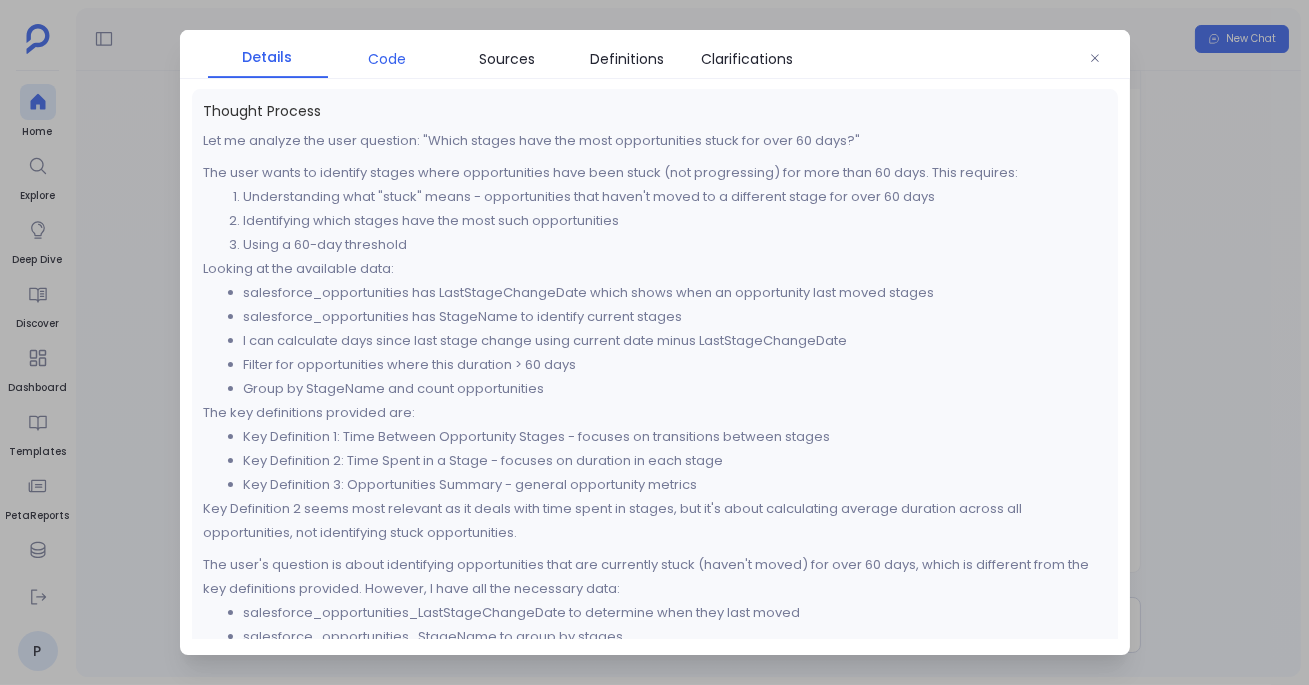 click on "Code" at bounding box center (388, 59) 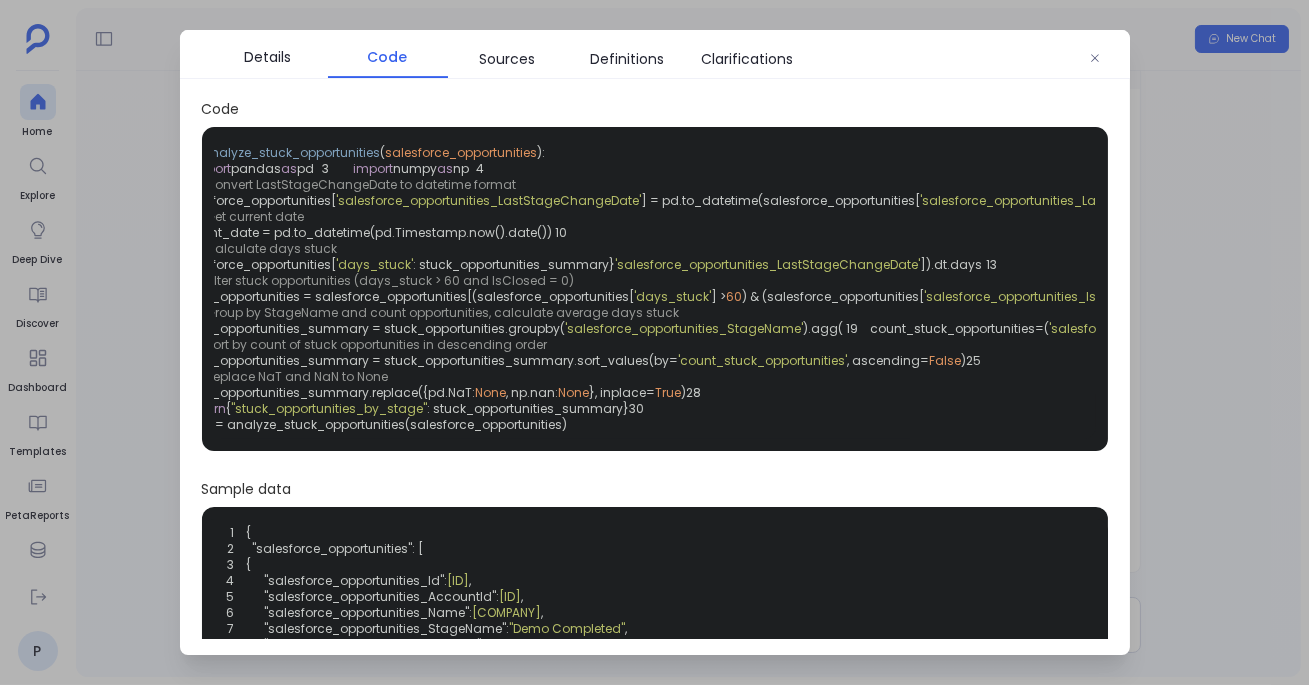 scroll, scrollTop: 0, scrollLeft: 1, axis: horizontal 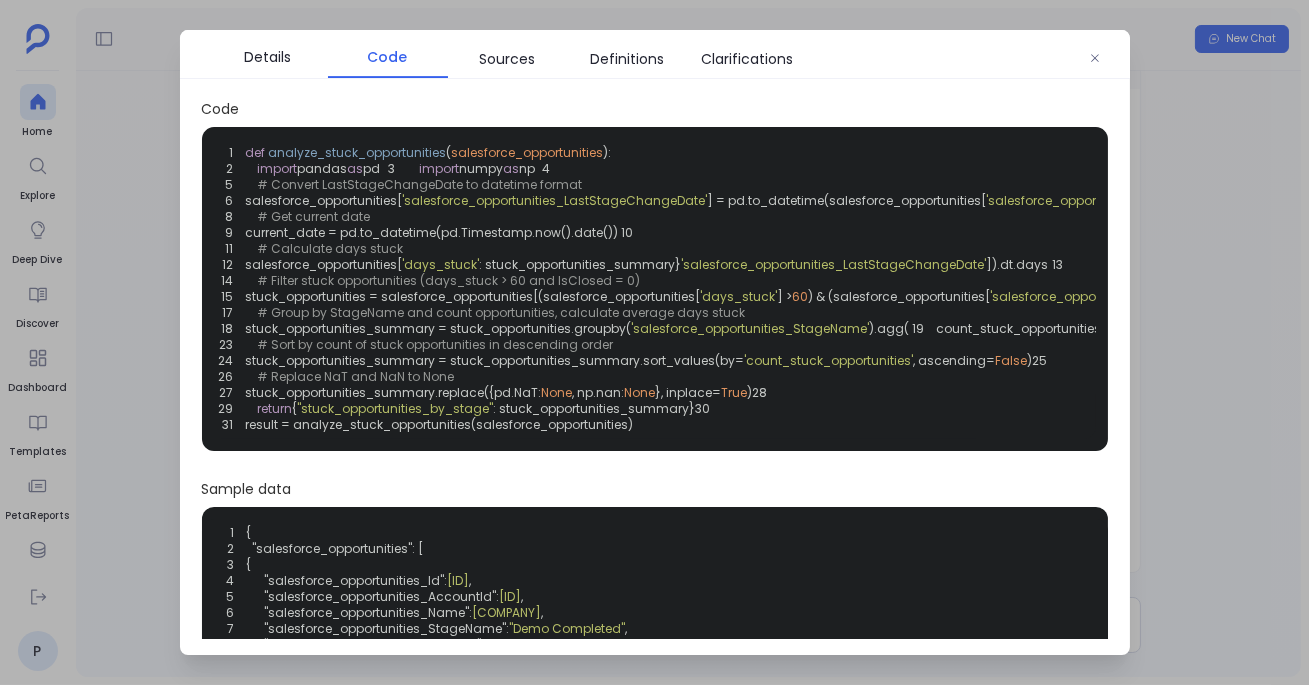 click on "Details Code Sources Definitions Clarifications" at bounding box center [655, 55] 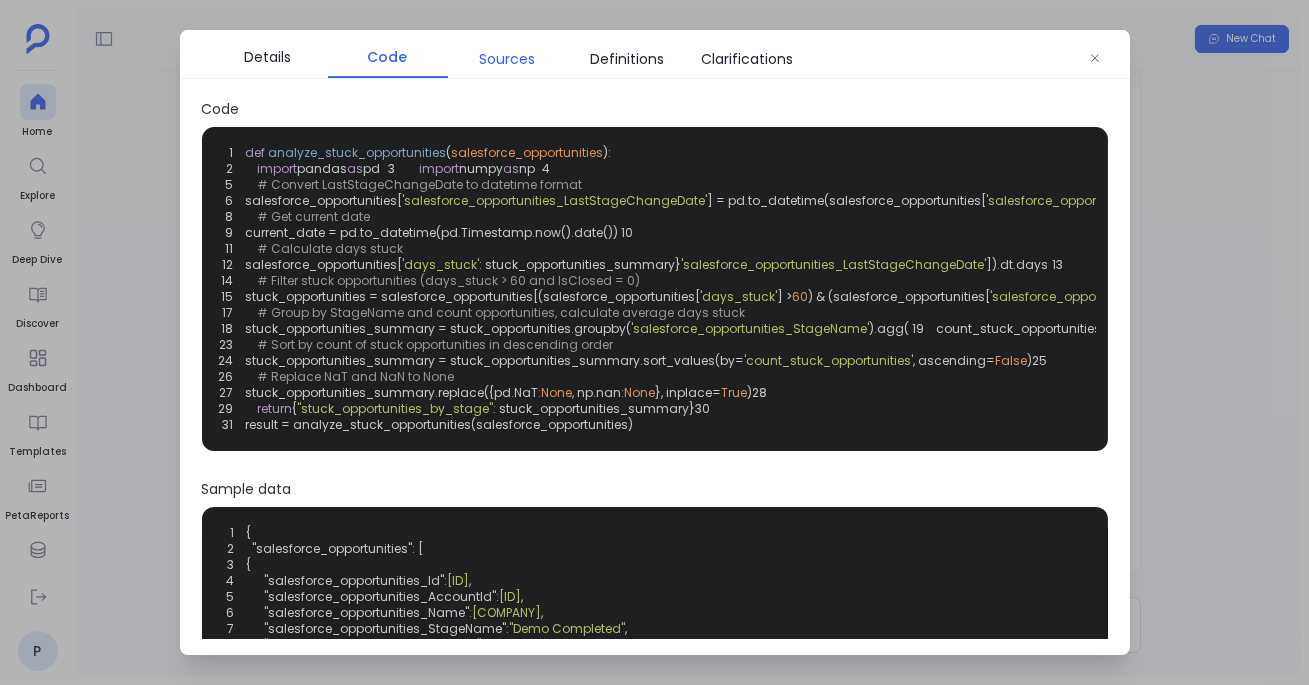 click on "Sources" at bounding box center [508, 59] 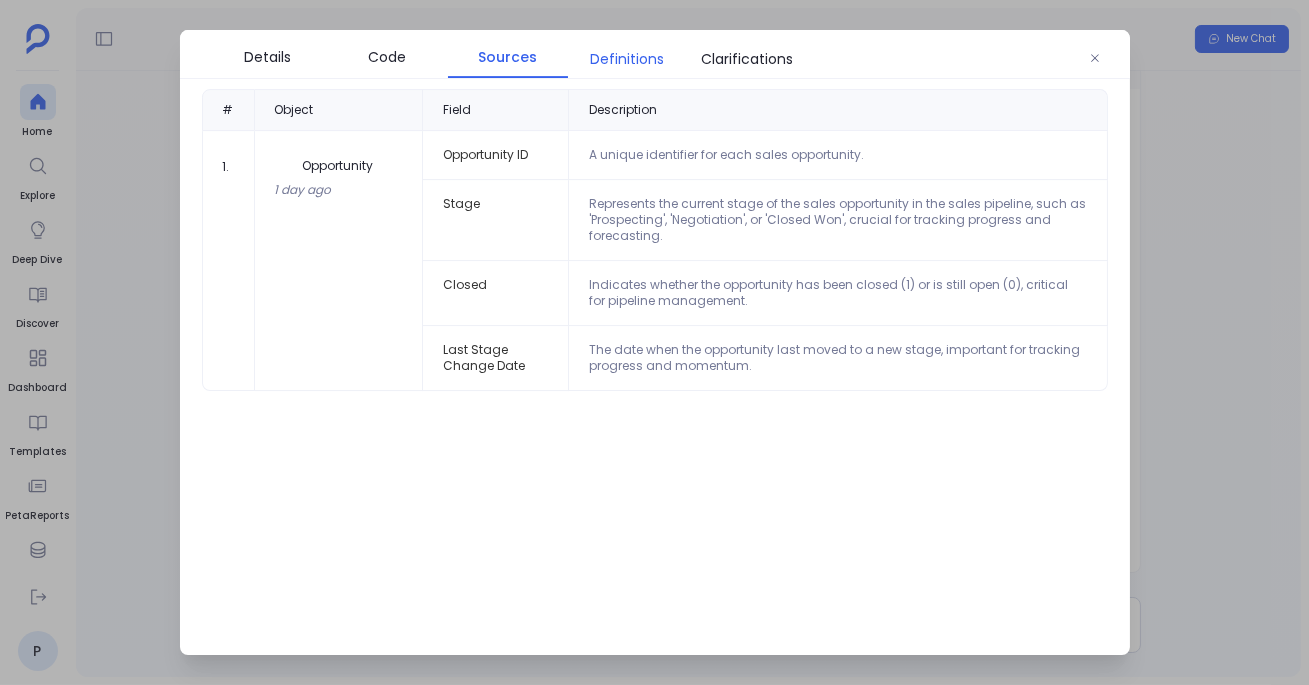 click on "Definitions" at bounding box center [628, 59] 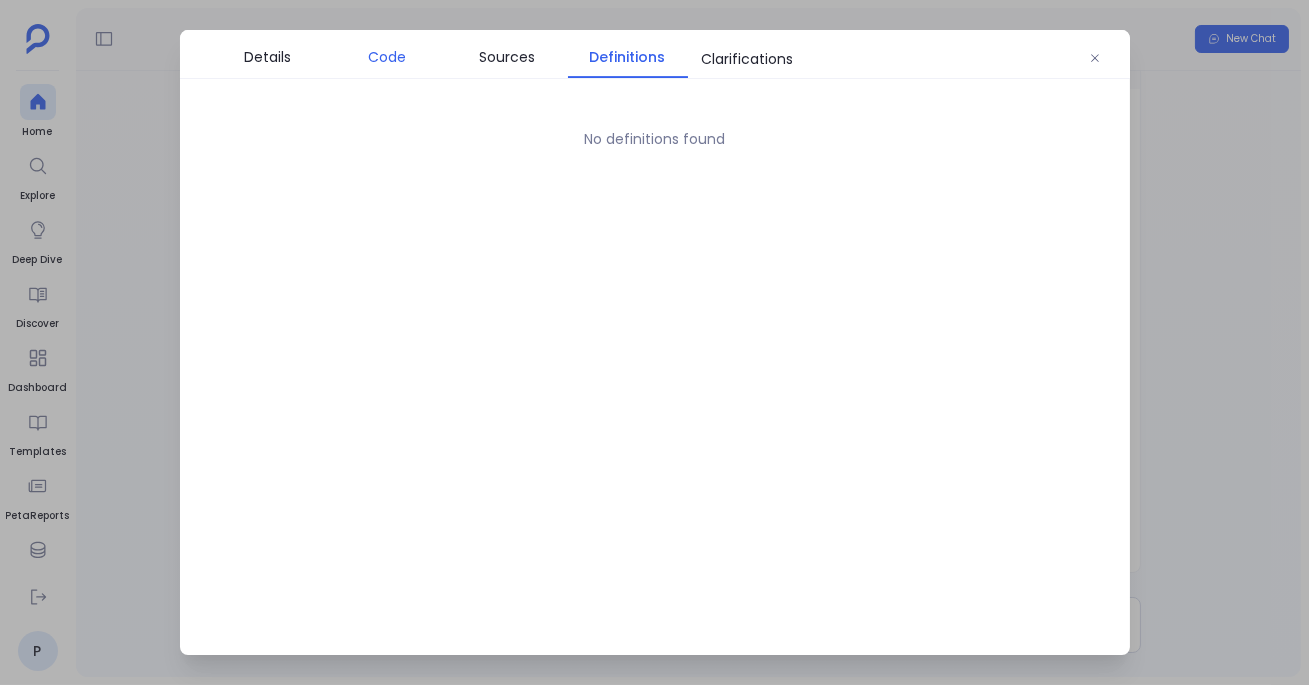 click on "Code" at bounding box center [388, 57] 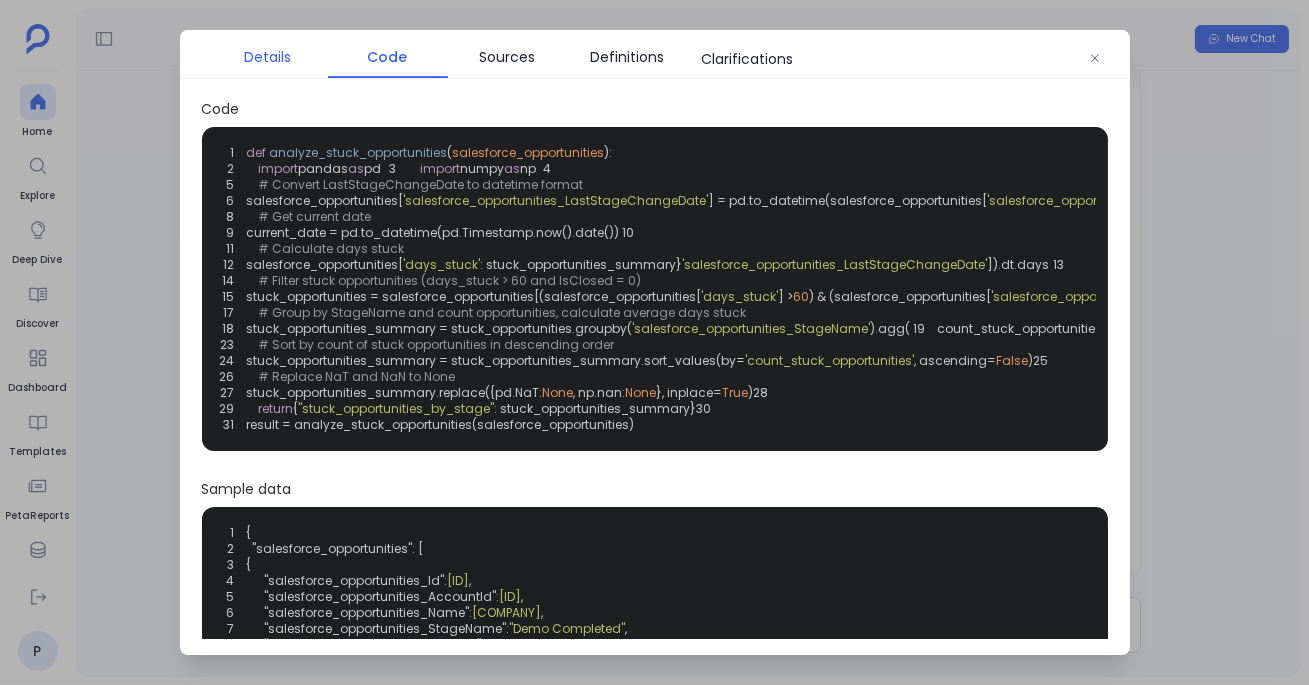 click on "Details" at bounding box center (268, 57) 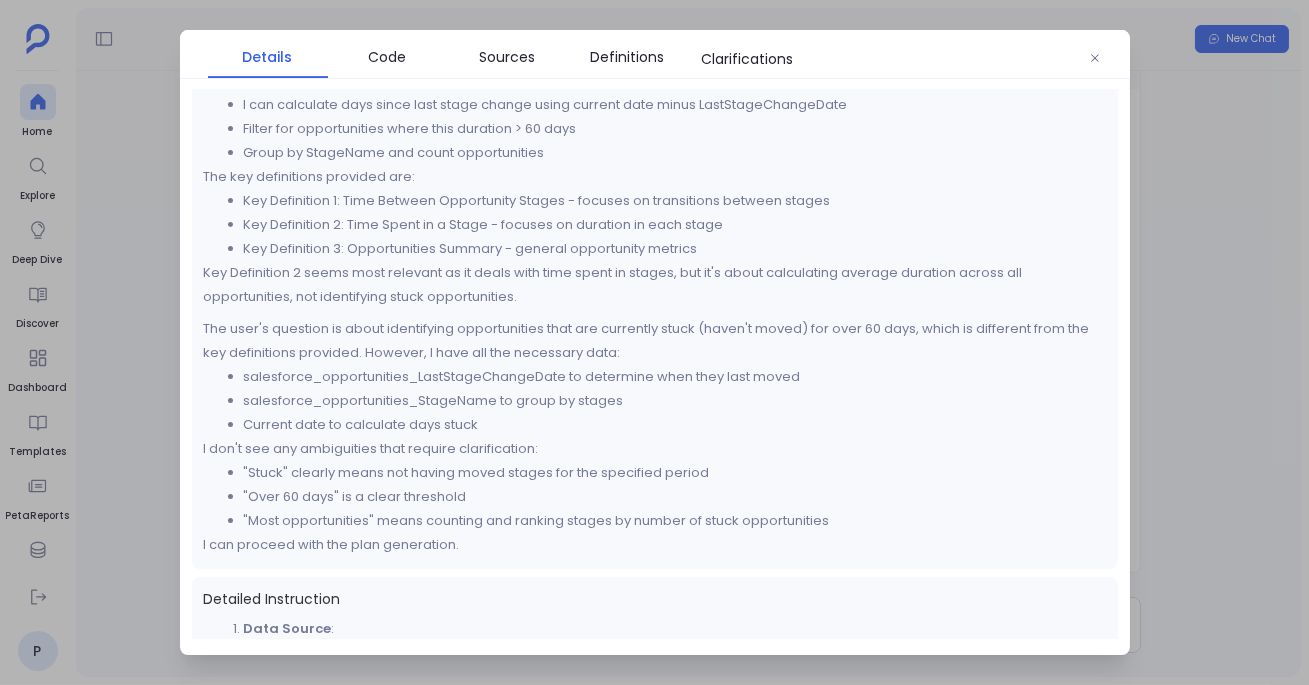 scroll, scrollTop: 235, scrollLeft: 0, axis: vertical 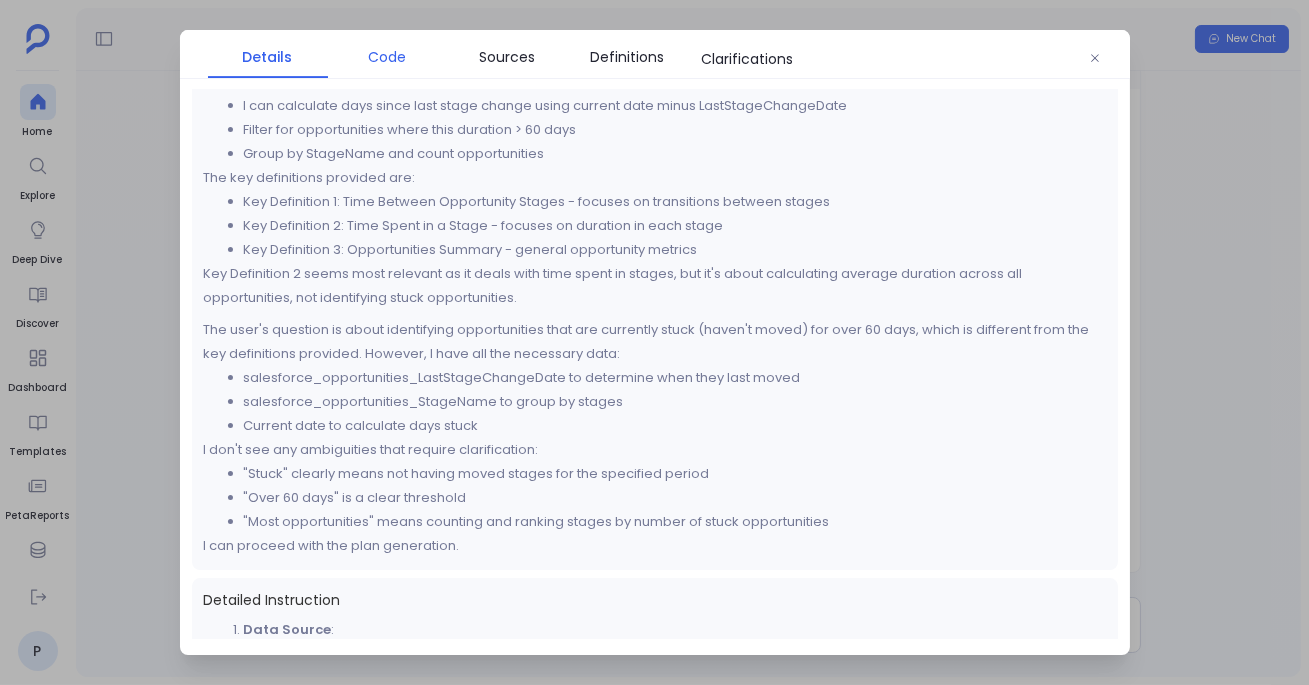 click on "Code" at bounding box center (388, 57) 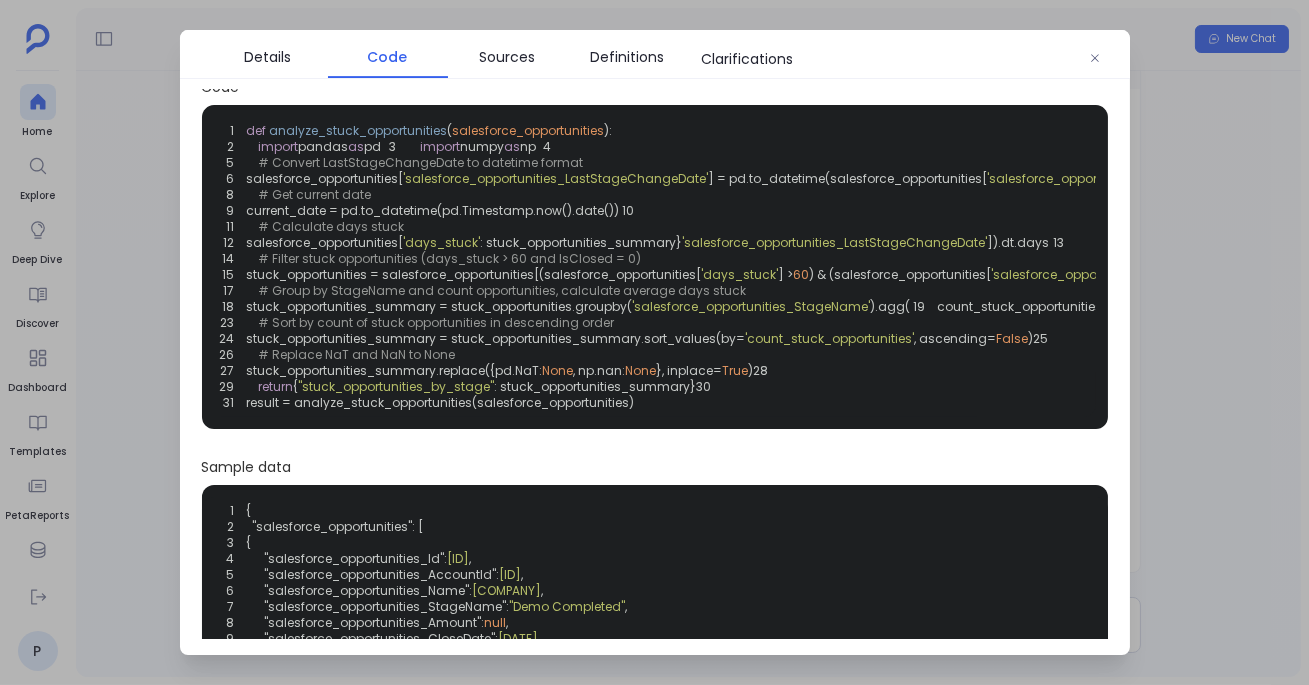 scroll, scrollTop: 15, scrollLeft: 0, axis: vertical 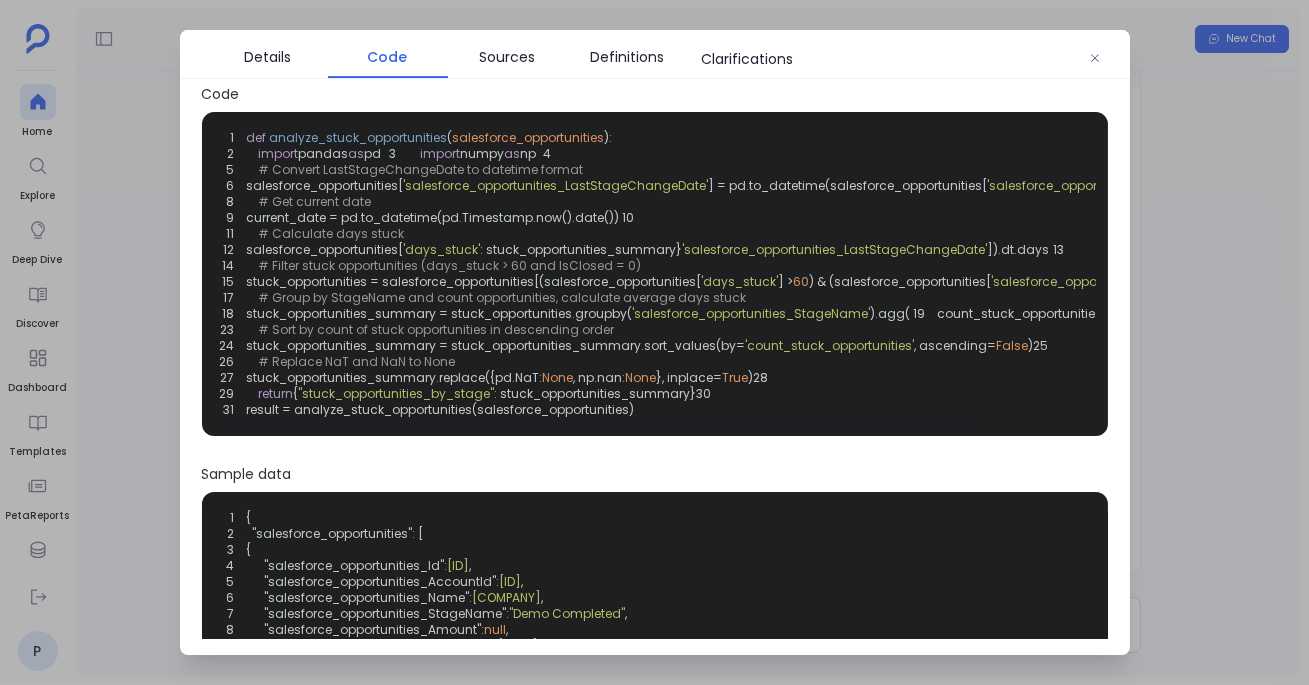 click on "'salesforce_opportunities_LastStageChangeDate'" at bounding box center [556, 185] 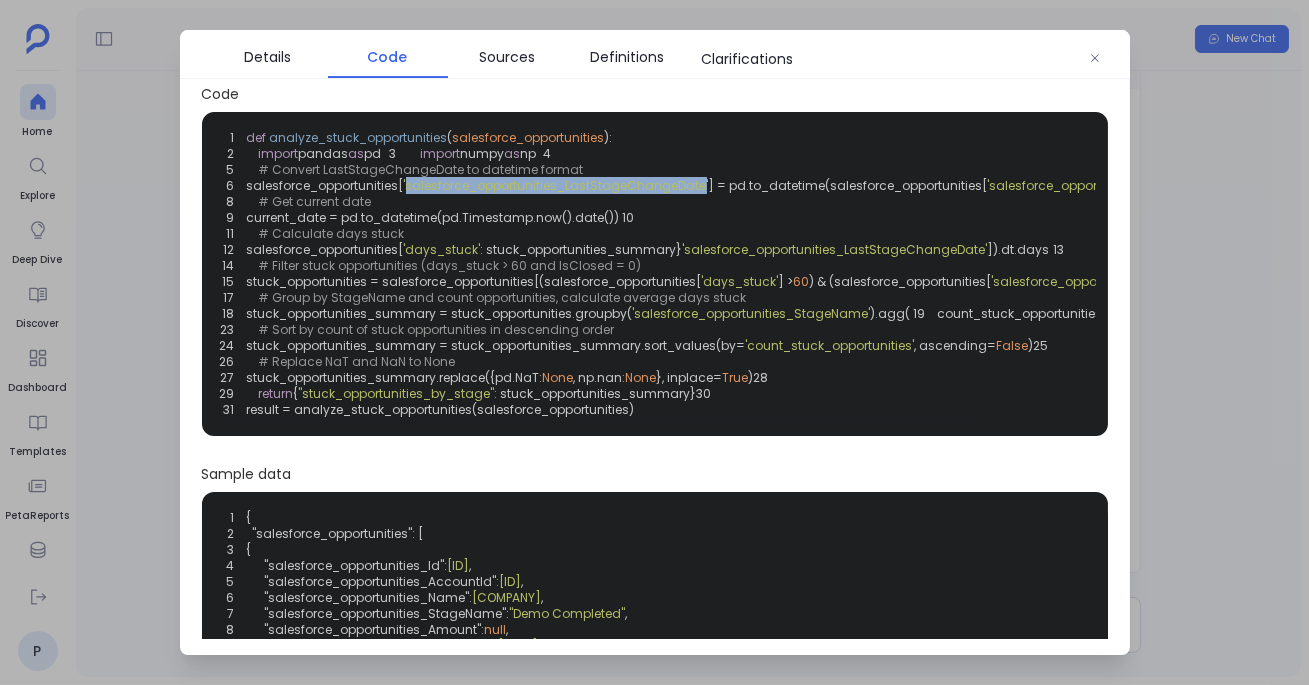 click on "'salesforce_opportunities_LastStageChangeDate'" at bounding box center [556, 185] 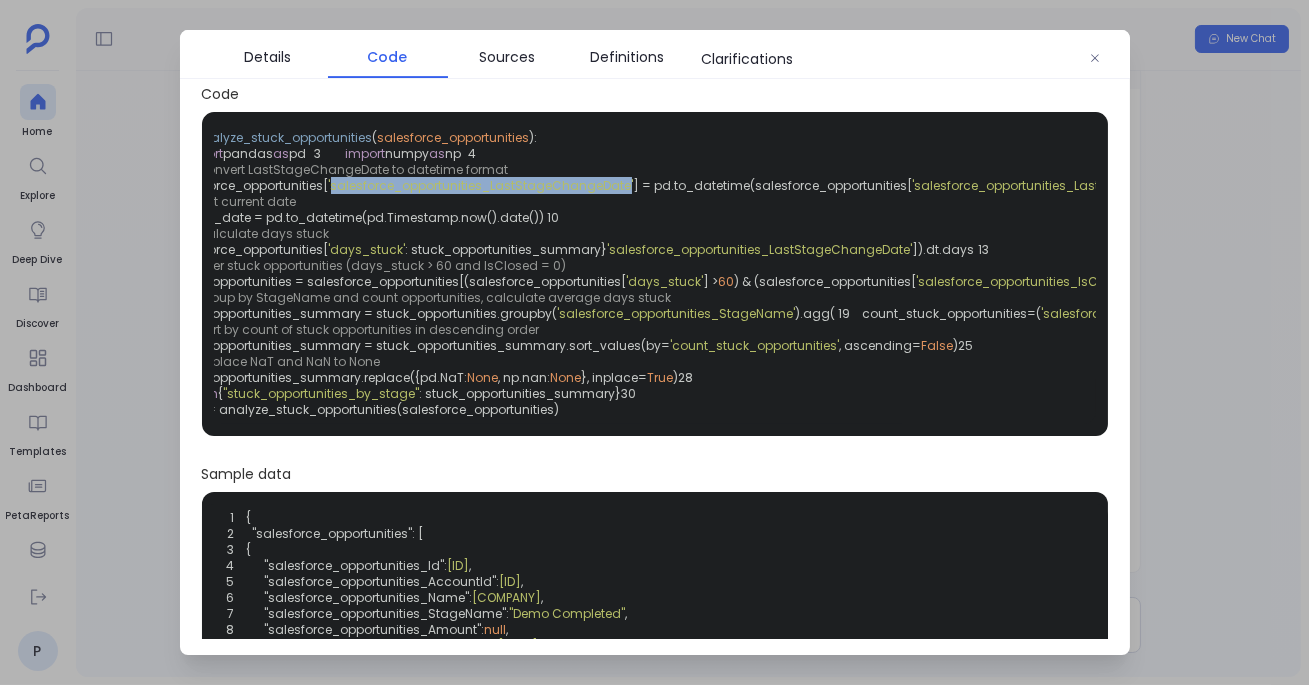 scroll, scrollTop: 0, scrollLeft: 0, axis: both 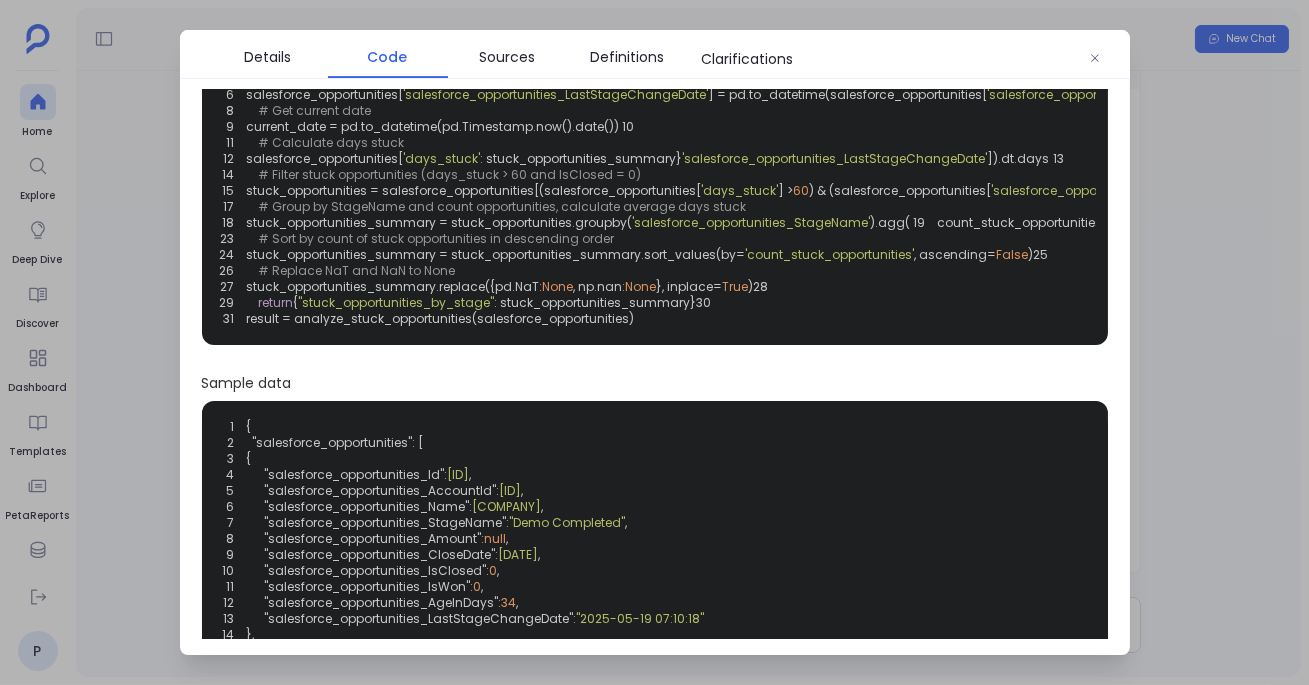 click on "'days_stuck'" at bounding box center (442, 158) 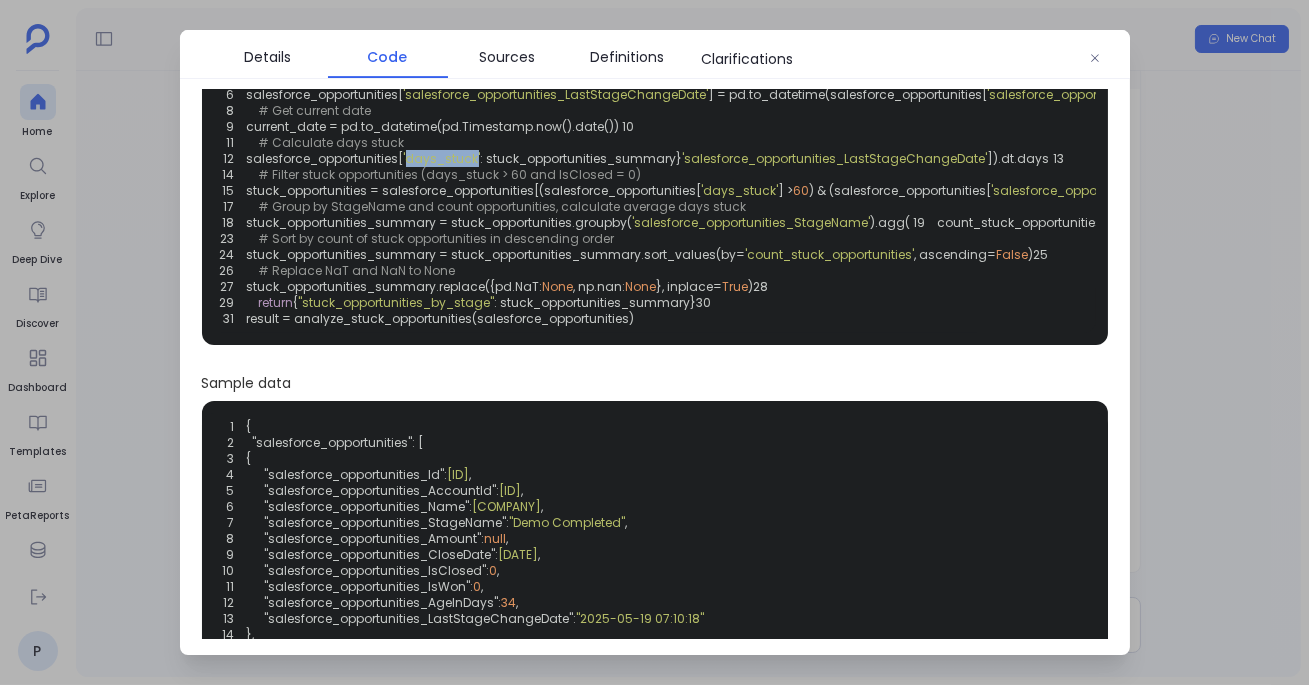 click on "'days_stuck'" at bounding box center [442, 158] 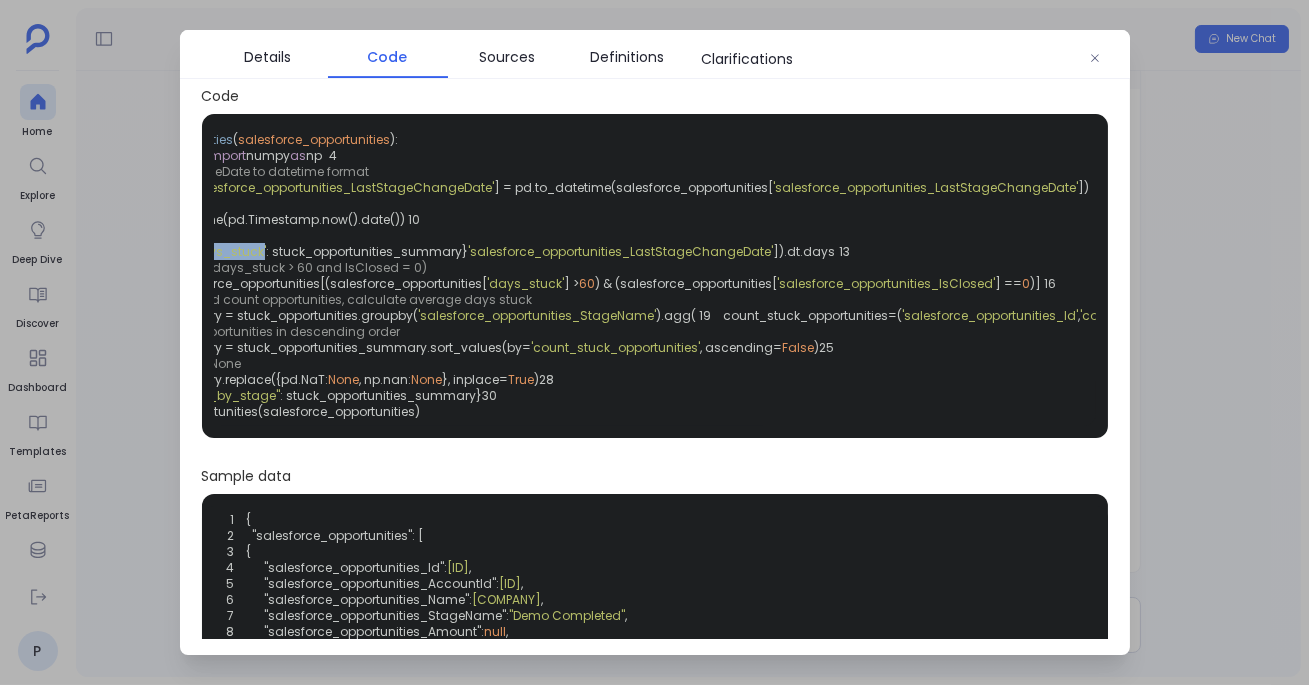 scroll, scrollTop: 0, scrollLeft: 0, axis: both 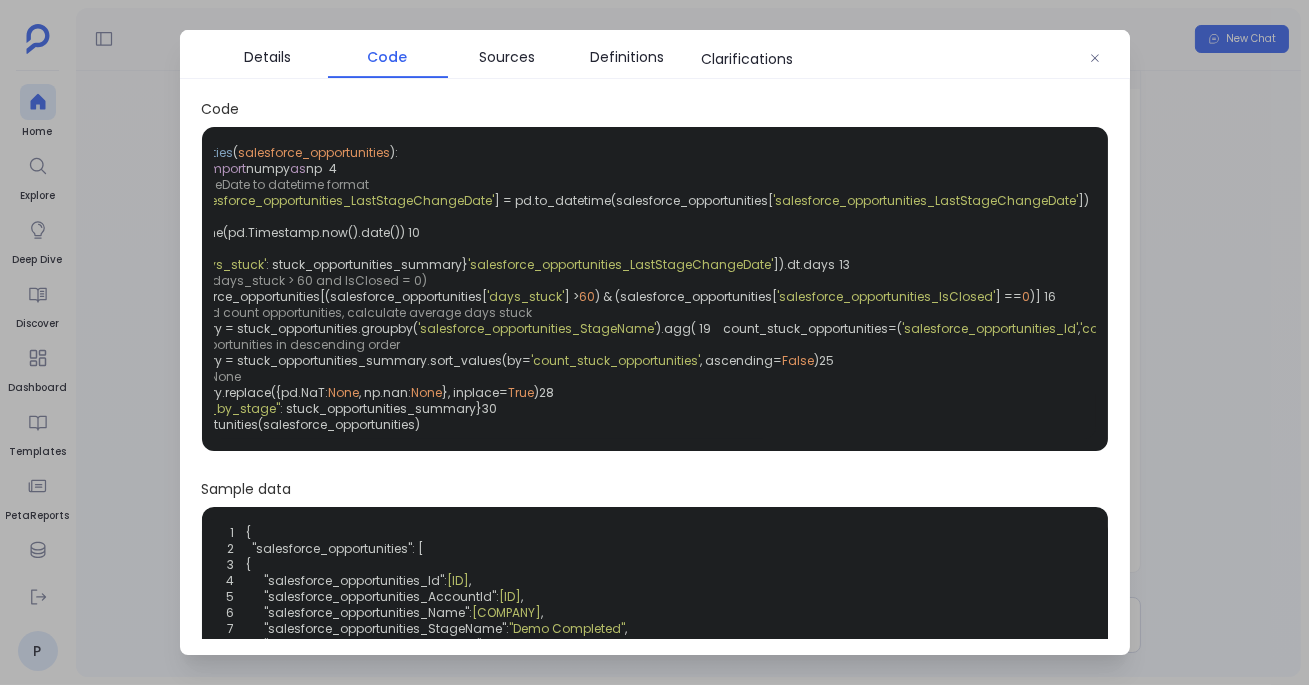 click at bounding box center (654, 342) 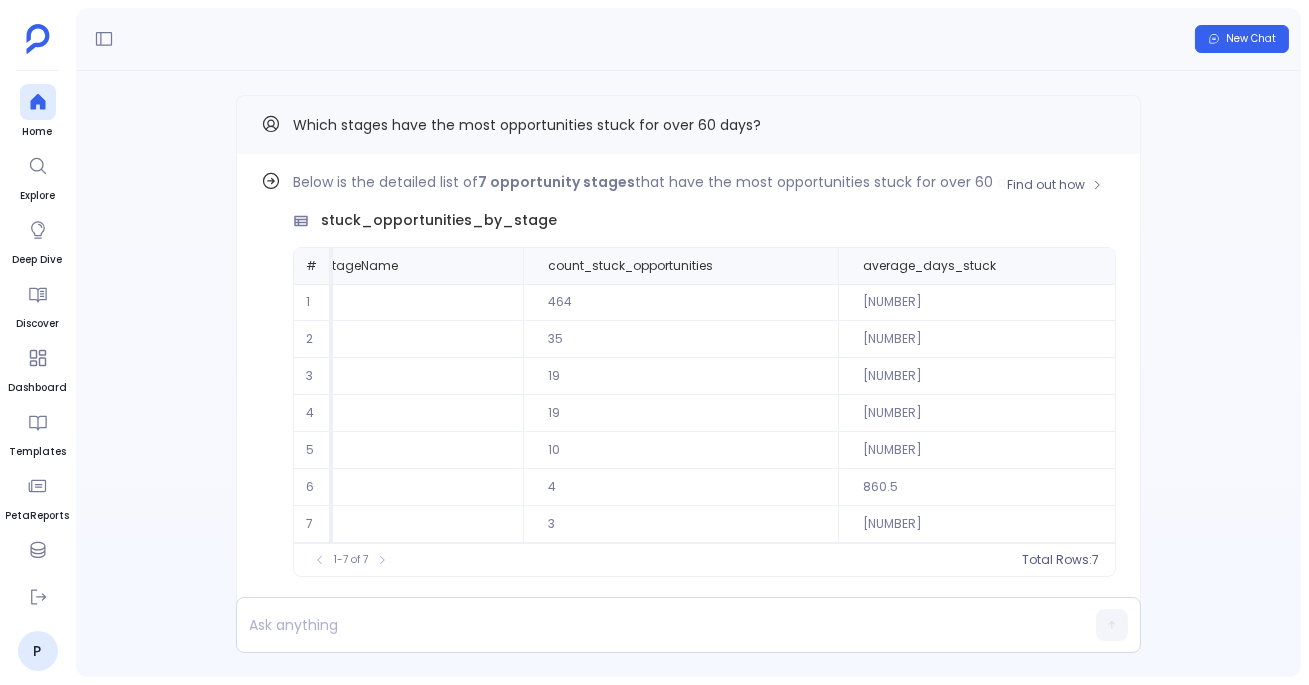 scroll, scrollTop: -40, scrollLeft: 0, axis: vertical 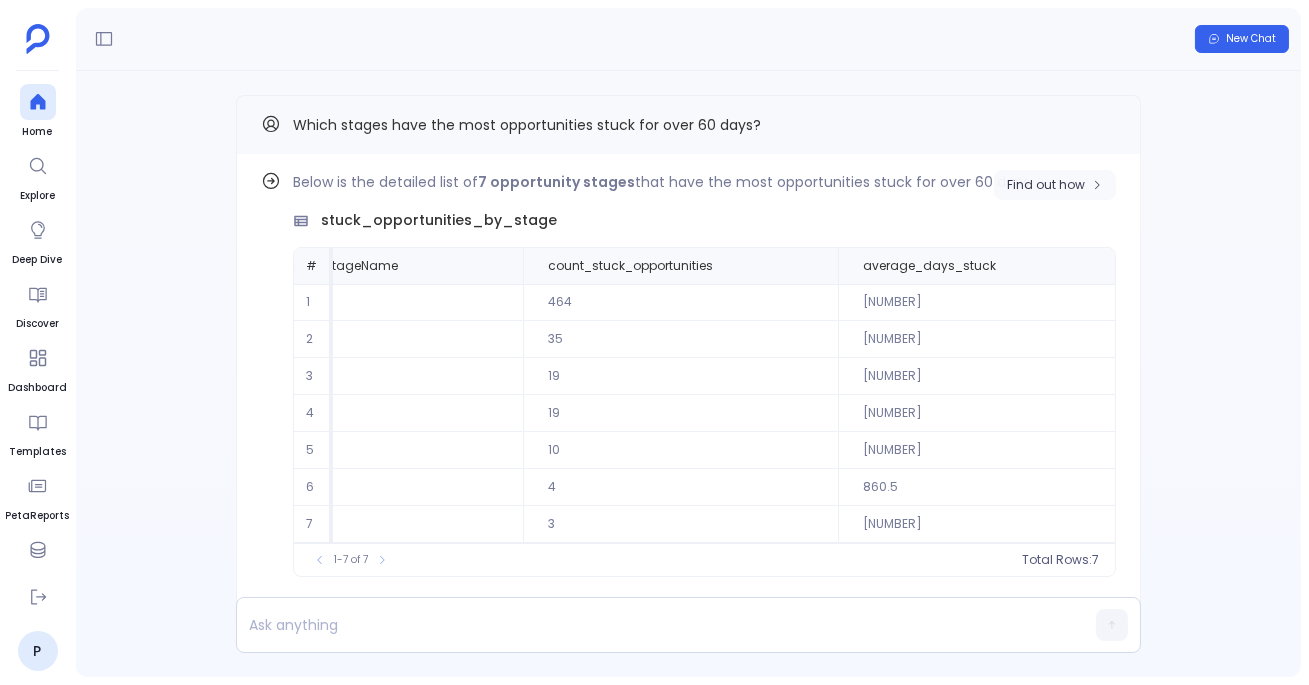 click on "Find out how" at bounding box center [1046, 185] 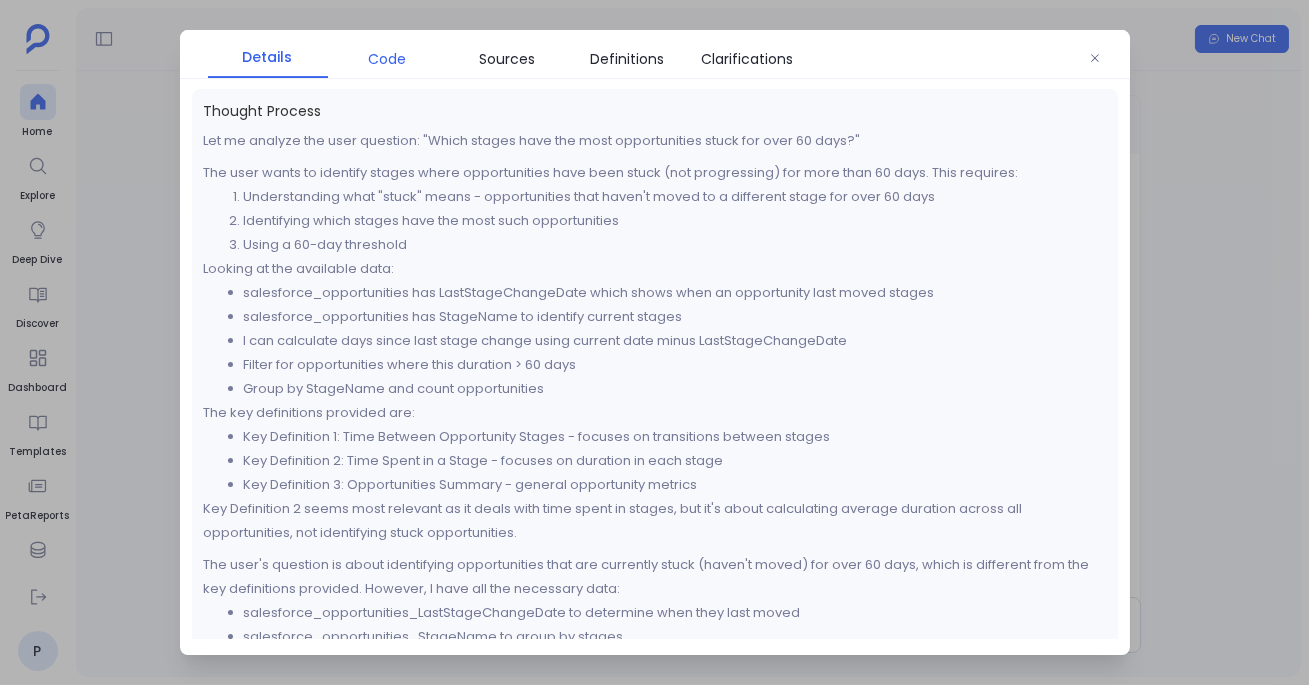 click on "Code" at bounding box center (388, 59) 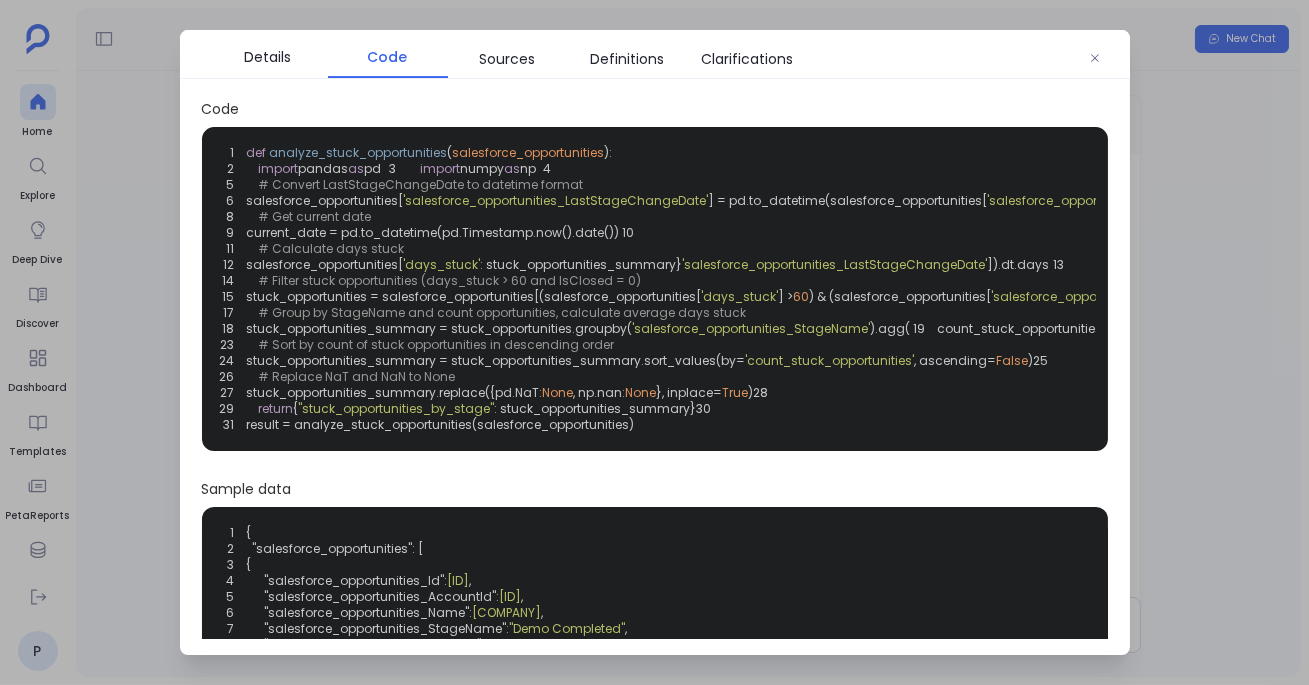 click on "'salesforce_opportunities_LastStageChangeDate'" at bounding box center (556, 200) 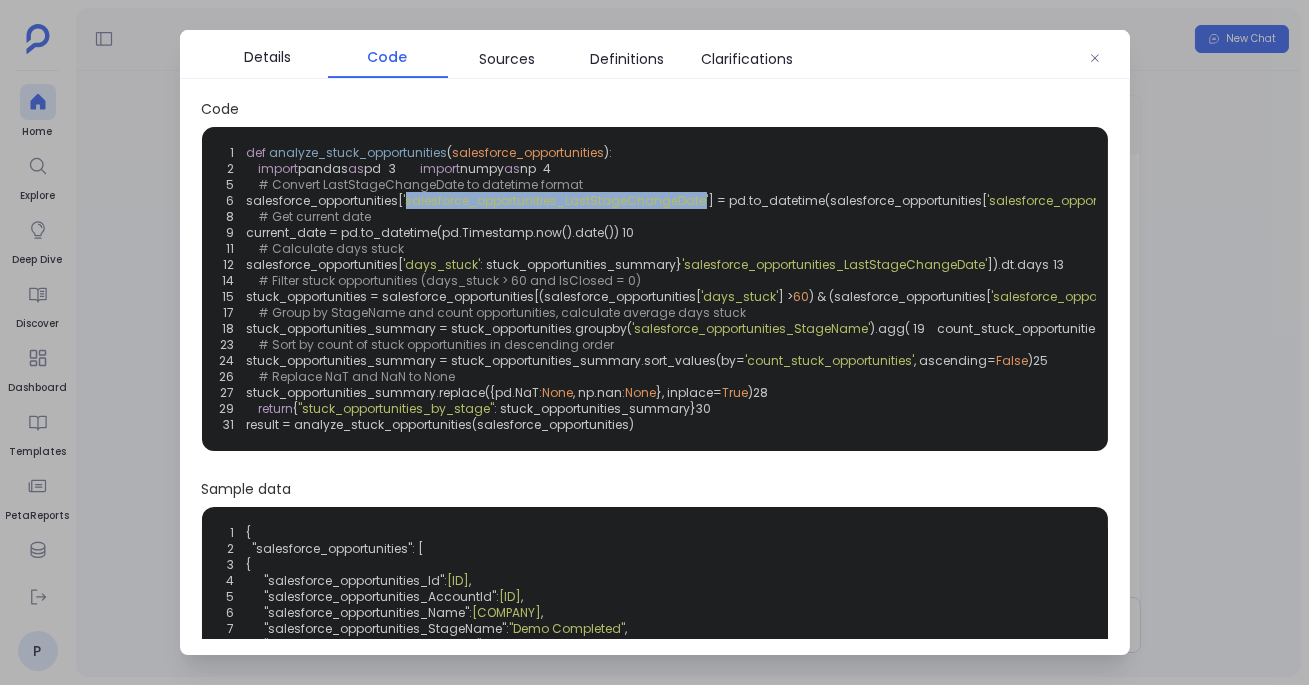 click on "'salesforce_opportunities_LastStageChangeDate'" at bounding box center (556, 200) 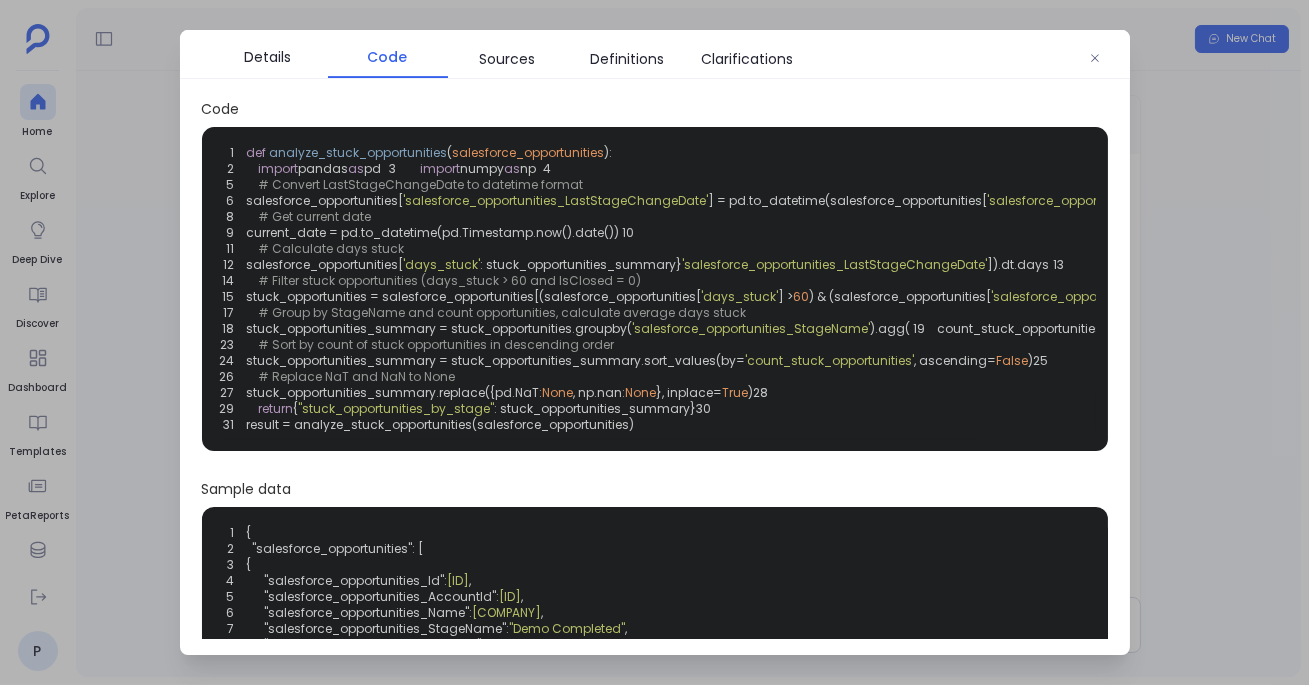 click at bounding box center (654, 342) 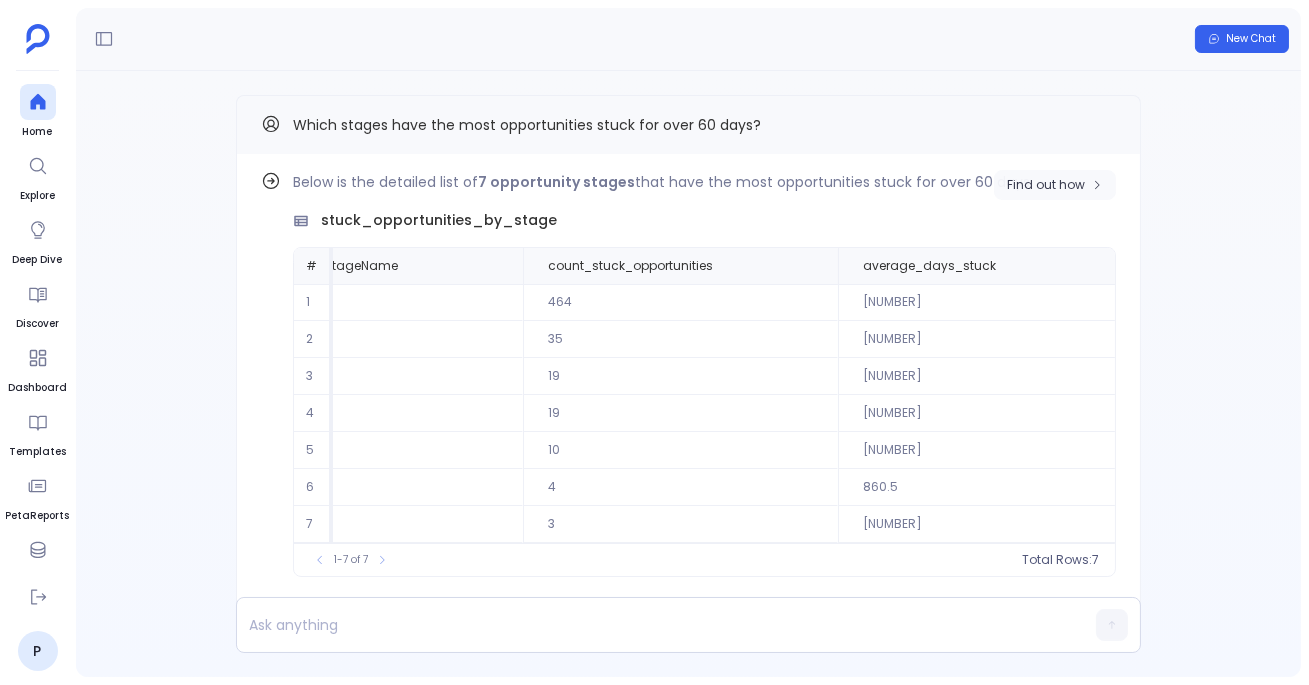 click on "Find out how" at bounding box center [1046, 185] 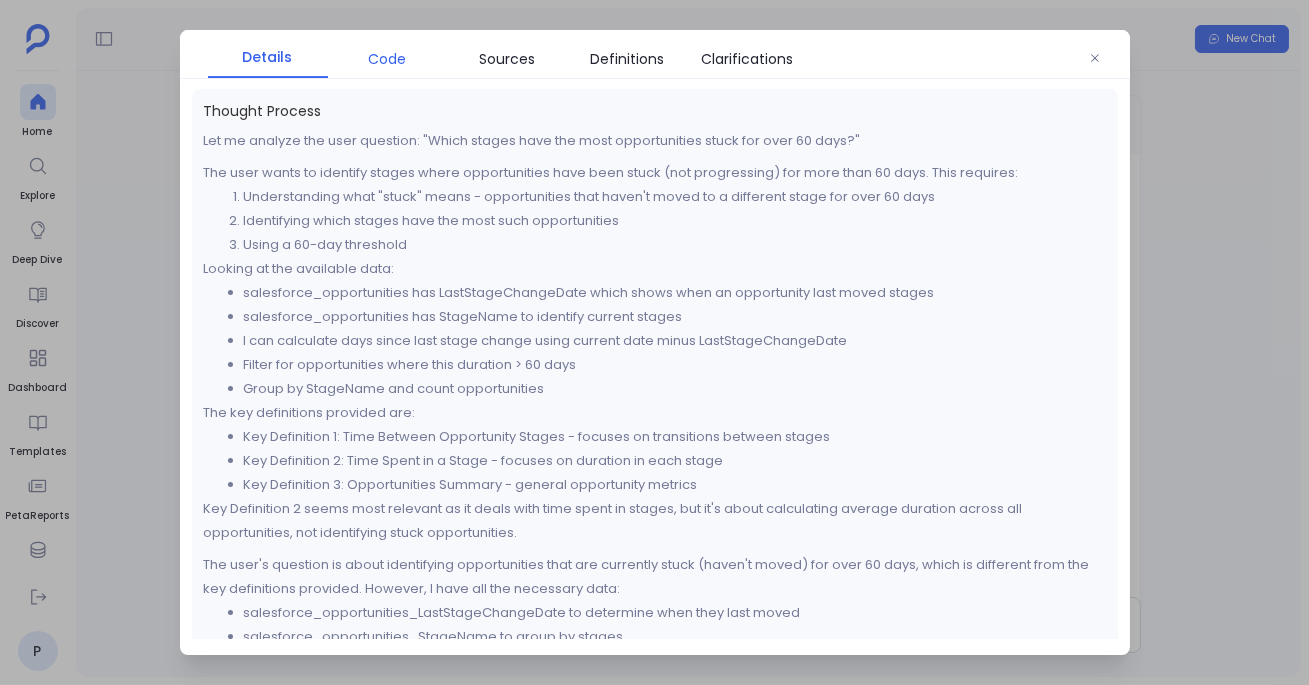 click on "Code" at bounding box center (388, 59) 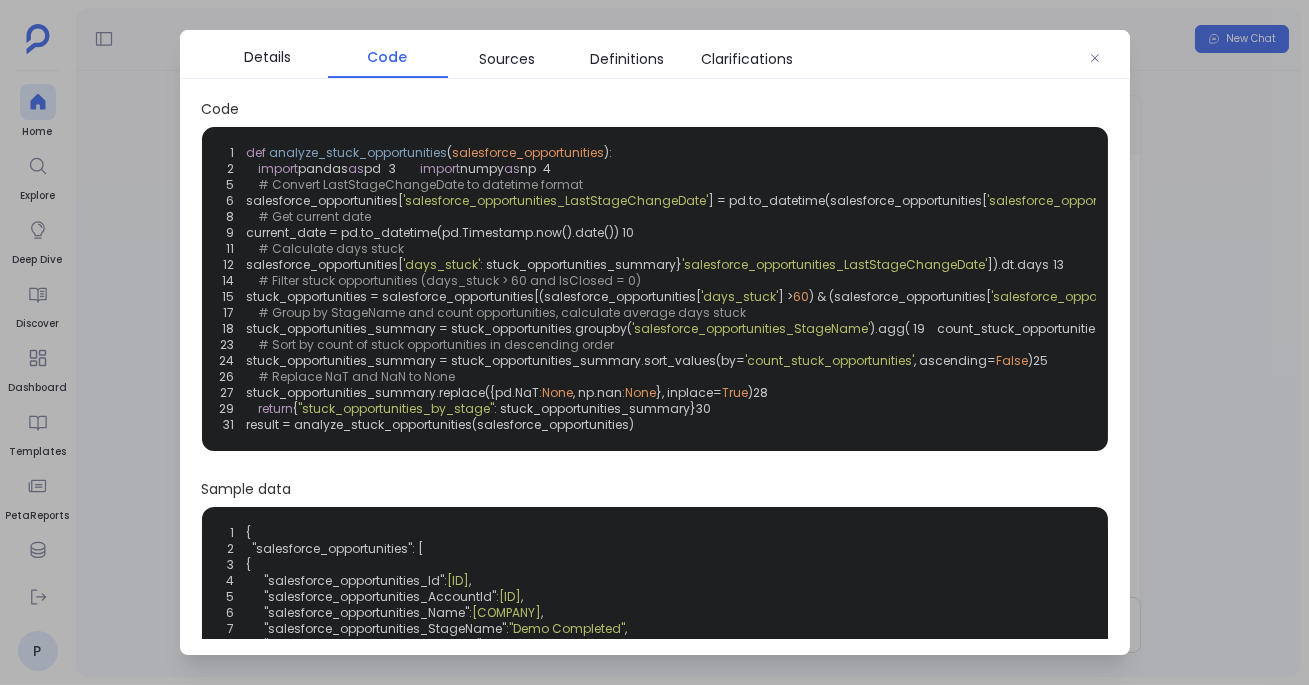 click at bounding box center (654, 342) 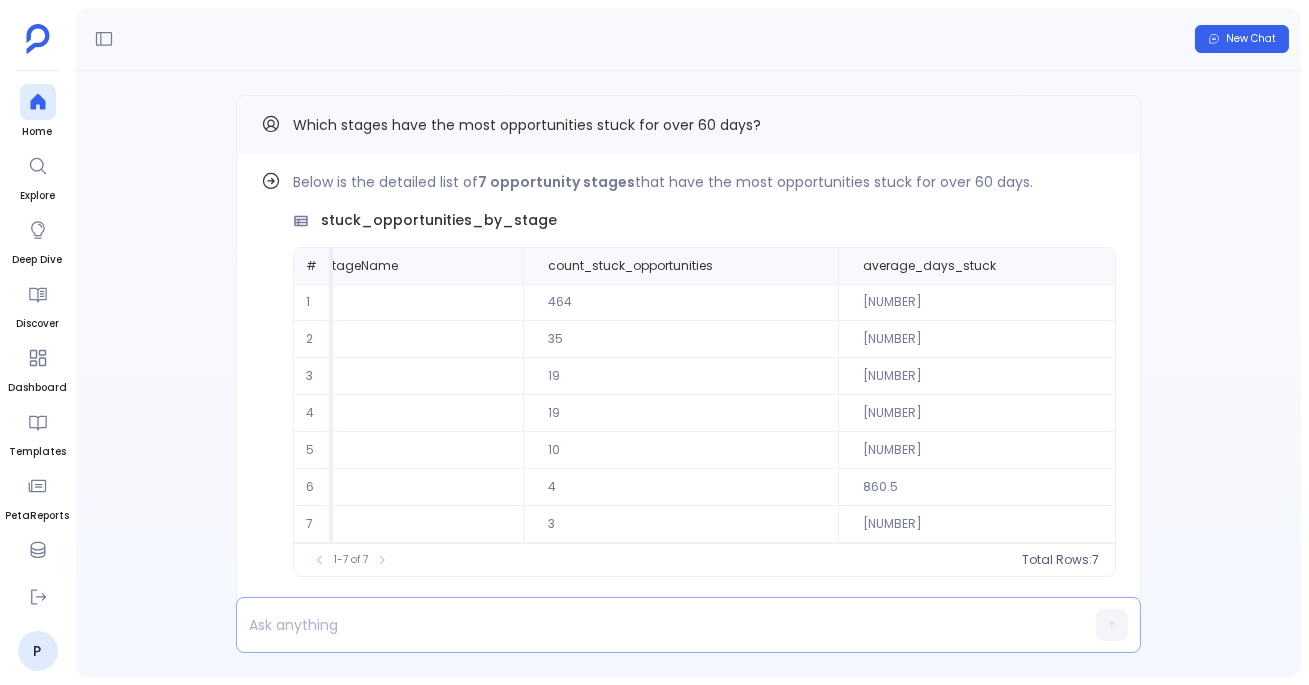 click at bounding box center [650, 625] 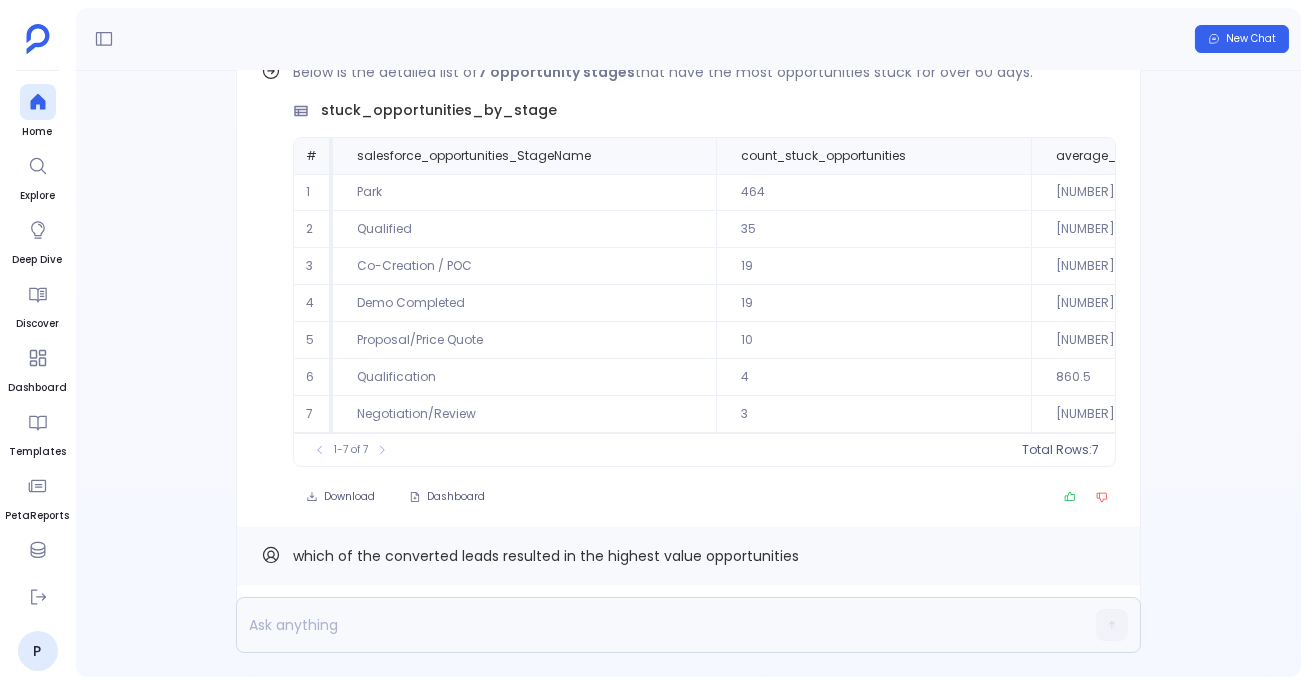scroll, scrollTop: 0, scrollLeft: 0, axis: both 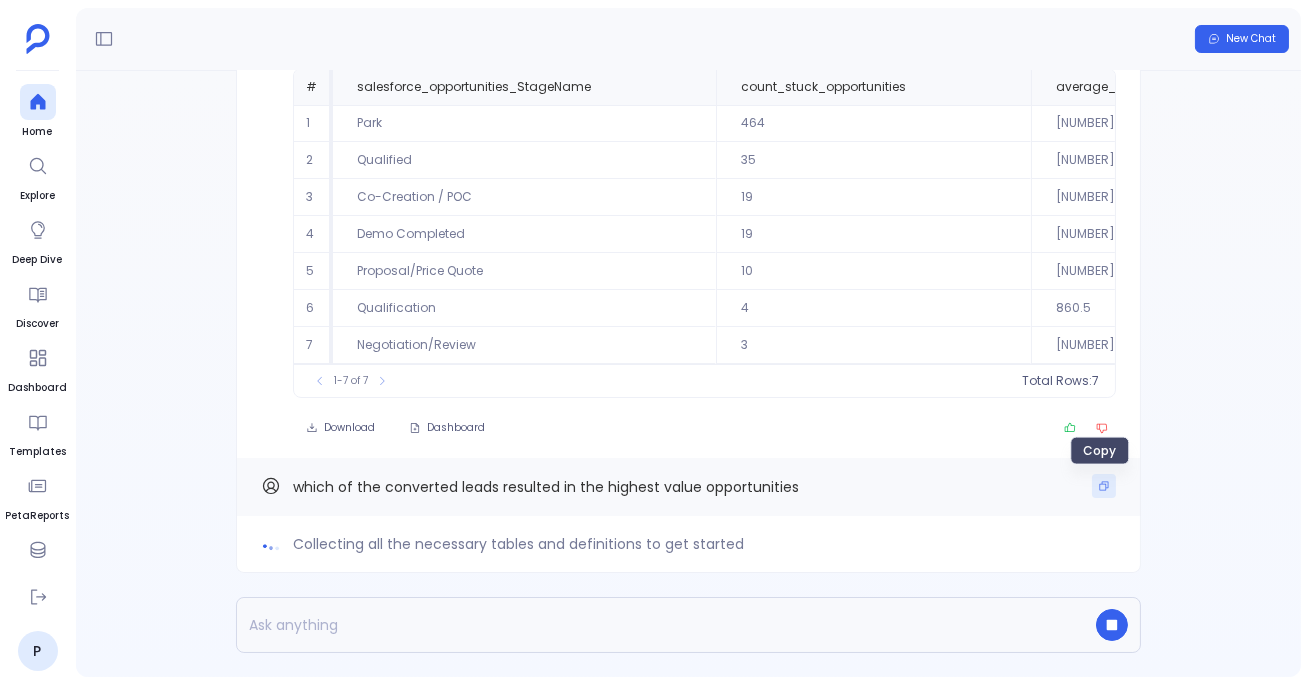 click 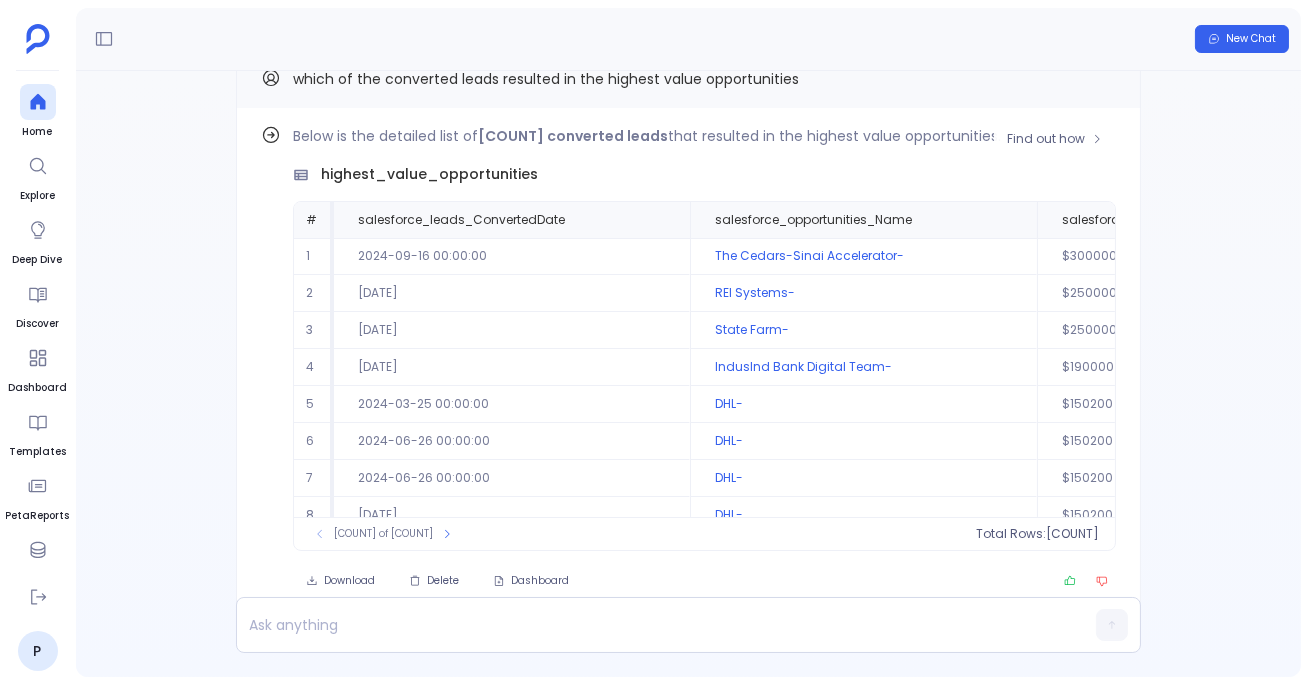 scroll, scrollTop: -43, scrollLeft: 0, axis: vertical 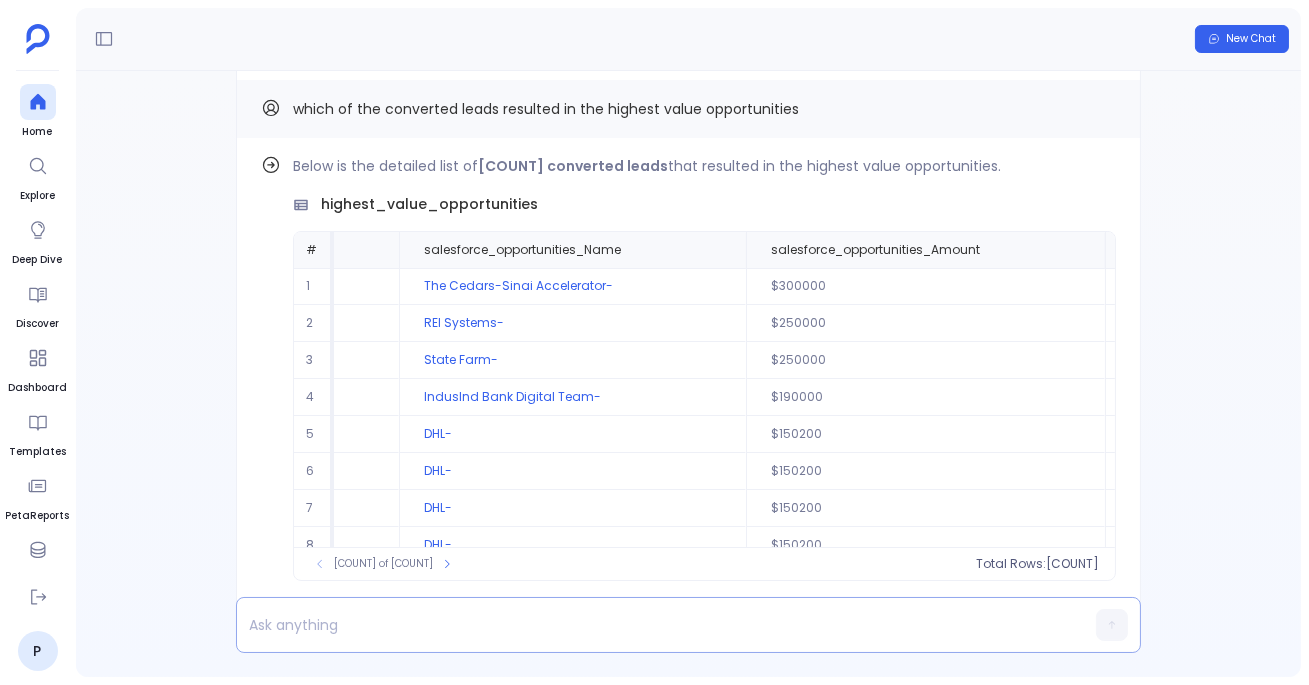 click at bounding box center (650, 625) 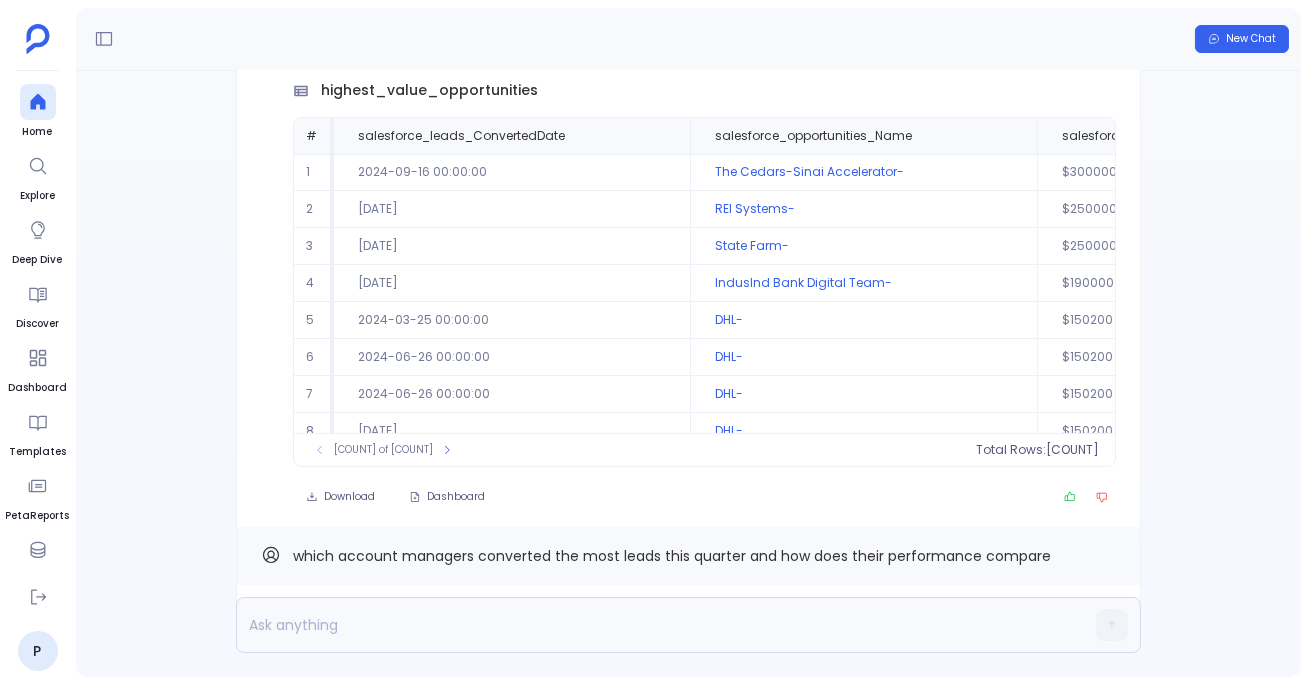 scroll, scrollTop: 0, scrollLeft: 0, axis: both 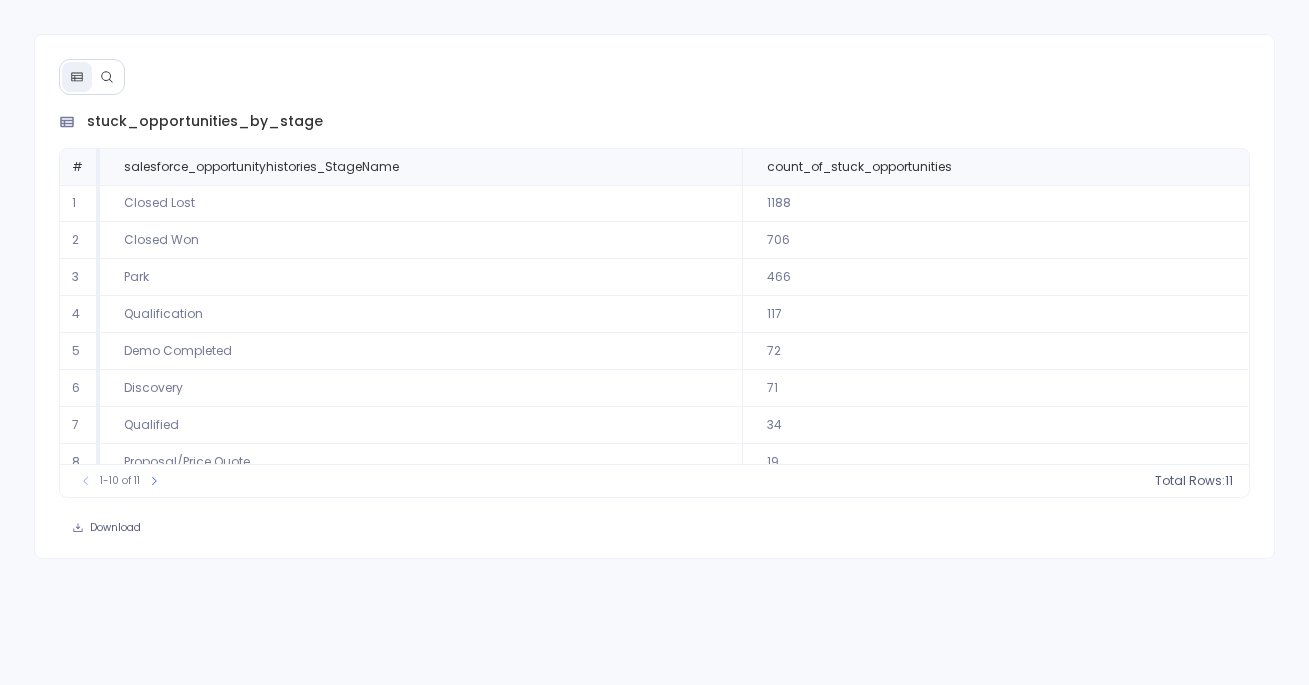 click 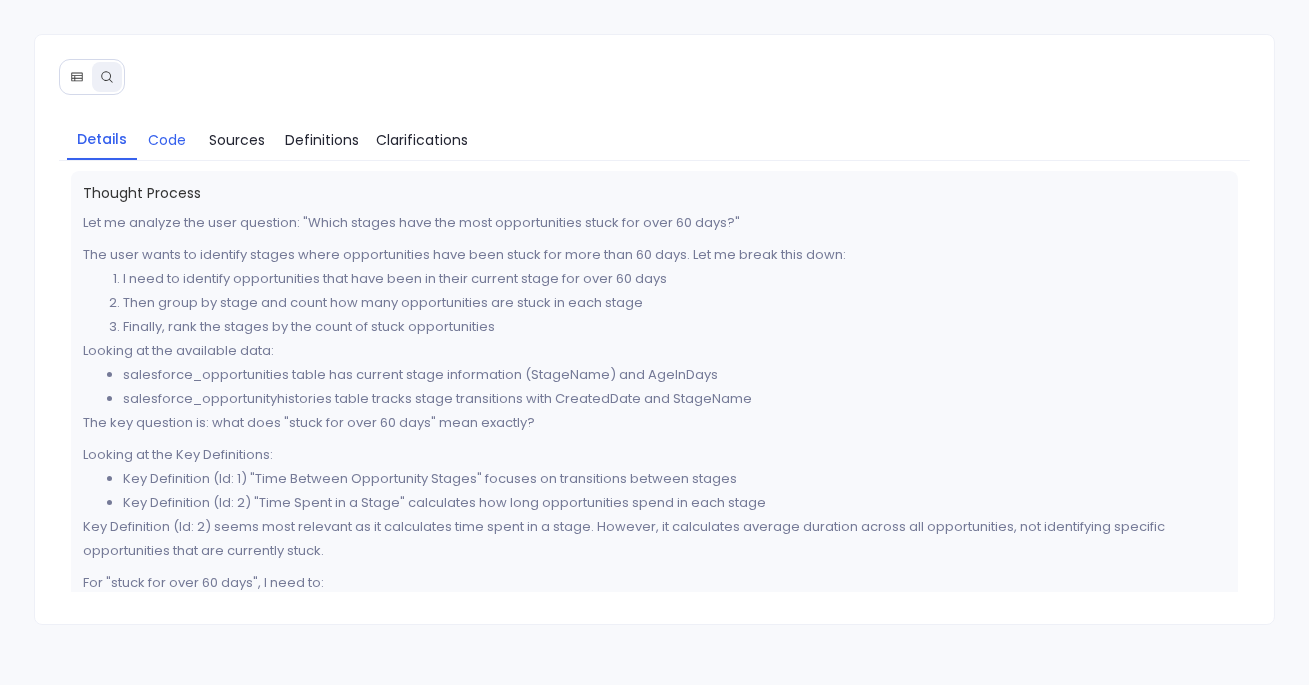 click on "Code" at bounding box center (167, 140) 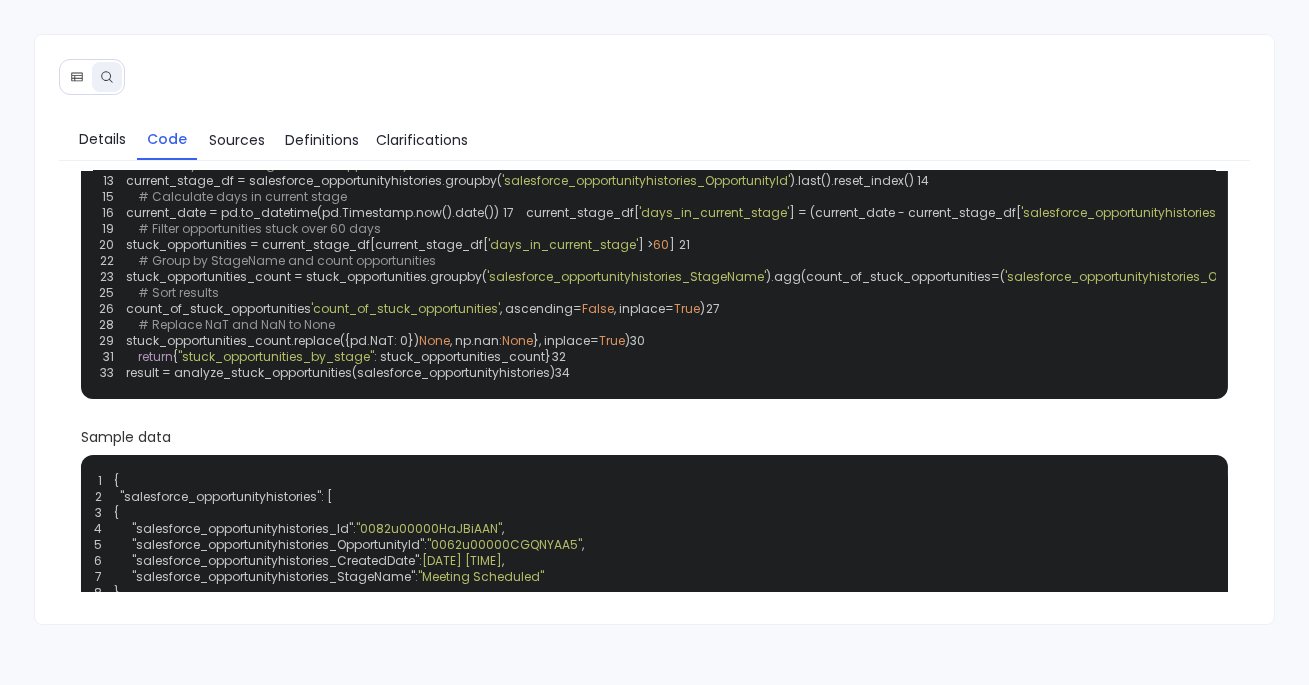 scroll, scrollTop: 208, scrollLeft: 0, axis: vertical 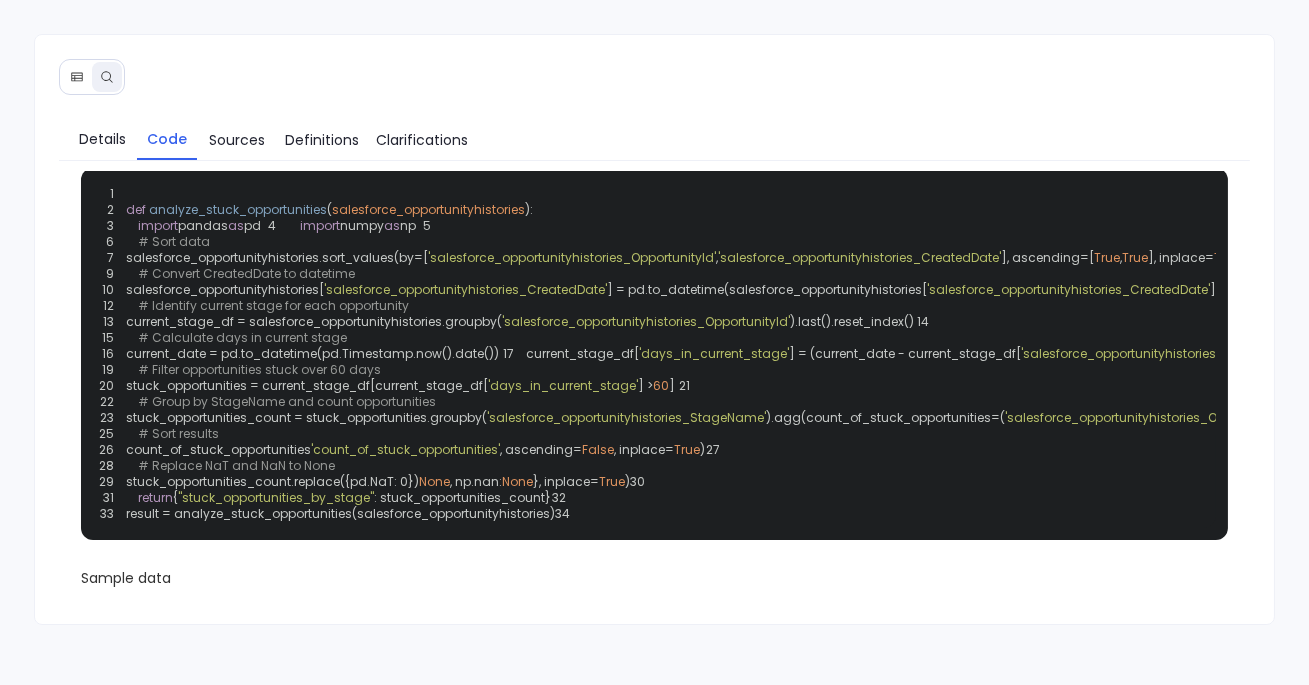 click on "'salesforce_opportunityhistories_CreatedDate'" at bounding box center [1162, 353] 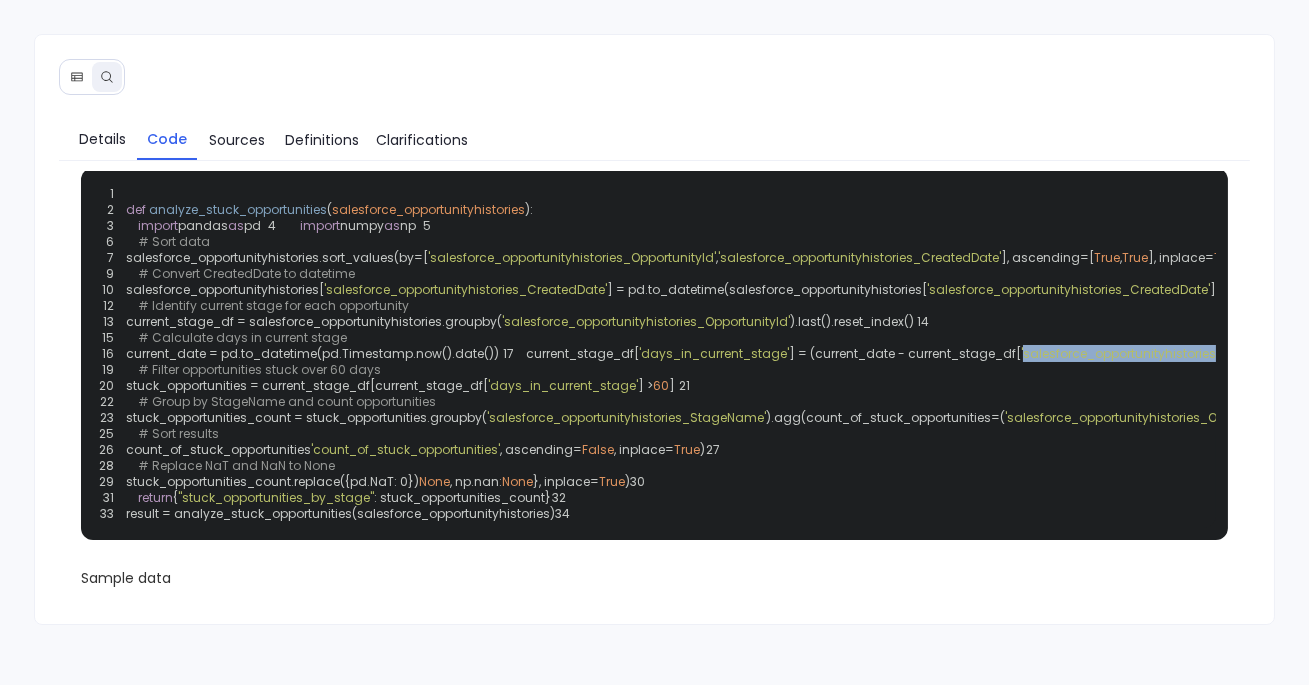 click on "'salesforce_opportunityhistories_CreatedDate'" at bounding box center (1162, 353) 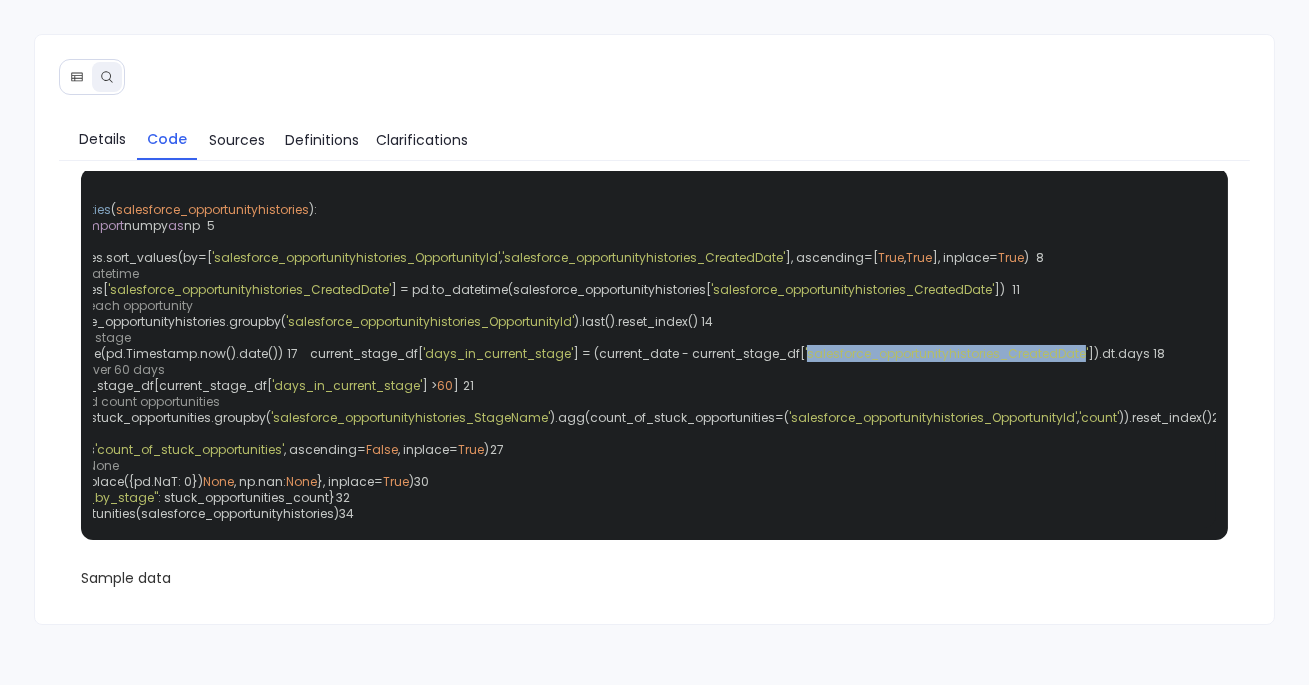 scroll, scrollTop: 0, scrollLeft: 228, axis: horizontal 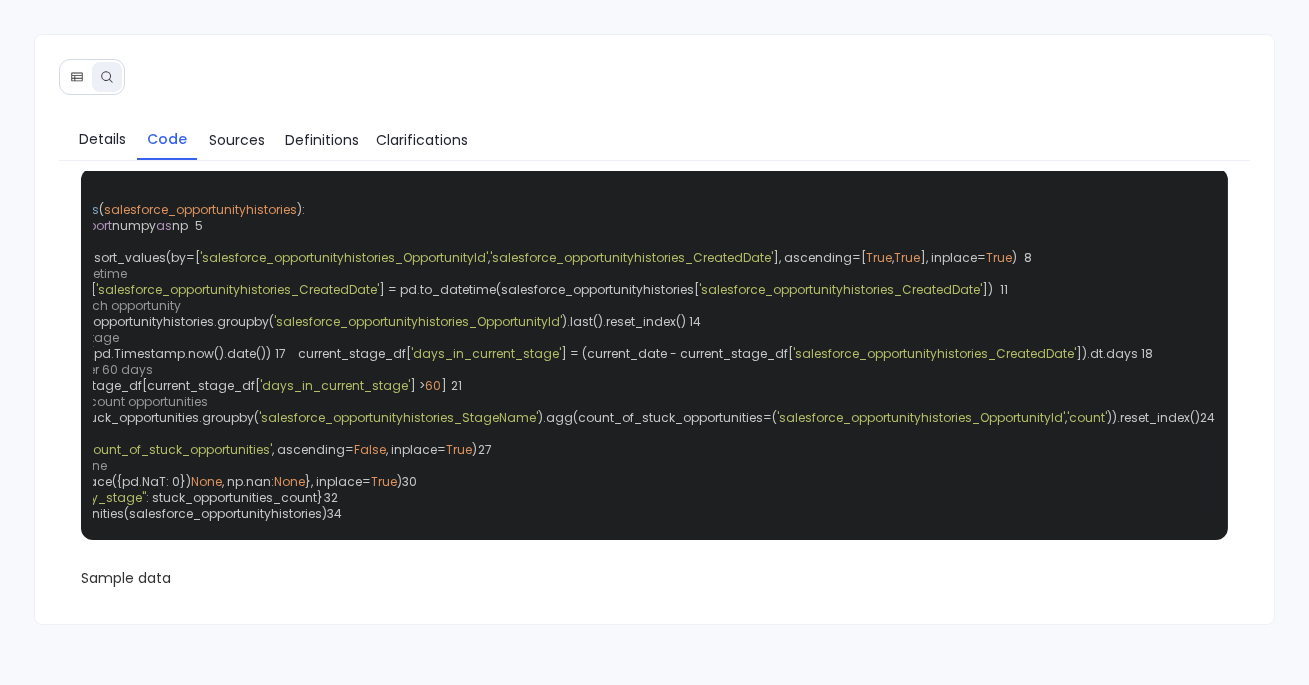 click on "'salesforce_opportunityhistories_CreatedDate'" at bounding box center [631, 257] 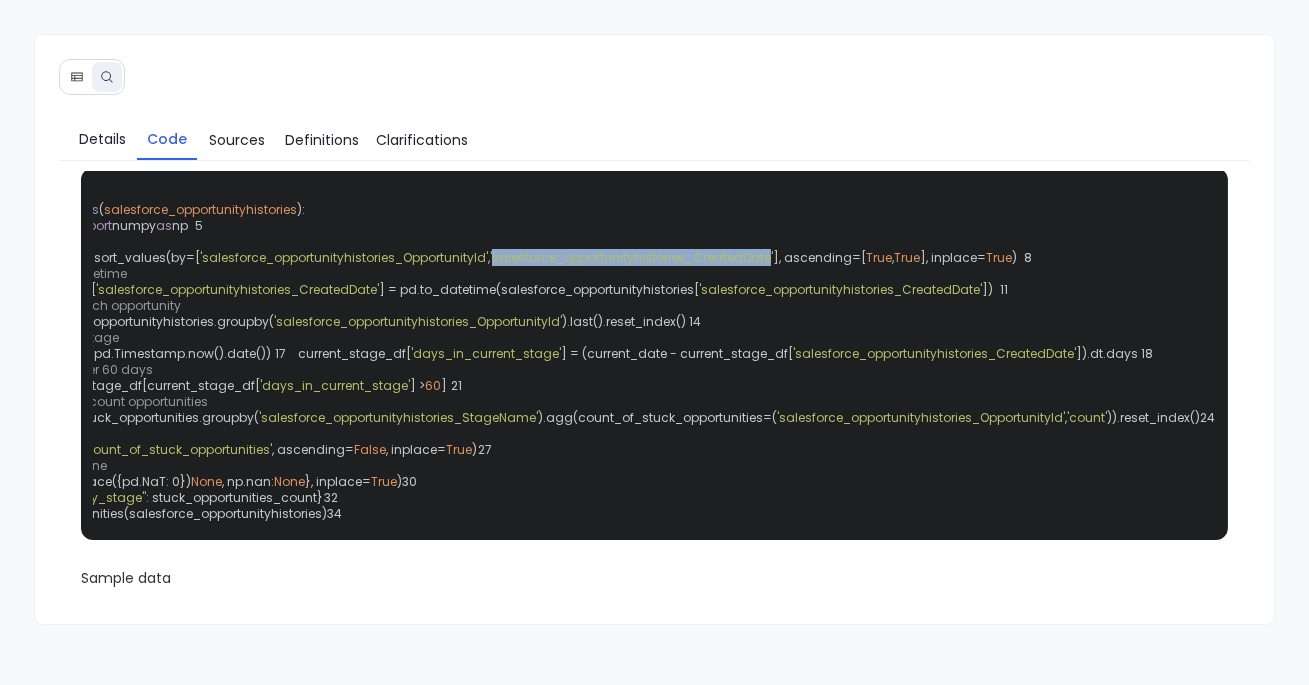 click on "'salesforce_opportunityhistories_CreatedDate'" at bounding box center [631, 257] 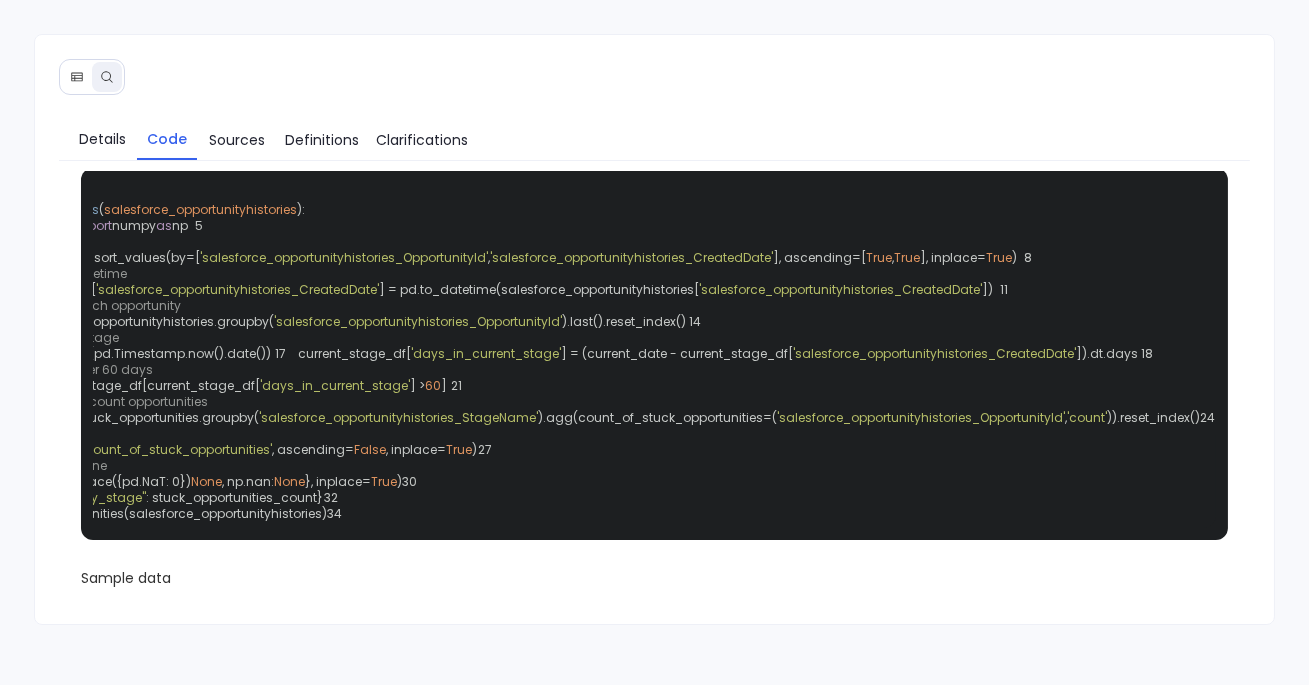 click on "1
2 def   analyze_stuck_opportunities ( salesforce_opportunityhistories ):
3      import  pandas  as  pd
4      import  numpy  as  np
5
6      # Sort data
7     salesforce_opportunityhistories.sort_values(by=[ 'salesforce_opportunityhistories_OpportunityId' ,  'salesforce_opportunityhistories_CreatedDate' ], ascending=[ True ,  True ], inplace= True )
8
9      # Convert CreatedDate to datetime
10     salesforce_opportunityhistories[ 'salesforce_opportunityhistories_CreatedDate' ] = pd.to_datetime(salesforce_opportunityhistories[ 'salesforce_opportunityhistories_CreatedDate' ])
11
12      # Identify current stage for each opportunity
13     current_stage_df = salesforce_opportunityhistories.groupby( 'salesforce_opportunityhistories_OpportunityId' ).last().reset_index()
14
15      # Calculate days in current stage
16     current_date = pd.to_datetime(pd.Timestamp.now().date())
17     current_stage_df[ 'days_in_current_stage' ] = (current_date - current_stage_df[ ]).dt.days
18
19" at bounding box center (654, 354) 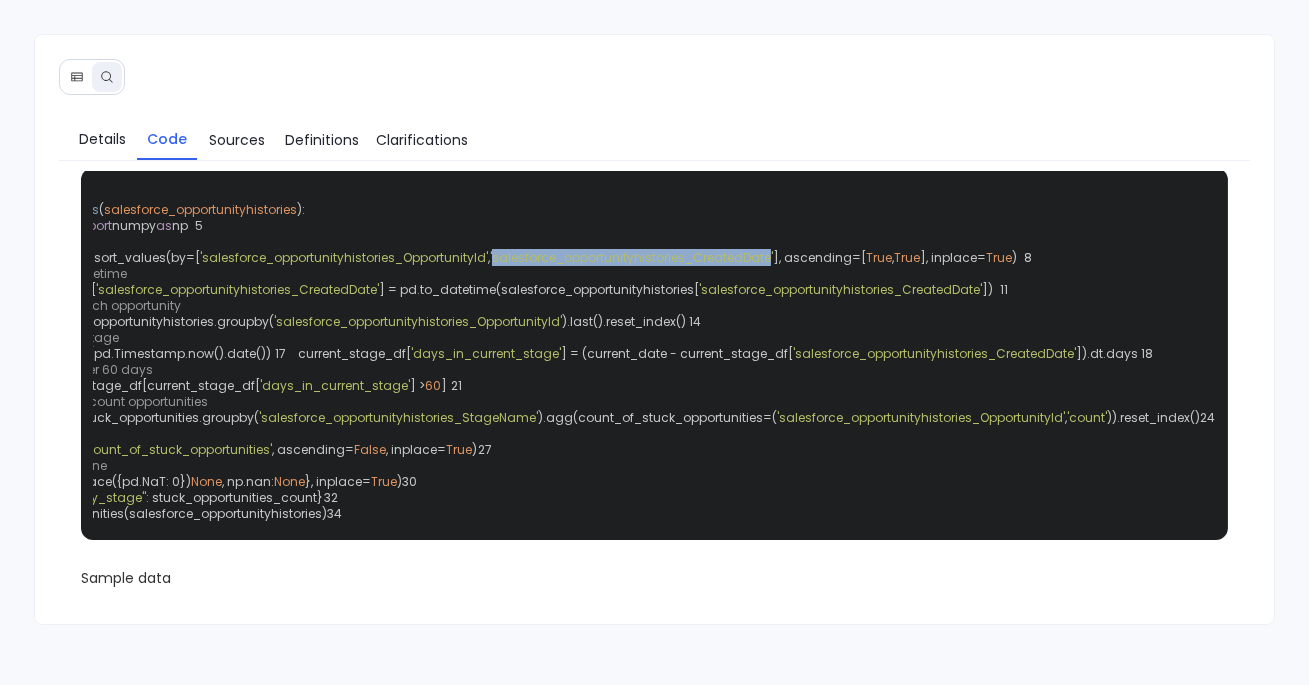 click on "'salesforce_opportunityhistories_CreatedDate'" at bounding box center [631, 257] 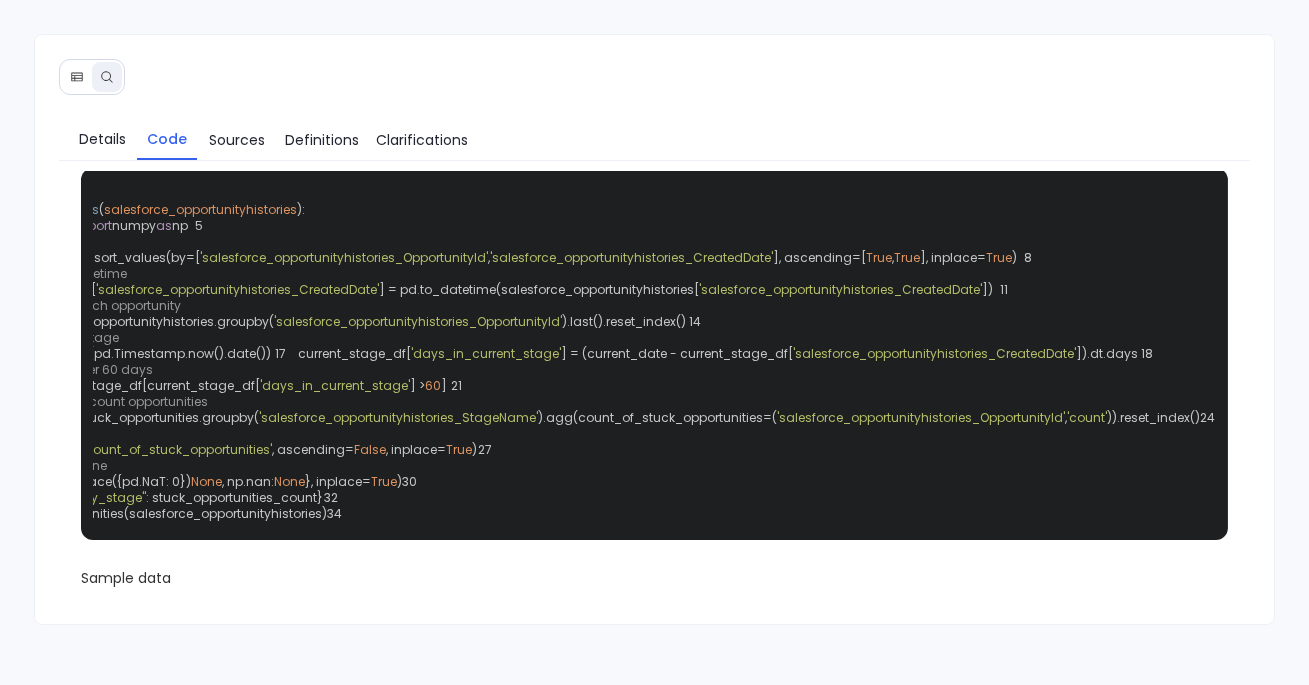 click on "1
2 def   analyze_stuck_opportunities ( salesforce_opportunityhistories ):
3      import  pandas  as  pd
4      import  numpy  as  np
5
6      # Sort data
7     salesforce_opportunityhistories.sort_values(by=[ 'salesforce_opportunityhistories_OpportunityId' ,  'salesforce_opportunityhistories_CreatedDate' ], ascending=[ True ,  True ], inplace= True )
8
9      # Convert CreatedDate to datetime
10     salesforce_opportunityhistories[ 'salesforce_opportunityhistories_CreatedDate' ] = pd.to_datetime(salesforce_opportunityhistories[ 'salesforce_opportunityhistories_CreatedDate' ])
11
12      # Identify current stage for each opportunity
13     current_stage_df = salesforce_opportunityhistories.groupby( 'salesforce_opportunityhistories_OpportunityId' ).last().reset_index()
14
15      # Calculate days in current stage
16     current_date = pd.to_datetime(pd.Timestamp.now().date())
17     current_stage_df[ 'days_in_current_stage' ] = (current_date - current_stage_df[ ]).dt.days
18
19" at bounding box center [654, 354] 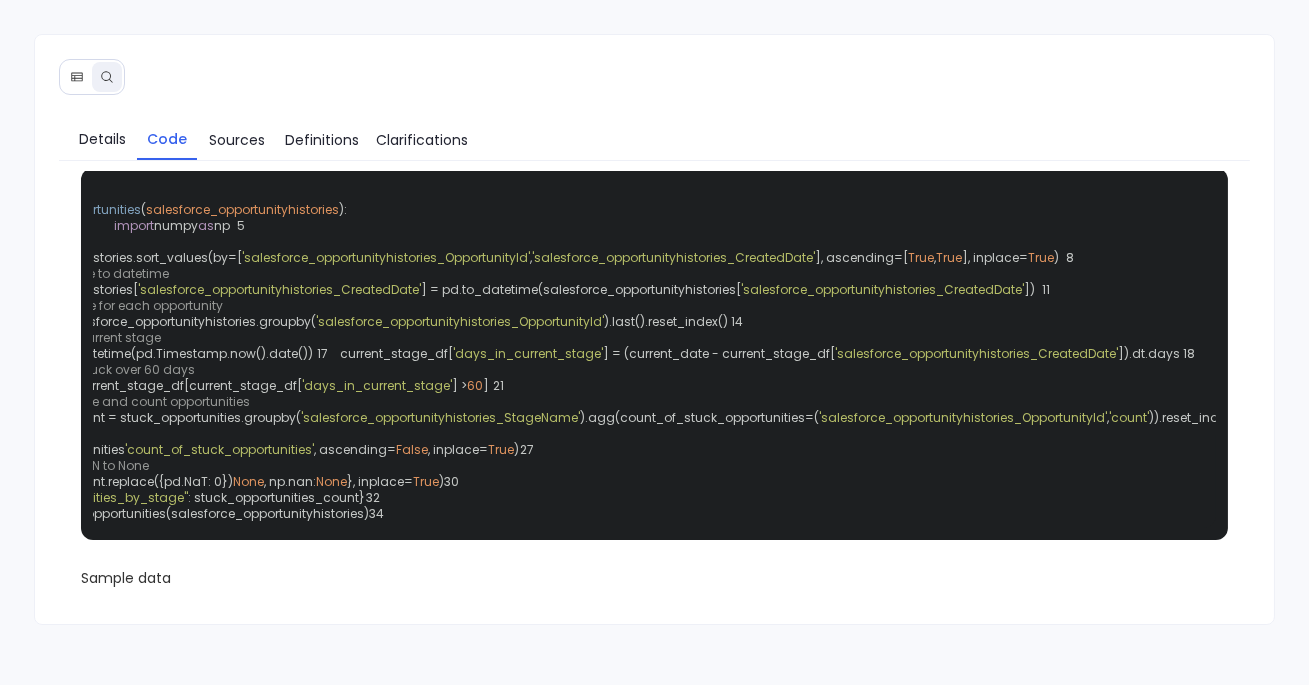 scroll, scrollTop: 0, scrollLeft: 228, axis: horizontal 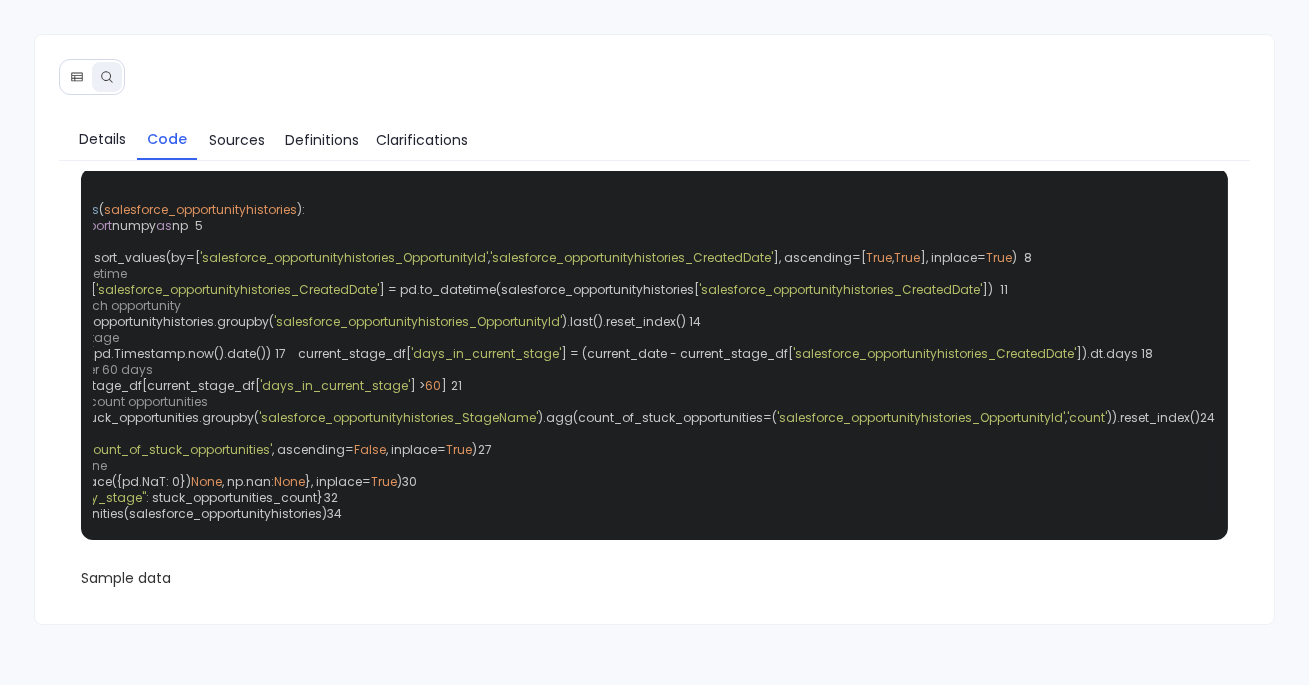 click on "'salesforce_opportunityhistories_CreatedDate'" at bounding box center [631, 257] 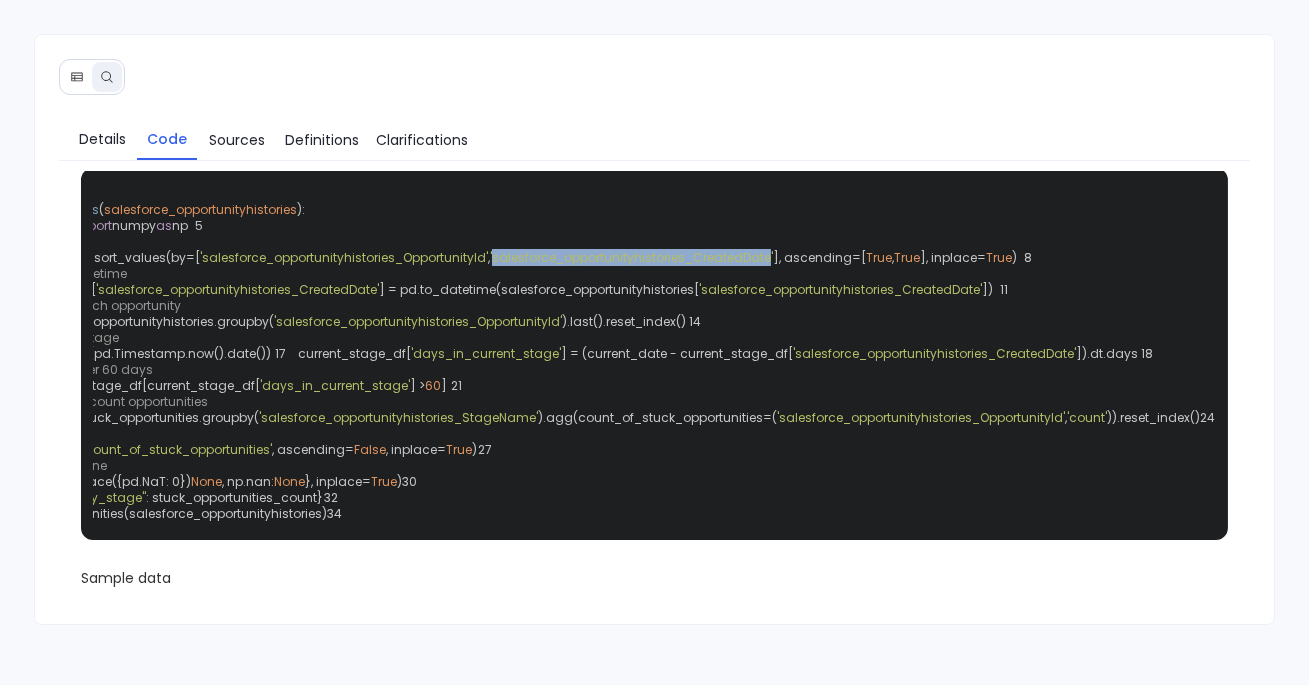 click on "'salesforce_opportunityhistories_CreatedDate'" at bounding box center [631, 257] 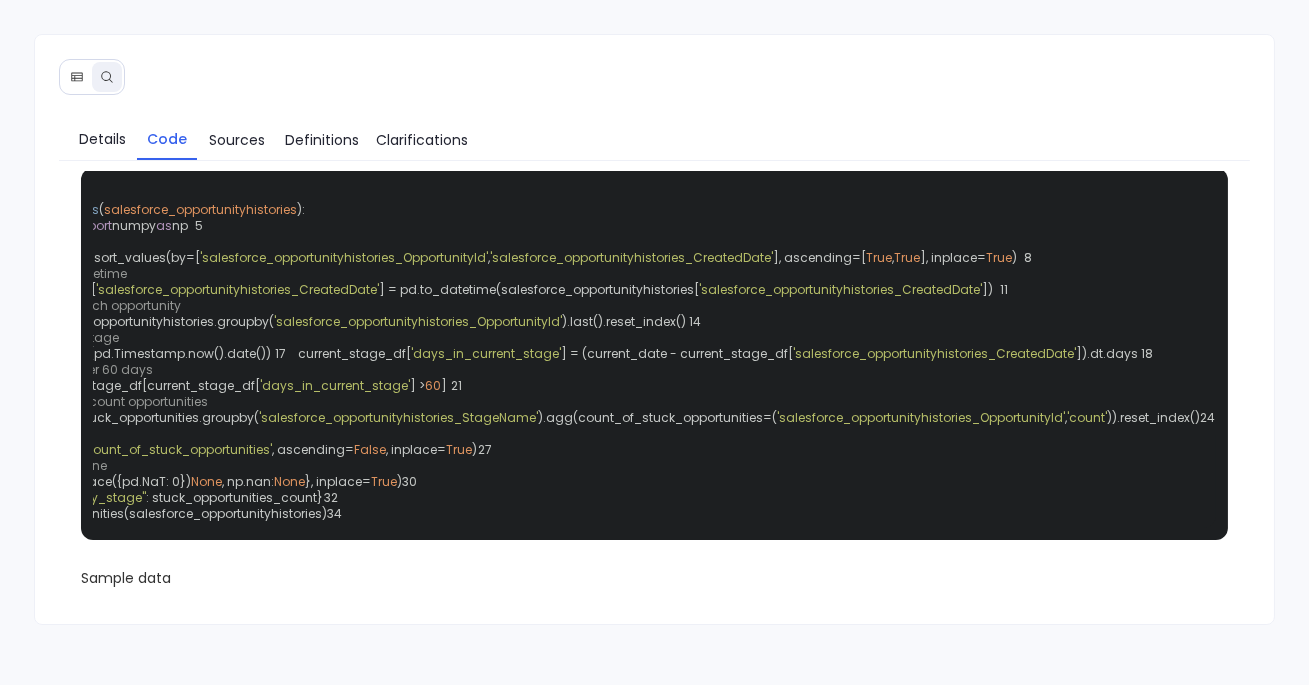 click on "1
2 def   analyze_stuck_opportunities ( salesforce_opportunityhistories ):
3      import  pandas  as  pd
4      import  numpy  as  np
5
6      # Sort data
7     salesforce_opportunityhistories.sort_values(by=[ 'salesforce_opportunityhistories_OpportunityId' ,  'salesforce_opportunityhistories_CreatedDate' ], ascending=[ True ,  True ], inplace= True )
8
9      # Convert CreatedDate to datetime
10     salesforce_opportunityhistories[ 'salesforce_opportunityhistories_CreatedDate' ] = pd.to_datetime(salesforce_opportunityhistories[ 'salesforce_opportunityhistories_CreatedDate' ])
11
12      # Identify current stage for each opportunity
13     current_stage_df = salesforce_opportunityhistories.groupby( 'salesforce_opportunityhistories_OpportunityId' ).last().reset_index()
14
15      # Calculate days in current stage
16     current_date = pd.to_datetime(pd.Timestamp.now().date())
17     current_stage_df[ 'days_in_current_stage' ] = (current_date - current_stage_df[ ]).dt.days
18
19" at bounding box center (654, 354) 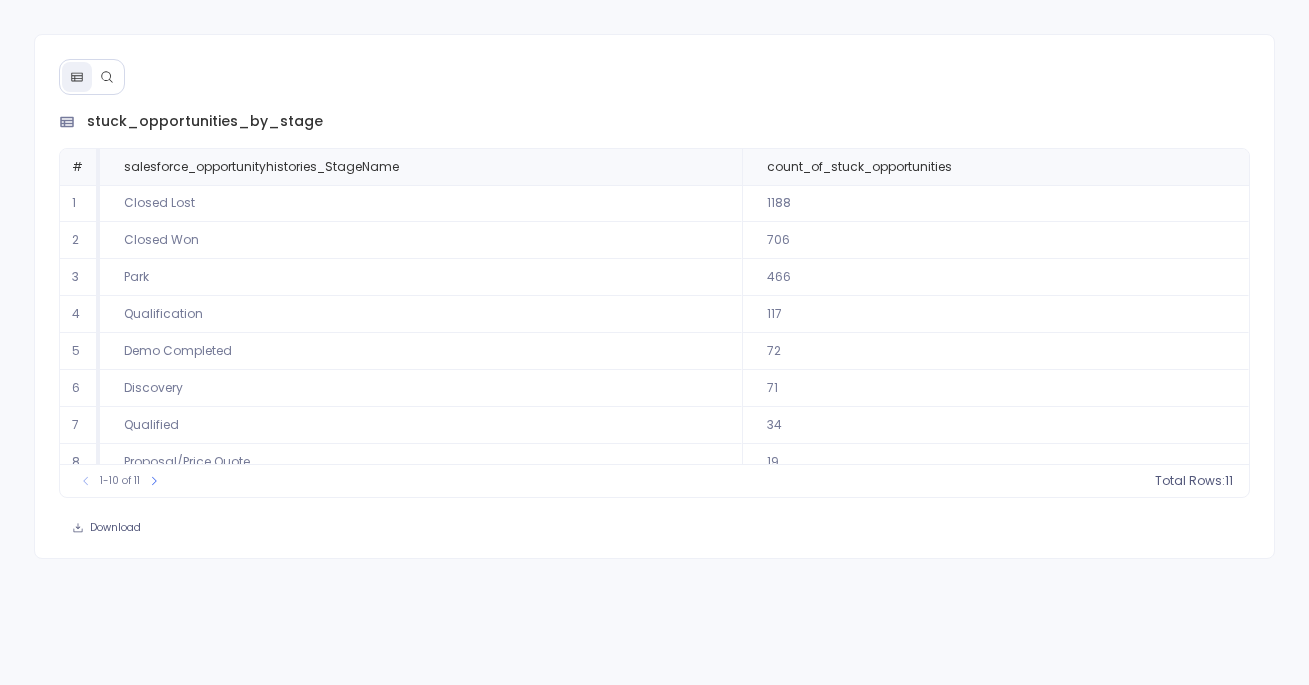 scroll, scrollTop: 0, scrollLeft: 0, axis: both 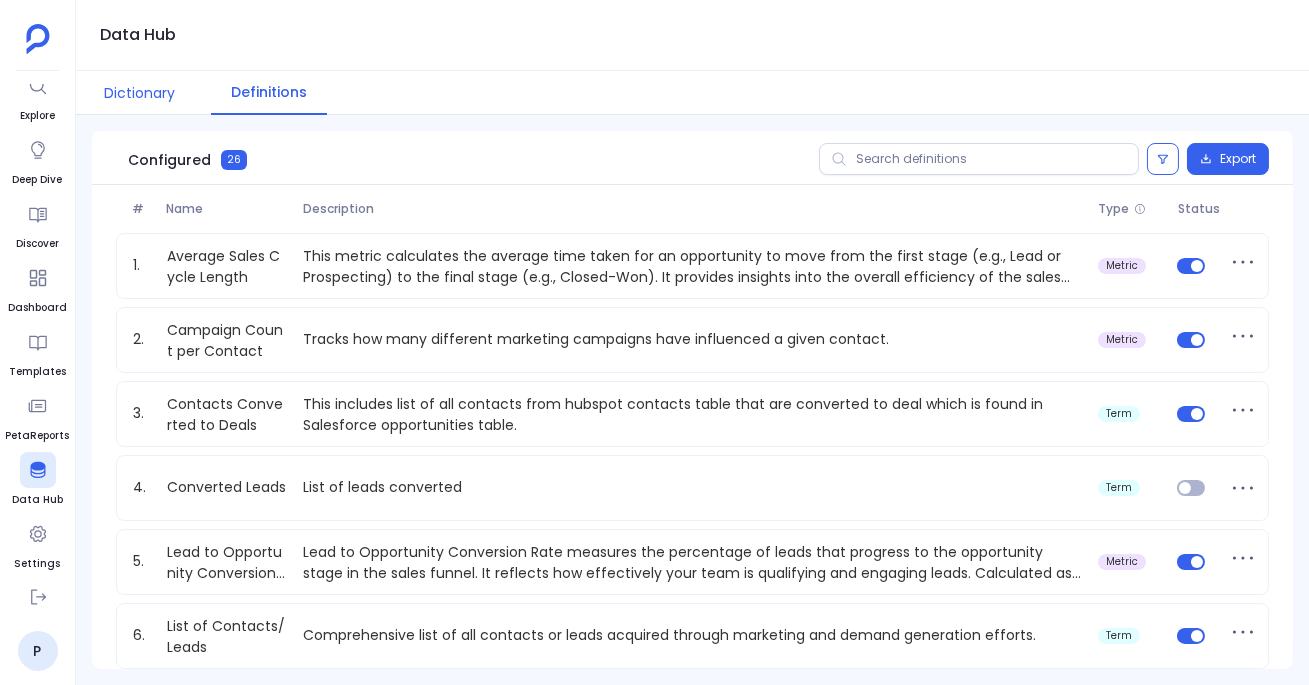 click on "Dictionary" at bounding box center (139, 93) 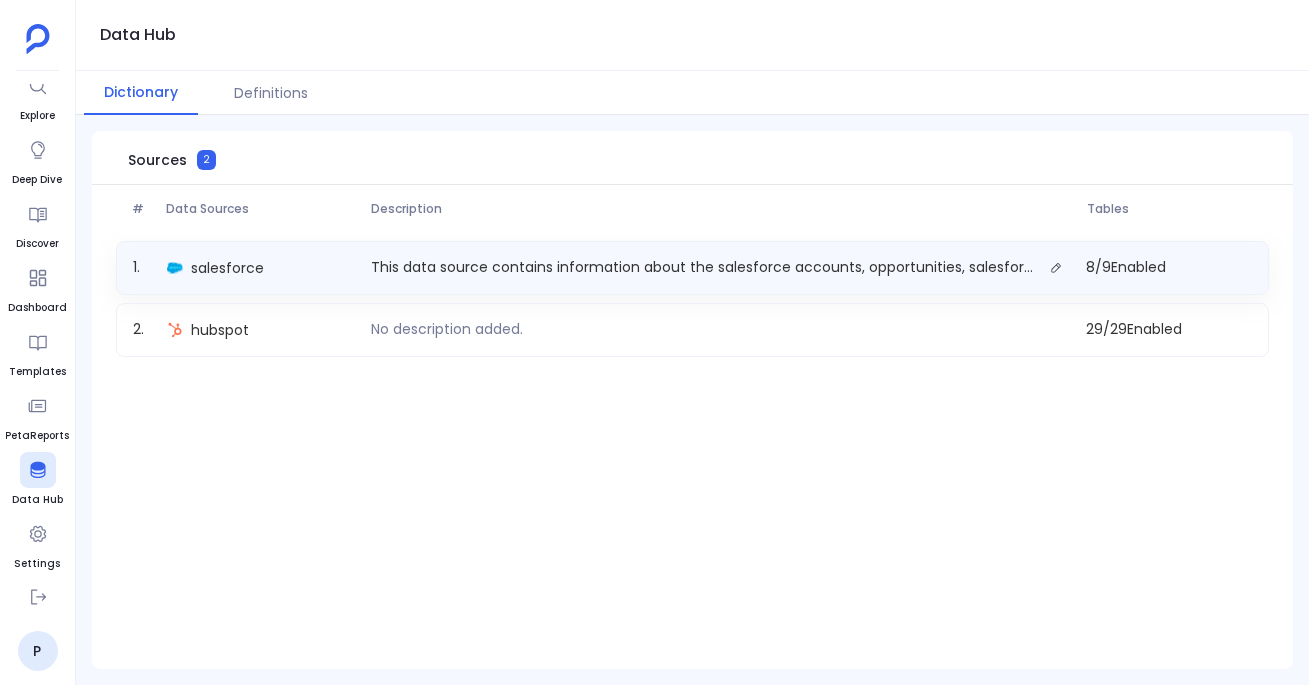 click on "salesforce" at bounding box center [261, 268] 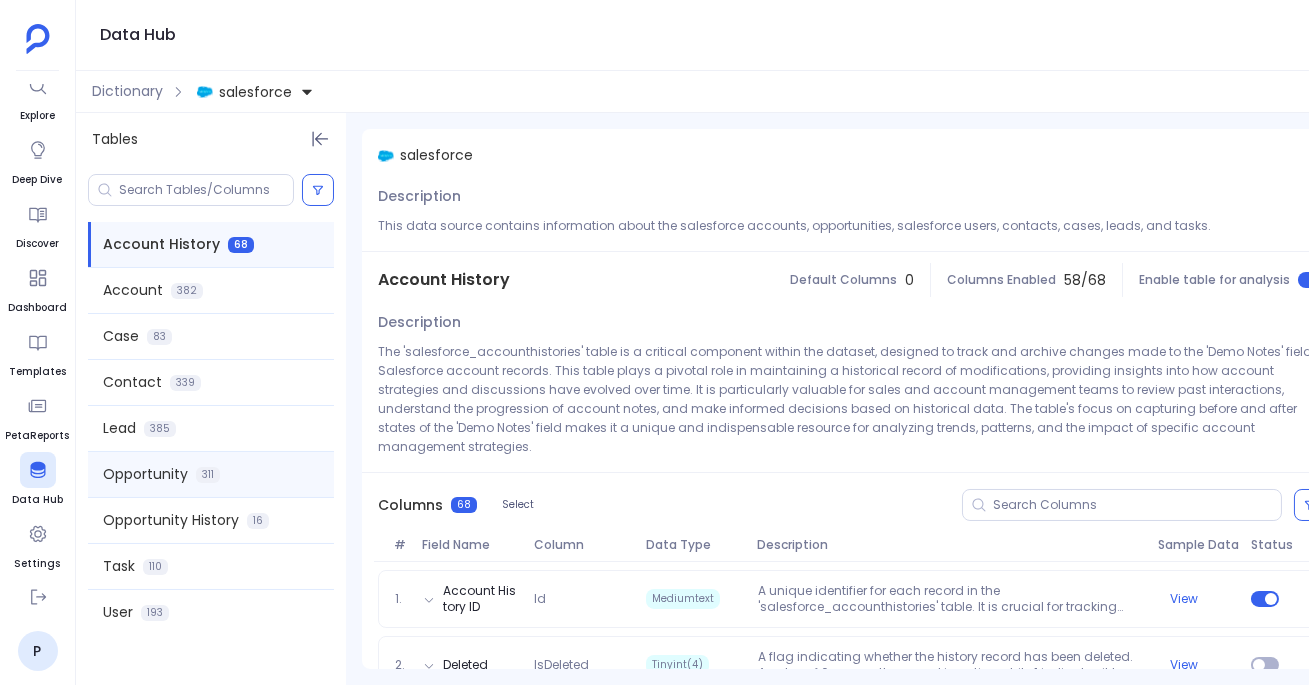 click on "Opportunity" at bounding box center (145, 474) 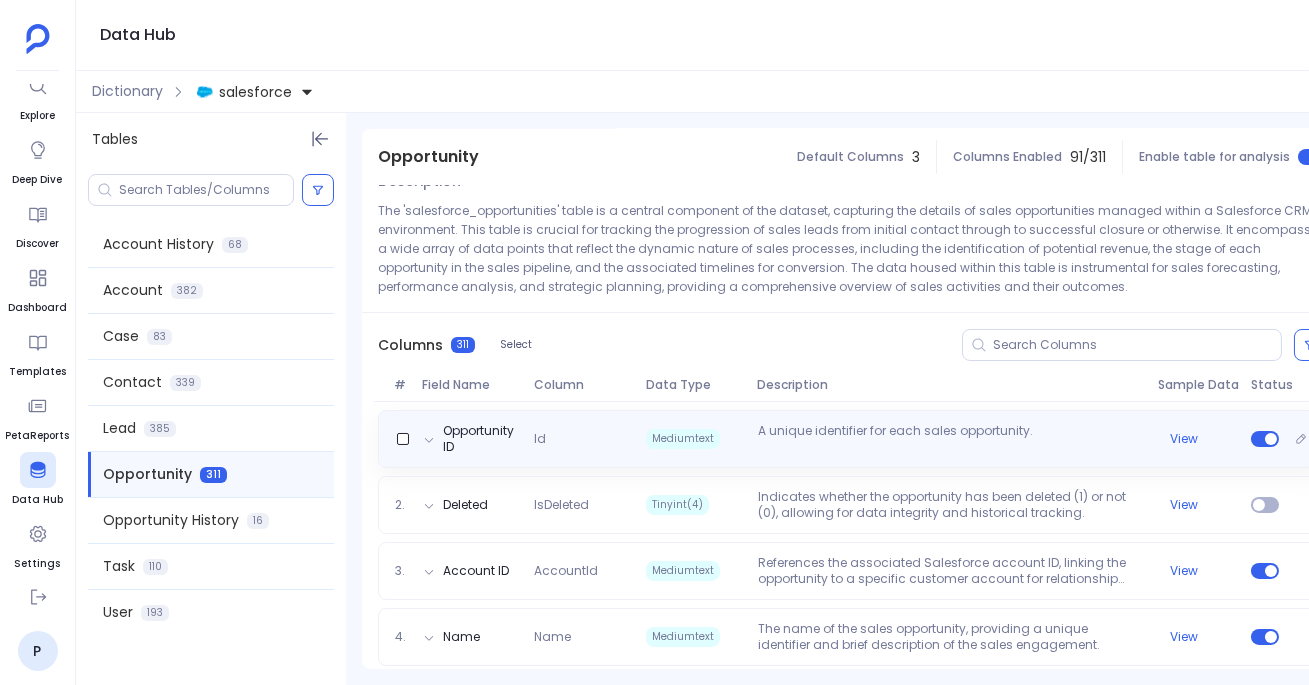 scroll, scrollTop: 147, scrollLeft: 0, axis: vertical 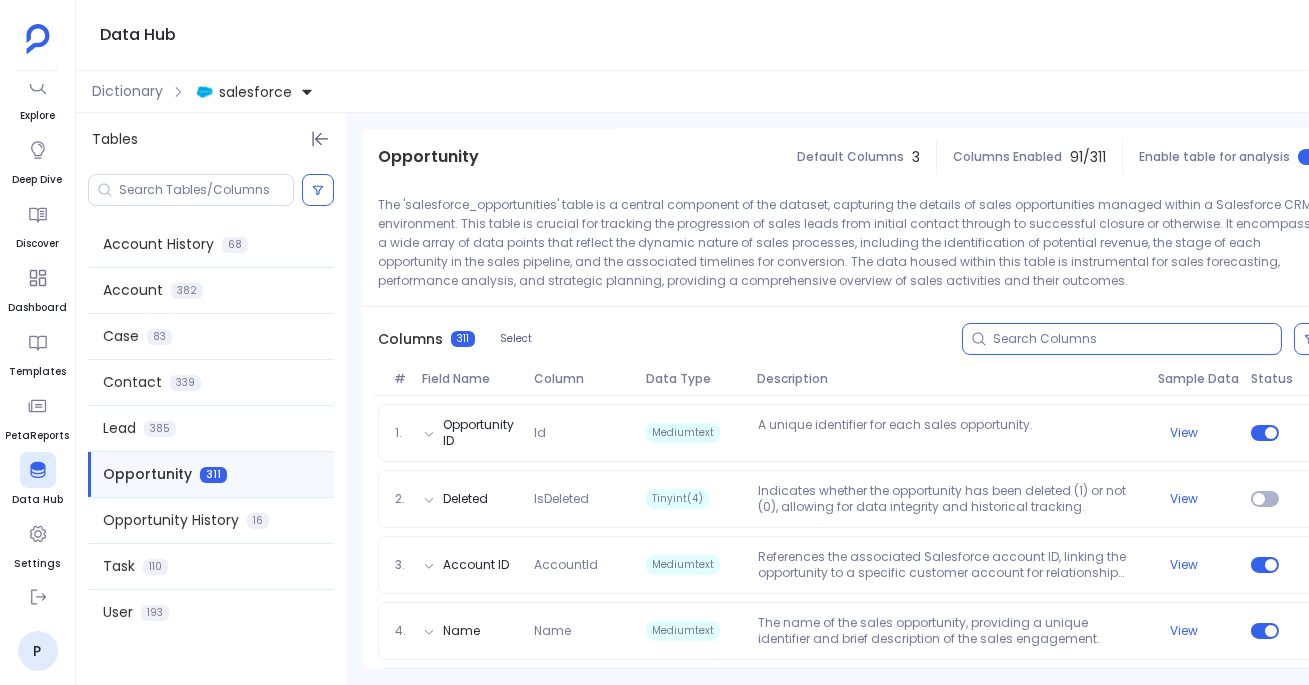 click at bounding box center (1137, 339) 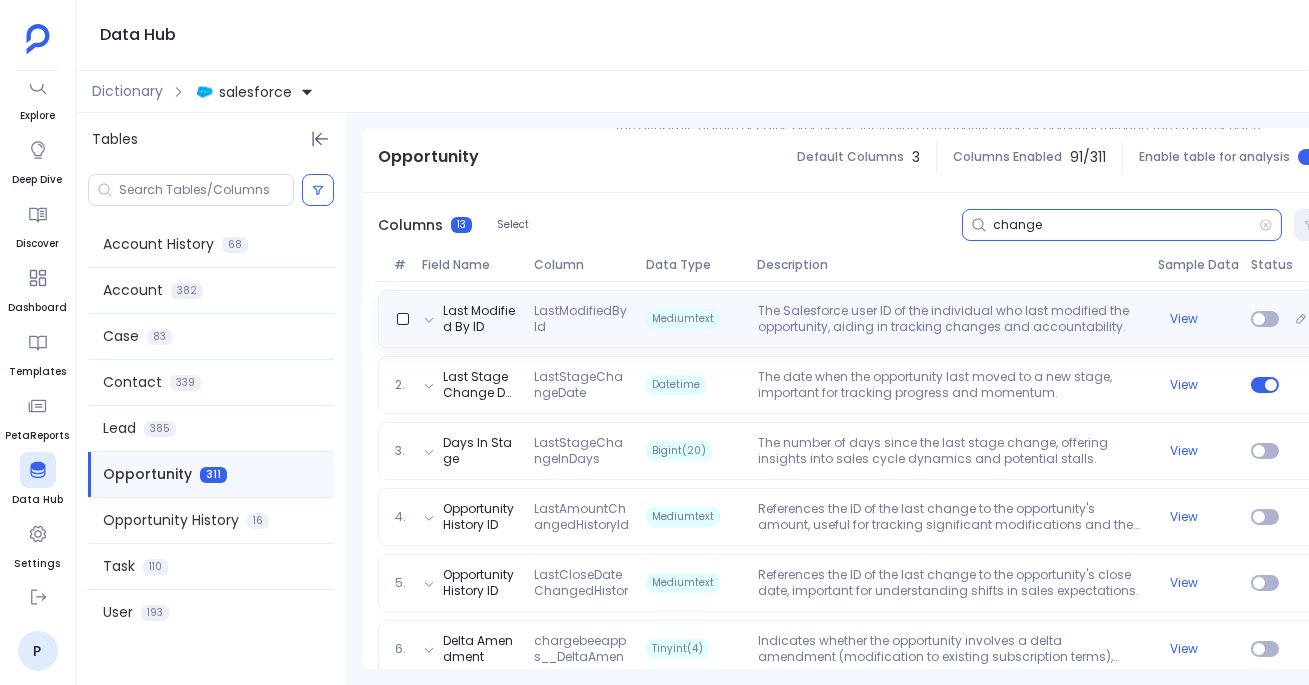 scroll, scrollTop: 264, scrollLeft: 0, axis: vertical 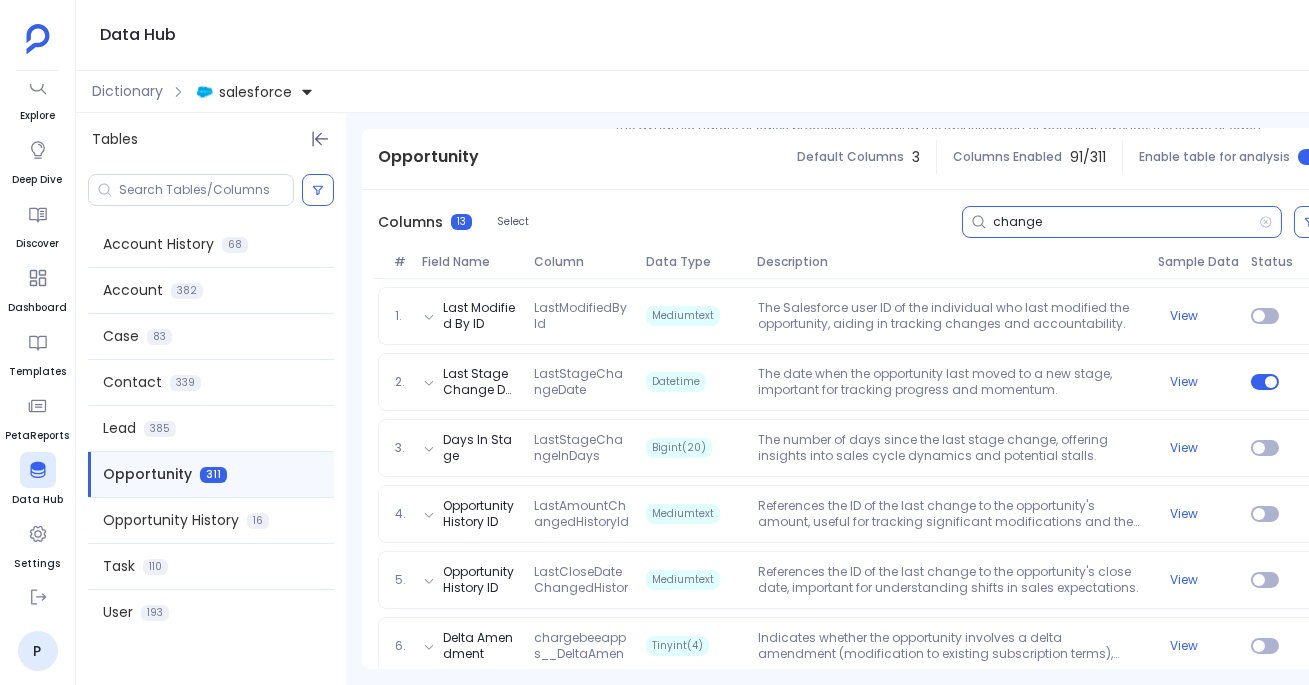 type on "change" 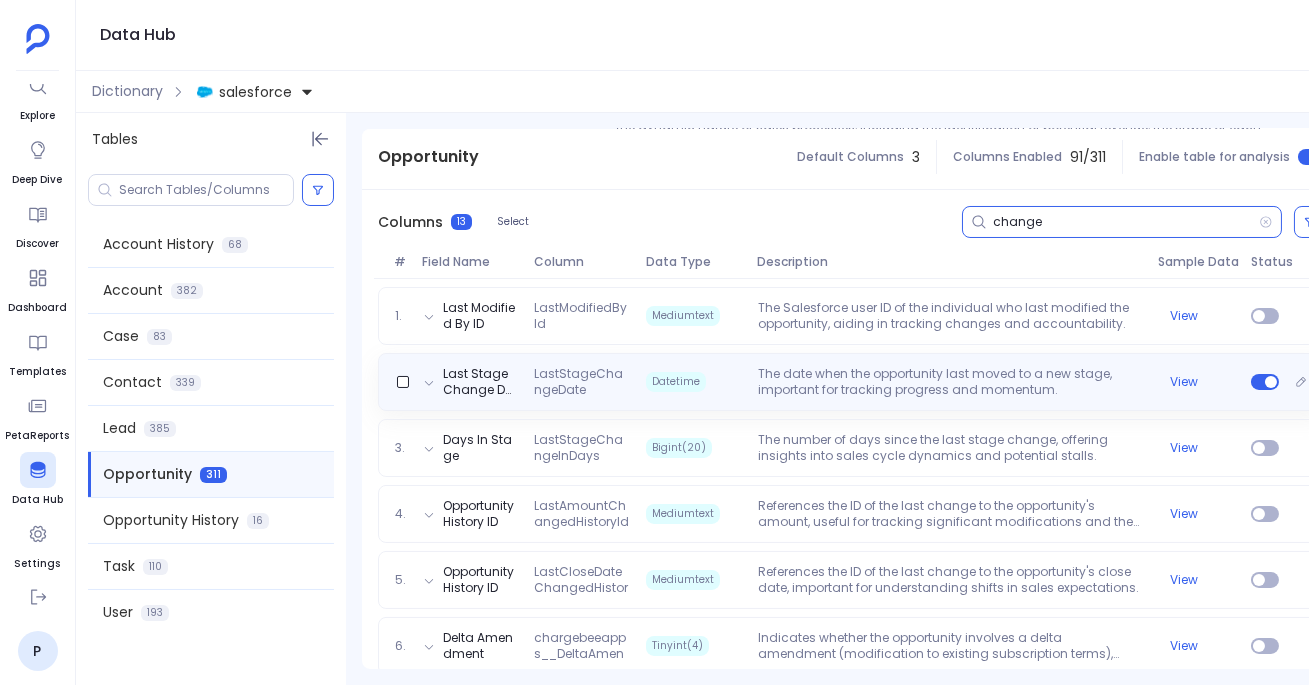 click on "The date when the opportunity last moved to a new stage, important for tracking progress and momentum." at bounding box center (950, 382) 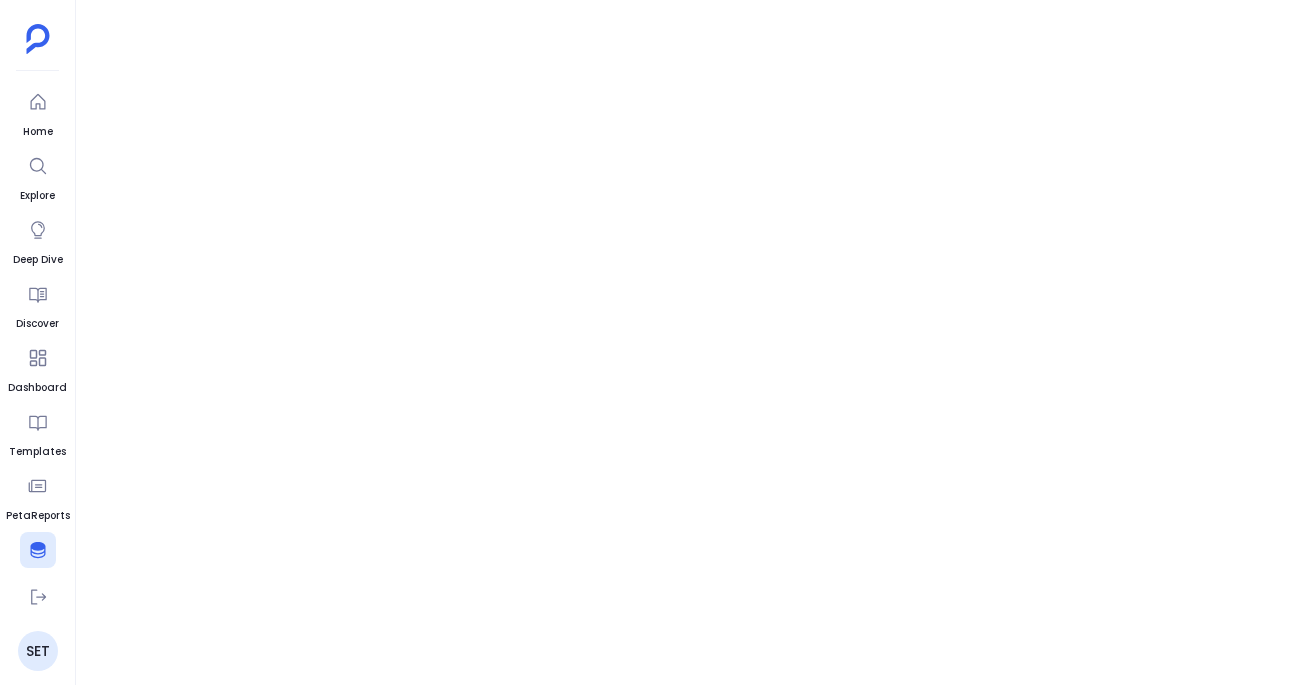 scroll, scrollTop: 0, scrollLeft: 0, axis: both 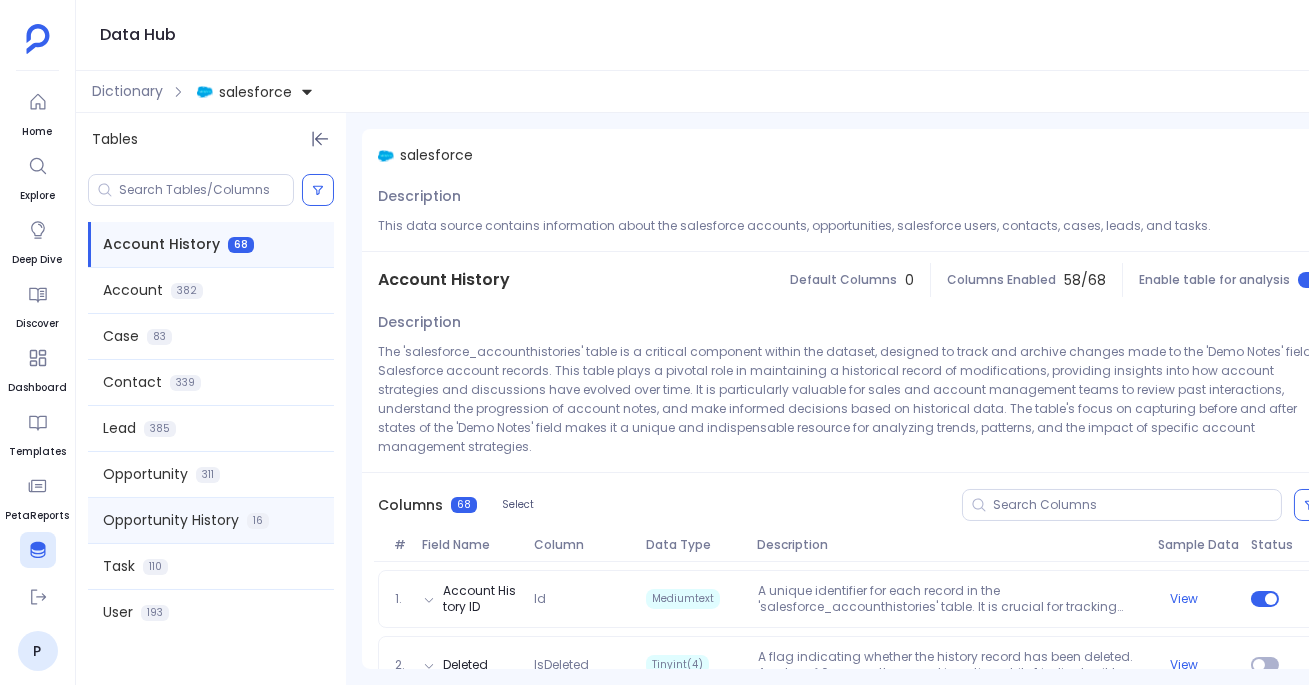 click on "Opportunity History" at bounding box center (171, 520) 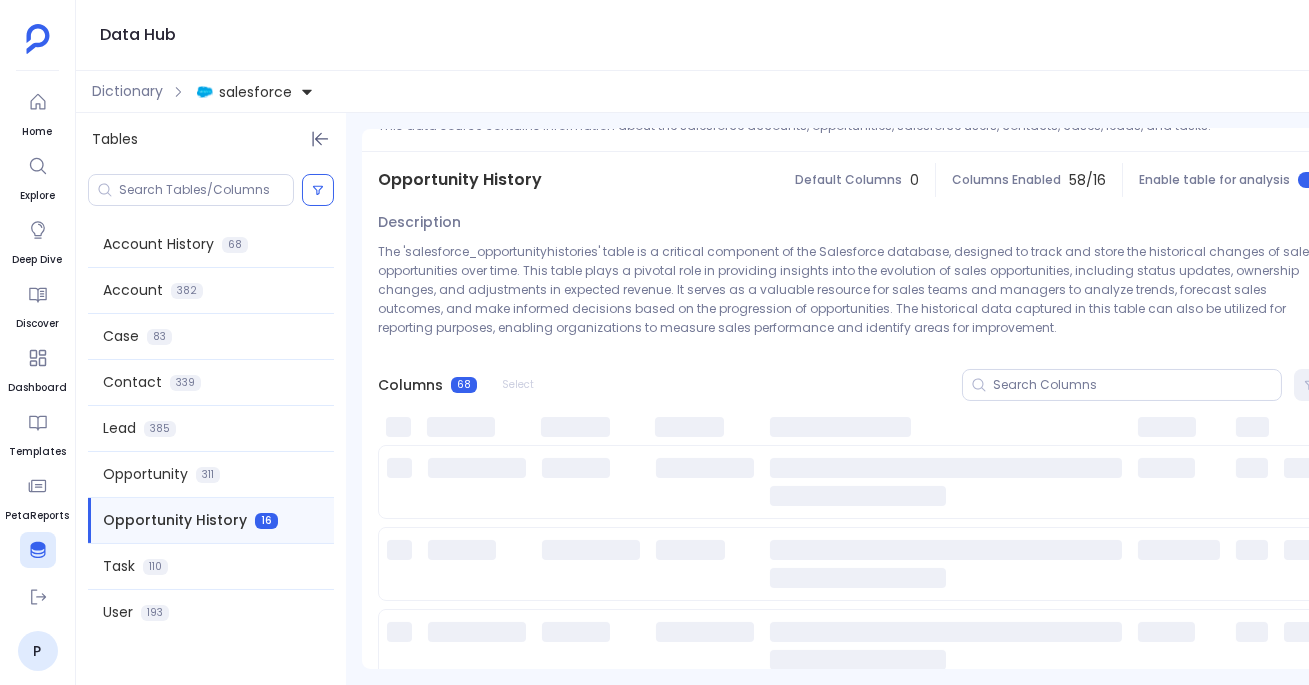 scroll, scrollTop: 120, scrollLeft: 0, axis: vertical 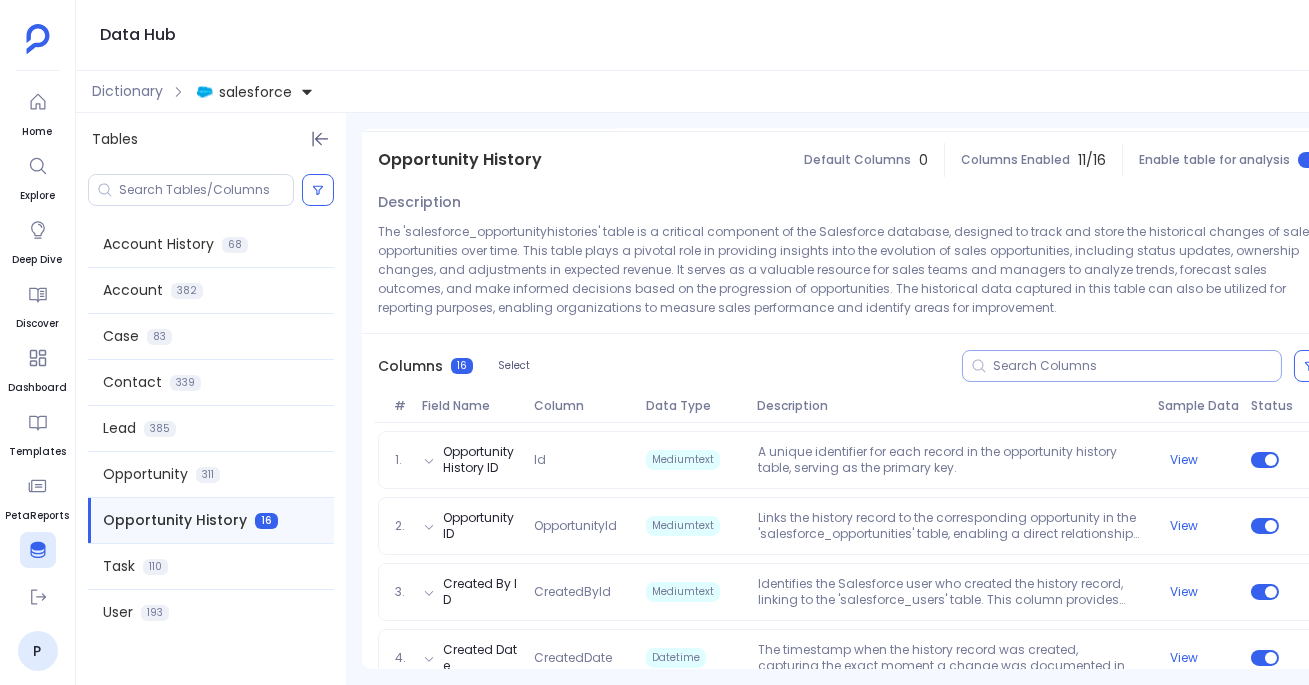 click at bounding box center (1137, 366) 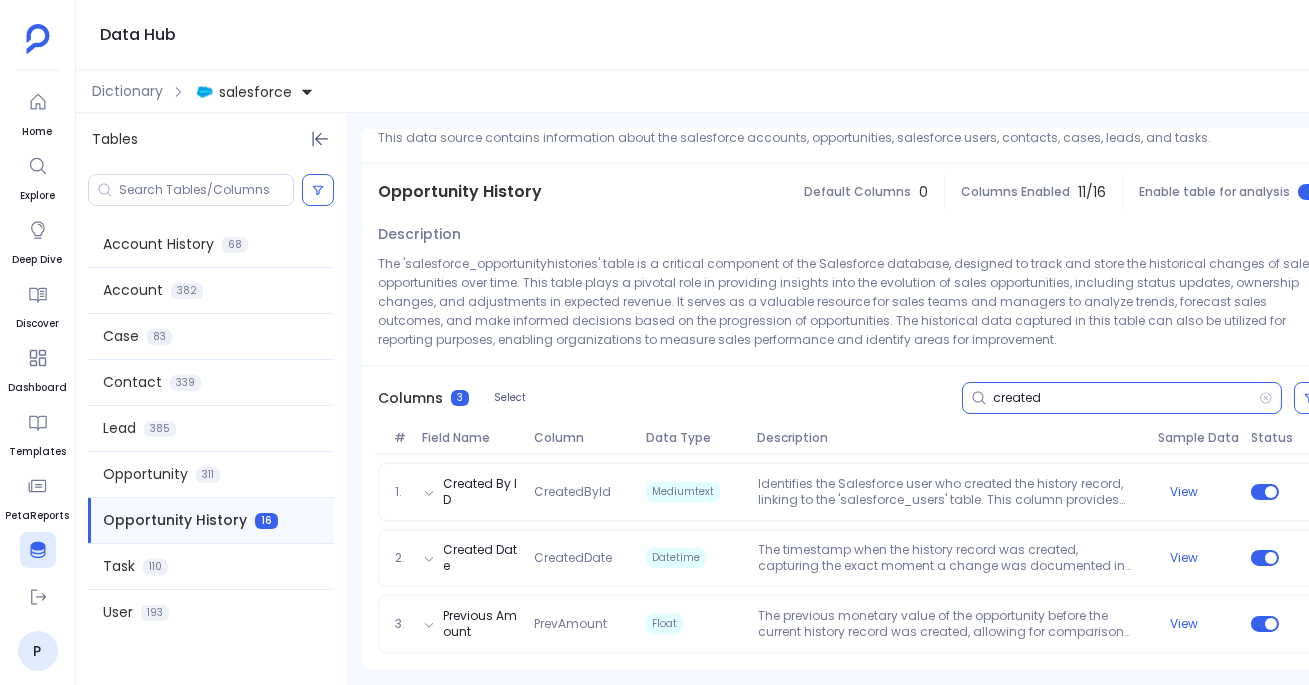 scroll, scrollTop: 87, scrollLeft: 0, axis: vertical 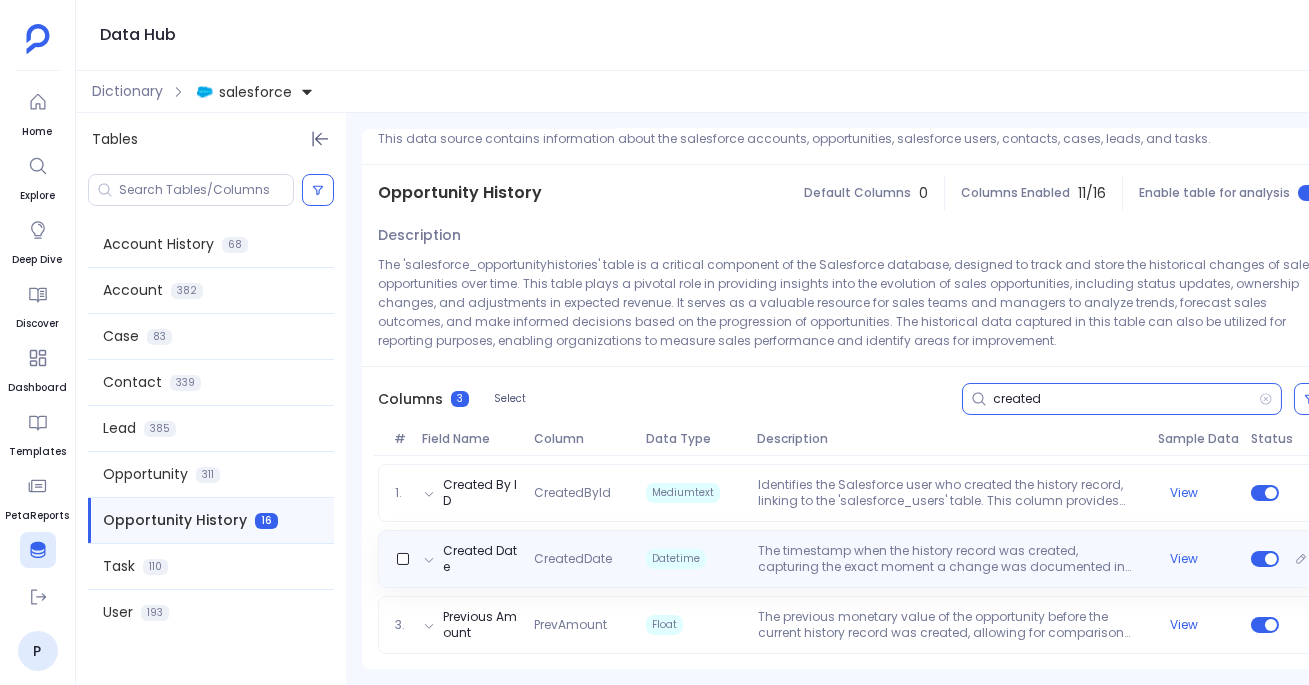 type on "created" 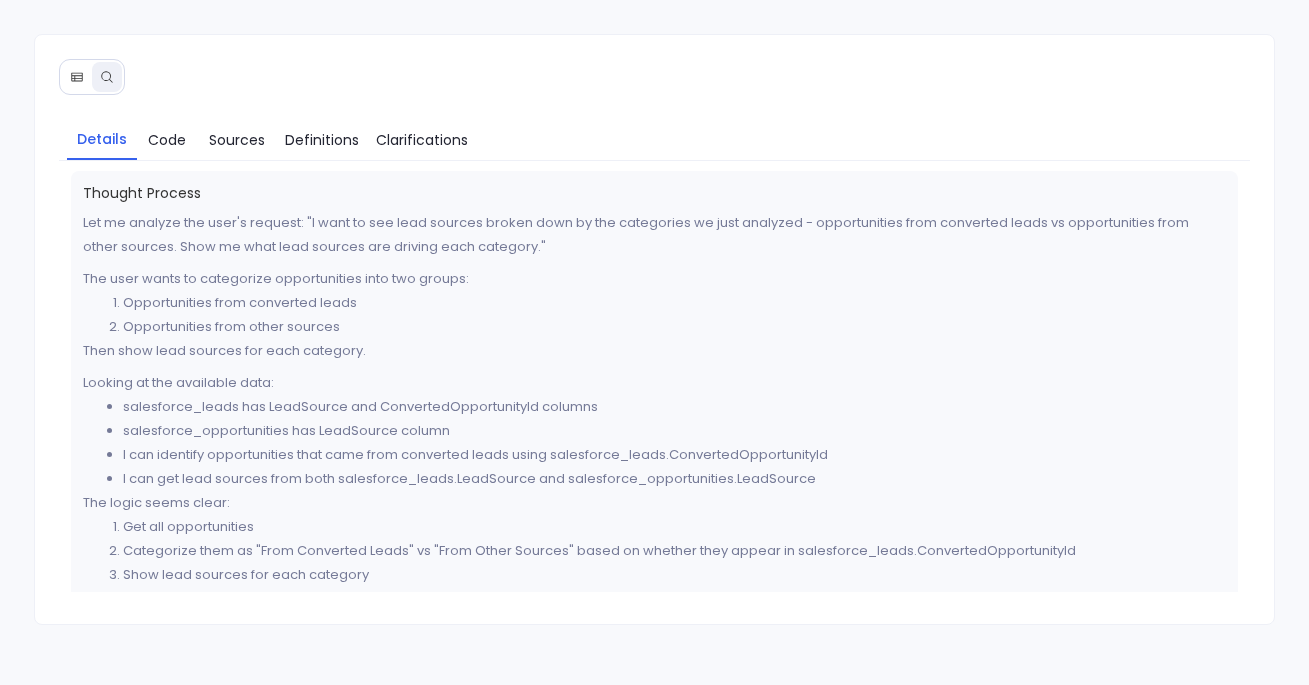 scroll, scrollTop: 0, scrollLeft: 0, axis: both 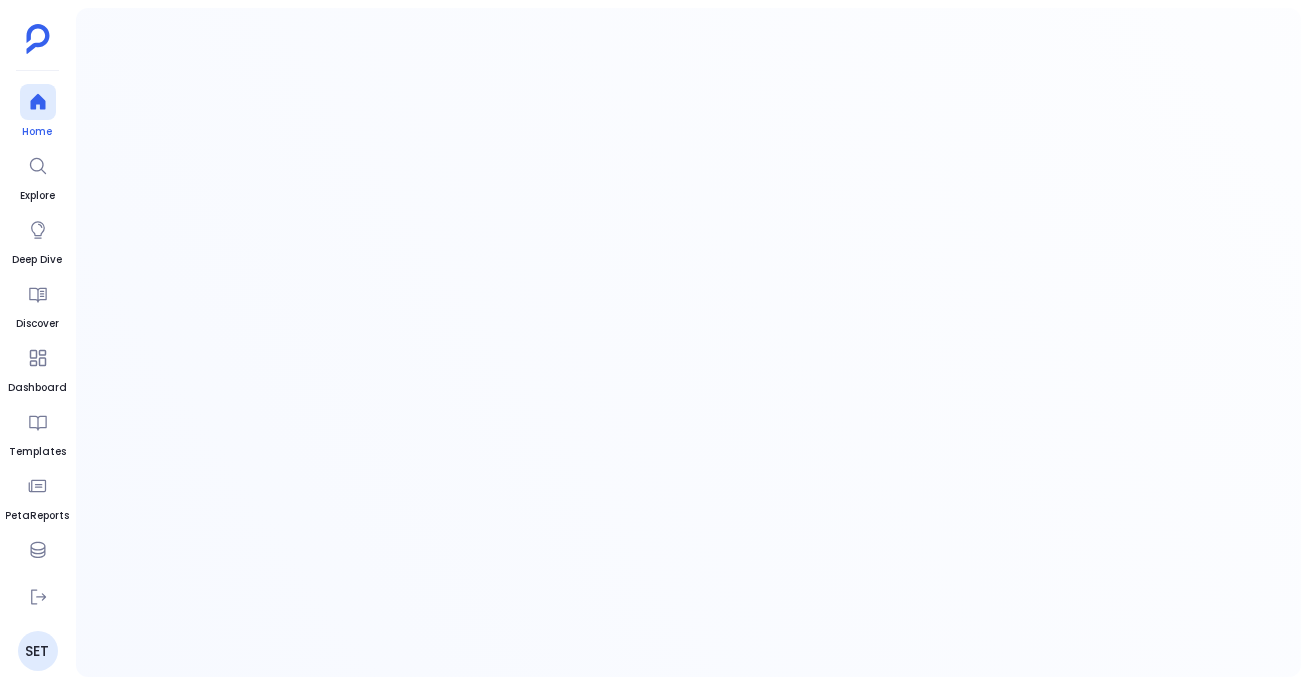 click 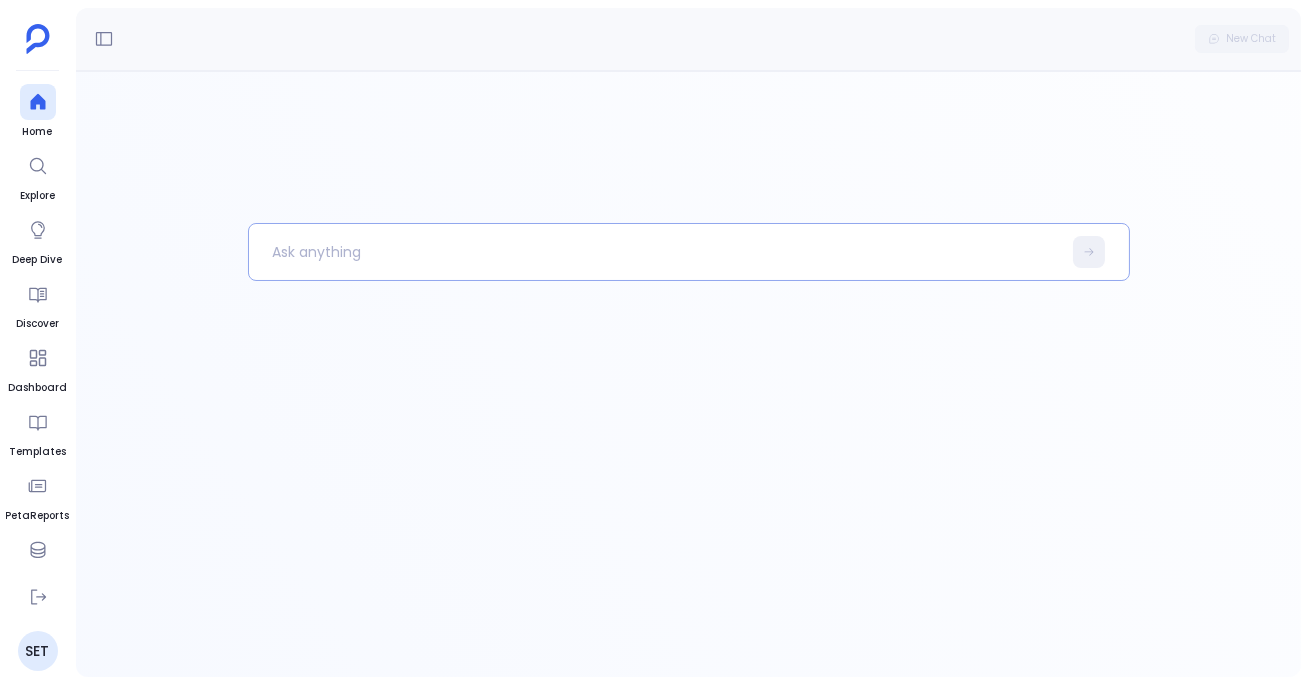 click at bounding box center [655, 252] 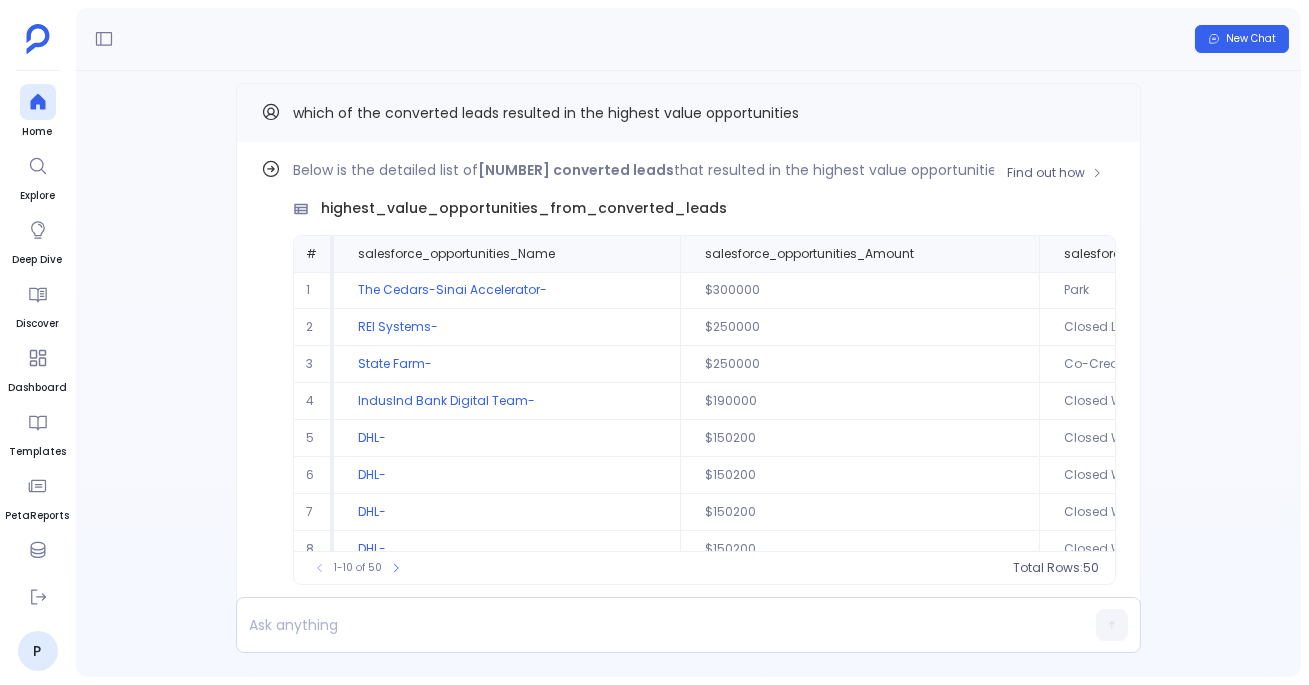 scroll, scrollTop: -80, scrollLeft: 0, axis: vertical 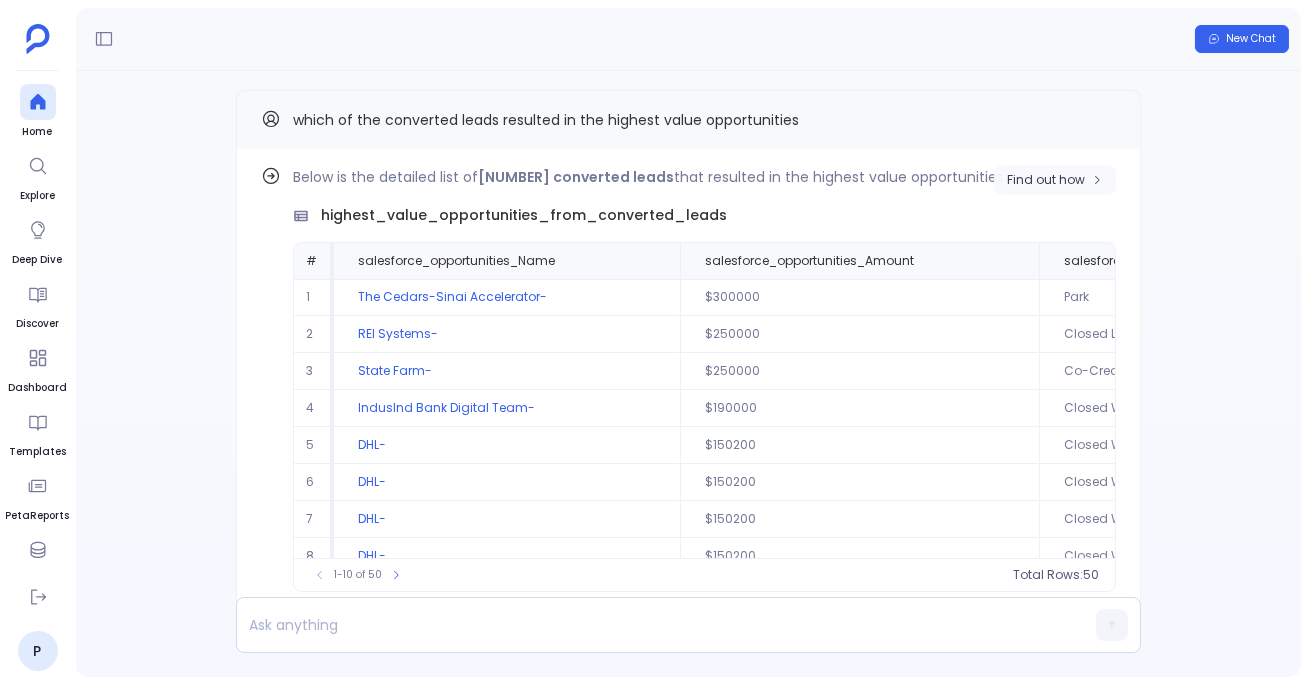 click on "Find out how" at bounding box center [1046, 180] 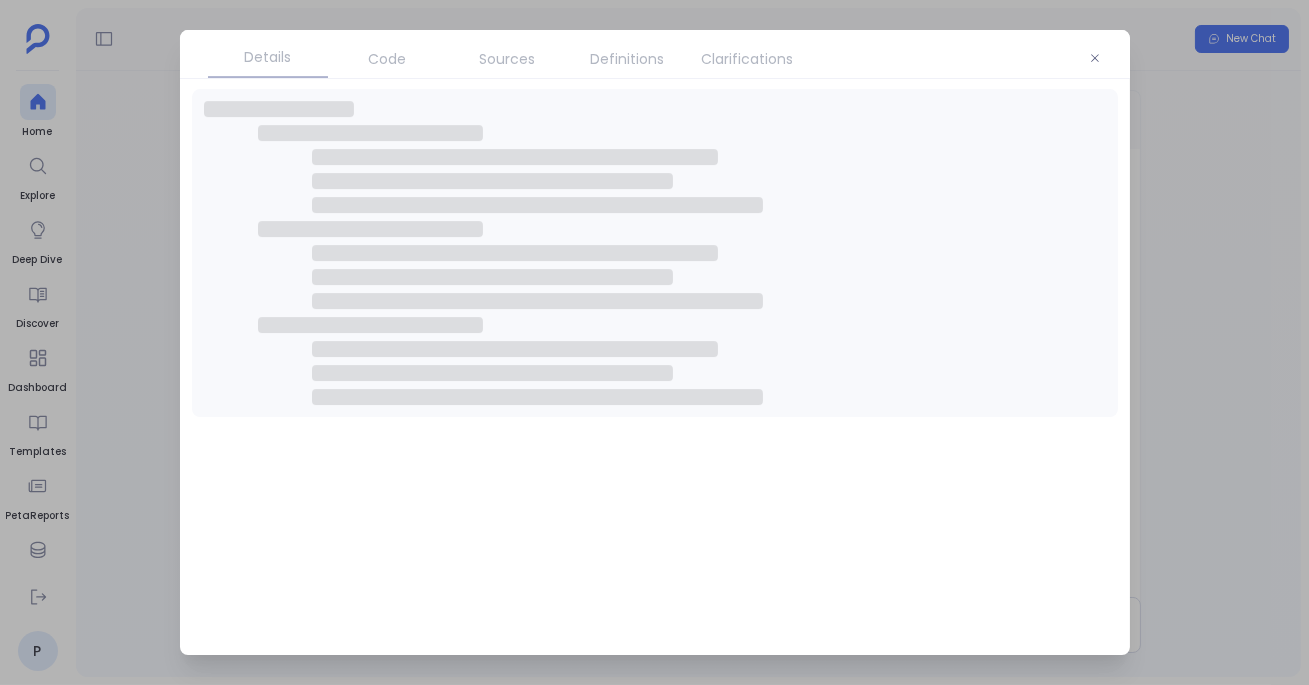 click on "Code" at bounding box center [388, 59] 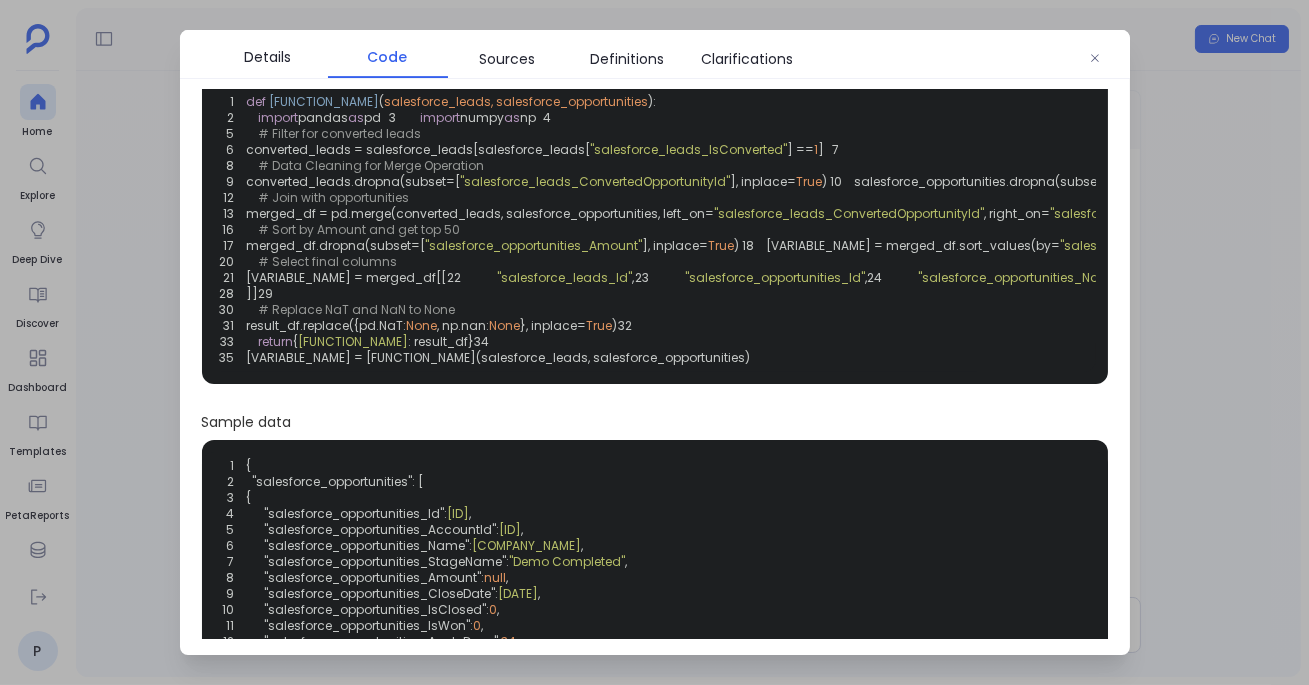 scroll, scrollTop: 52, scrollLeft: 0, axis: vertical 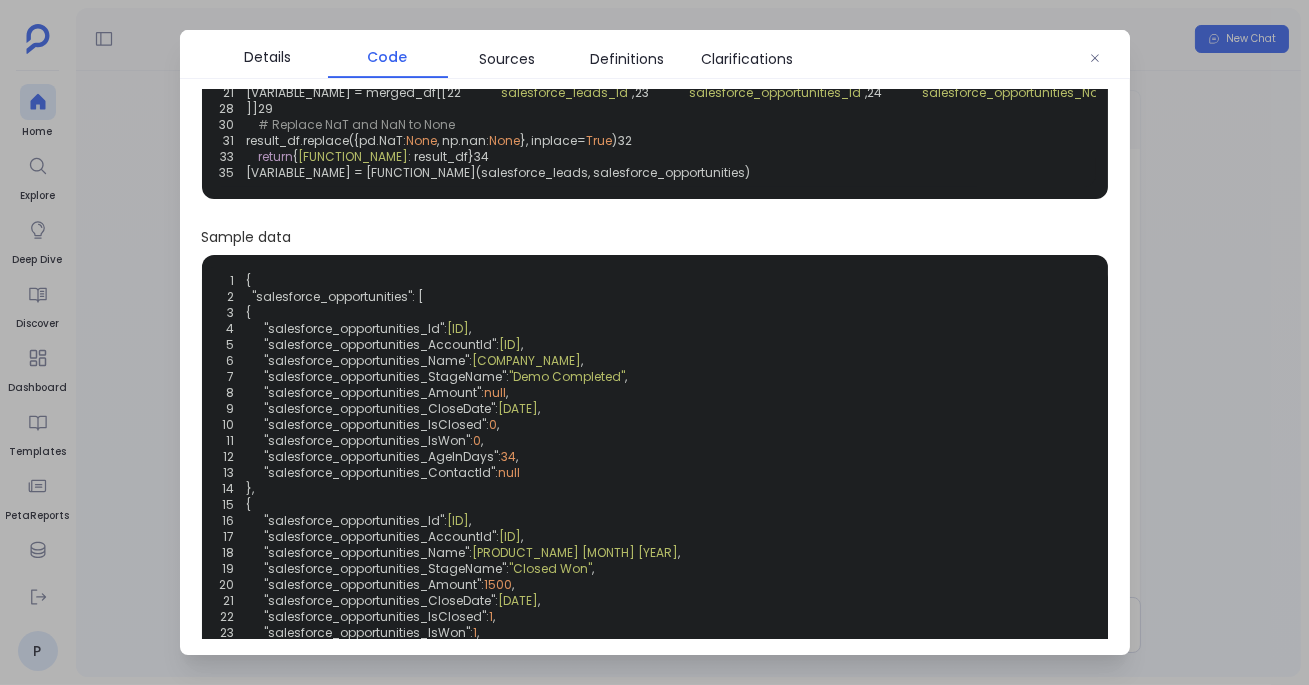 click on "1 def   get_highest_value_opportunities_from_converted_leads ( salesforce_leads, salesforce_opportunities ):
2      import  pandas  as  pd
3      import  numpy  as  np
4
5      # Filter for converted leads
6     converted_leads = salesforce_leads[salesforce_leads[ "salesforce_leads_IsConverted" ] ==  1 ]
7
8      # Data Cleaning for Merge Operation
9     converted_leads.dropna(subset=[ "salesforce_leads_ConvertedOpportunityId" ], inplace= True )
10     salesforce_opportunities.dropna(subset=[ "salesforce_opportunities_Id" ], inplace= True )
11
12      # Join with opportunities
13     merged_df = pd.merge(converted_leads, salesforce_opportunities, left_on= "salesforce_leads_ConvertedOpportunityId" , right_on= "salesforce_opportunities_Id" , how= "inner" )
14     merged_df = remove_column_collisions(merged_df,  "inner" )
15
16      # Sort by Amount and get top 50
17     merged_df.dropna(subset=[ "salesforce_opportunities_Amount" ], inplace= True )
18 , ascending= False ).head( 50" at bounding box center [655, 45] 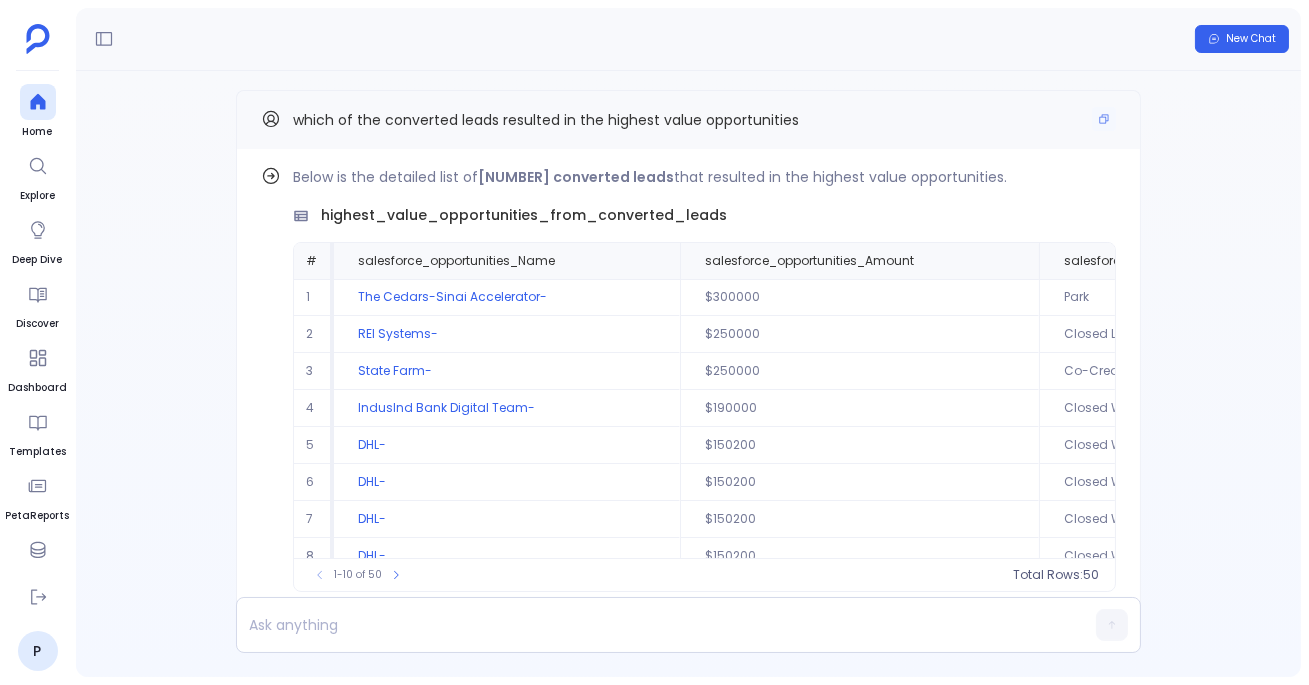 scroll, scrollTop: -84, scrollLeft: 0, axis: vertical 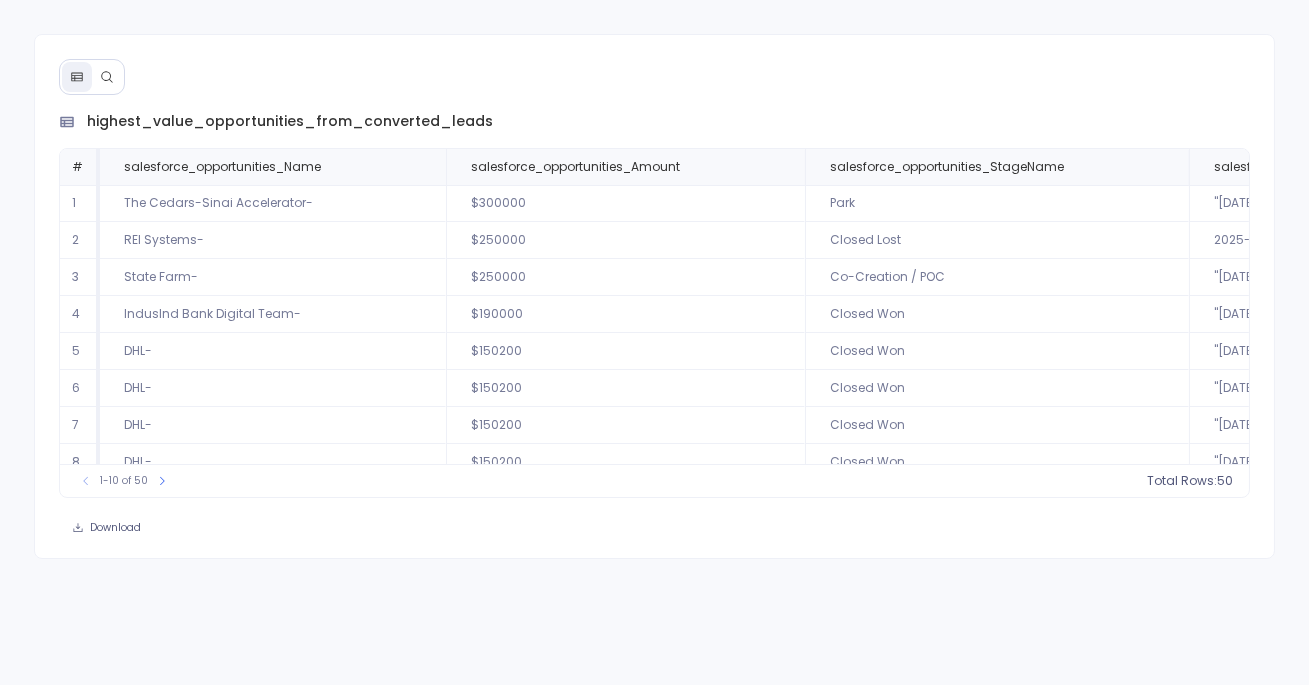 click 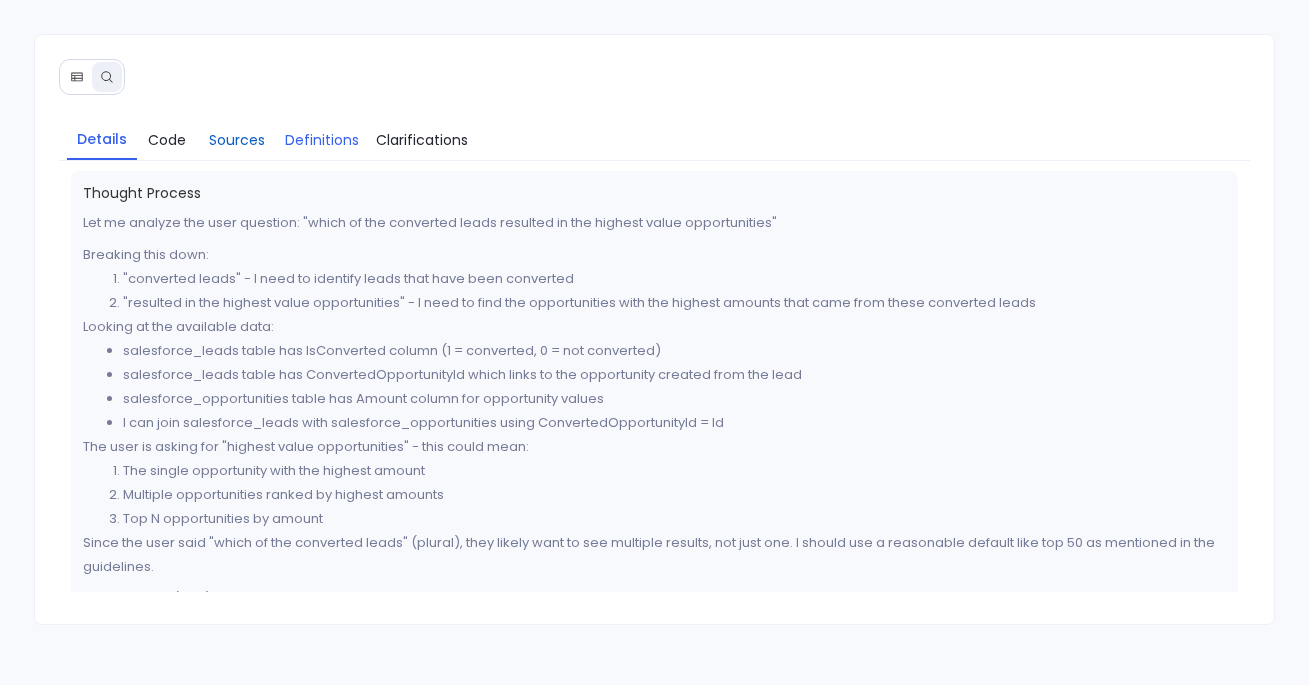 drag, startPoint x: 266, startPoint y: 143, endPoint x: 296, endPoint y: 143, distance: 30 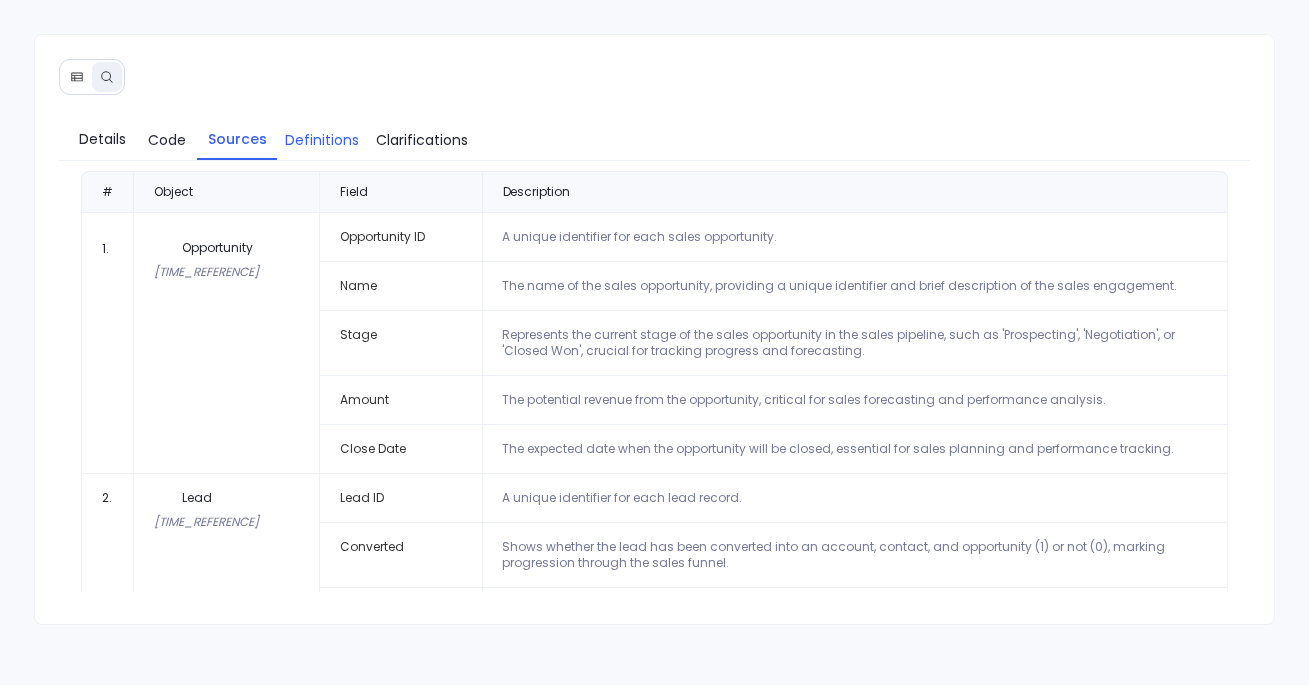 click on "Definitions" at bounding box center [322, 140] 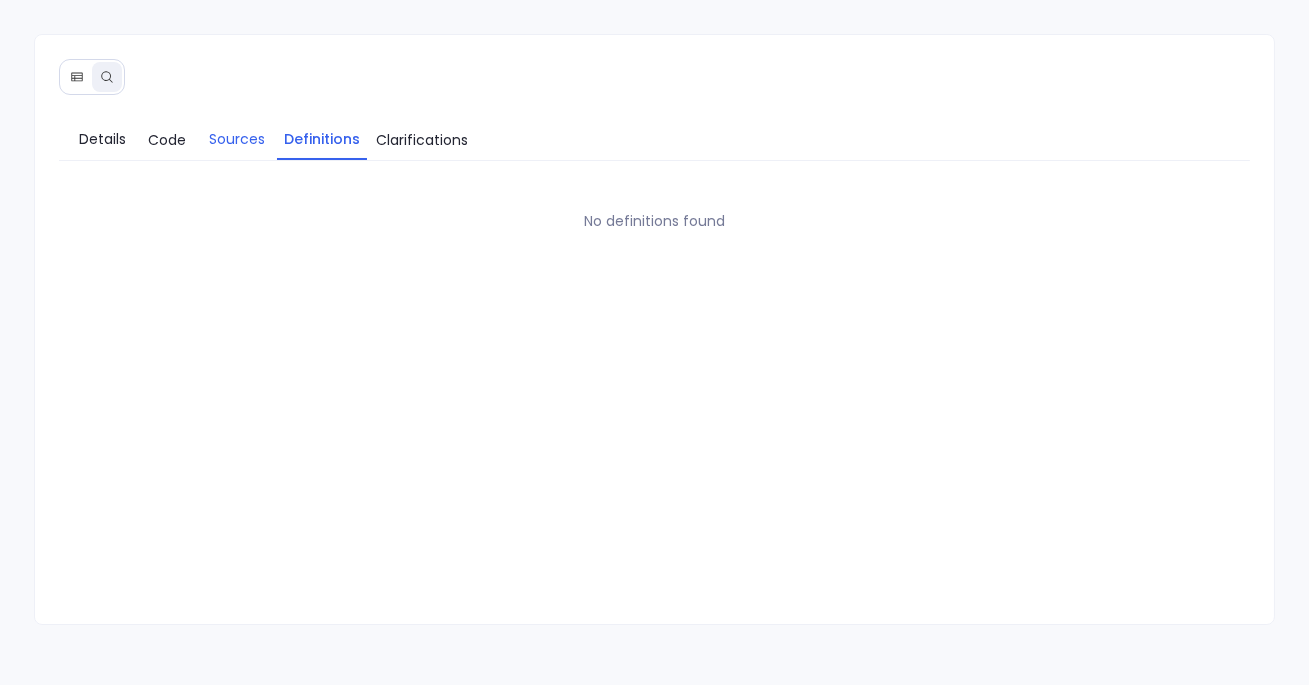 click on "Sources" at bounding box center (237, 139) 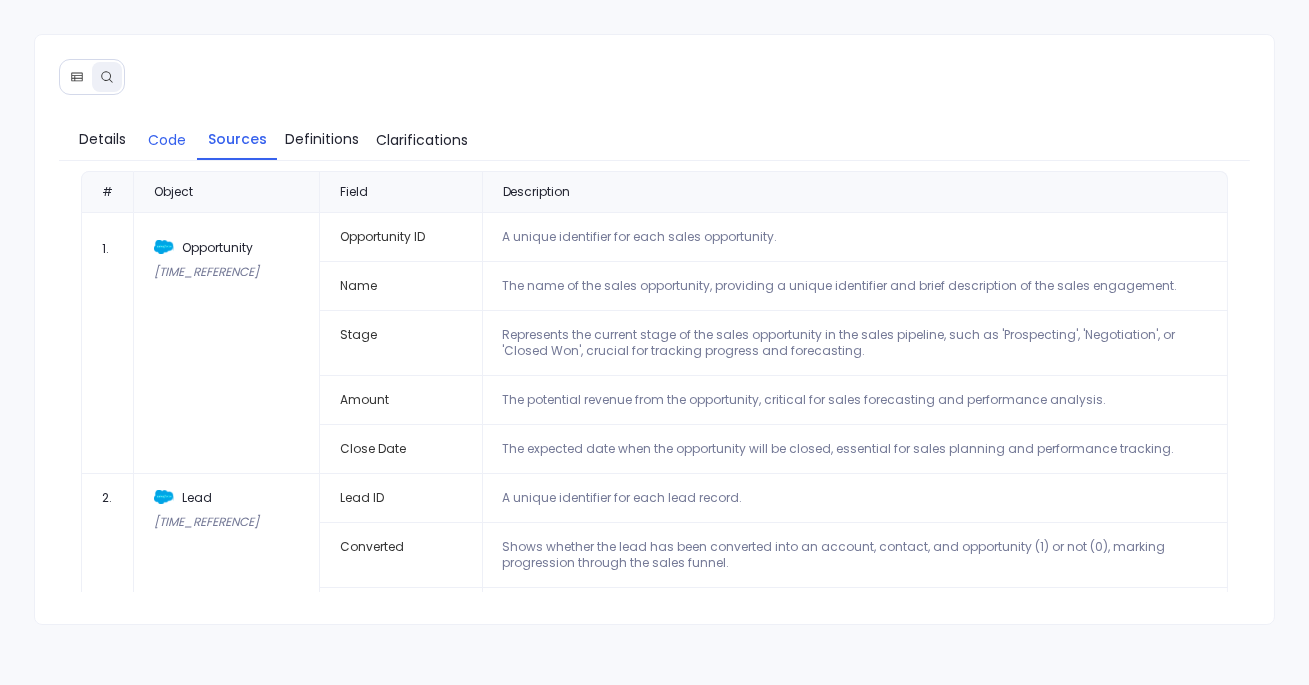 click on "Code" at bounding box center (167, 140) 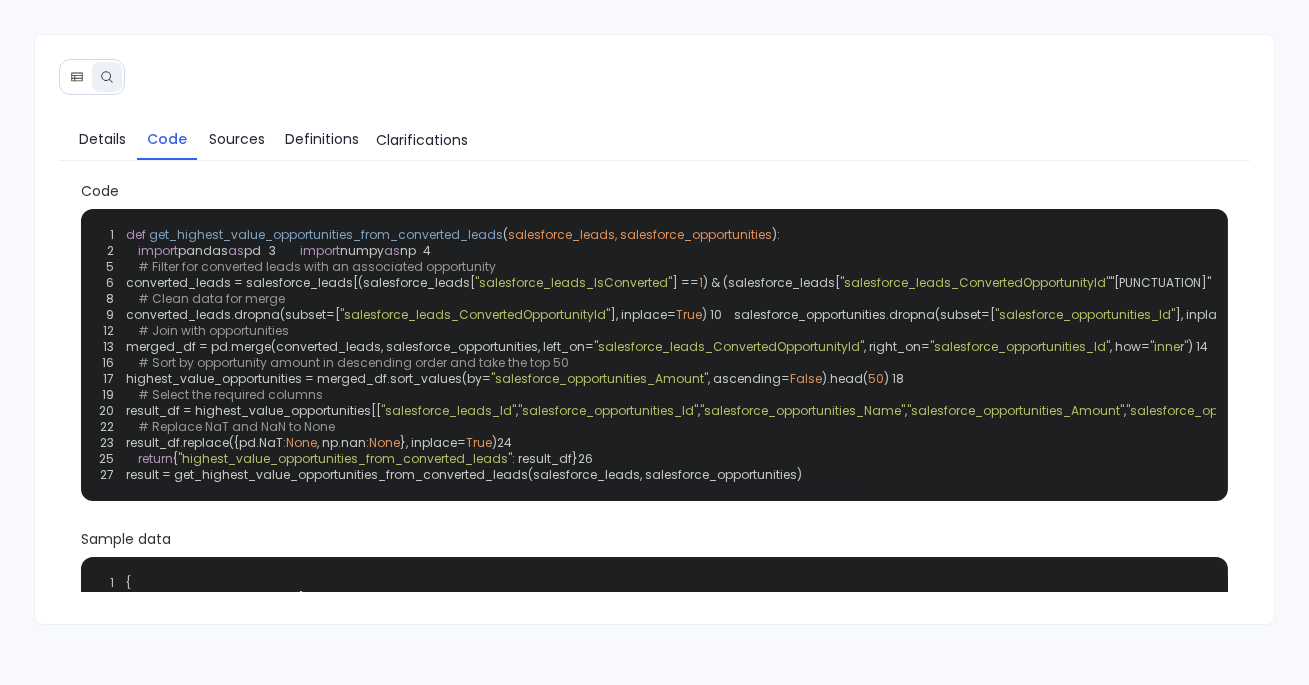 click 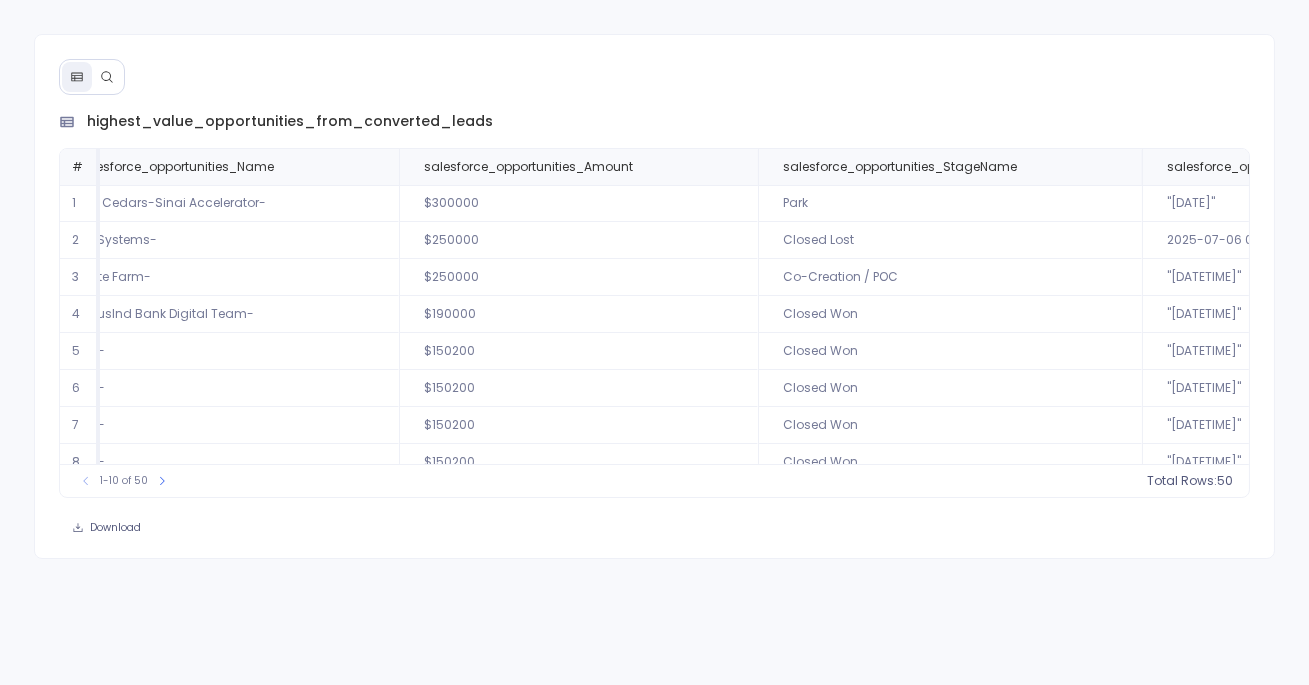 scroll, scrollTop: 0, scrollLeft: 0, axis: both 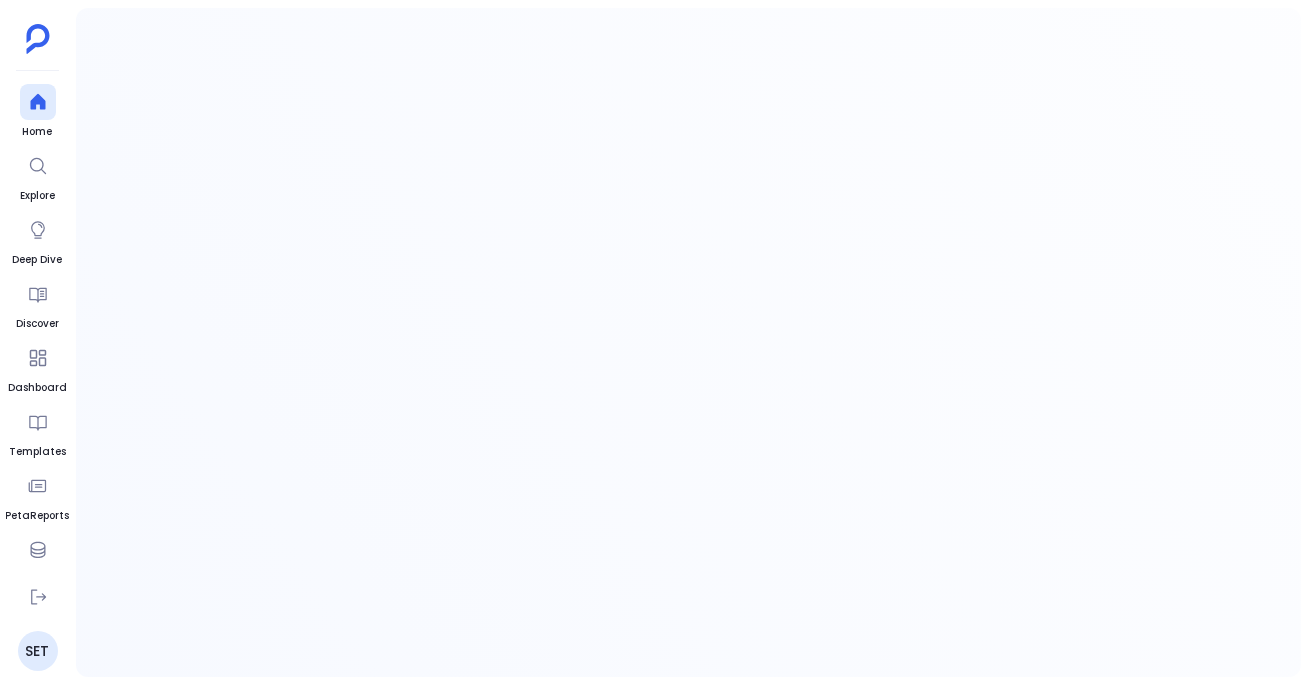 click on "Home Explore Deep Dive Discover Dashboard Templates PetaReports Data Hub Settings SET" at bounding box center (654, 342) 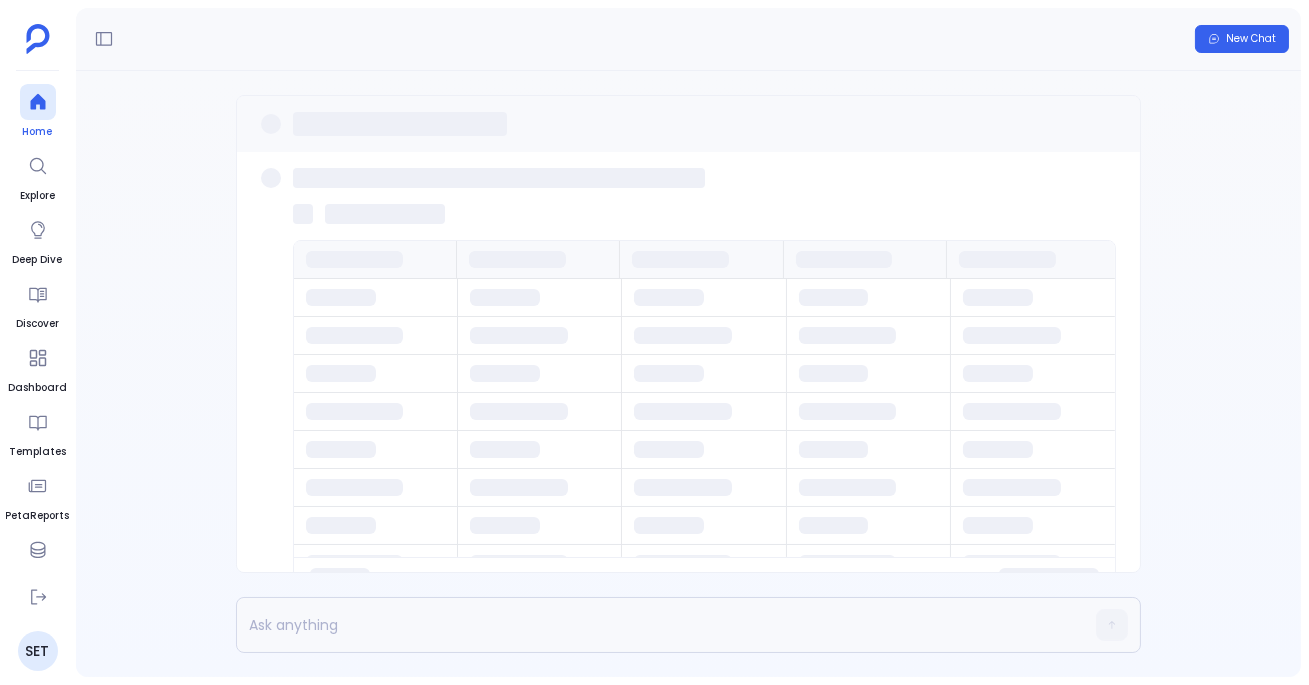 click 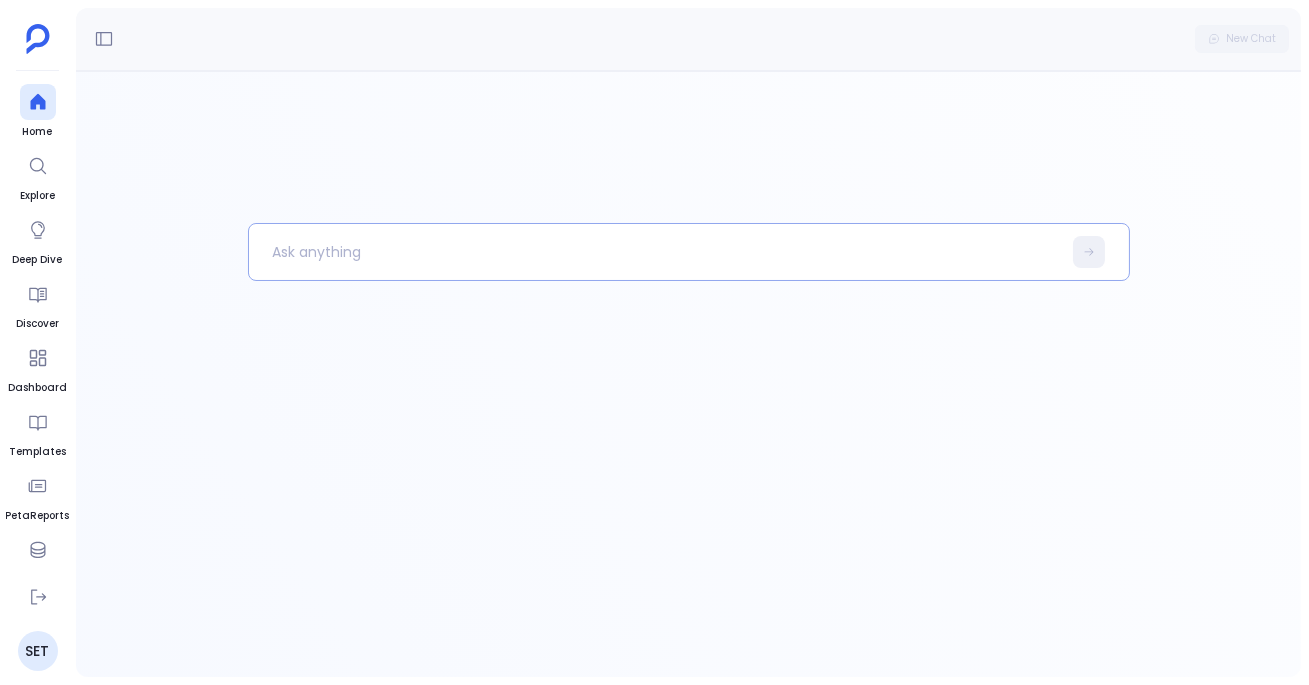 click at bounding box center [655, 252] 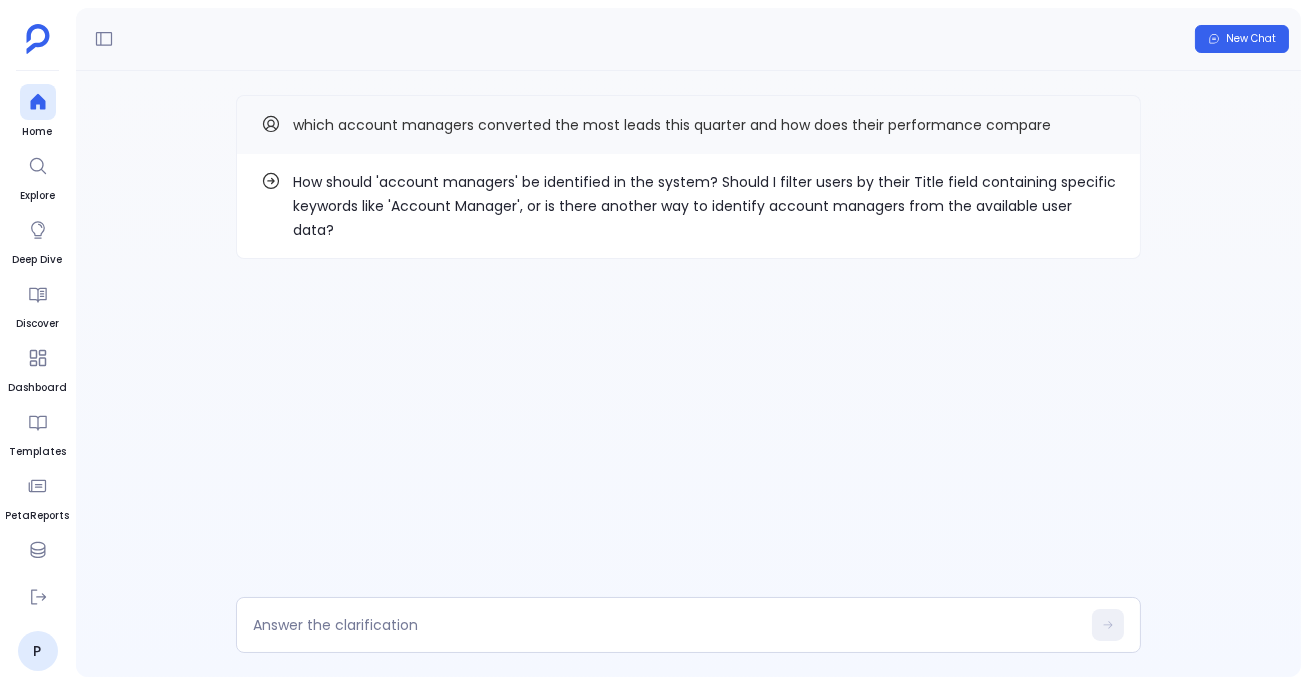 click on "How should 'account managers' be identified in the system? Should I filter users by their Title field containing specific keywords like 'Account Manager', or is there another way to identify account managers from the available user data? which account managers converted the most leads this quarter and how does their performance compare" at bounding box center (688, 217) 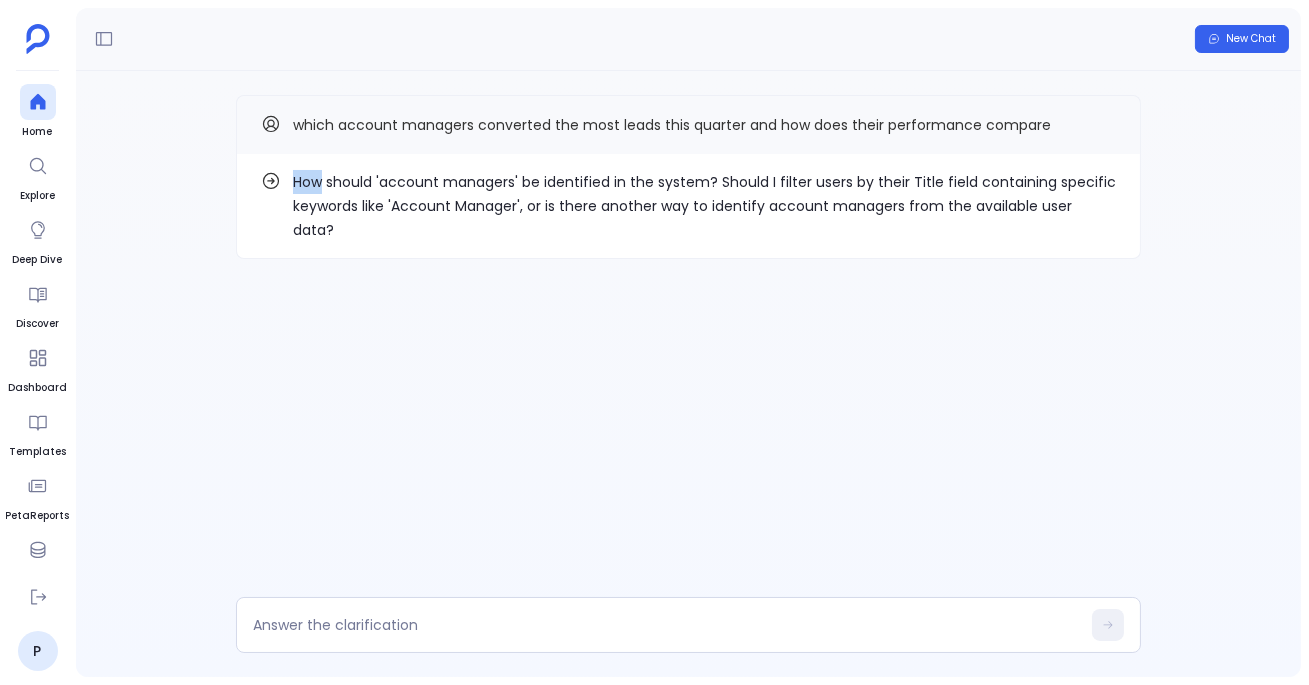 click on "How should 'account managers' be identified in the system? Should I filter users by their Title field containing specific keywords like 'Account Manager', or is there another way to identify account managers from the available user data?" at bounding box center [704, 206] 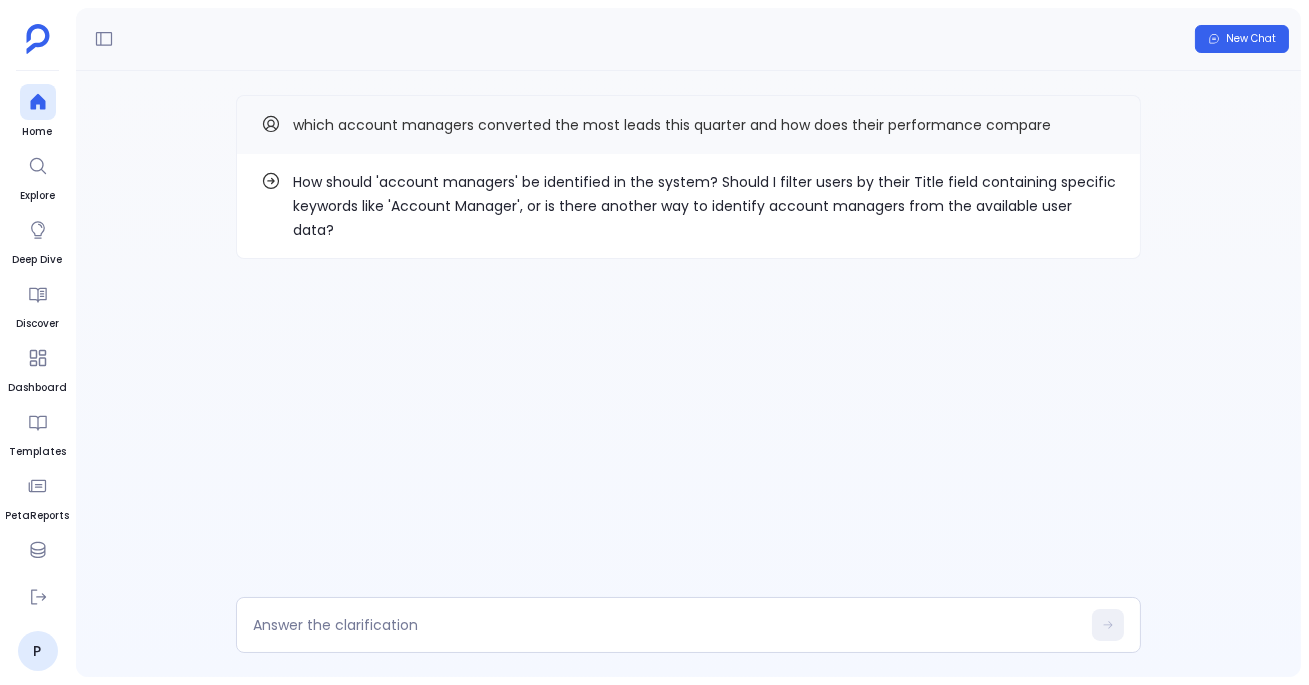 click on "How should 'account managers' be identified in the system? Should I filter users by their Title field containing specific keywords like 'Account Manager', or is there another way to identify account managers from the available user data?" at bounding box center [704, 206] 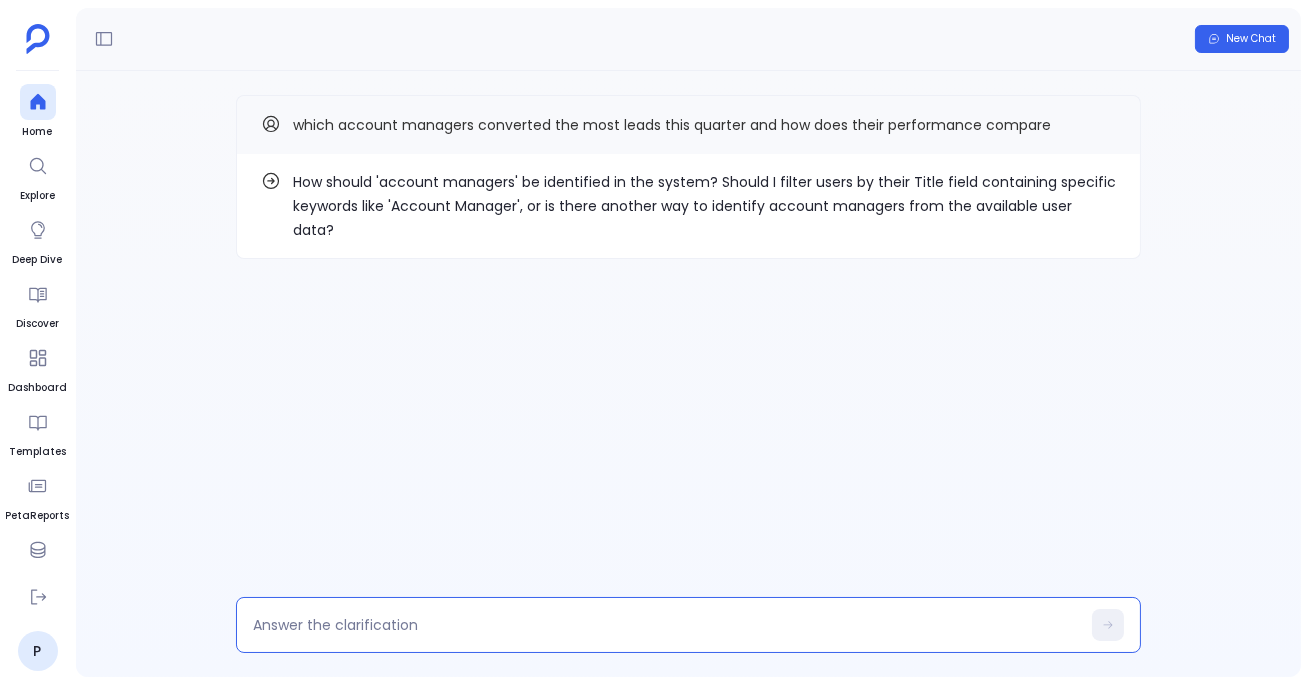 click at bounding box center [666, 625] 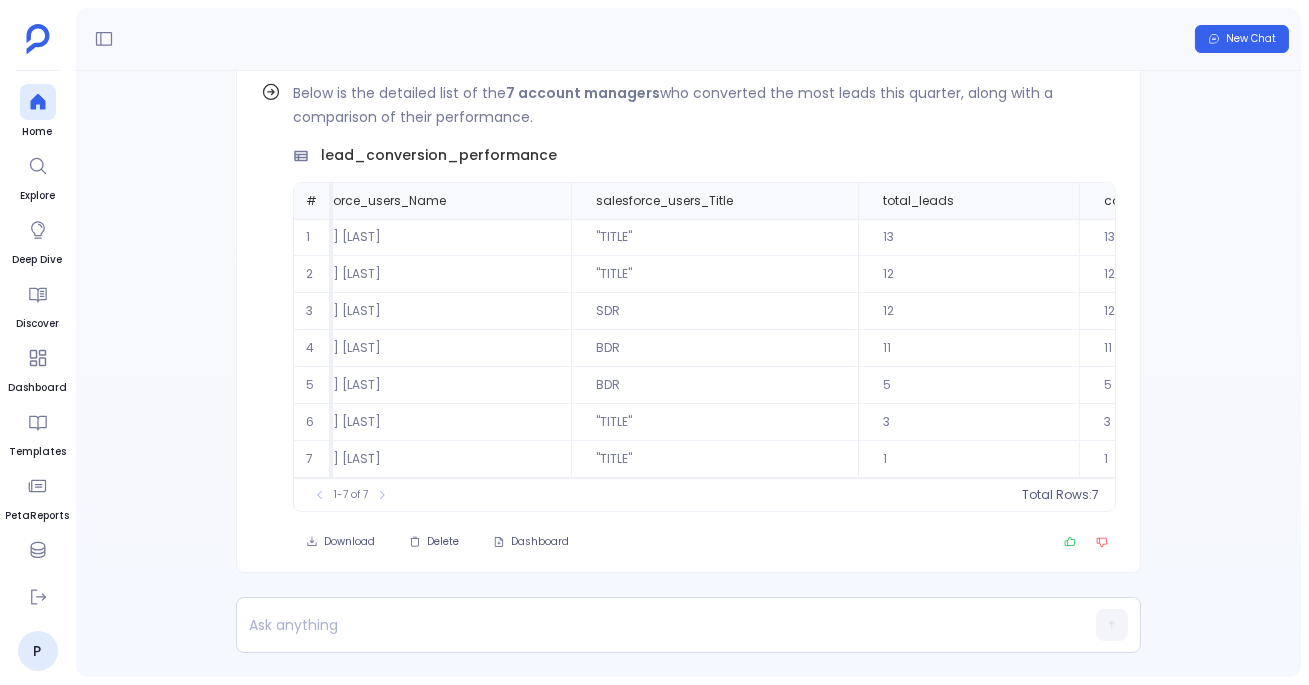 scroll, scrollTop: 0, scrollLeft: 104, axis: horizontal 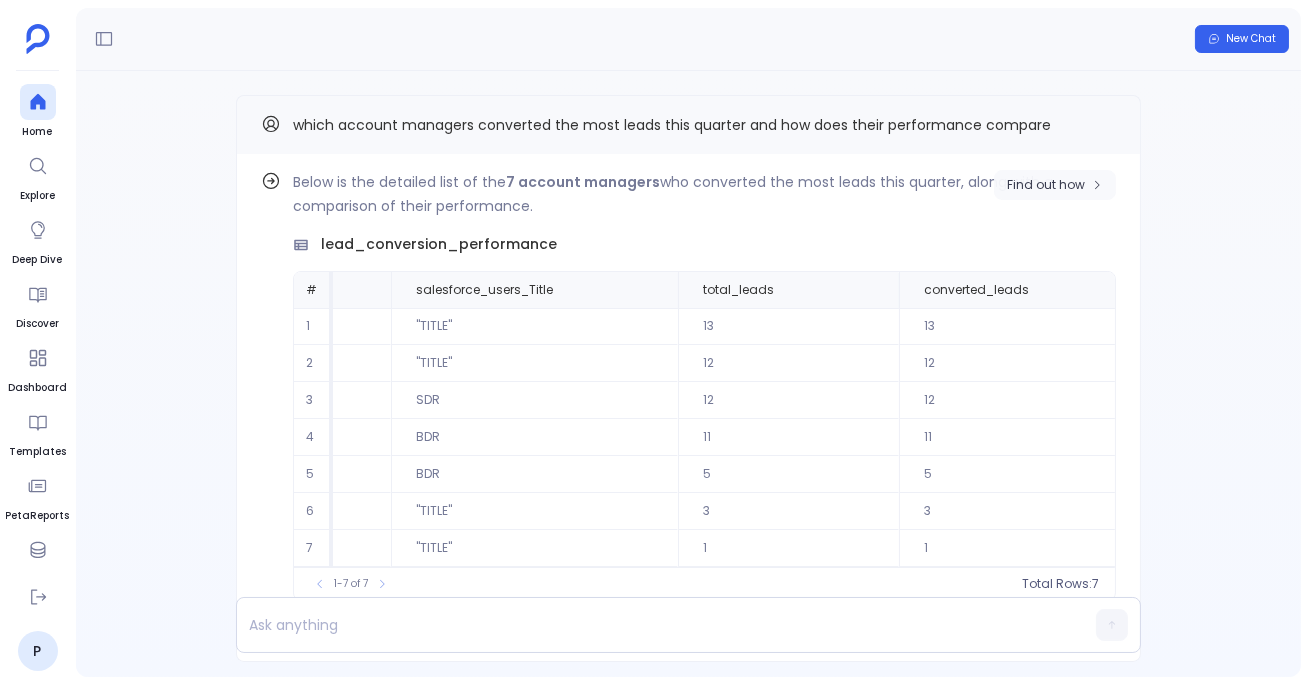 click on "Find out how" at bounding box center [1046, 185] 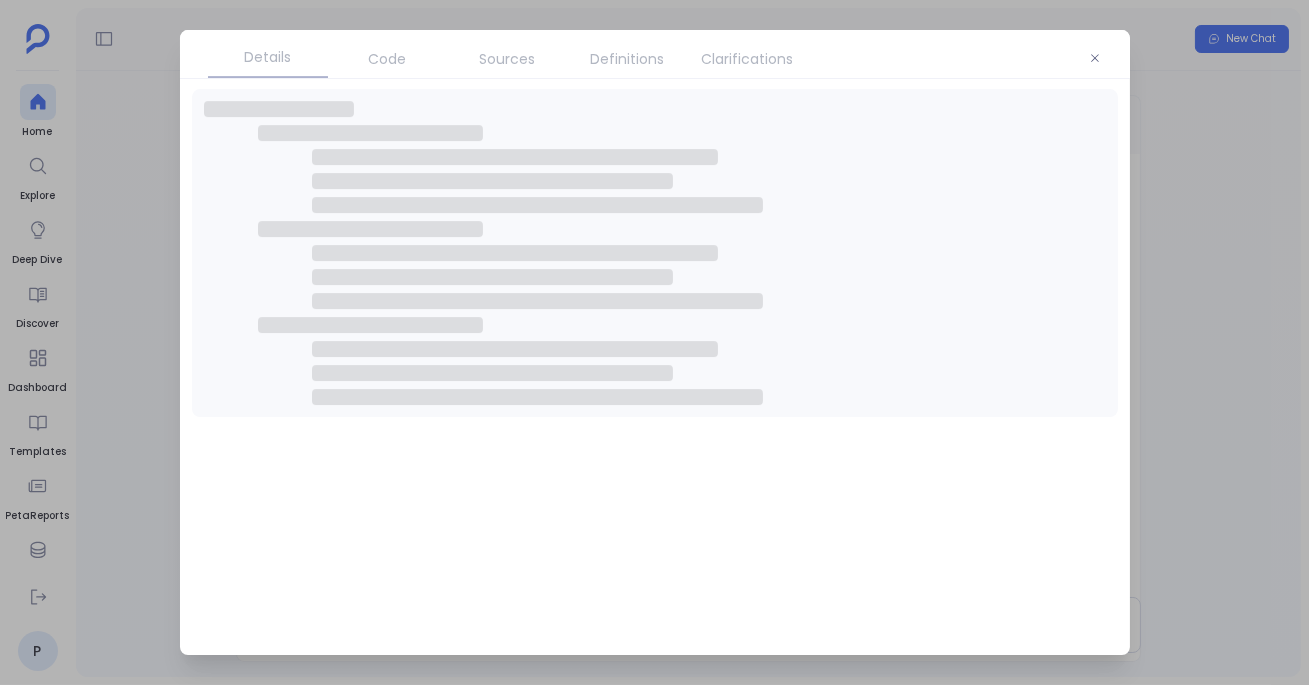 click on "Details Code Sources Definitions Clarifications" at bounding box center [655, 343] 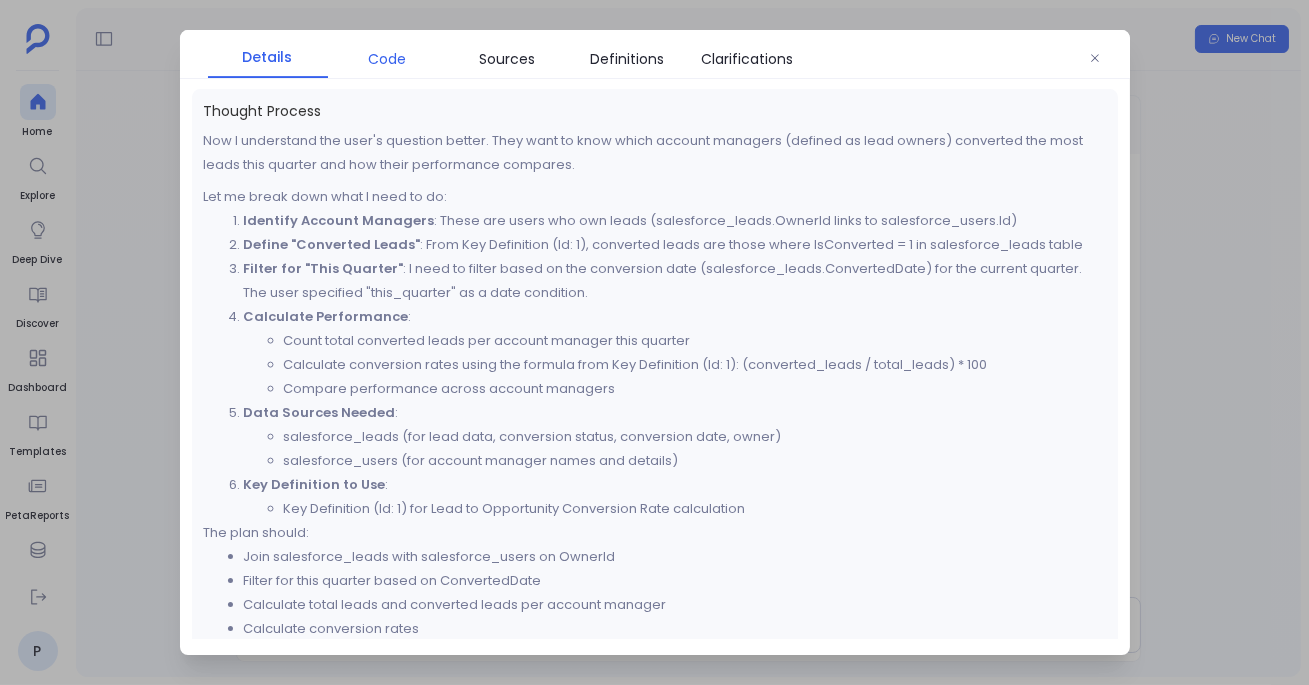 click on "Code" at bounding box center (388, 59) 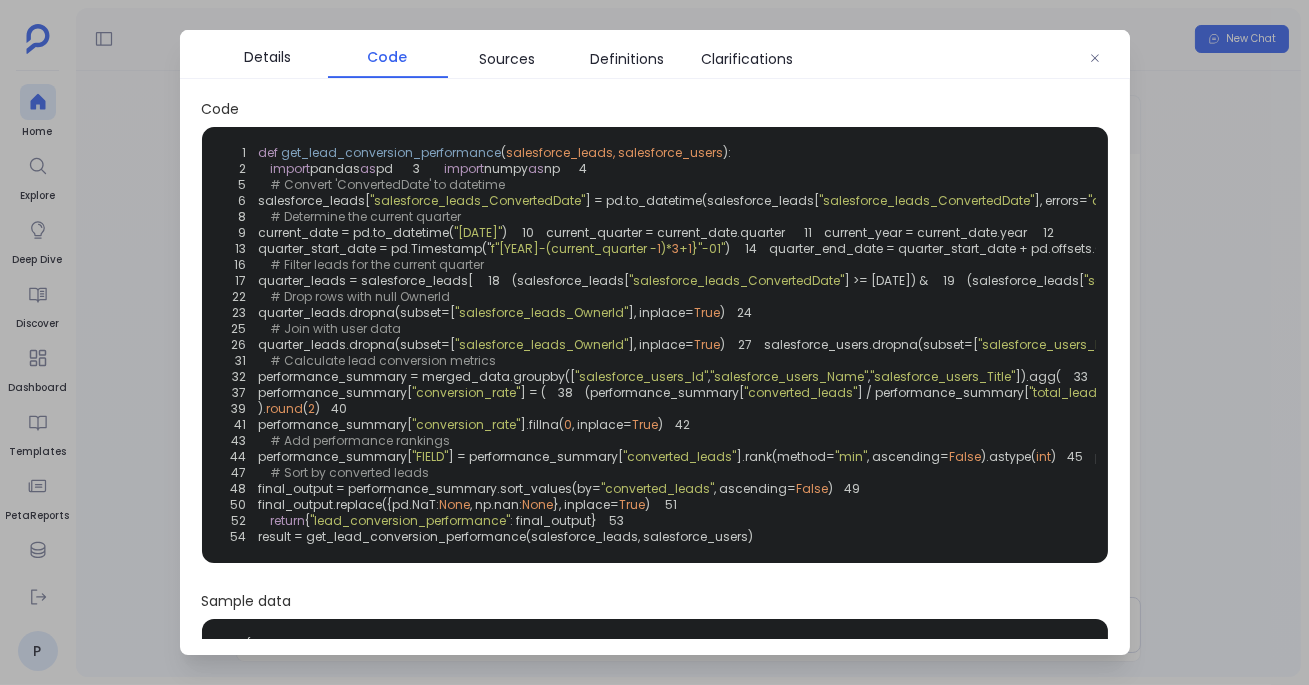 click at bounding box center [654, 342] 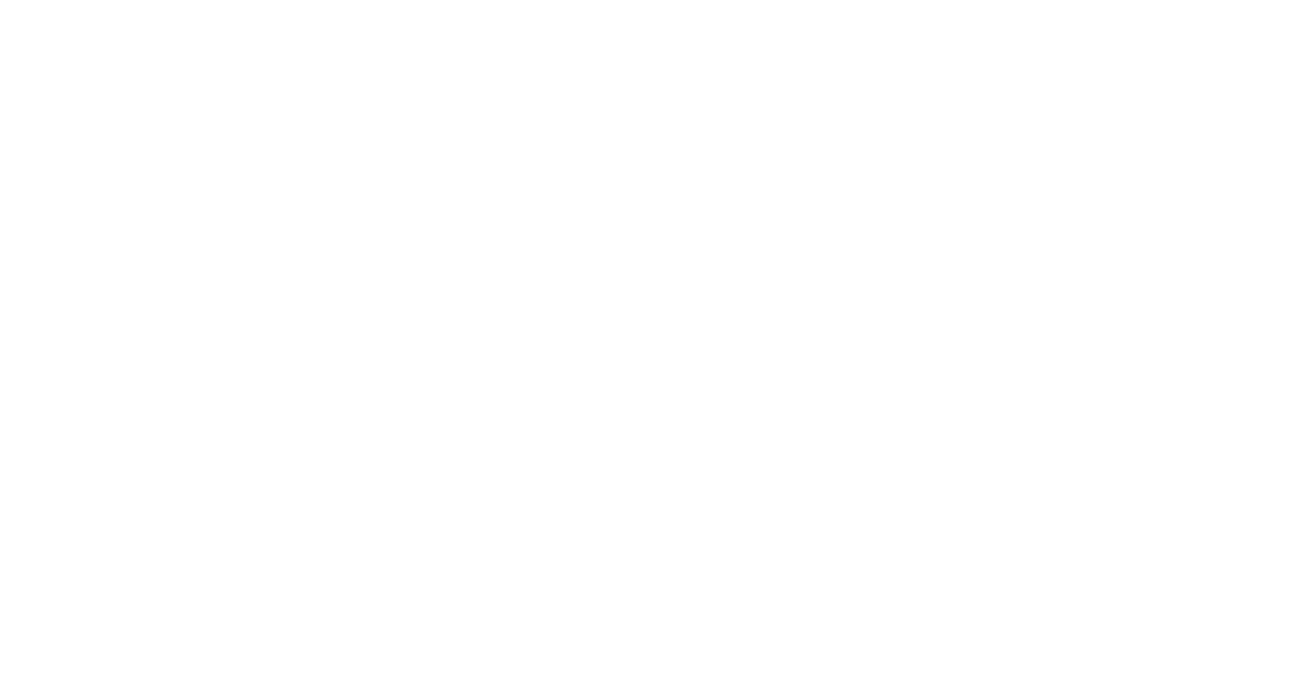scroll, scrollTop: 0, scrollLeft: 0, axis: both 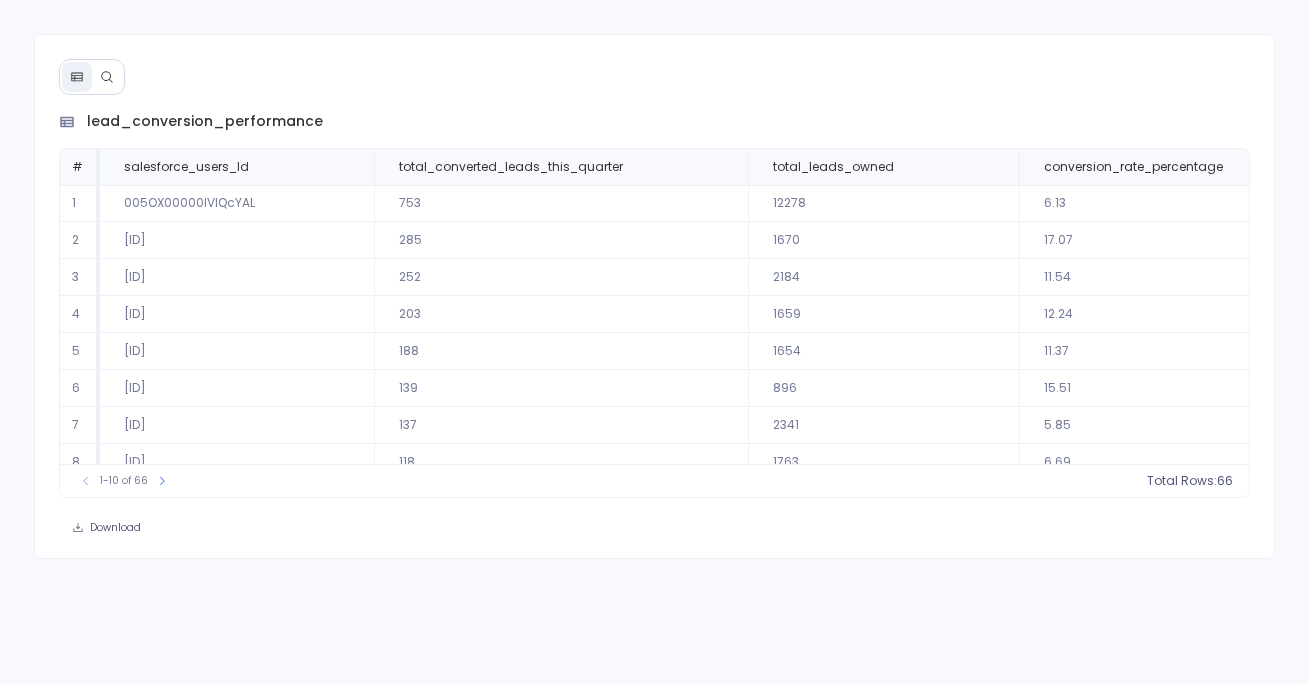 click at bounding box center (107, 77) 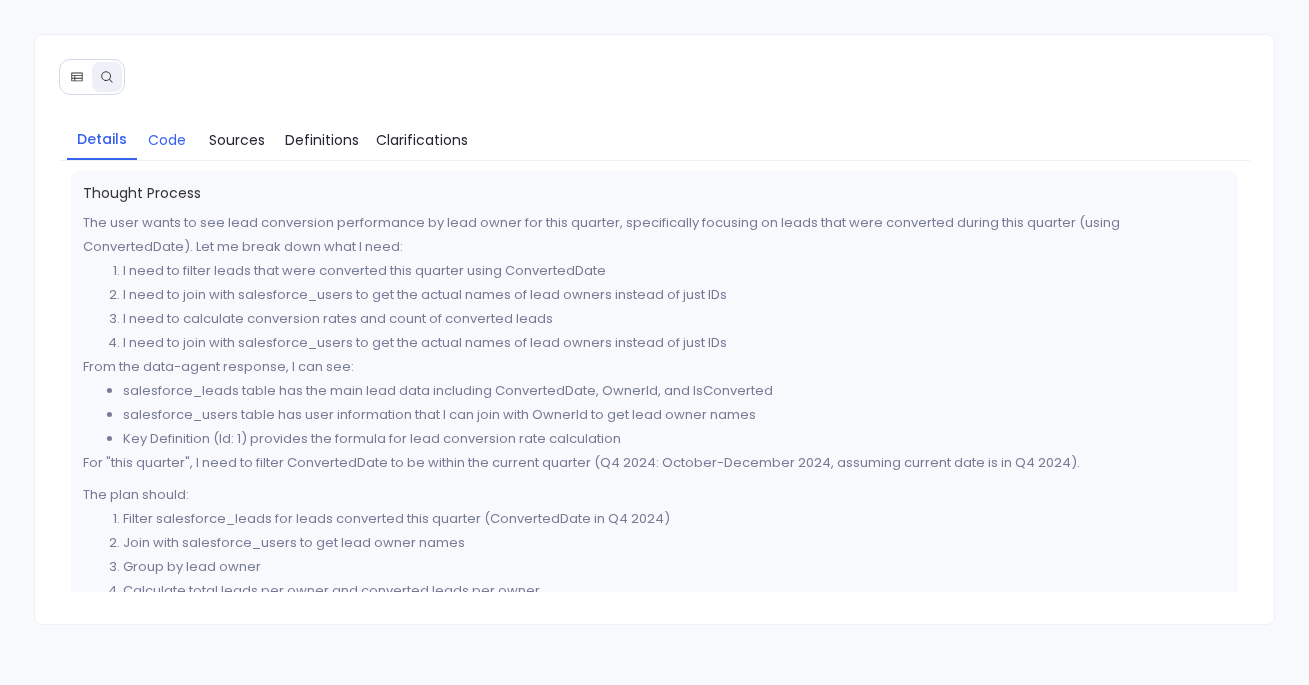 click on "Code" at bounding box center (167, 140) 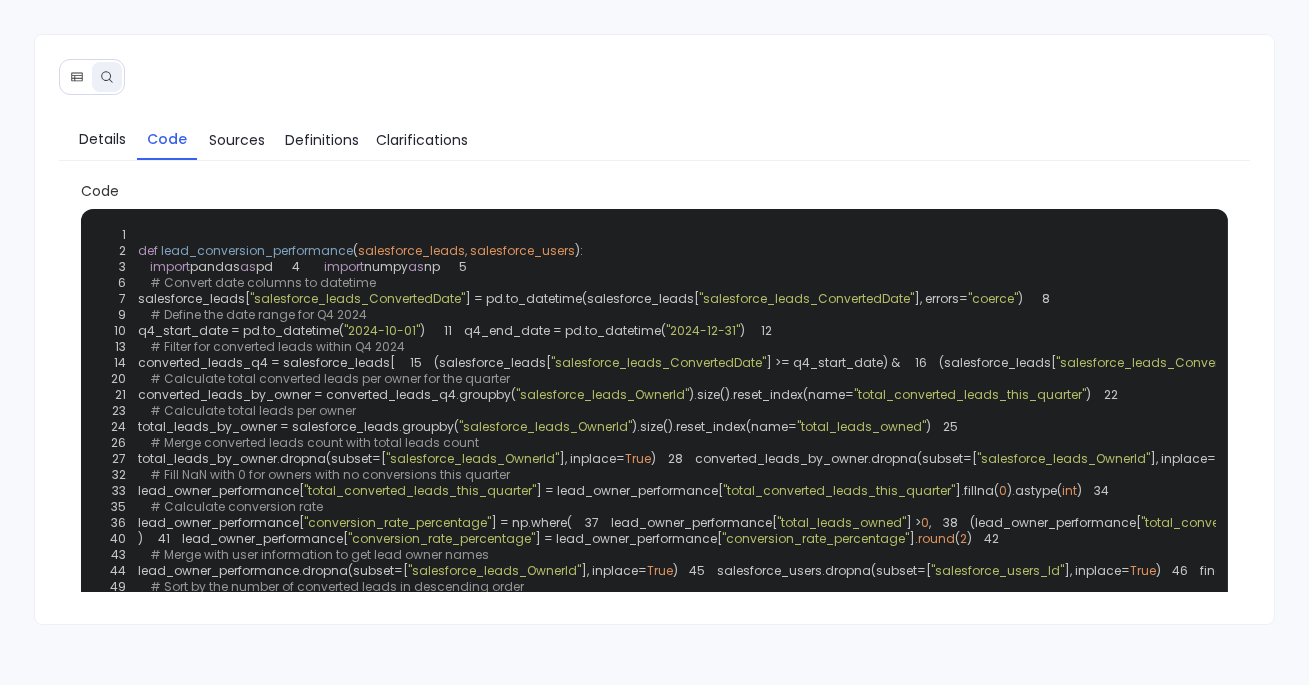 click at bounding box center (77, 77) 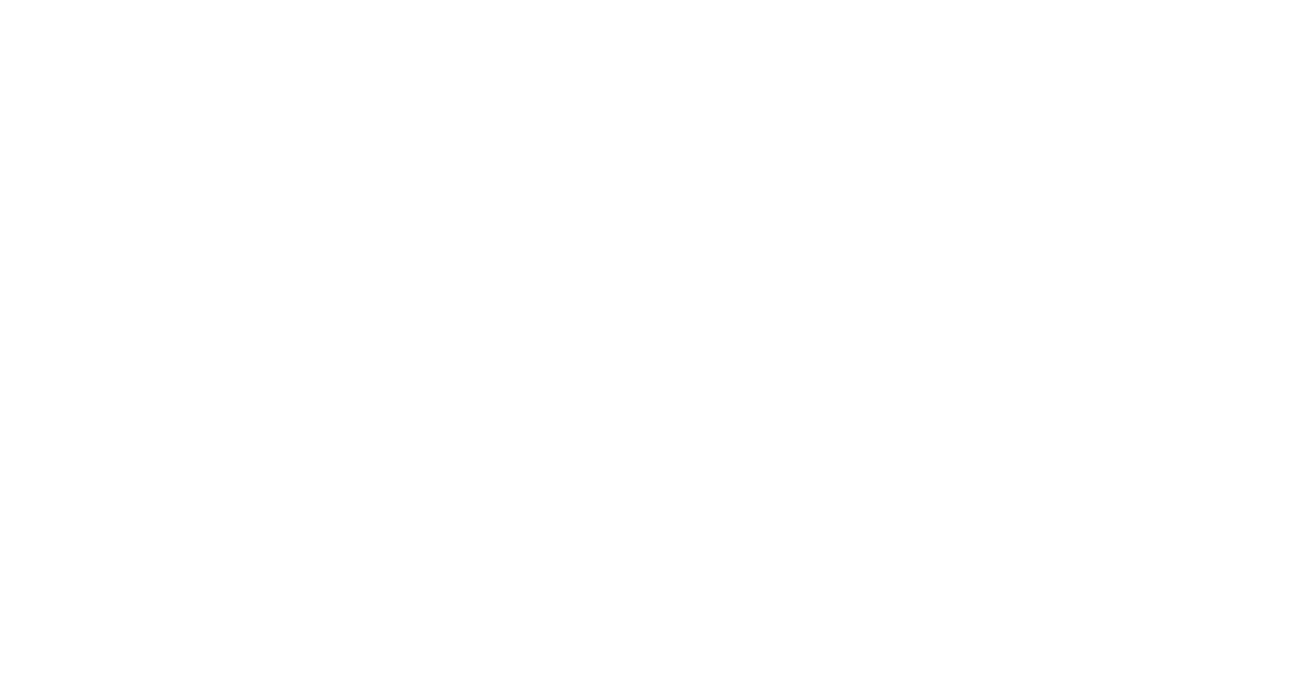 scroll, scrollTop: 0, scrollLeft: 0, axis: both 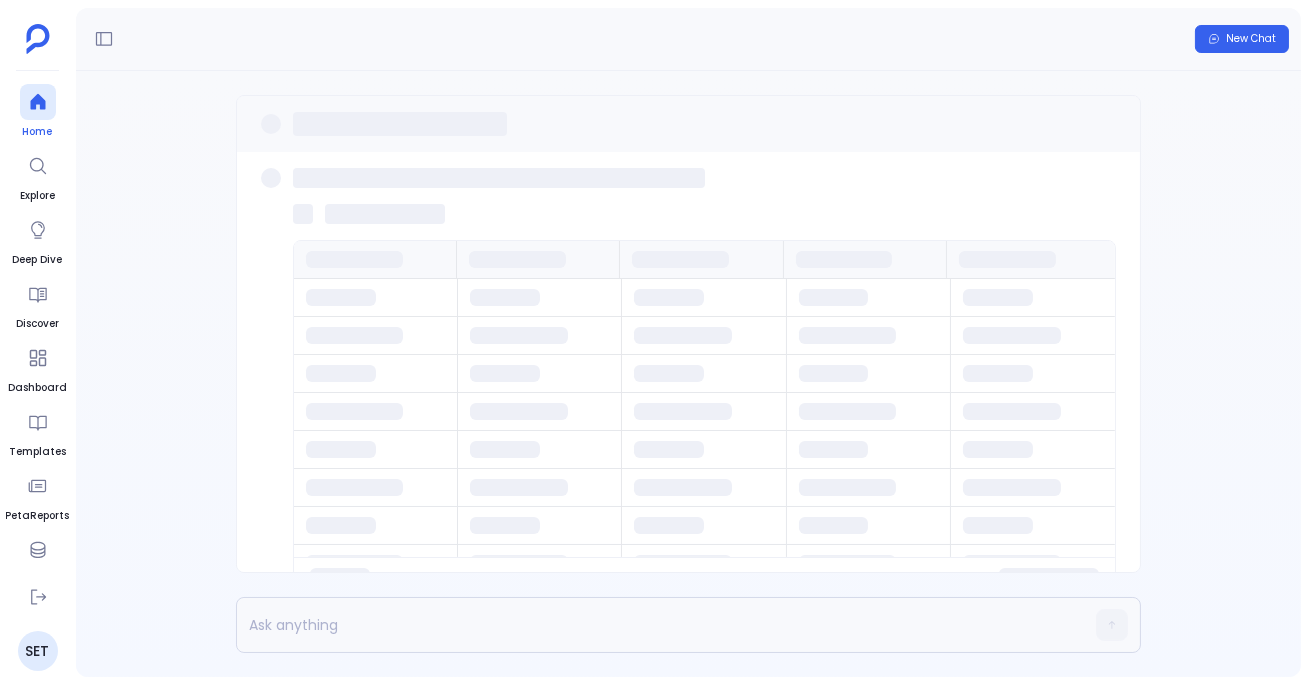 click 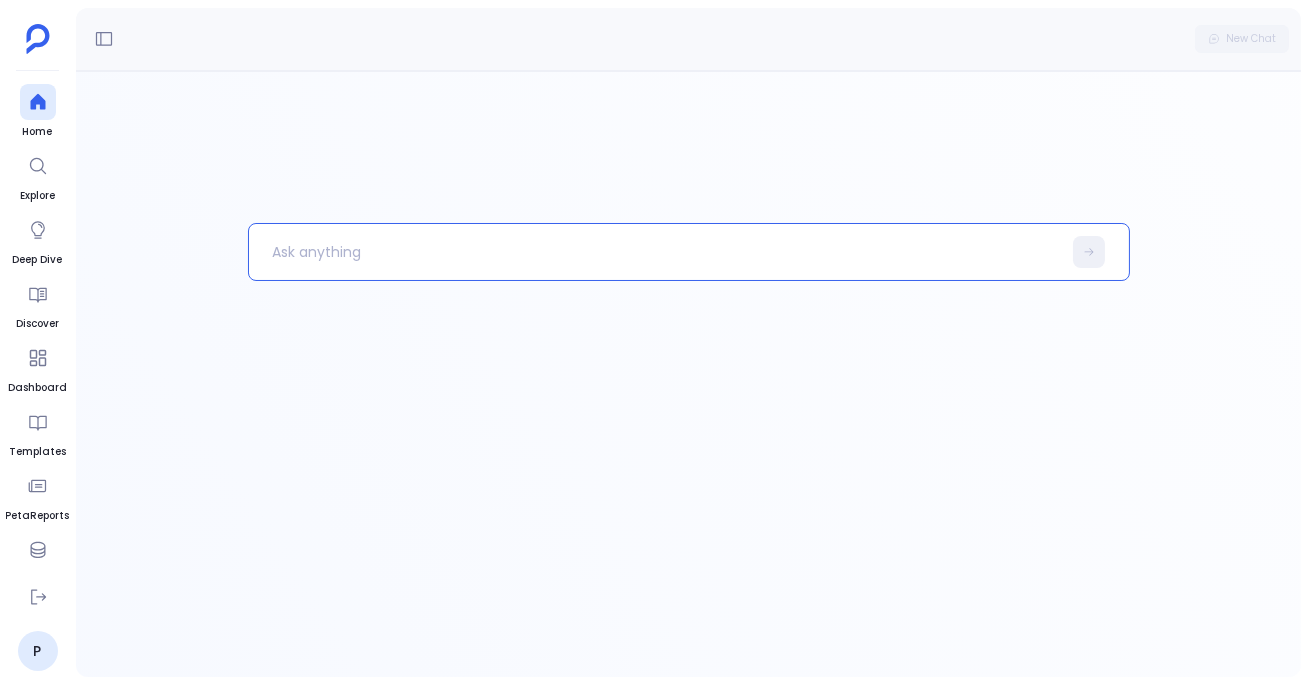 click at bounding box center (688, 374) 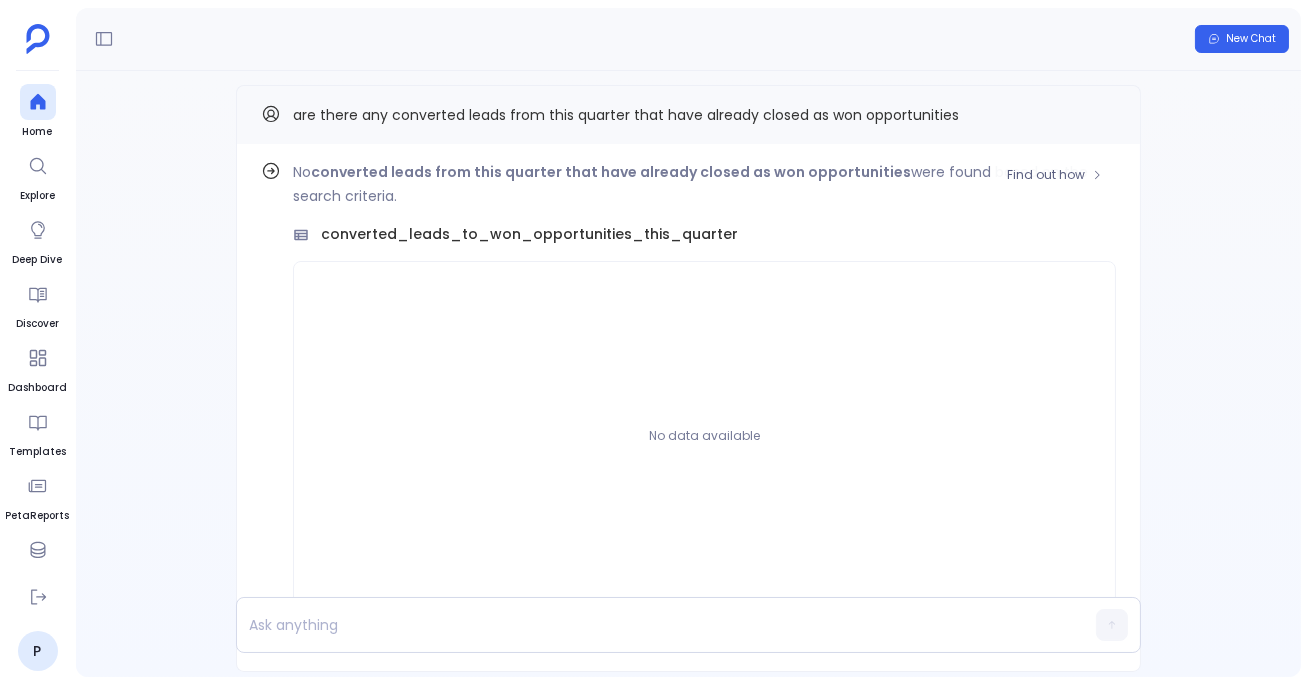 scroll, scrollTop: -107, scrollLeft: 0, axis: vertical 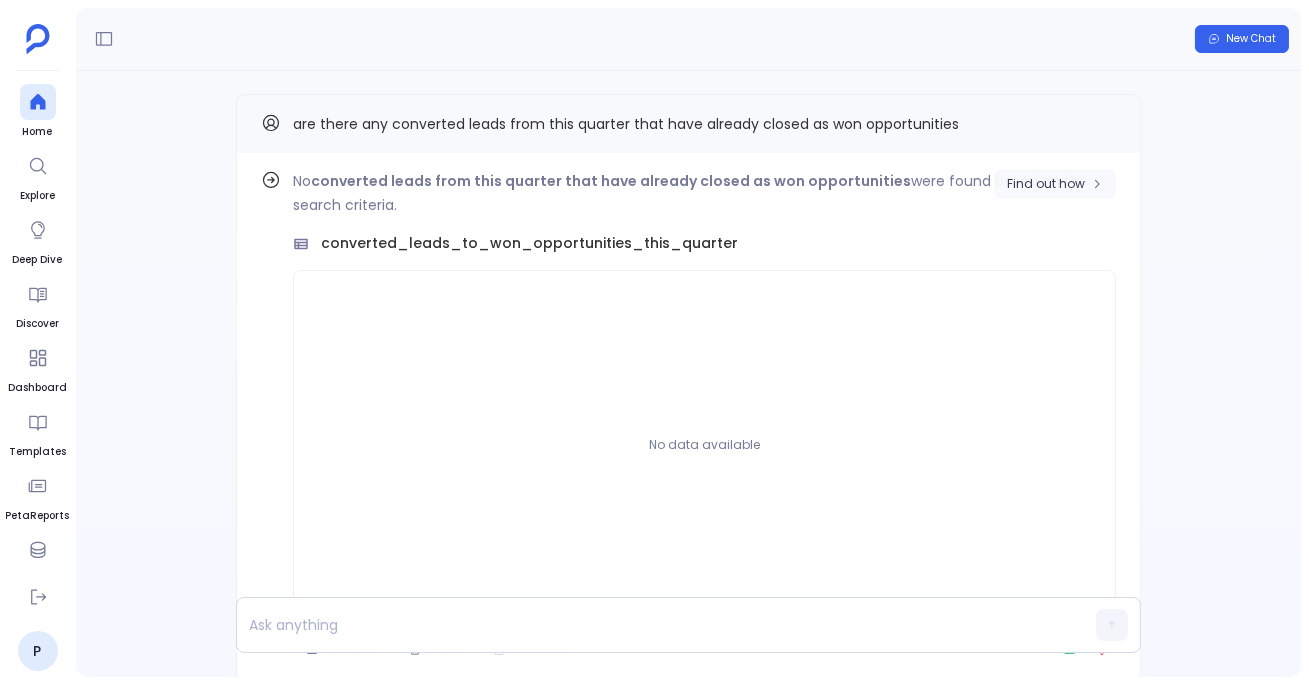 click on "Find out how" at bounding box center (1046, 184) 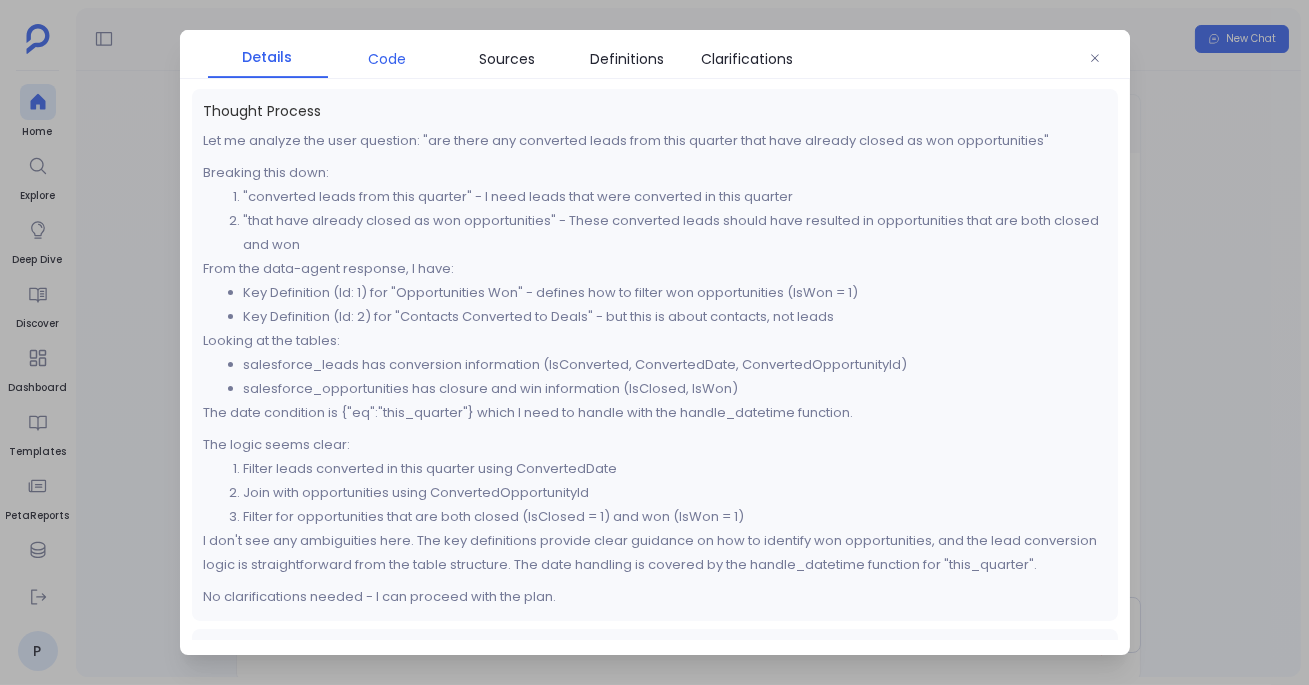 click on "Code" at bounding box center (388, 59) 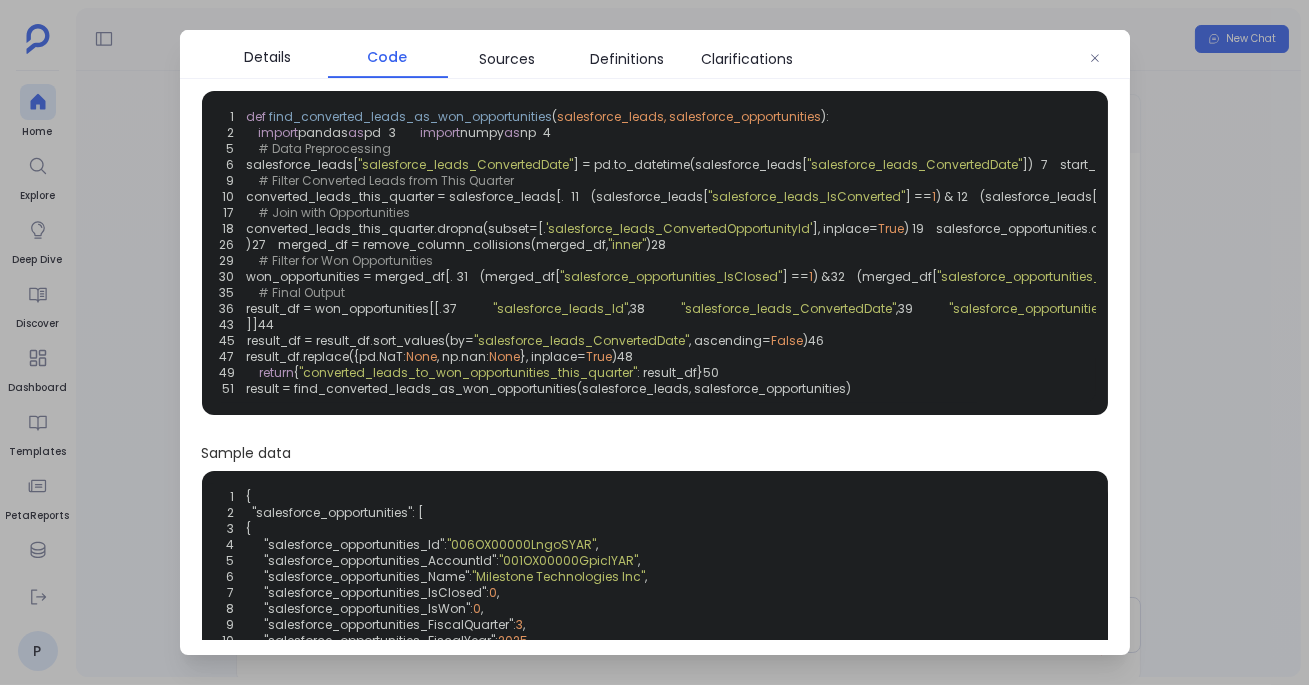 scroll, scrollTop: 0, scrollLeft: 0, axis: both 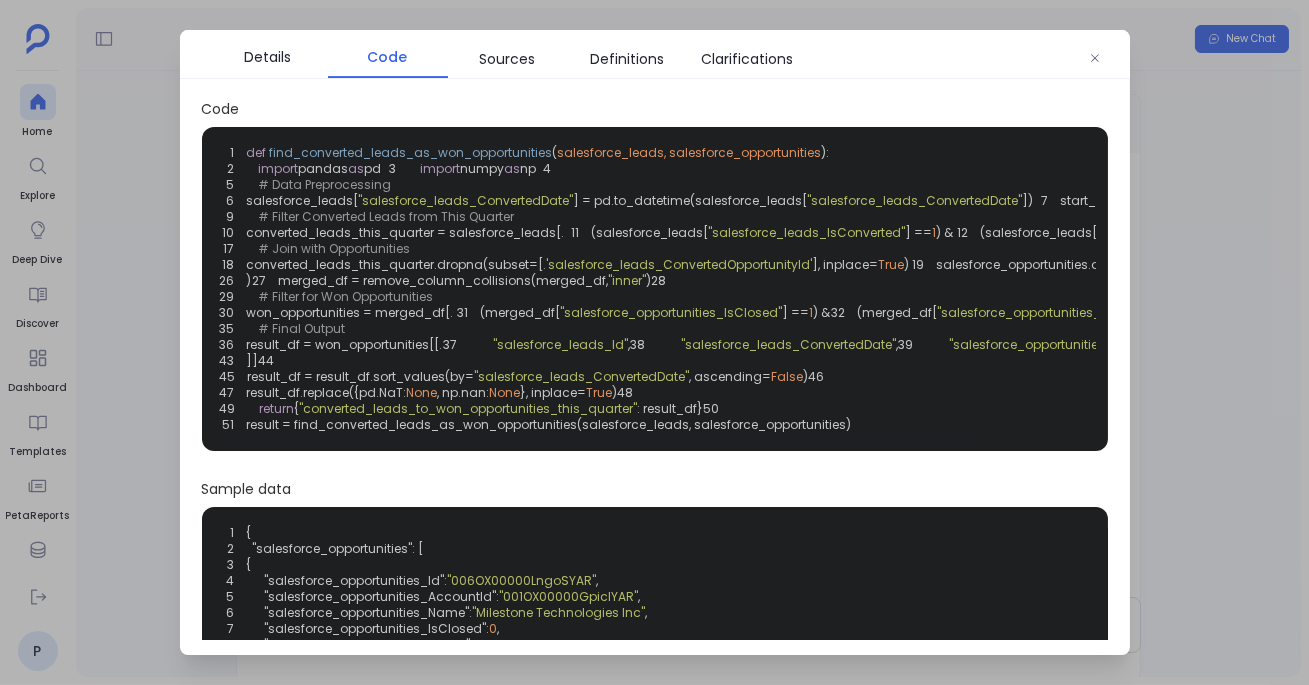 click at bounding box center (654, 342) 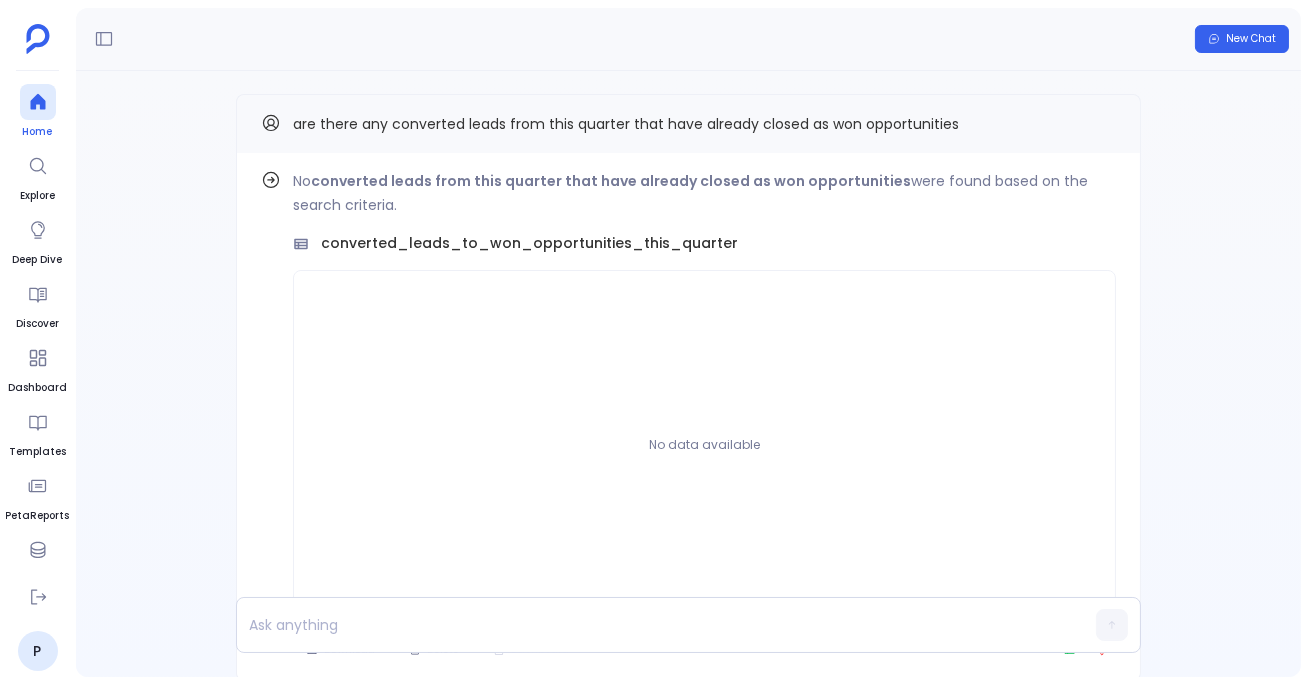 click 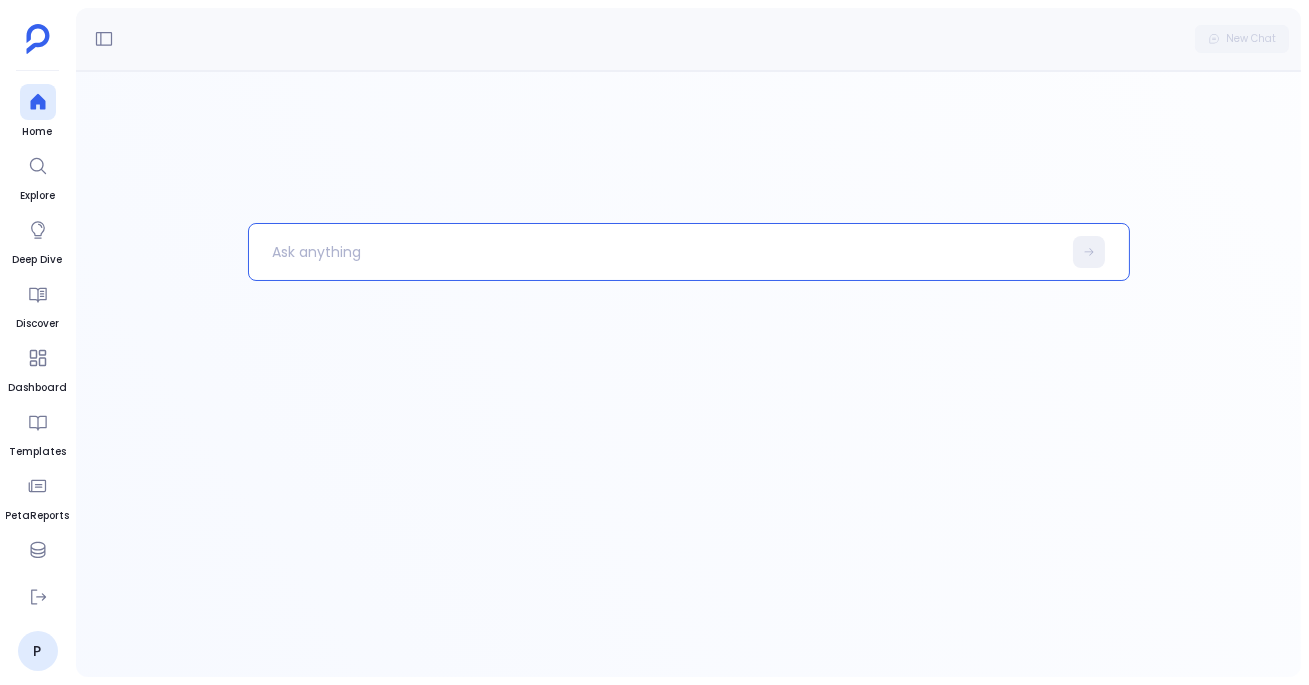 click at bounding box center [655, 252] 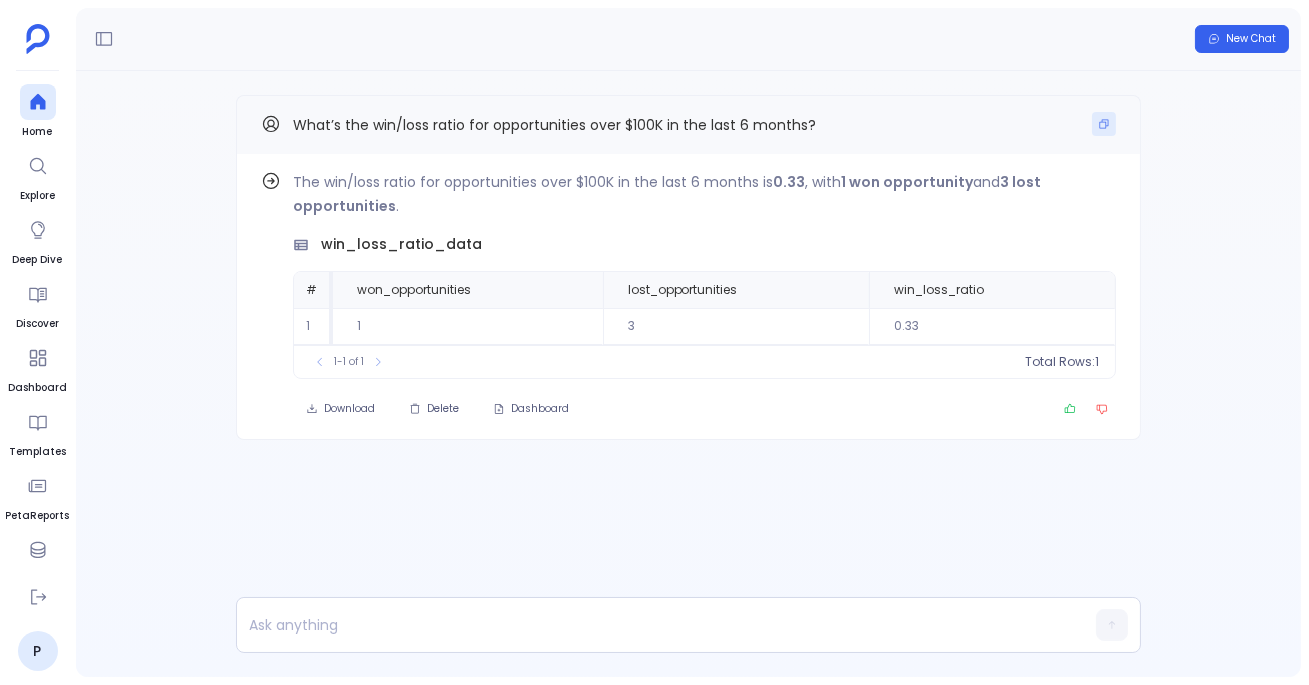 click 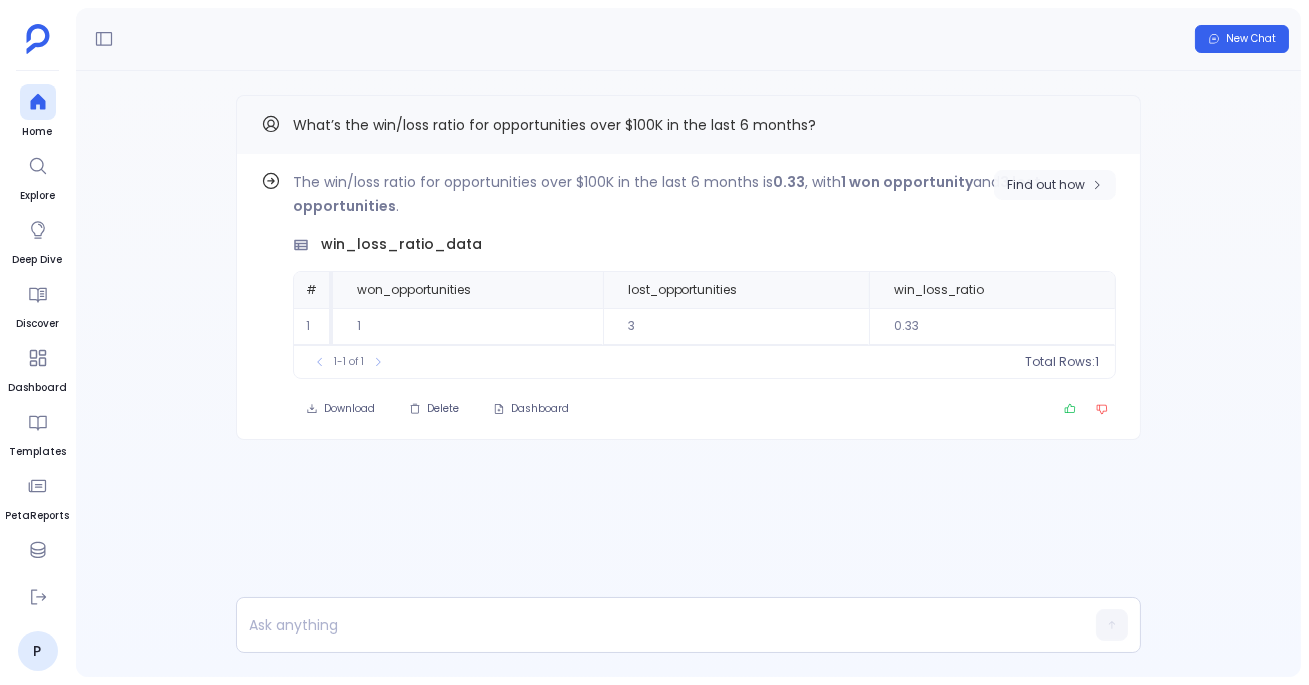 click on "Find out how" at bounding box center (1055, 185) 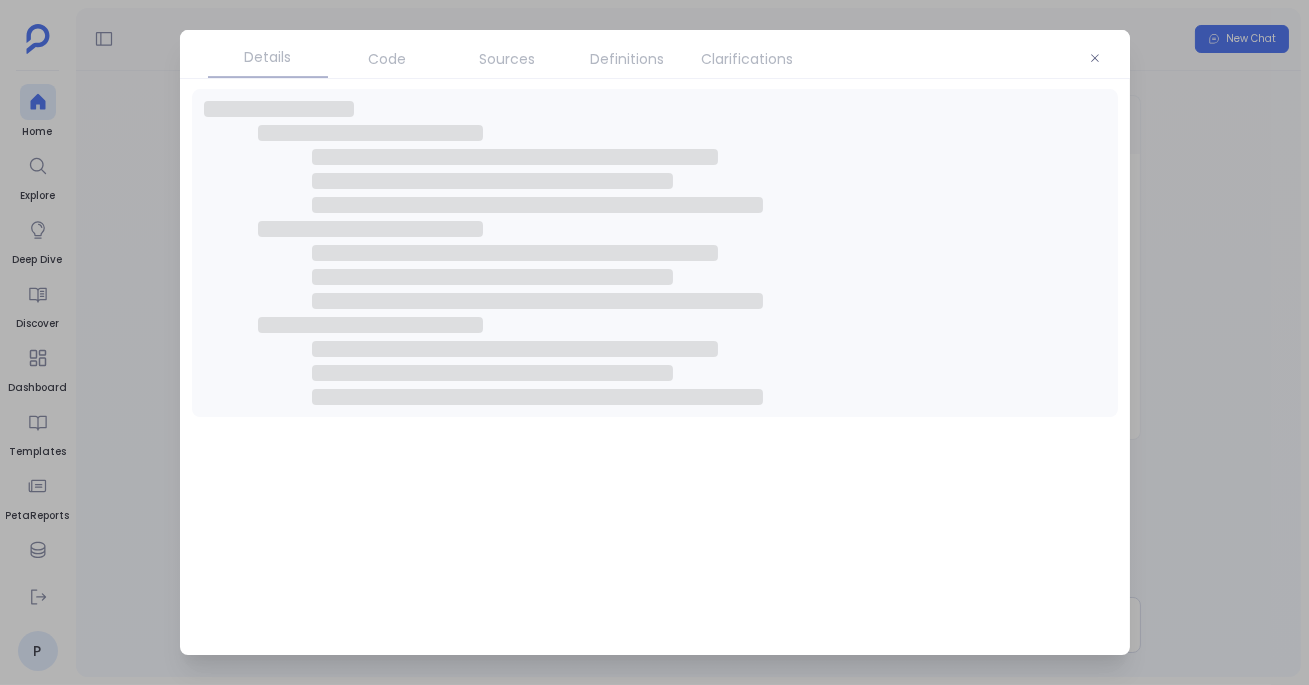 click on "Code" at bounding box center [388, 59] 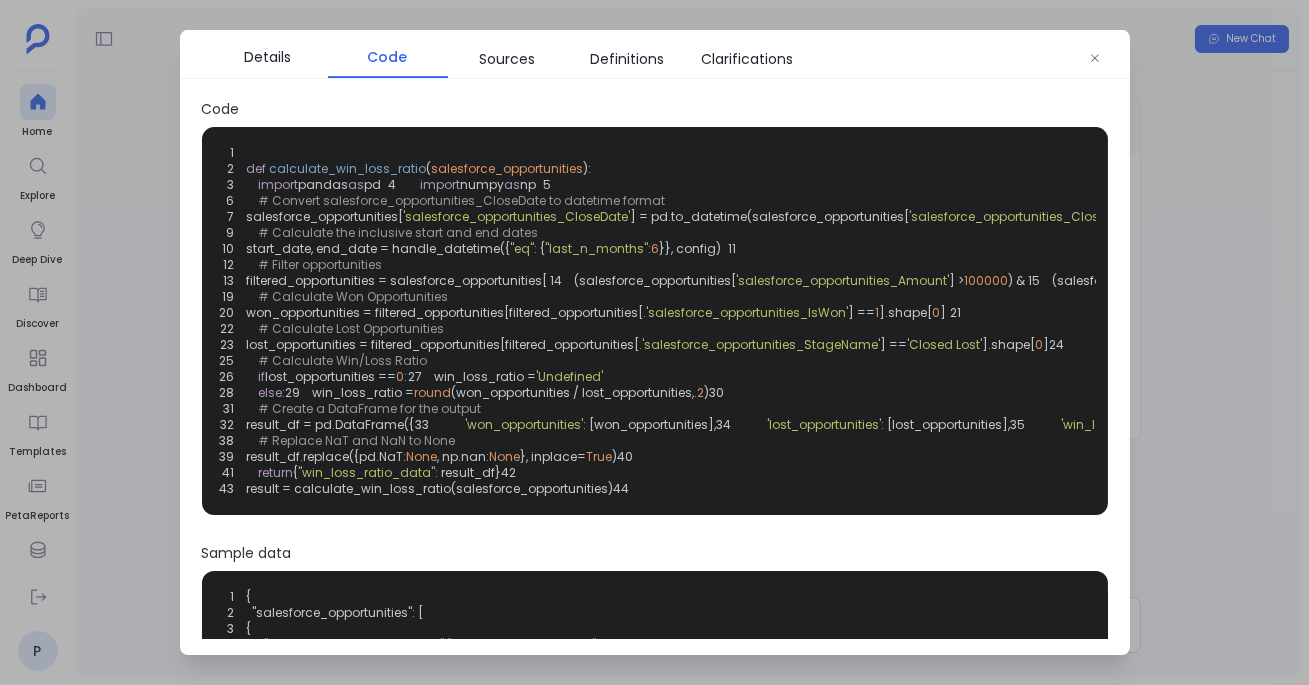 click on "Code" at bounding box center [388, 57] 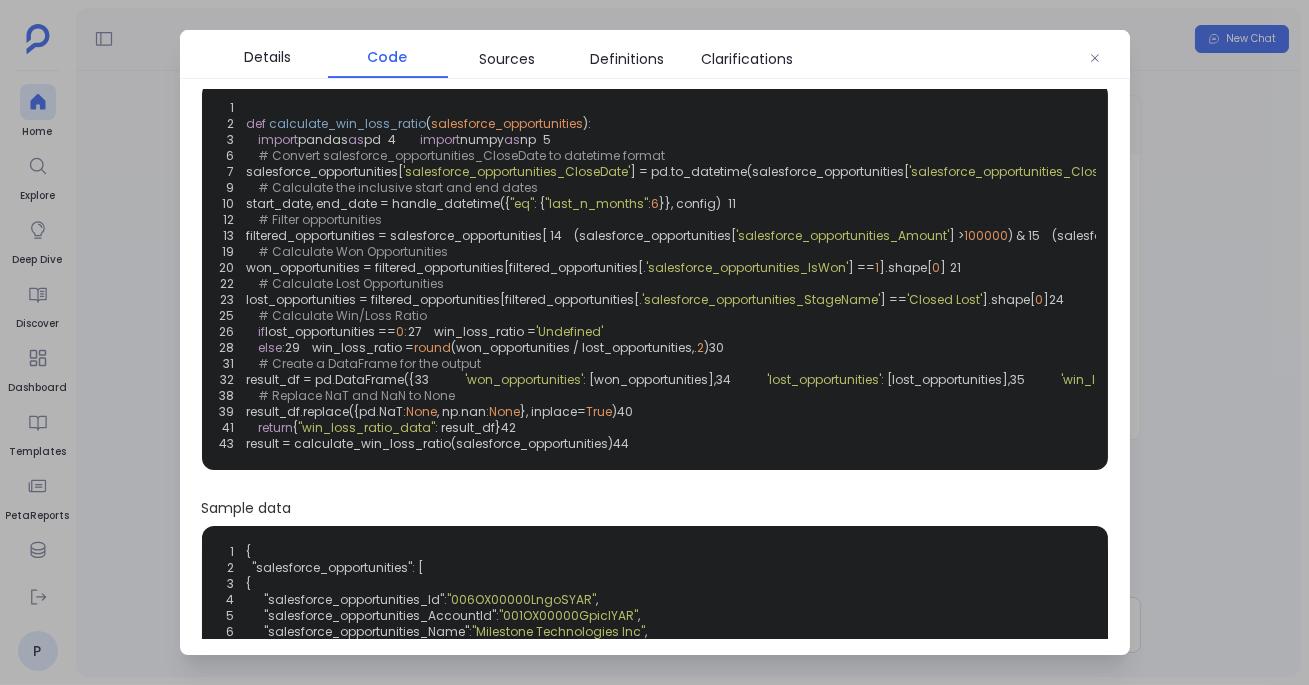 scroll, scrollTop: 50, scrollLeft: 0, axis: vertical 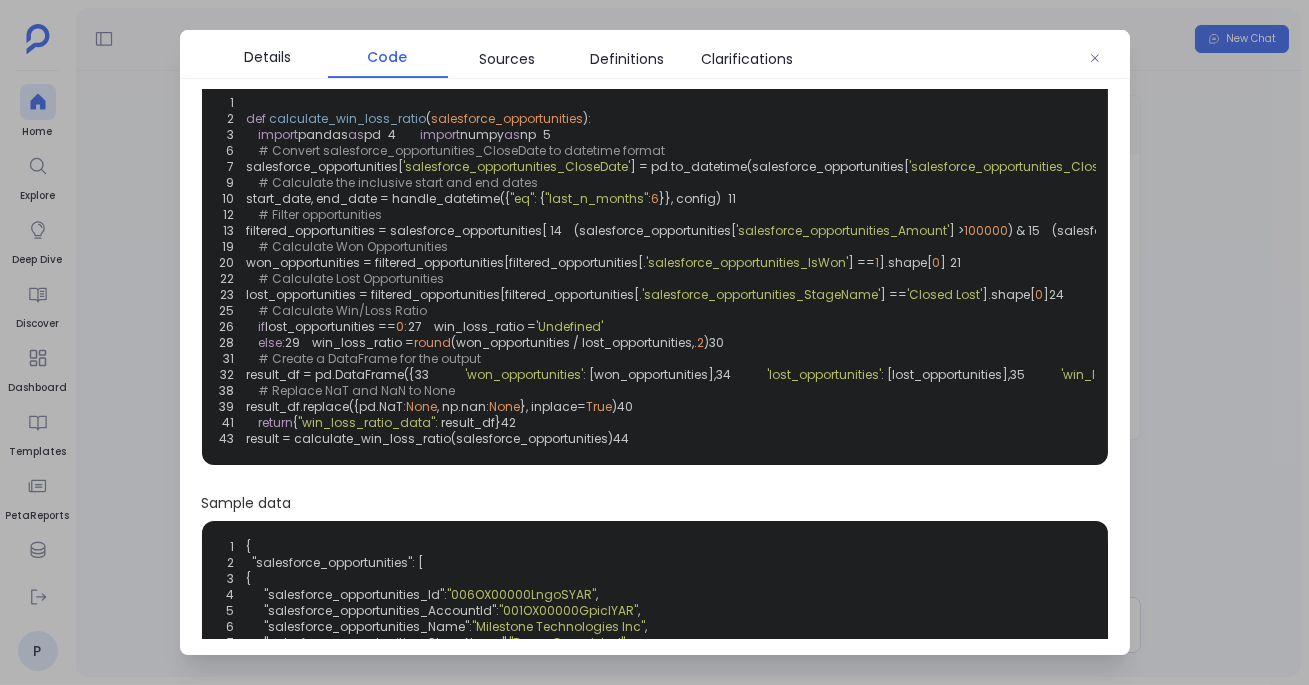click at bounding box center [654, 342] 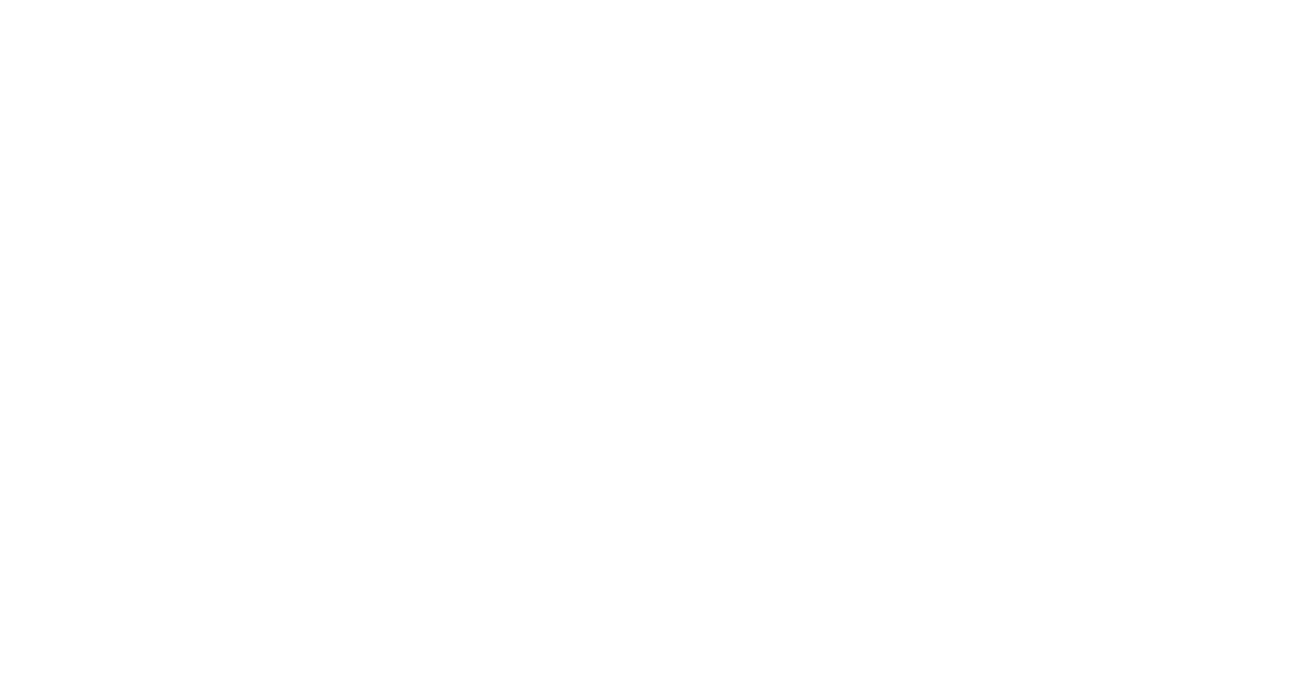 scroll, scrollTop: 0, scrollLeft: 0, axis: both 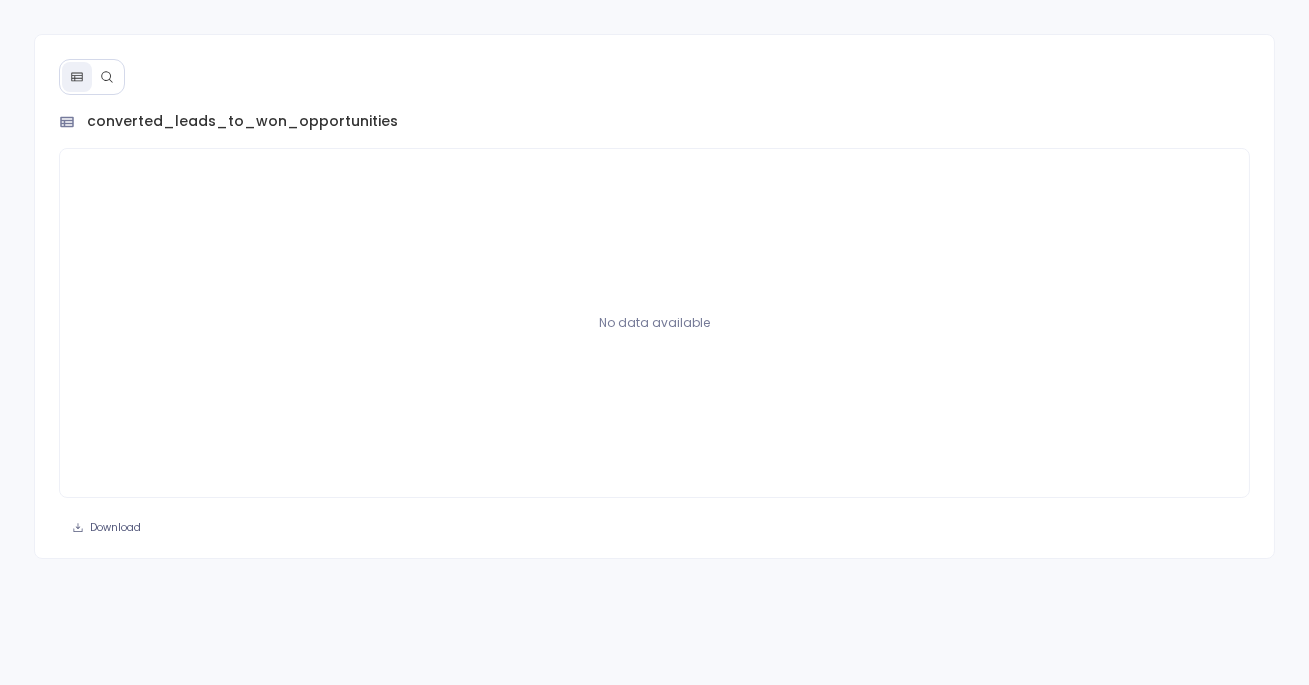 click 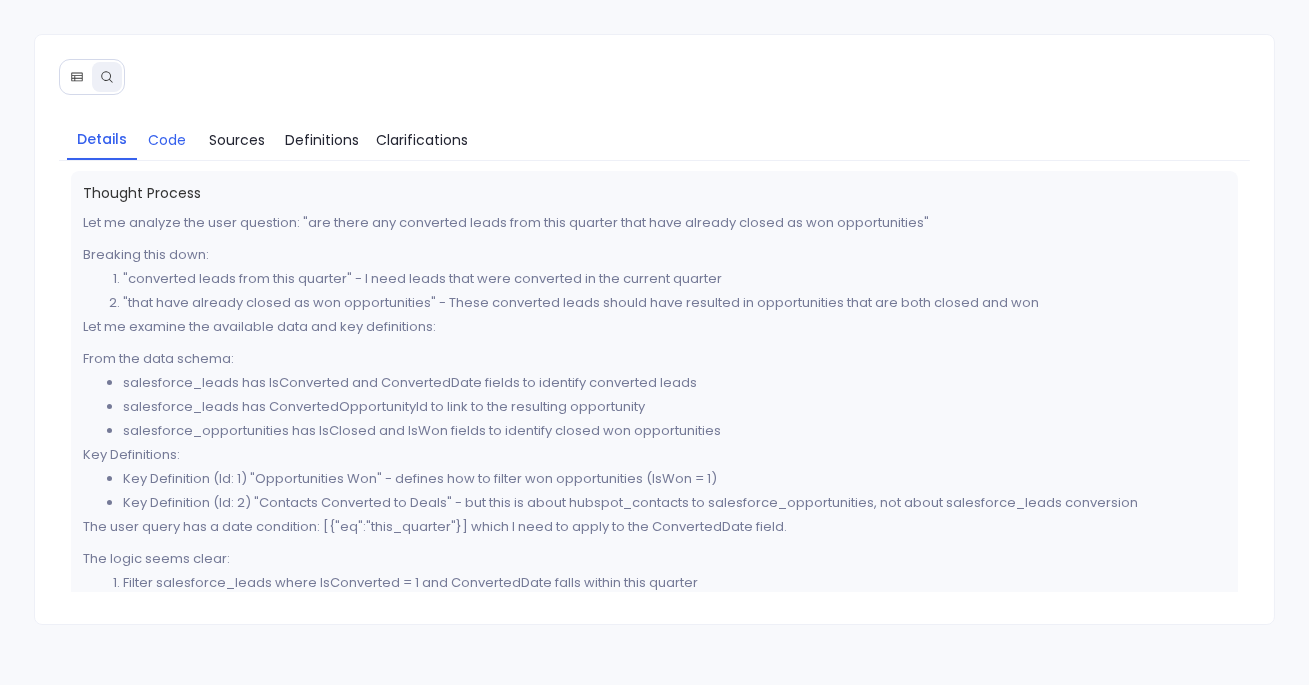 click on "Code" at bounding box center [167, 140] 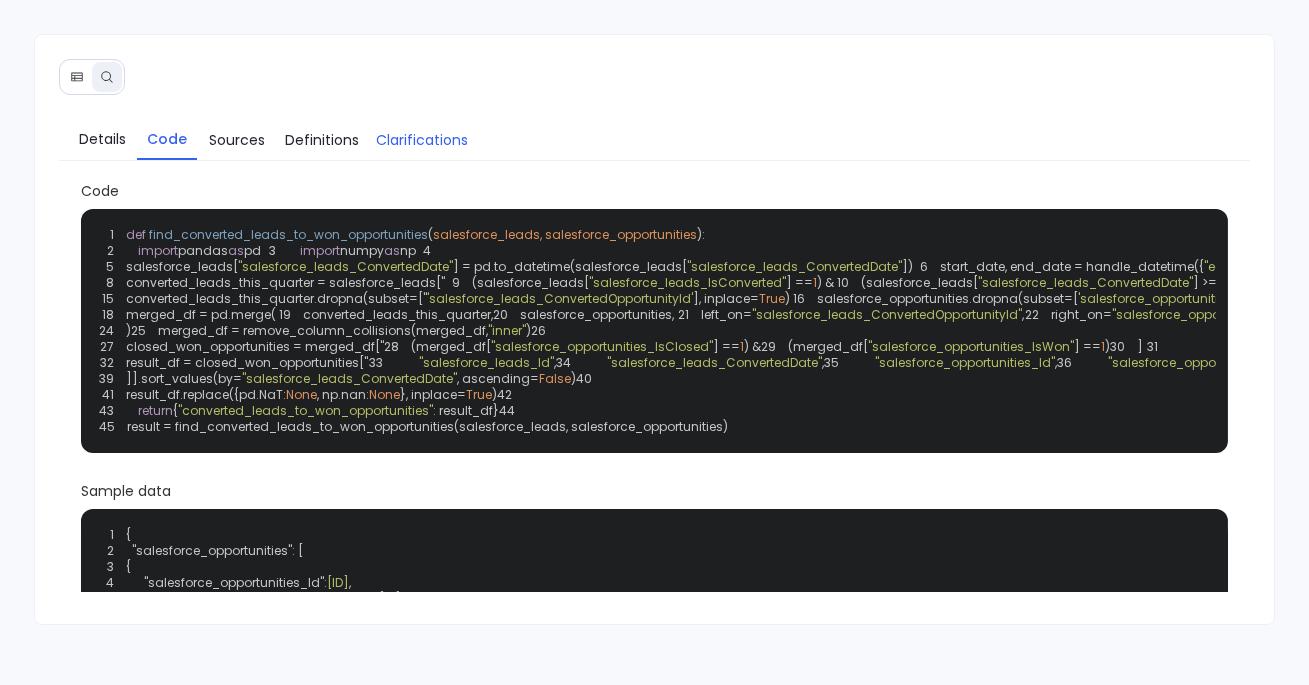 click on "Clarifications" at bounding box center (422, 140) 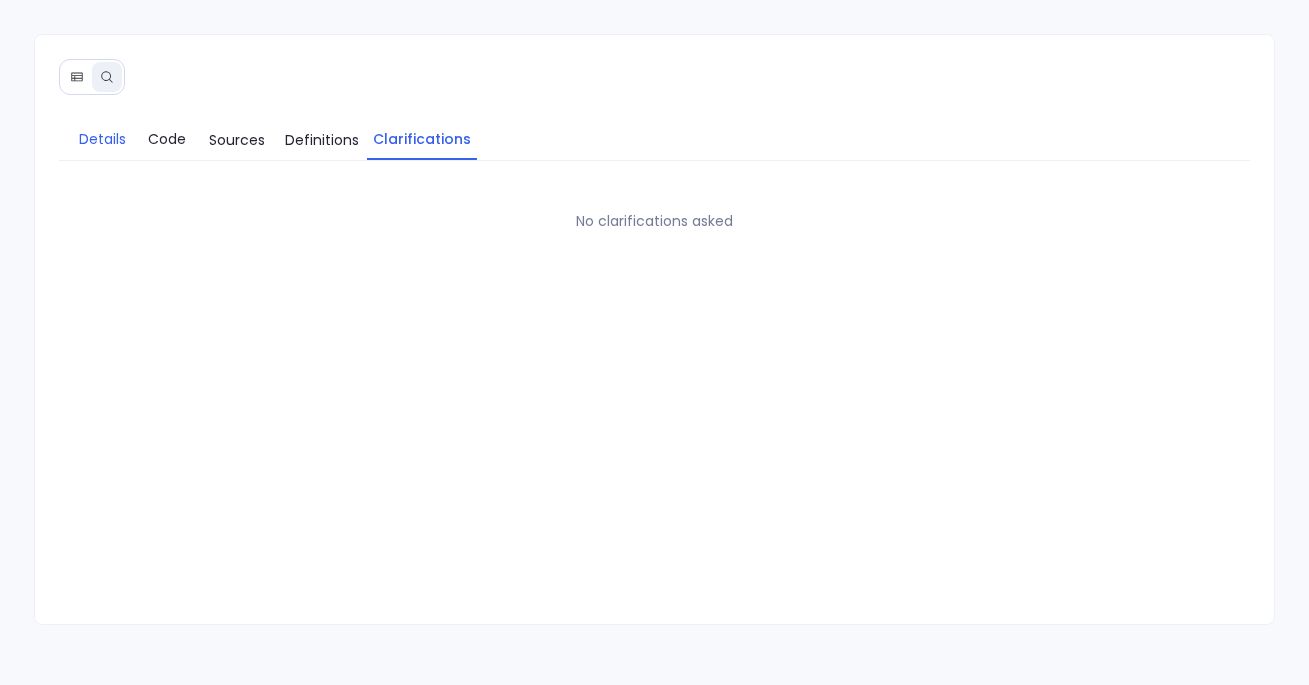 click on "Details" at bounding box center (102, 139) 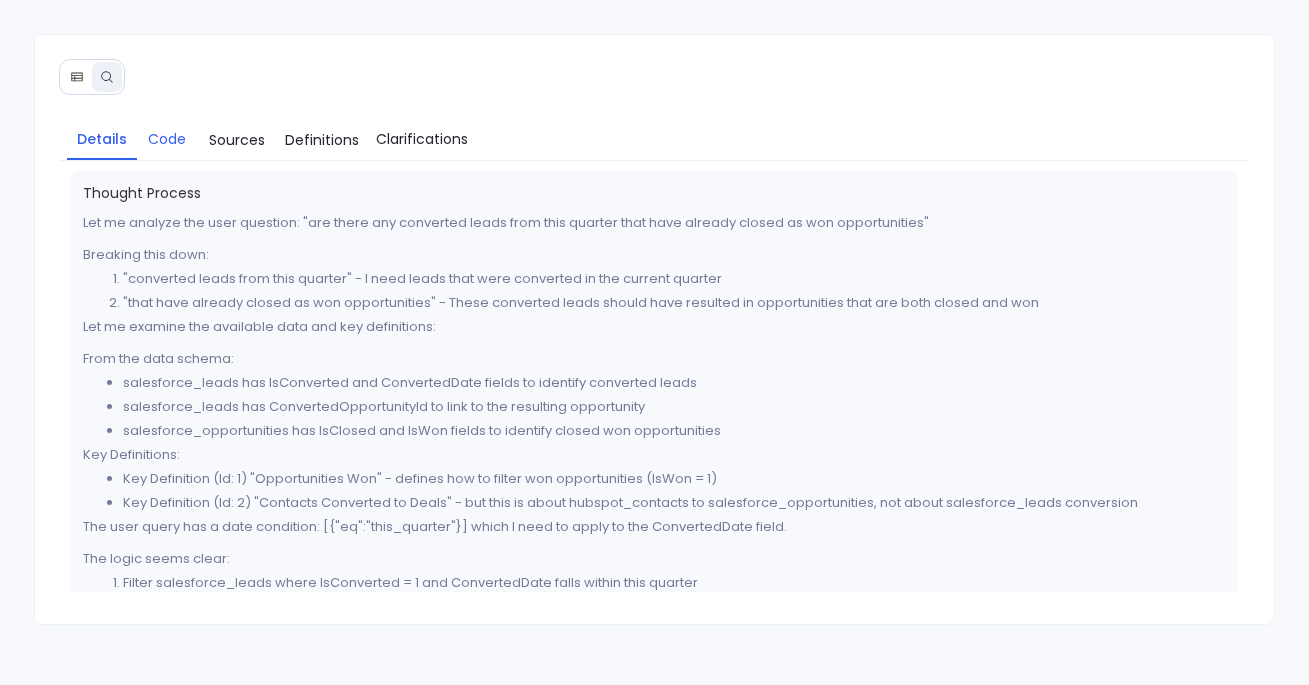 click on "Code" at bounding box center (167, 139) 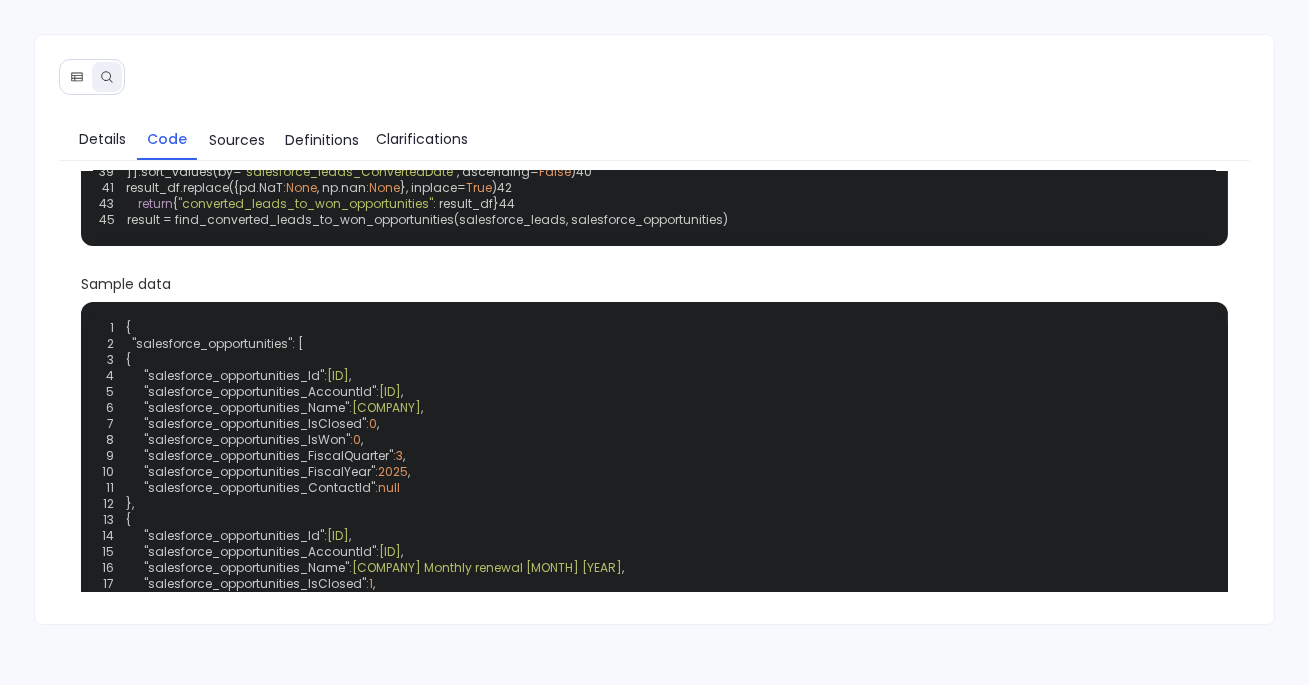 scroll, scrollTop: 214, scrollLeft: 0, axis: vertical 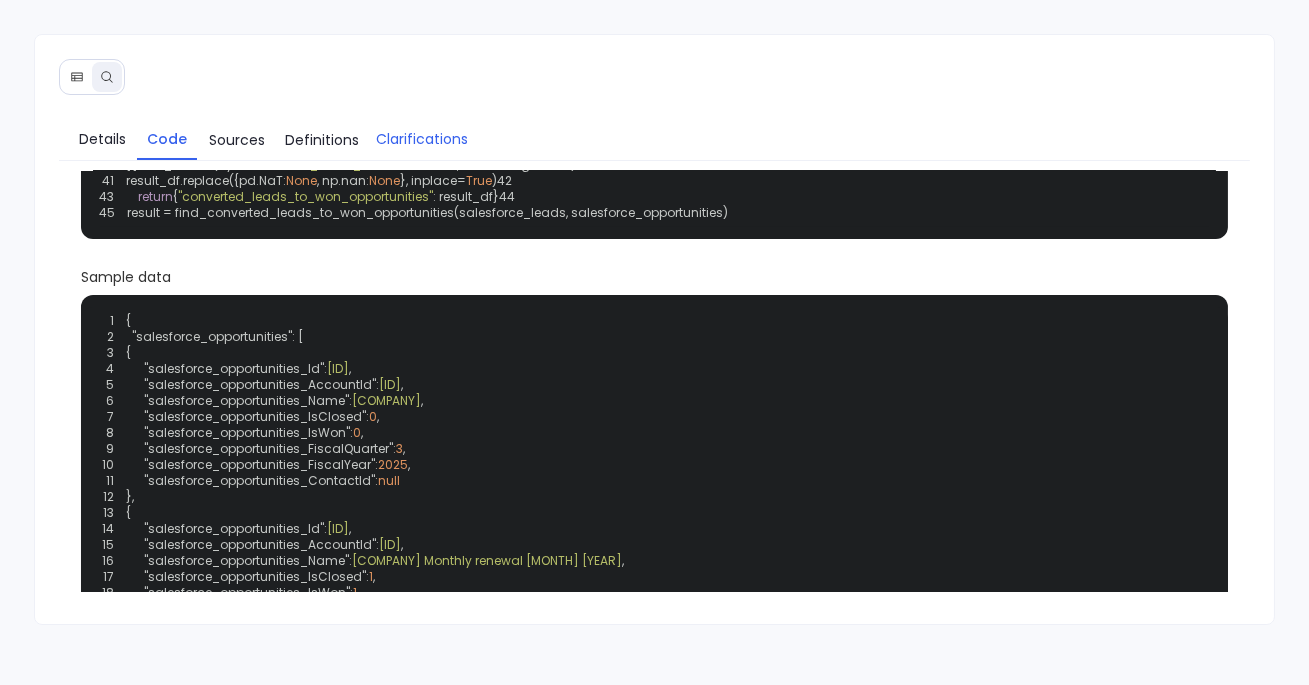 click on "Clarifications" at bounding box center (422, 139) 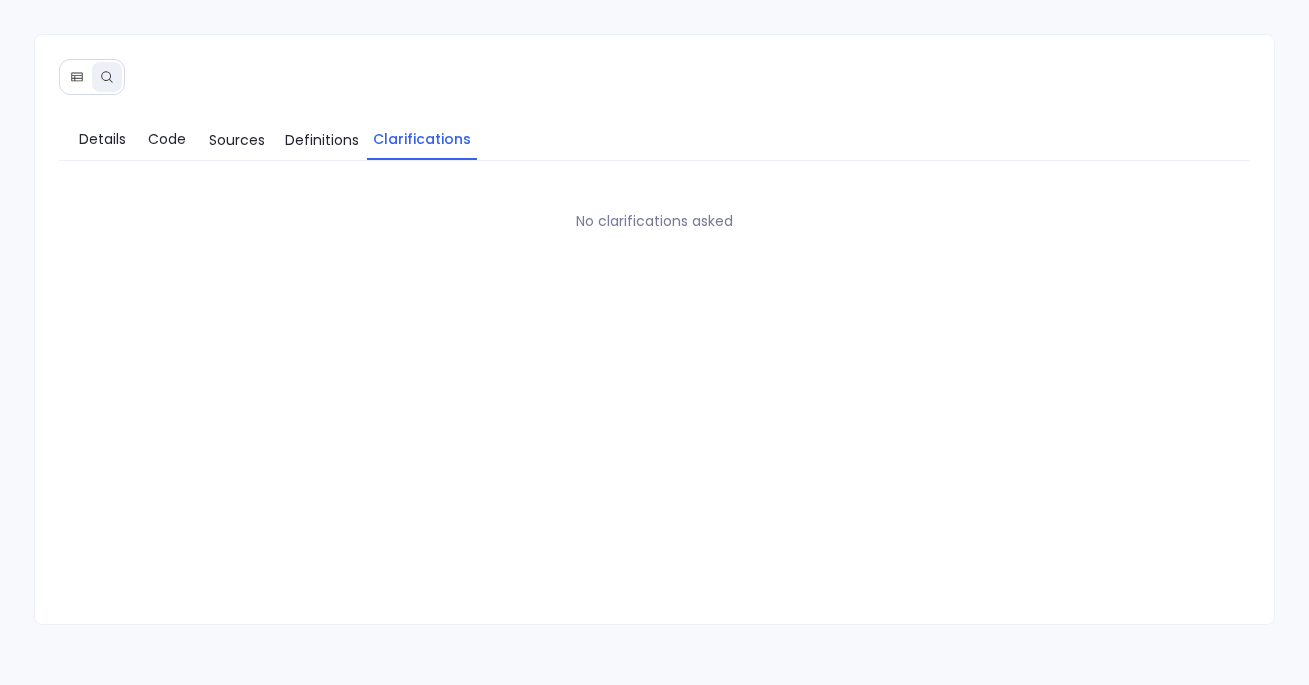 click at bounding box center [77, 77] 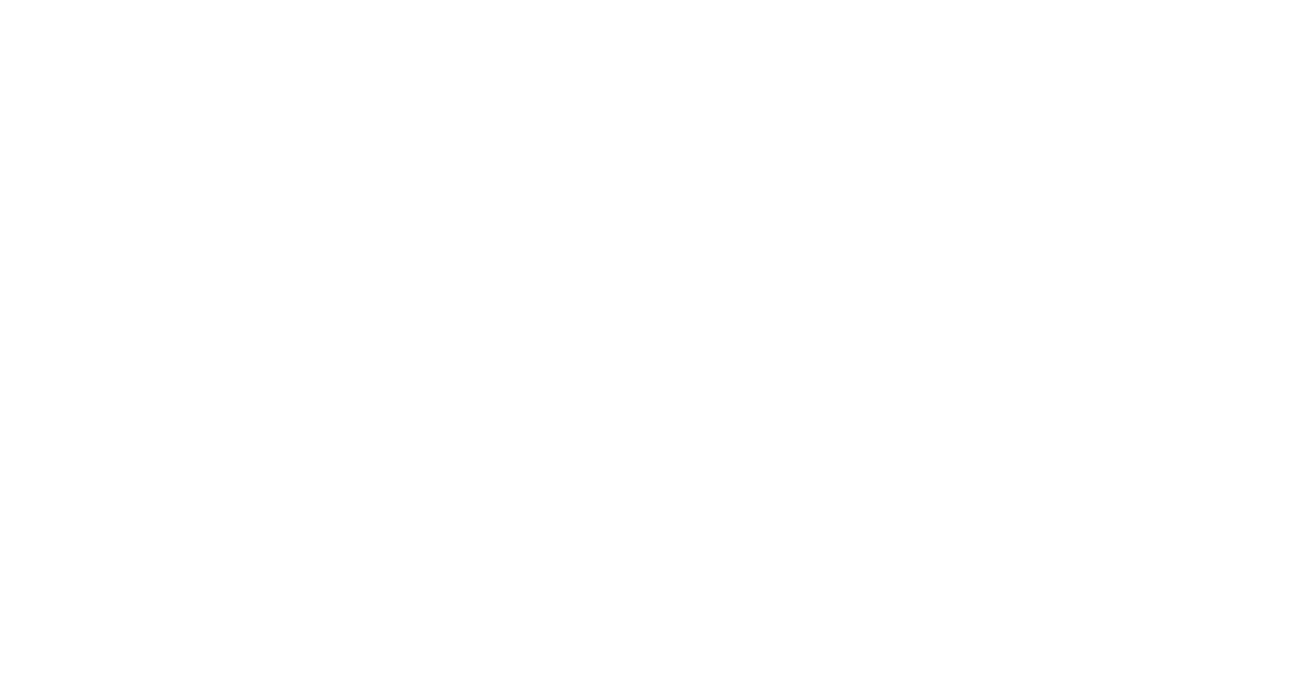 scroll, scrollTop: 0, scrollLeft: 0, axis: both 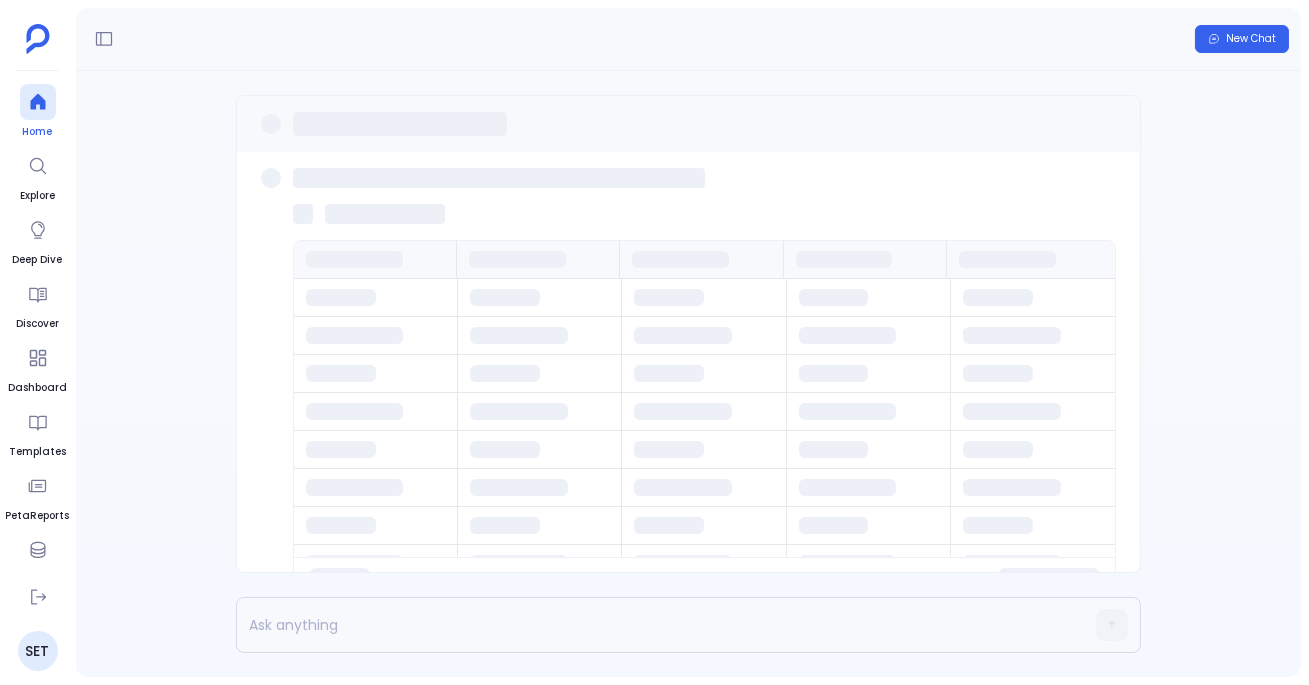 click 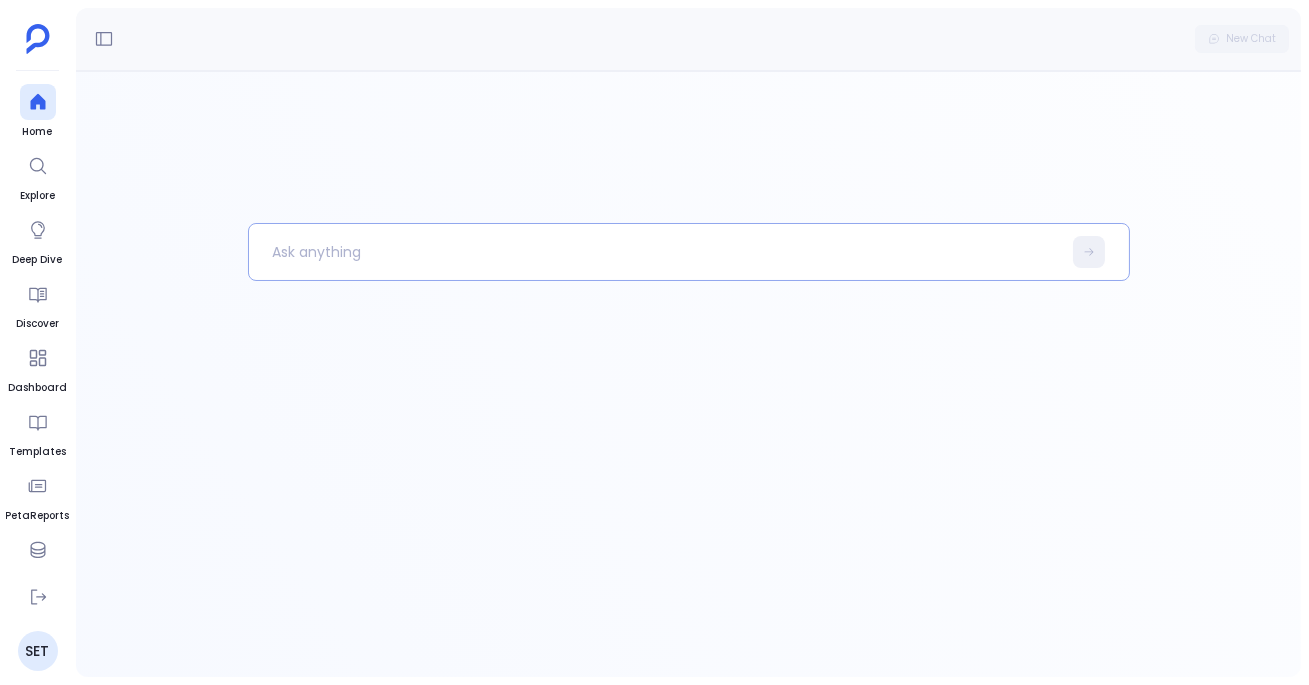 click at bounding box center (655, 252) 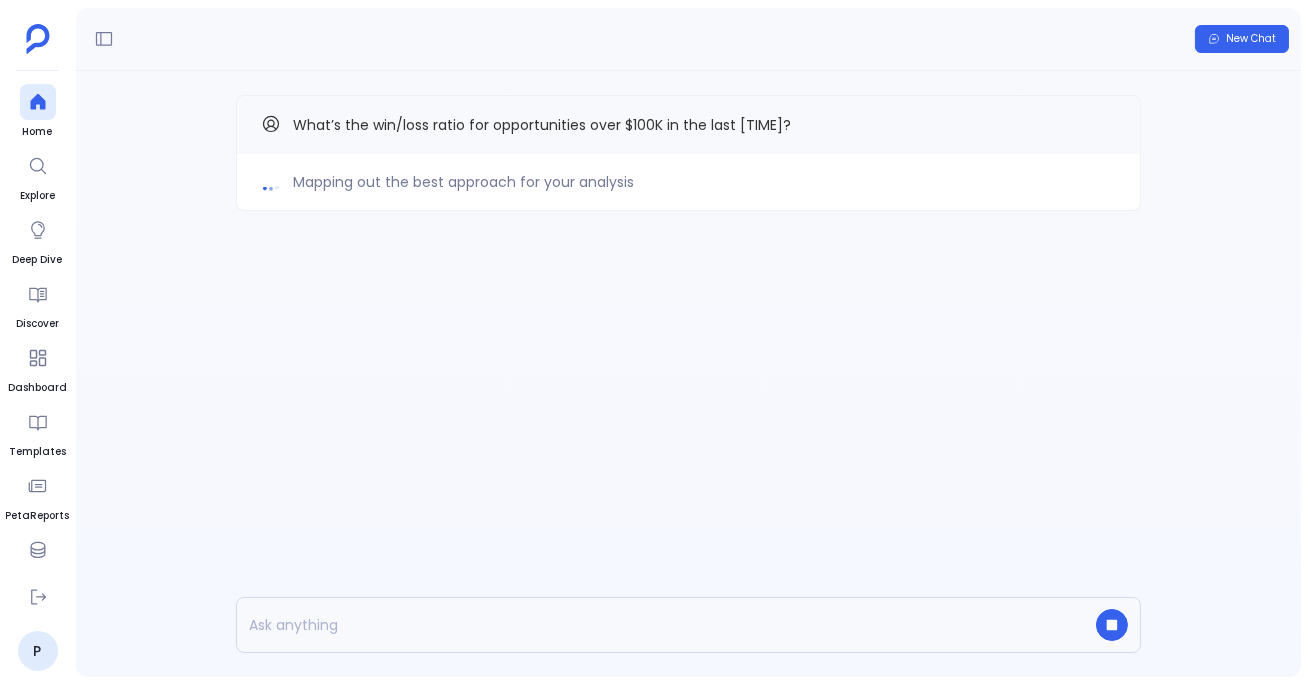 click on "Mapping out the best approach for your analysis" at bounding box center [463, 182] 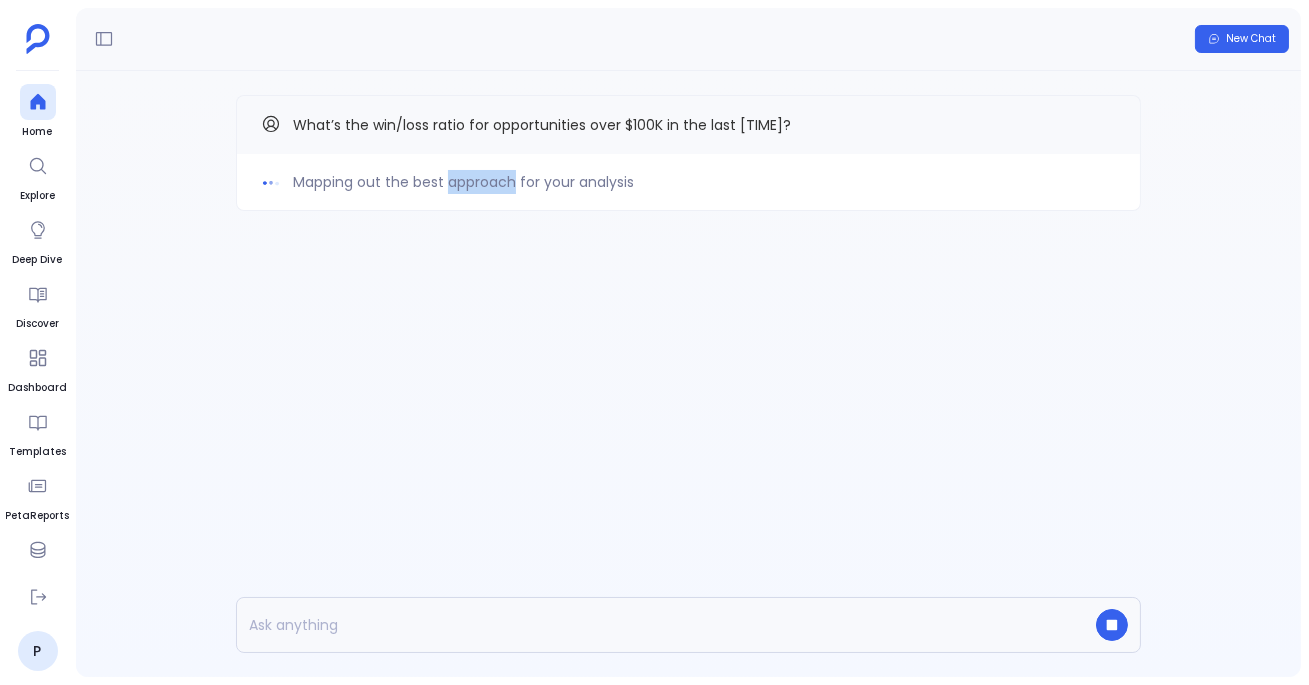 click on "Mapping out the best approach for your analysis" at bounding box center [463, 182] 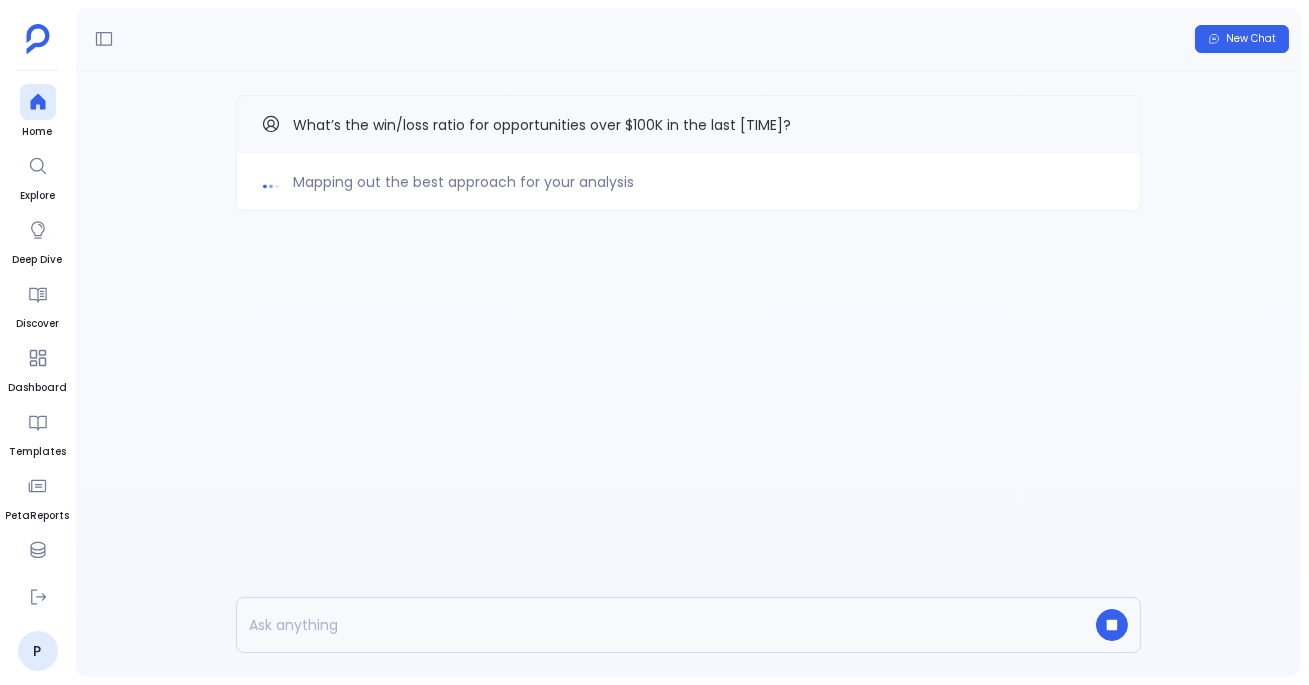 click on "Mapping out the best approach for your analysis" at bounding box center (463, 182) 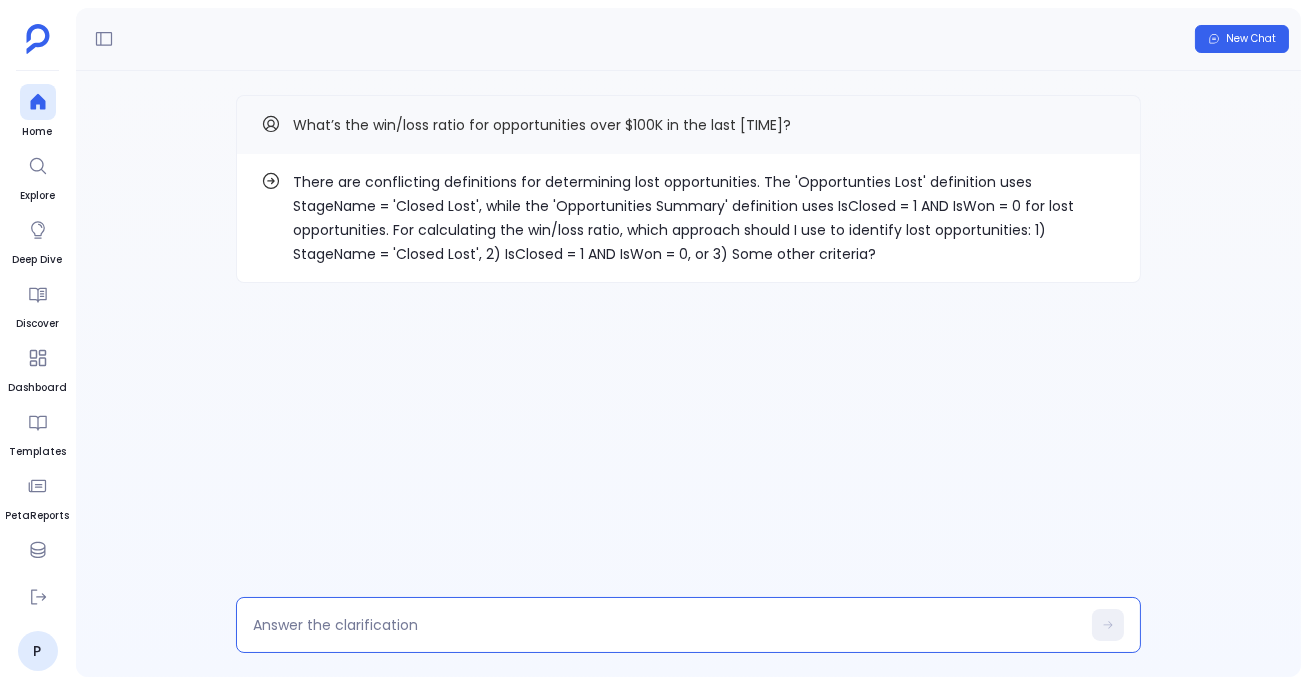 click at bounding box center (666, 625) 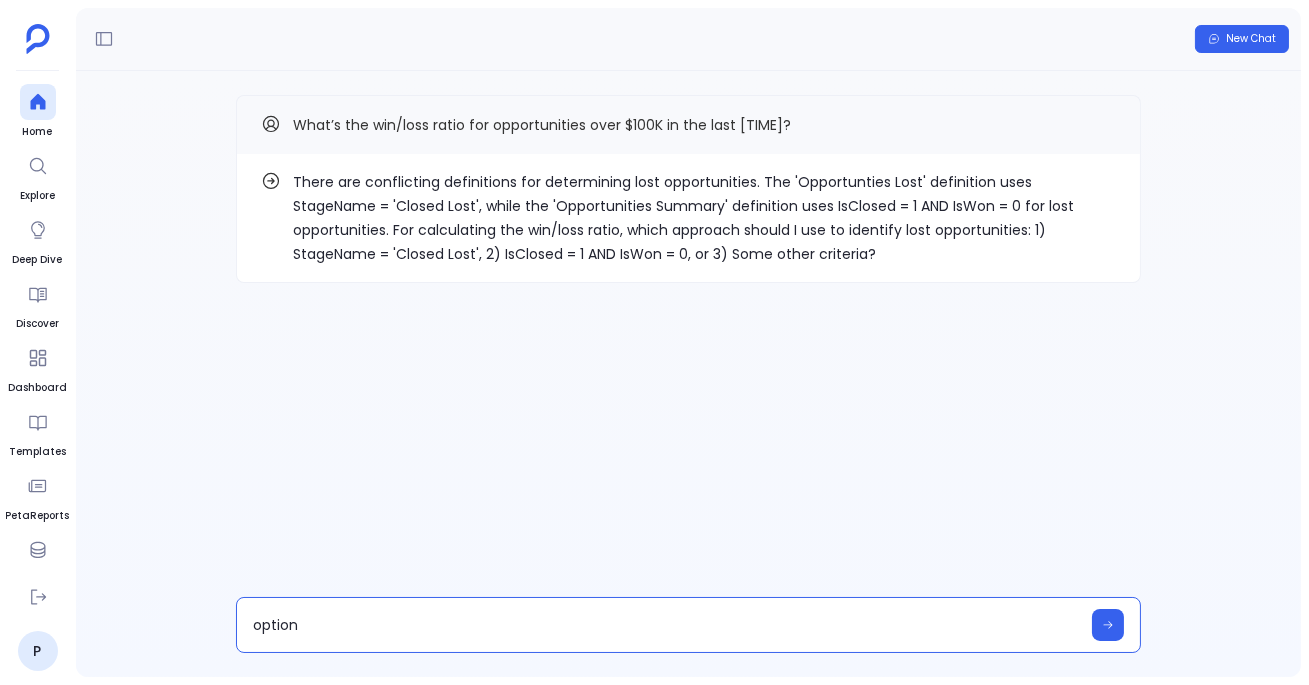 type on "option 2" 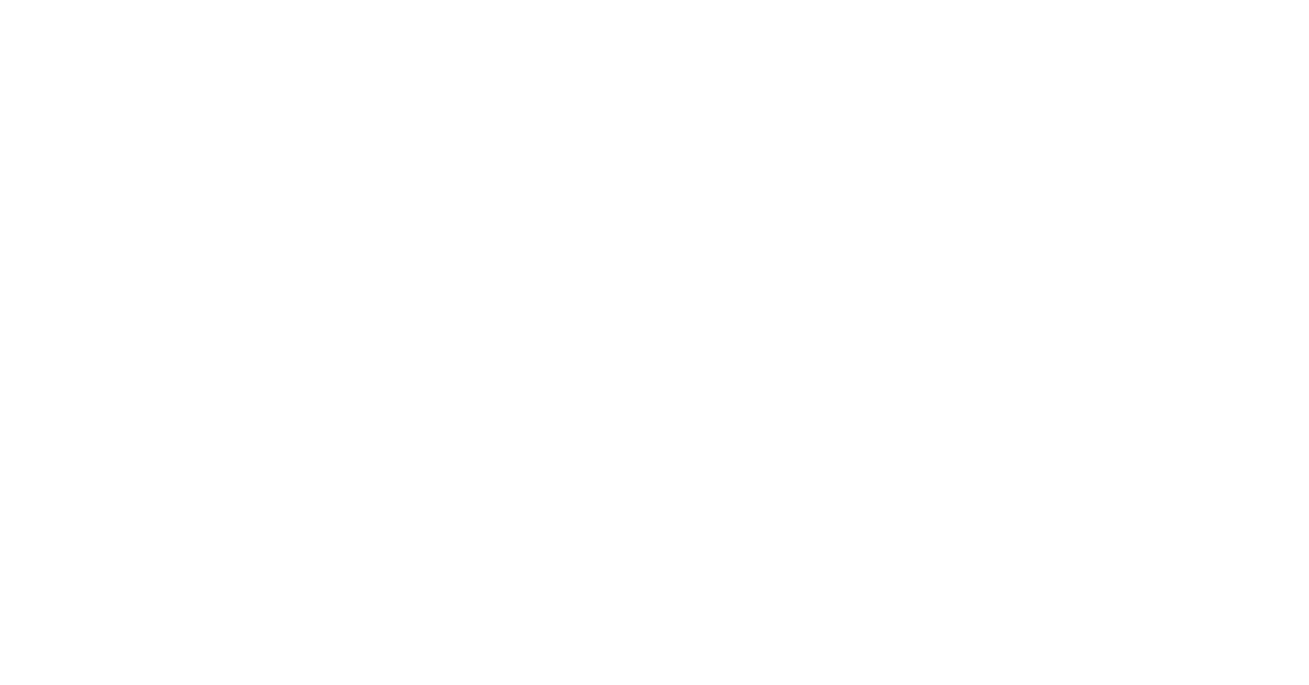 scroll, scrollTop: 0, scrollLeft: 0, axis: both 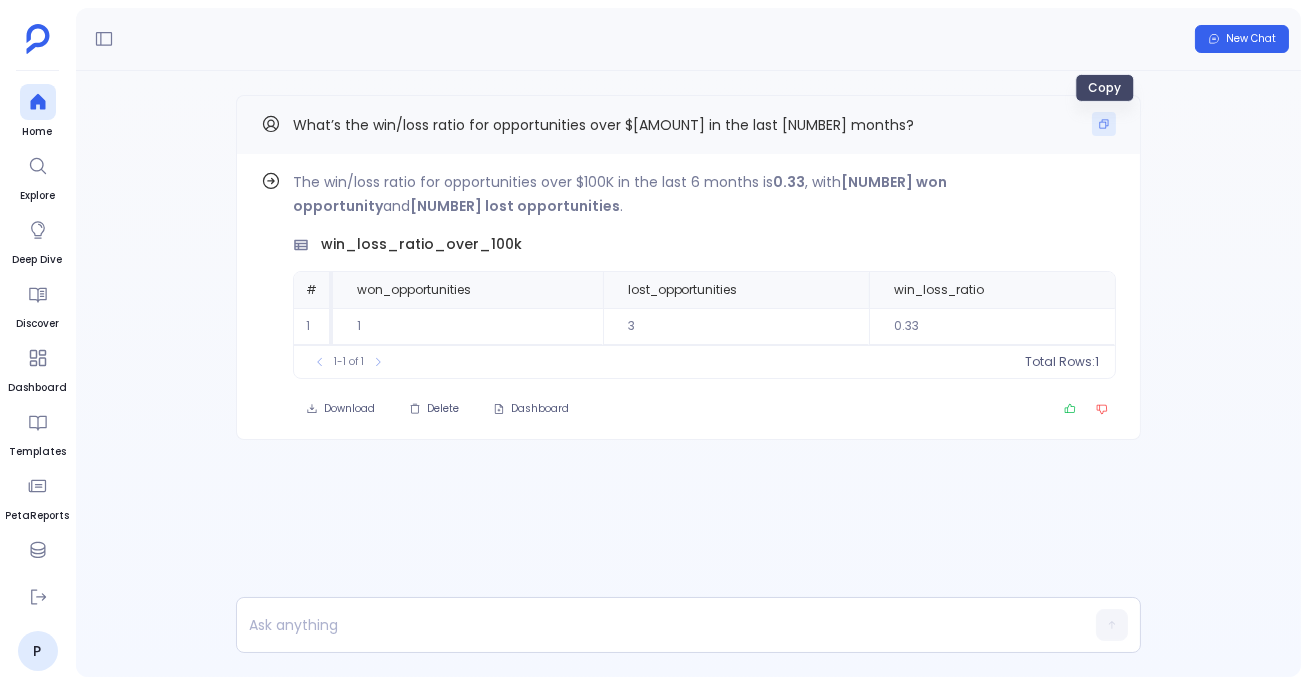 click at bounding box center (1104, 124) 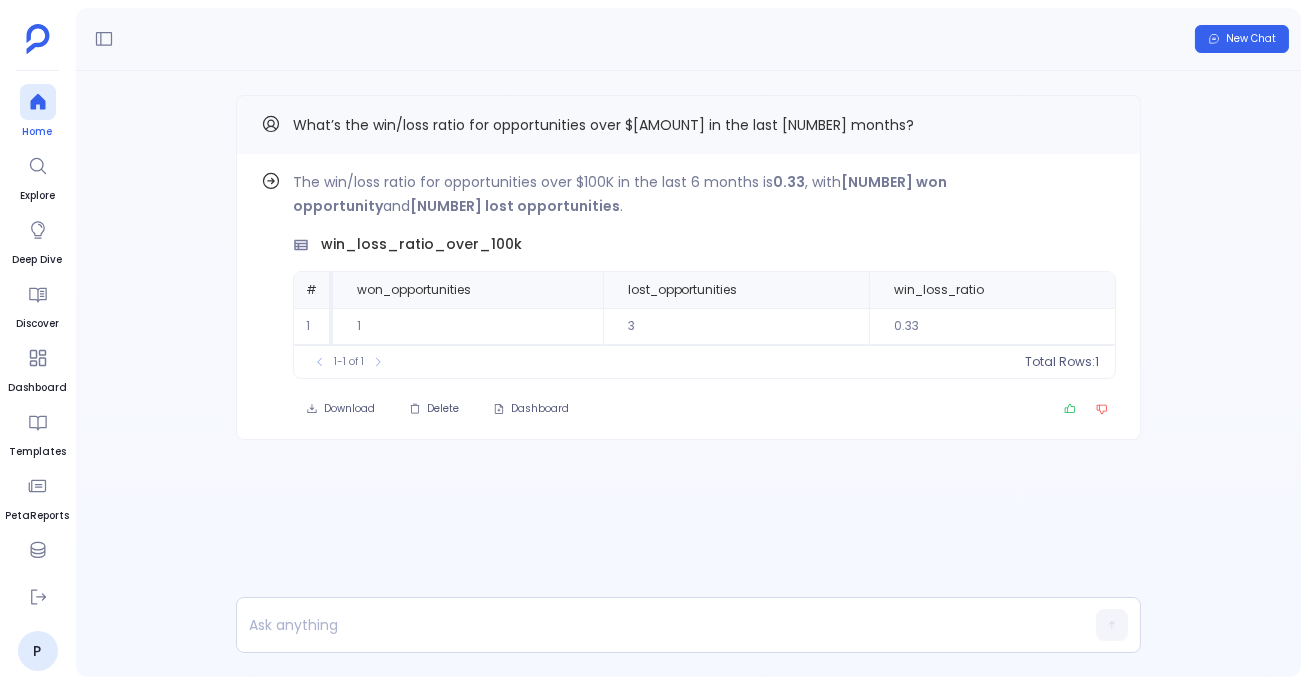 click 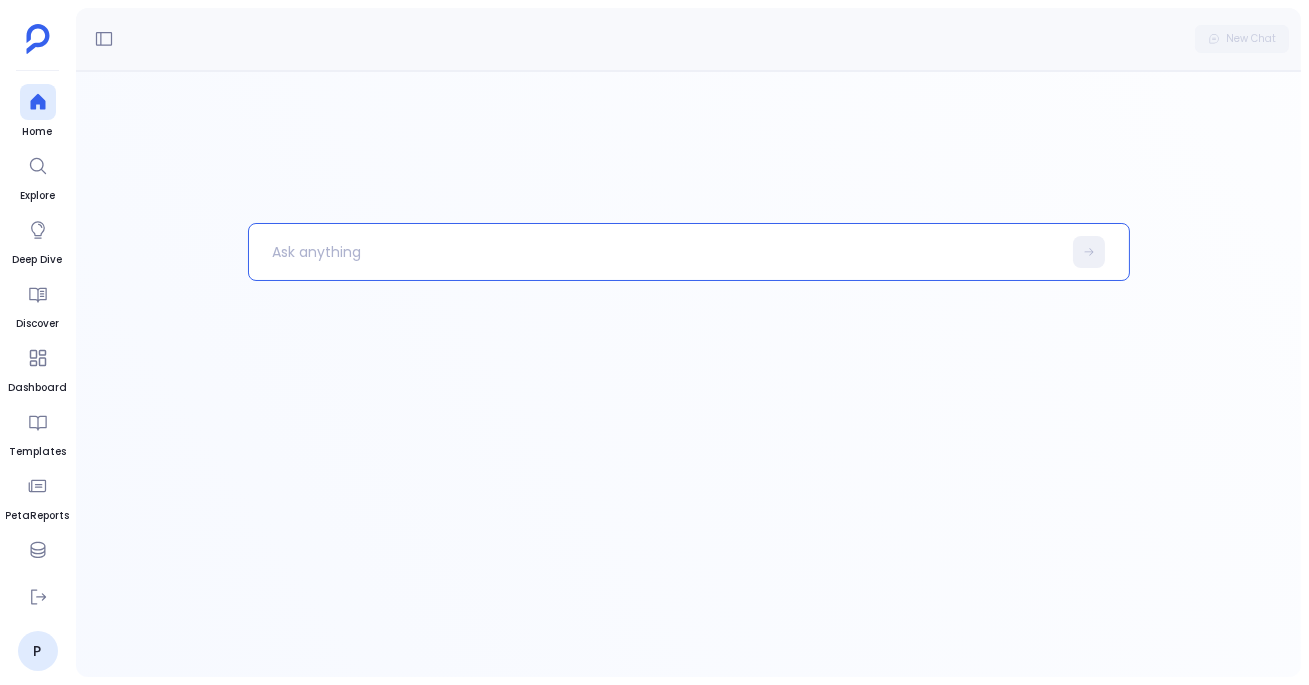 click at bounding box center (655, 252) 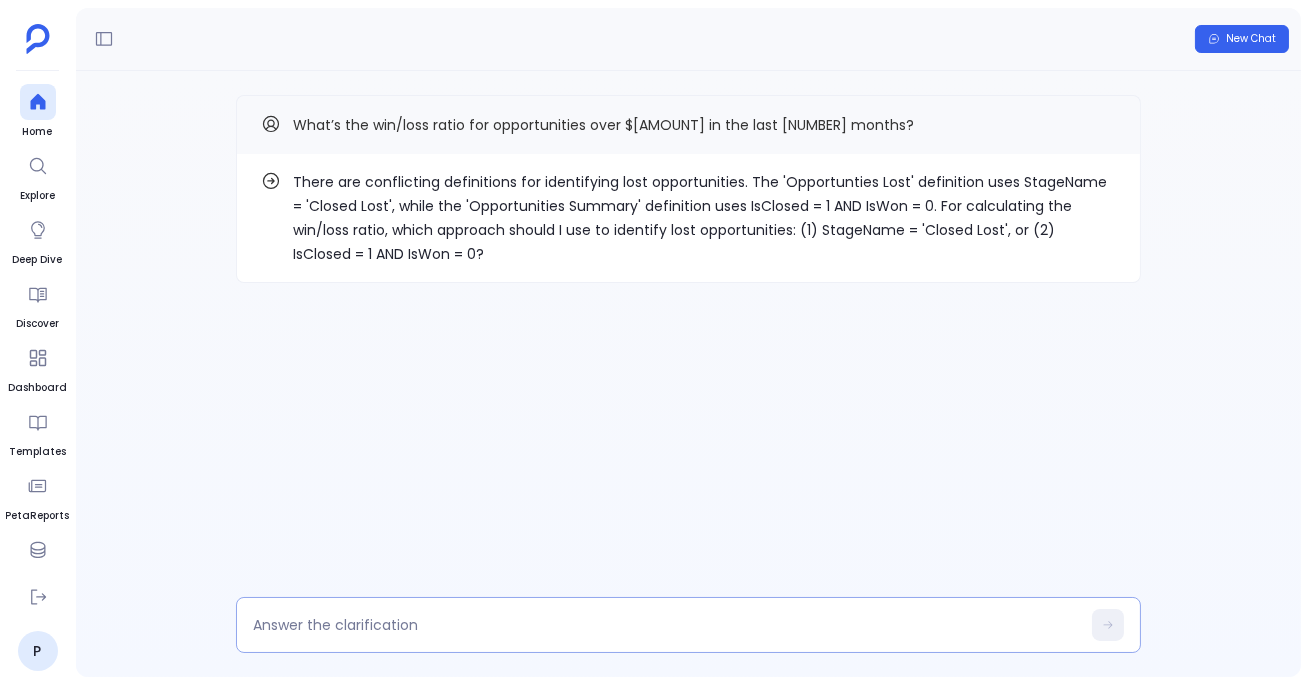 click at bounding box center (666, 625) 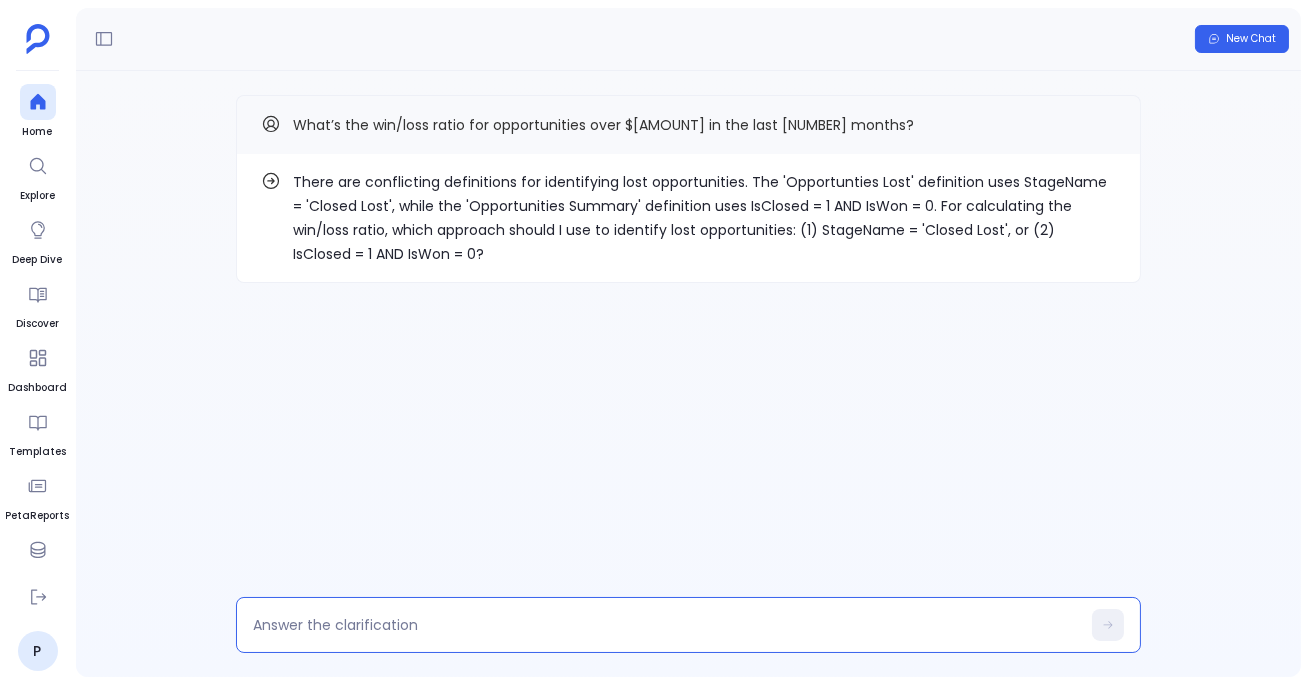 type on "Use IsClosed = 1 AND IsWon = 0 for lost opportunities - this provides a more accurate view as it uses the actual closed/won status fields rather than just stage names" 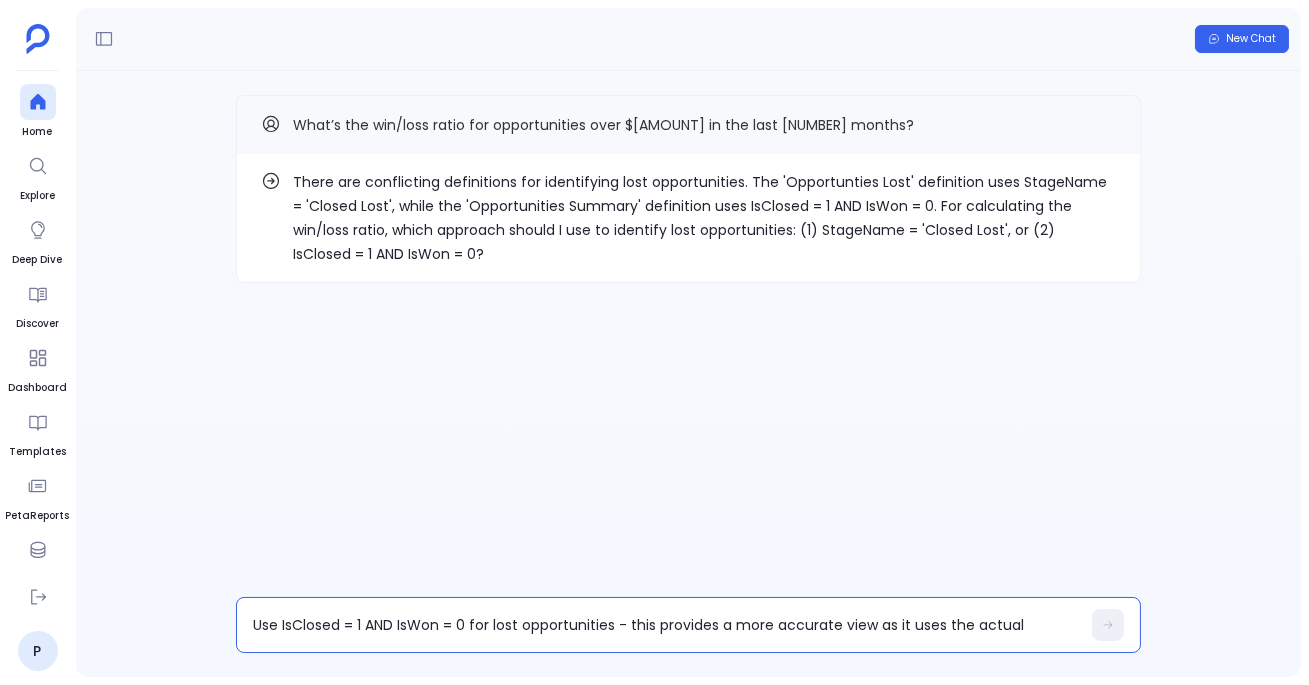 scroll, scrollTop: 0, scrollLeft: 0, axis: both 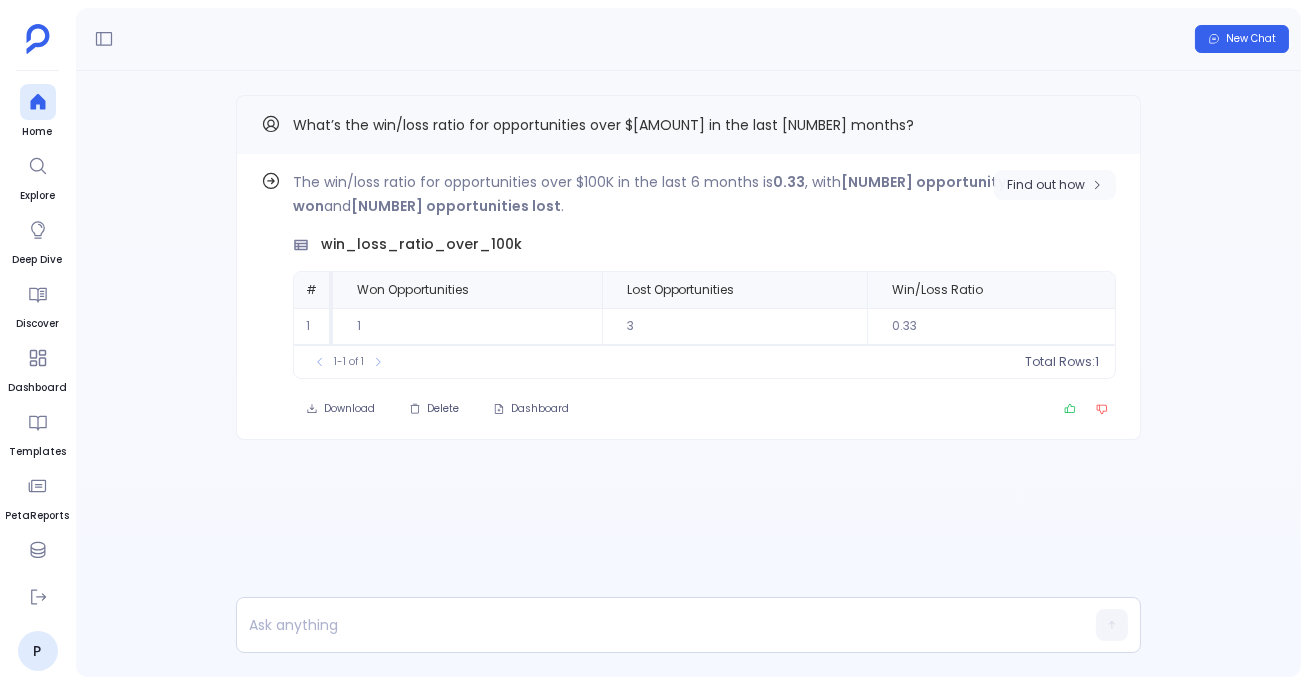 click on "Find out how" at bounding box center [1046, 185] 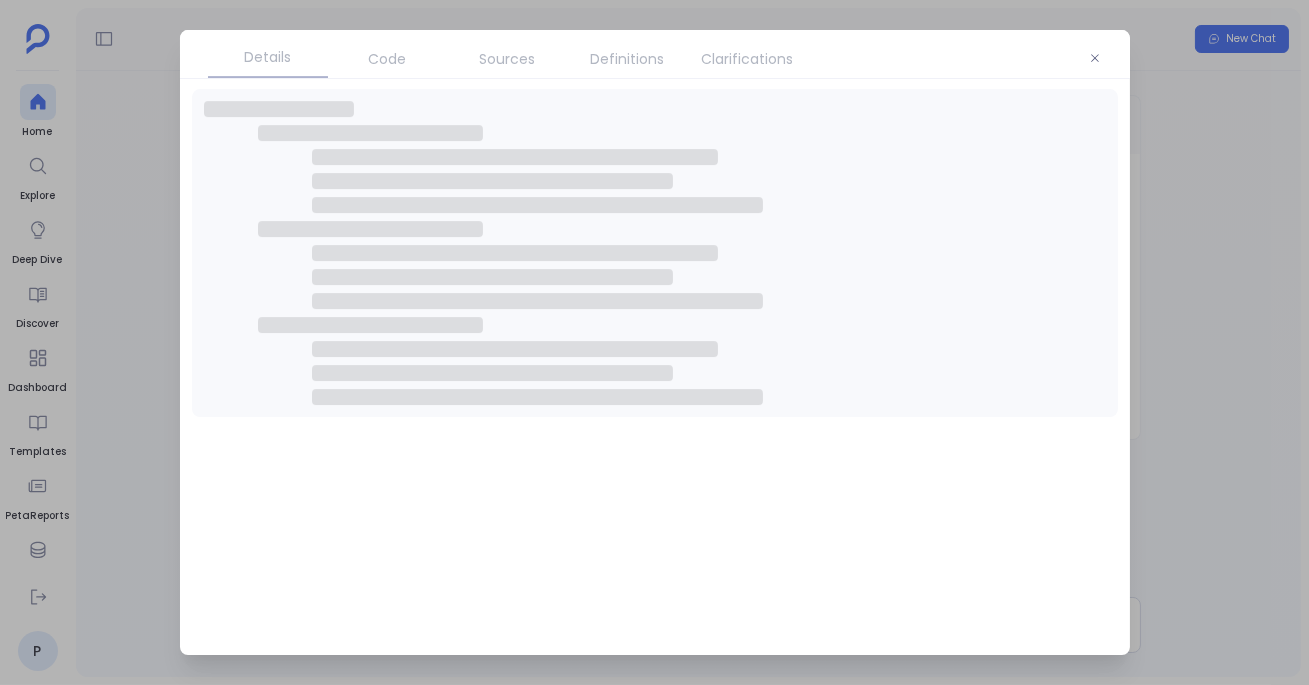 click on "Code" at bounding box center (388, 59) 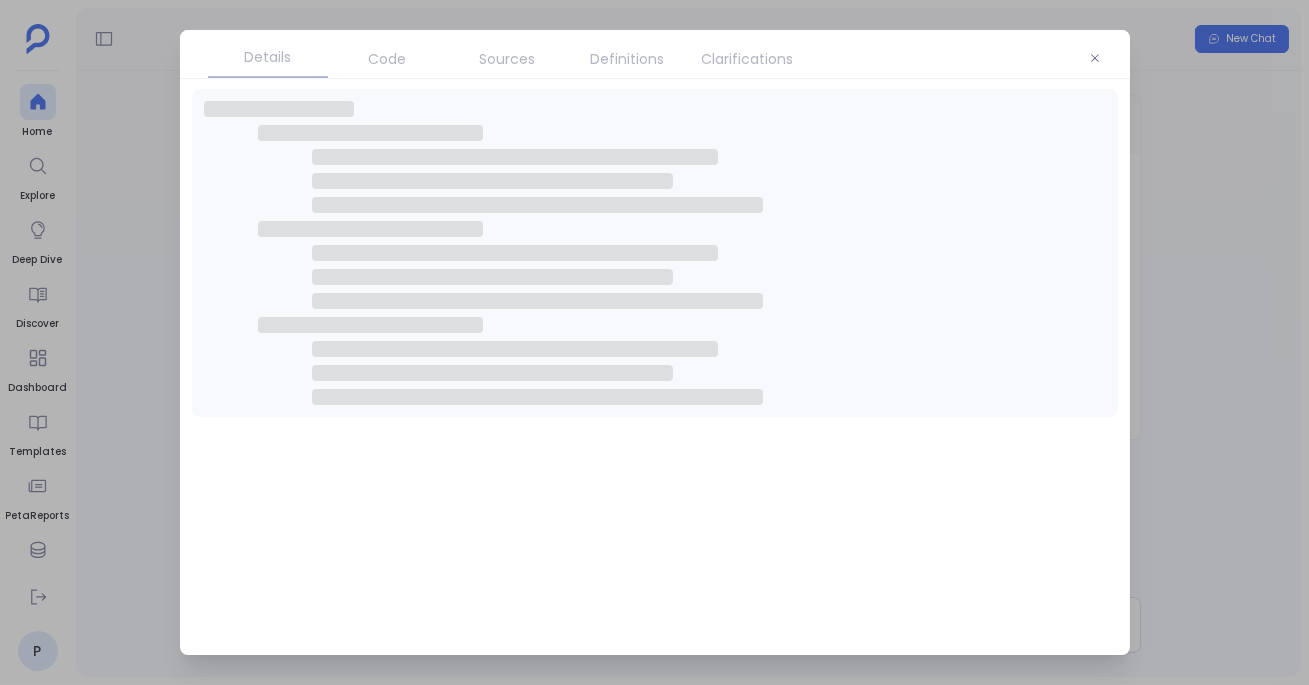click on "Code" at bounding box center (388, 59) 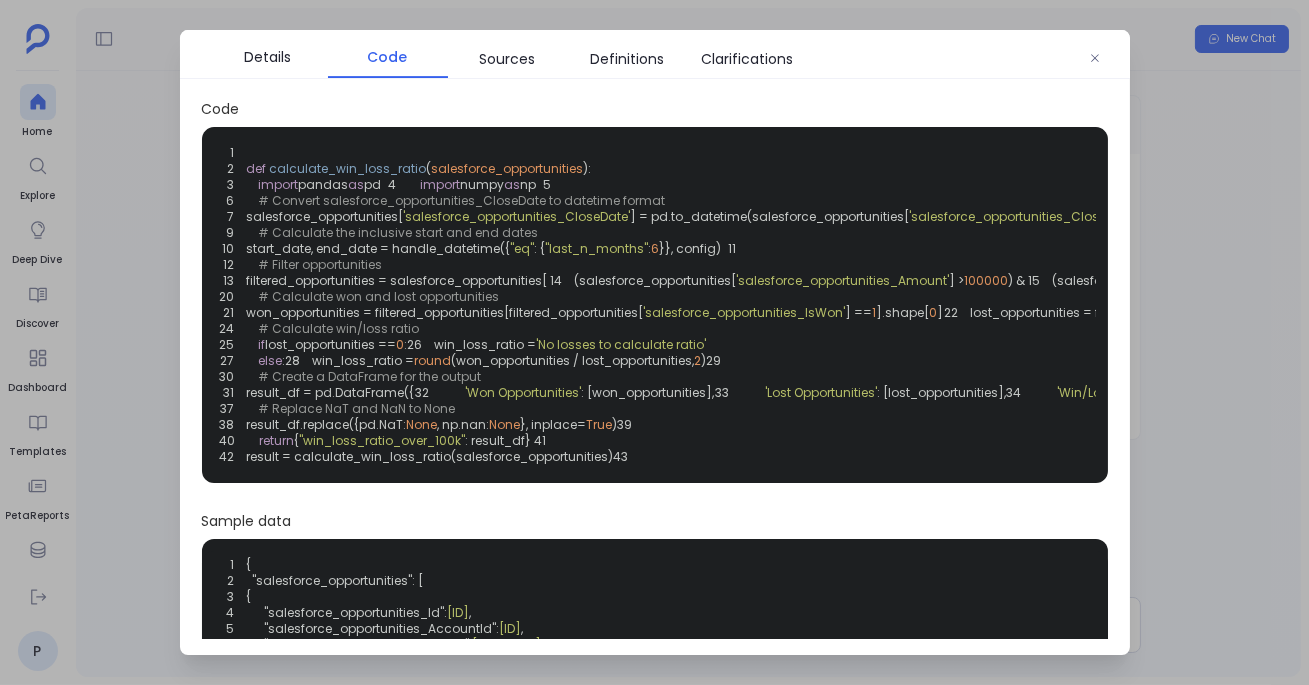 click on "Code" at bounding box center (388, 57) 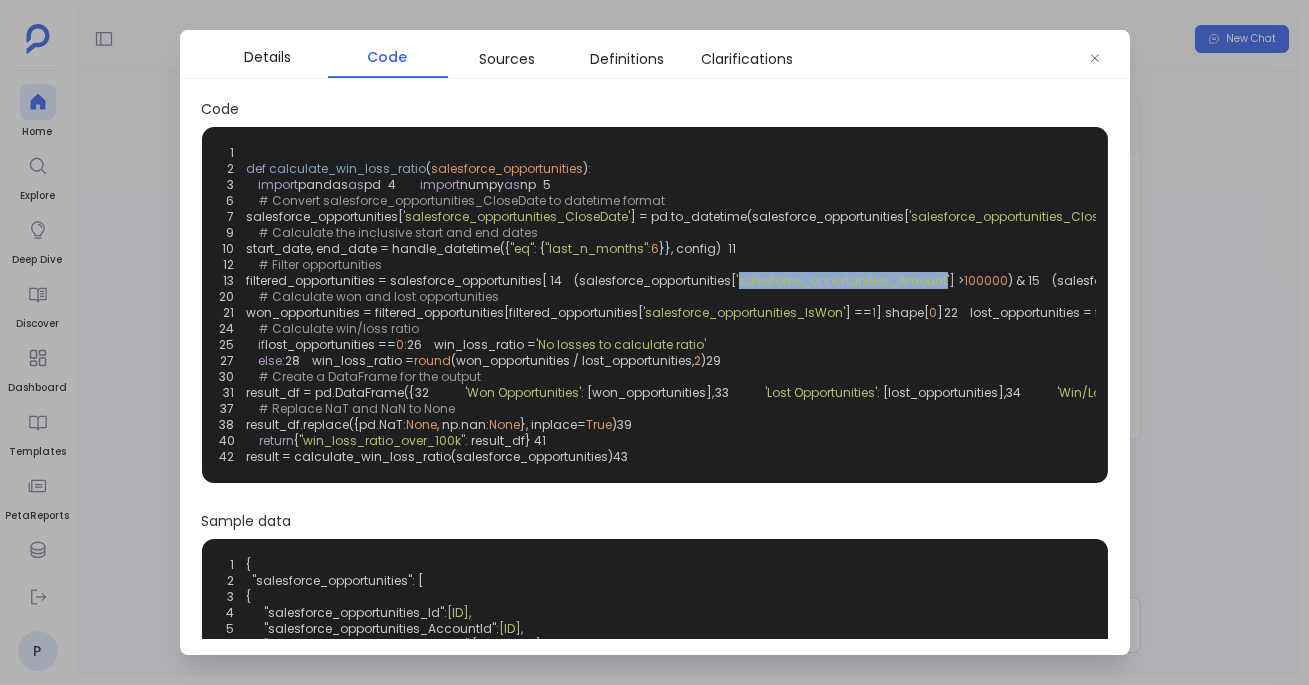 click on "'salesforce_opportunities_Amount'" at bounding box center [843, 280] 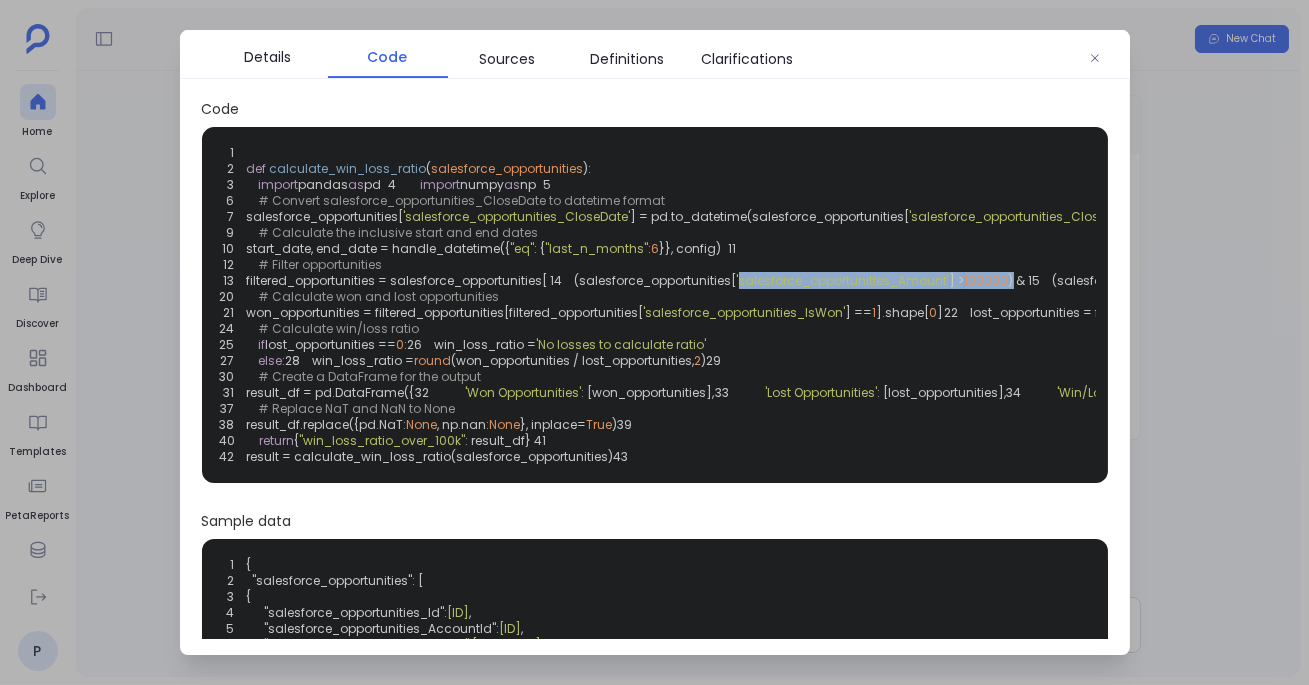 click on "100000" at bounding box center [987, 280] 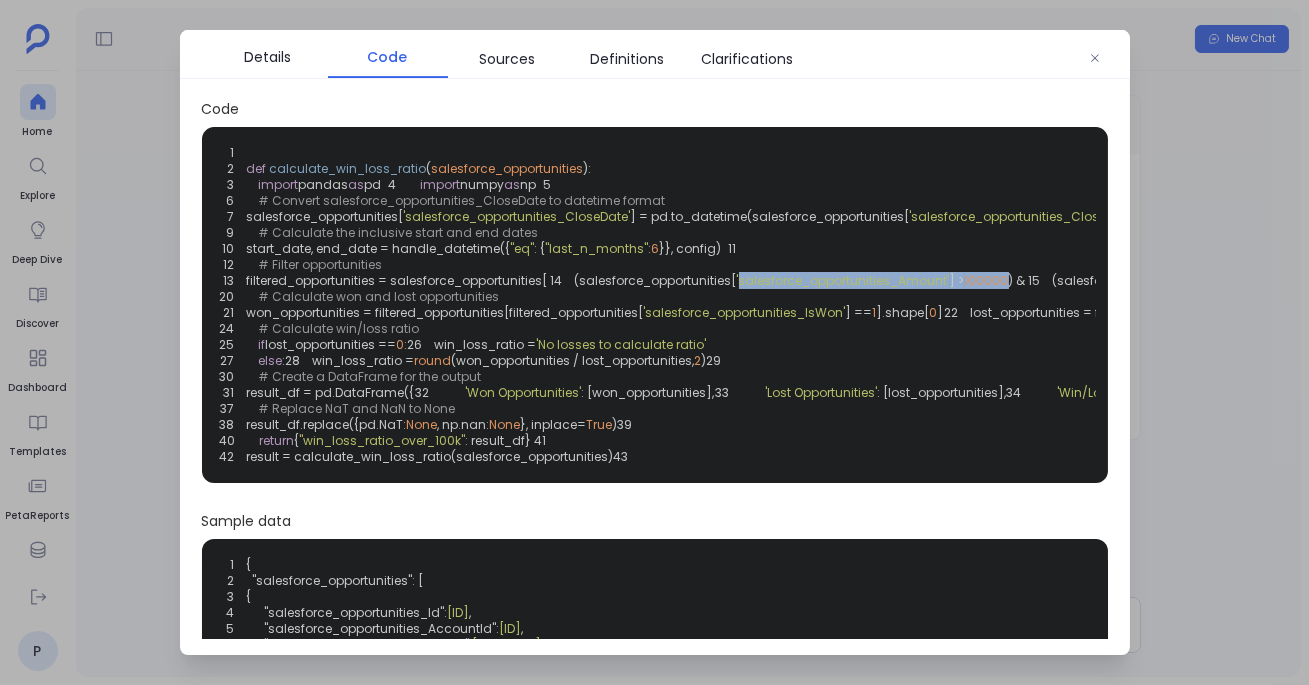 click on "100000" at bounding box center [987, 280] 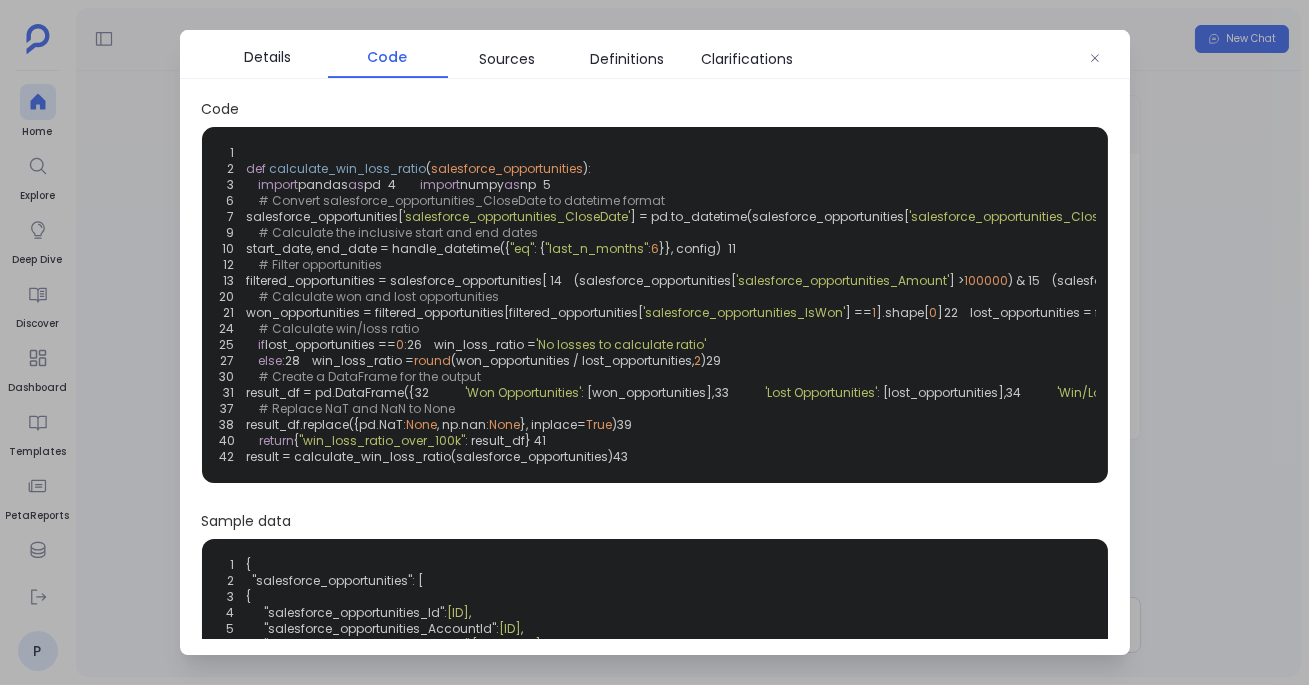 click on "'salesforce_opportunities_CloseDate'" at bounding box center [517, 216] 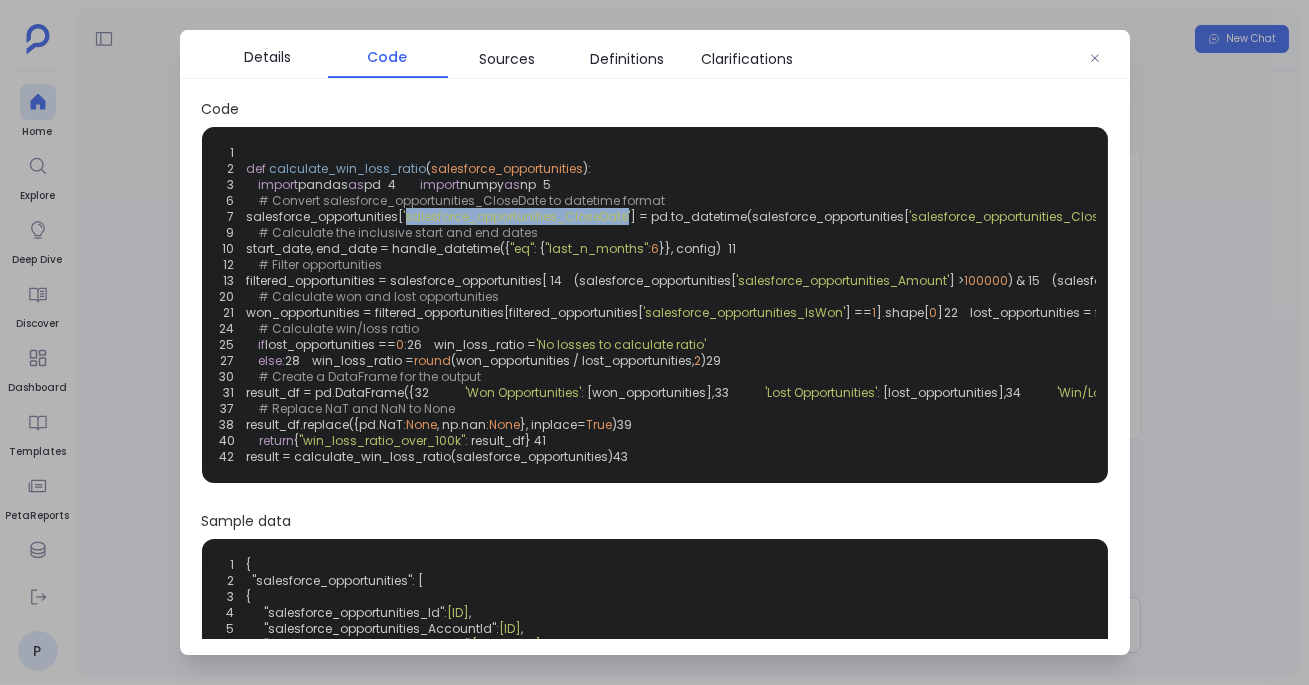 click on "'salesforce_opportunities_CloseDate'" at bounding box center [517, 216] 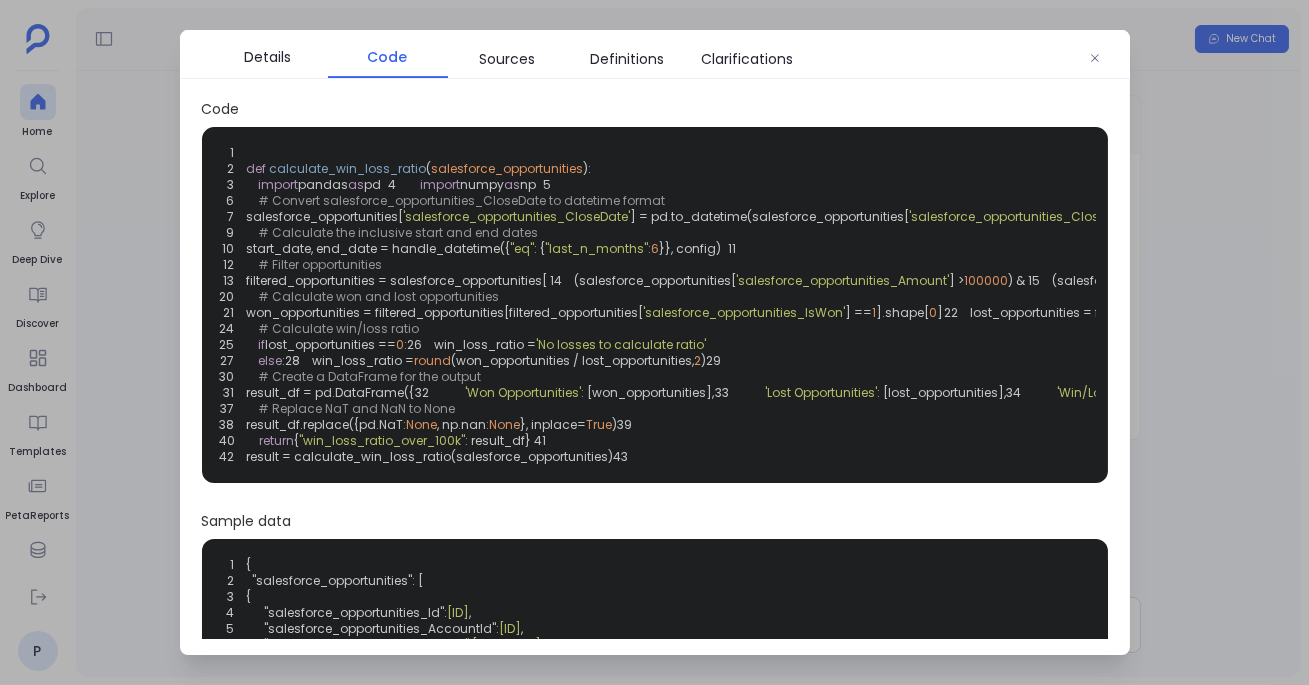 click on "start_date, end_date = handle_datetime({" at bounding box center [379, 248] 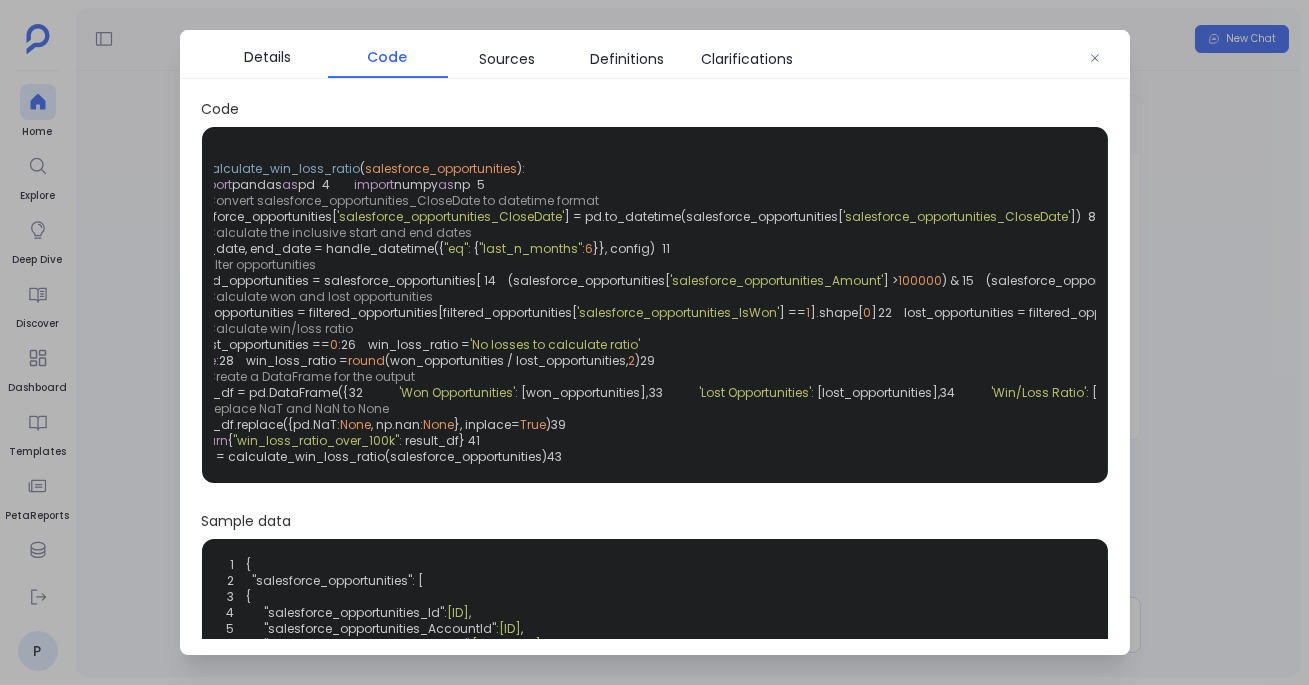 scroll, scrollTop: 0, scrollLeft: 0, axis: both 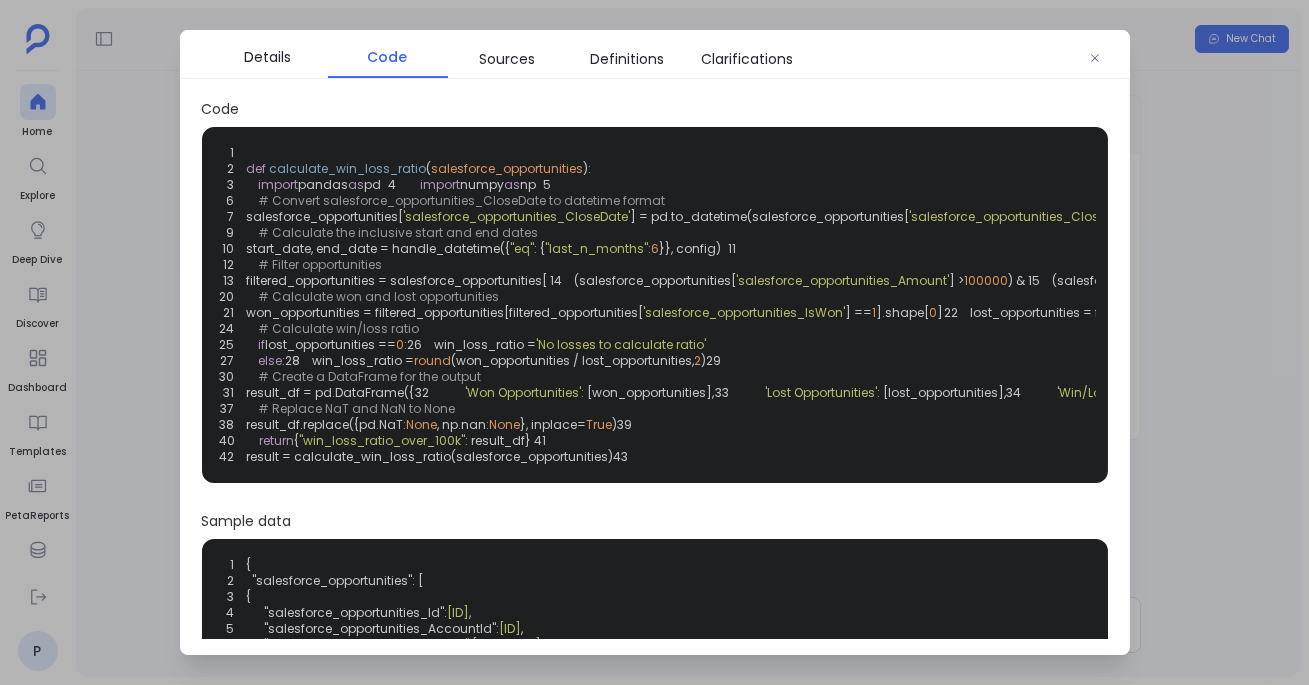 click on "'salesforce_opportunities_Amount'" at bounding box center [843, 280] 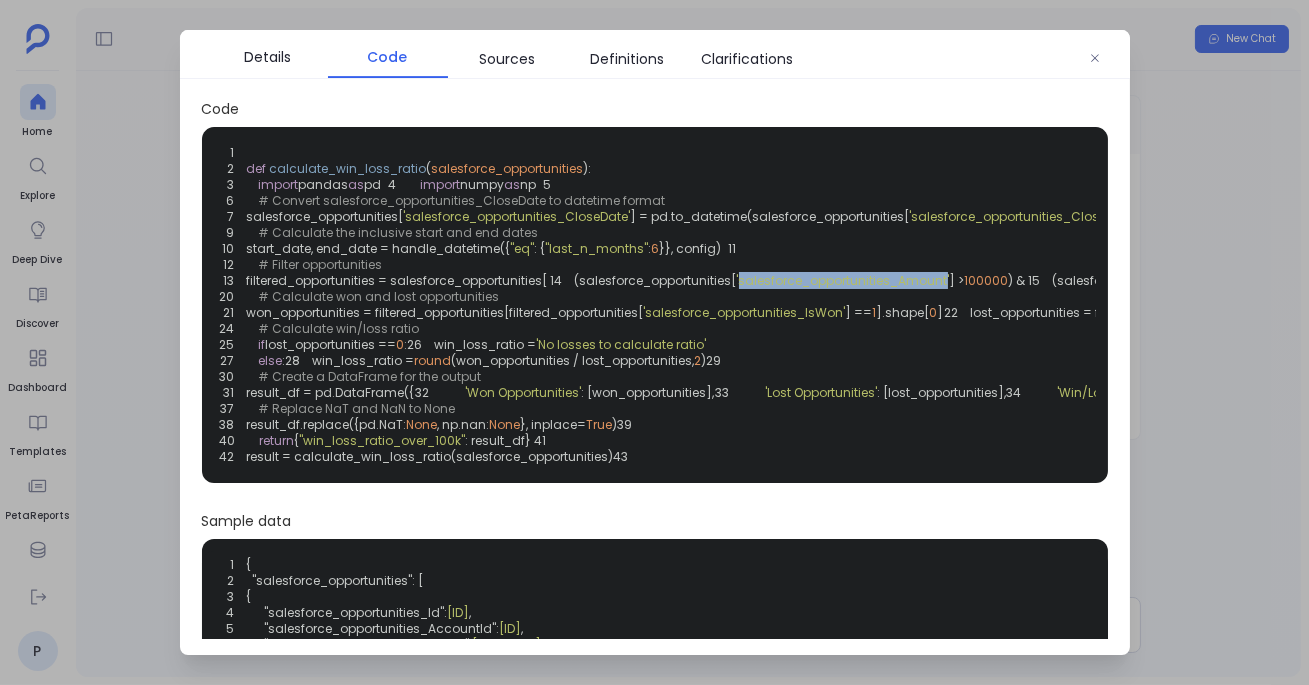 click on "'salesforce_opportunities_Amount'" at bounding box center [843, 280] 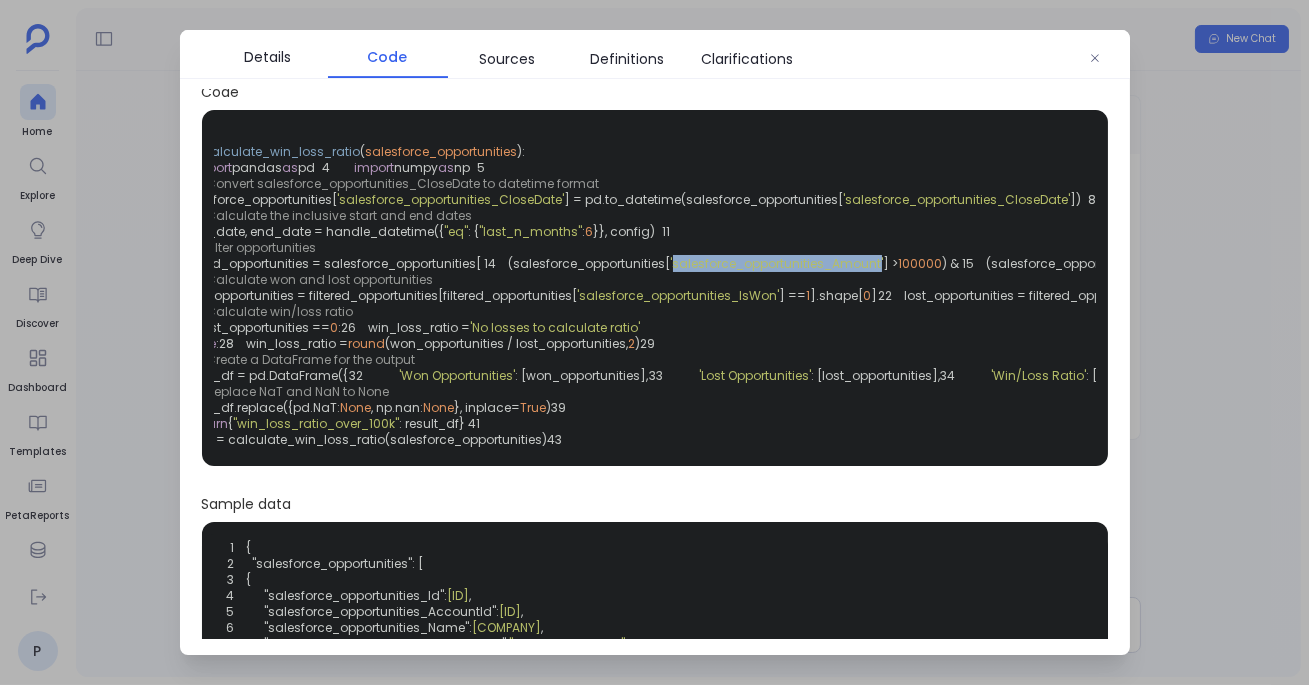 scroll, scrollTop: 0, scrollLeft: 0, axis: both 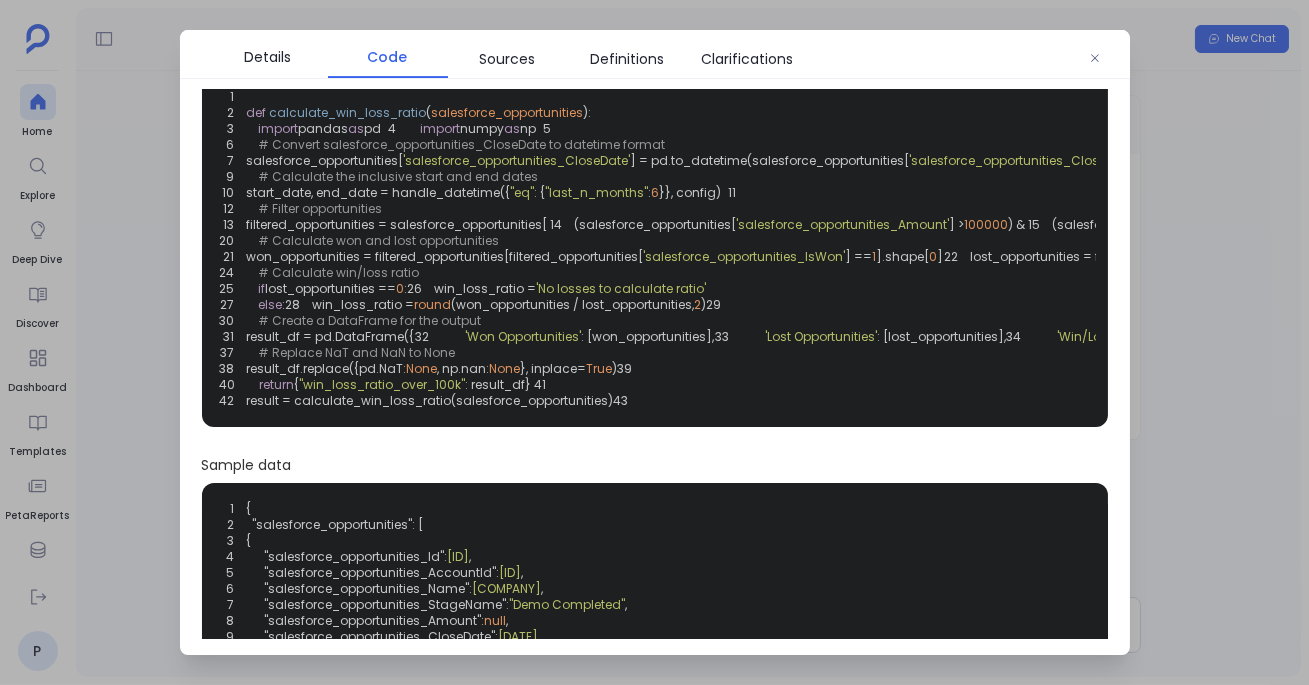 click at bounding box center (654, 342) 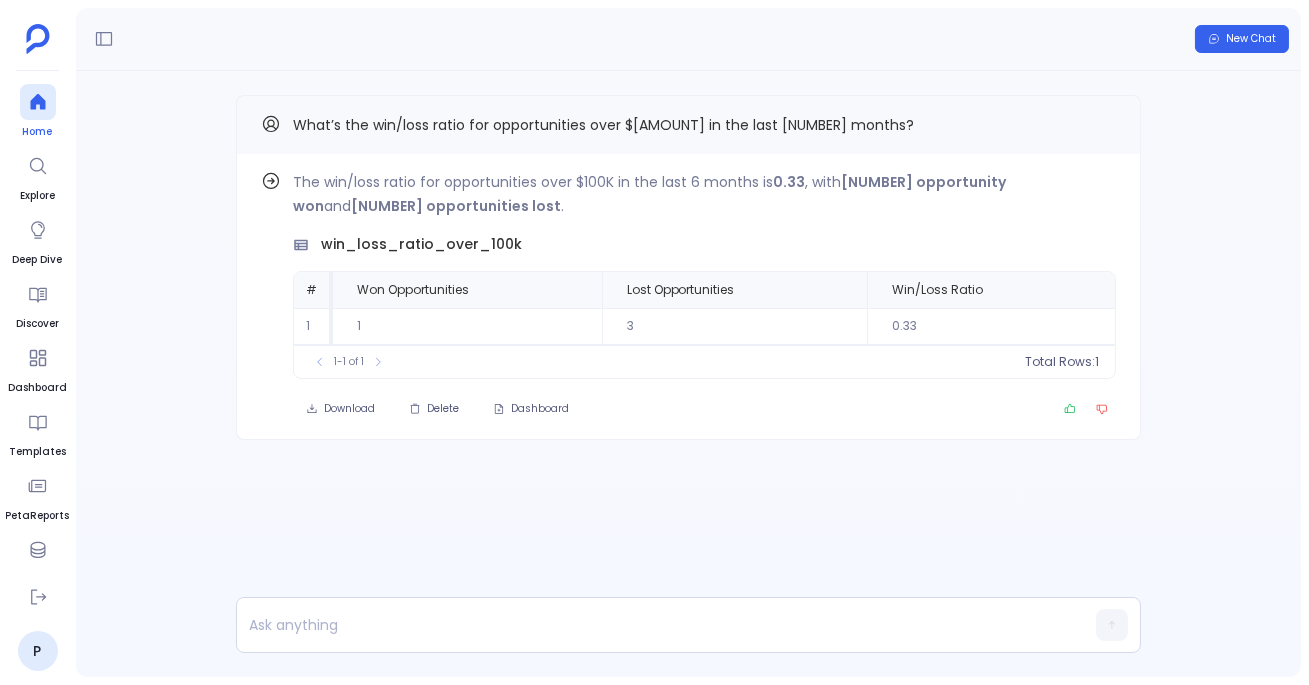 click at bounding box center [38, 102] 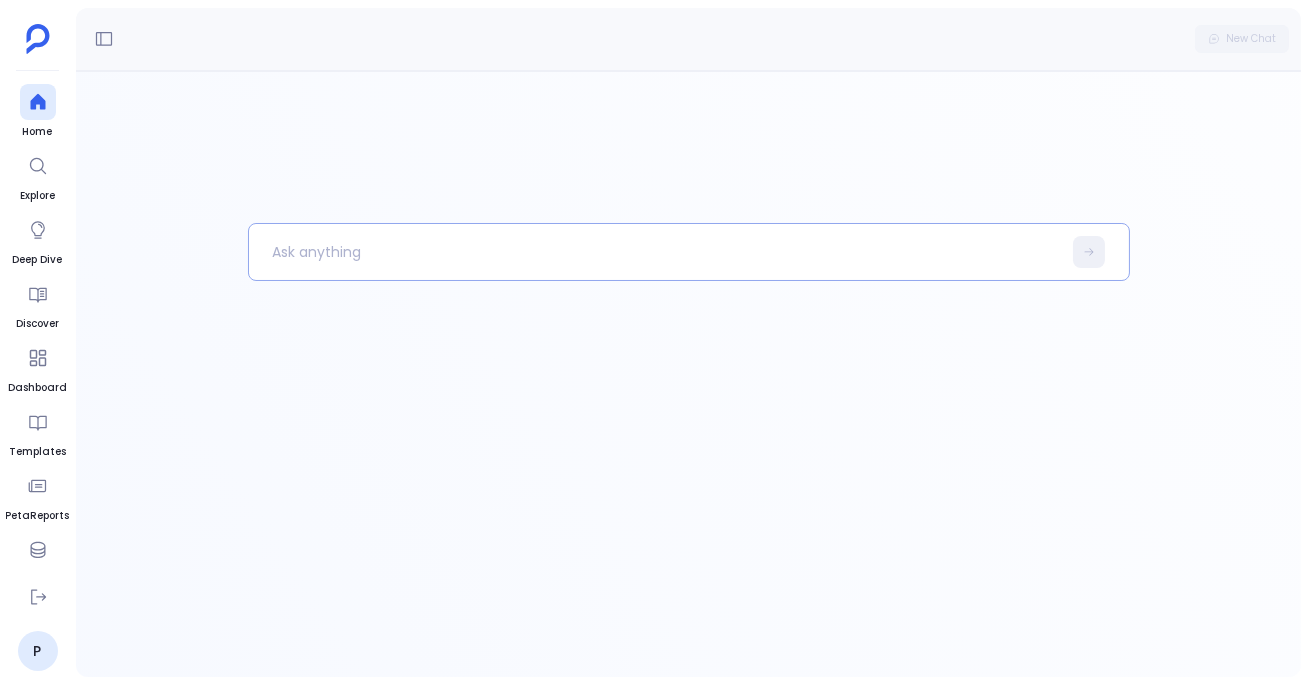 click at bounding box center [655, 252] 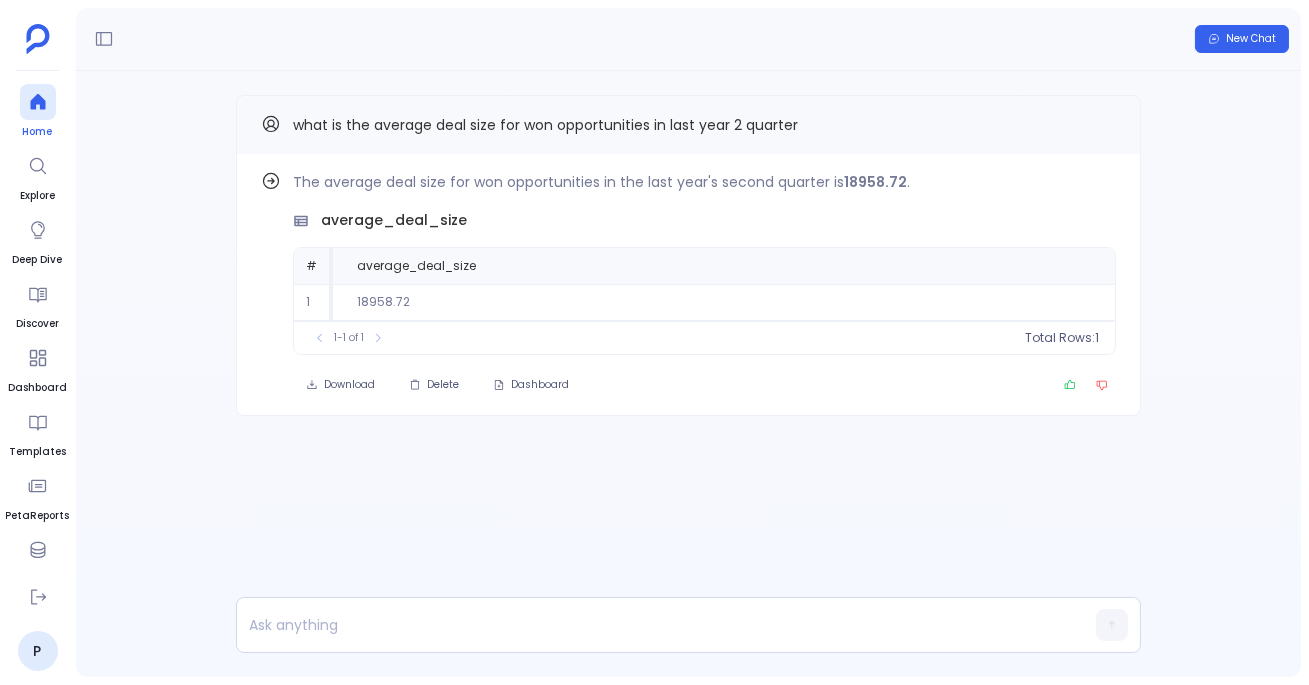 click 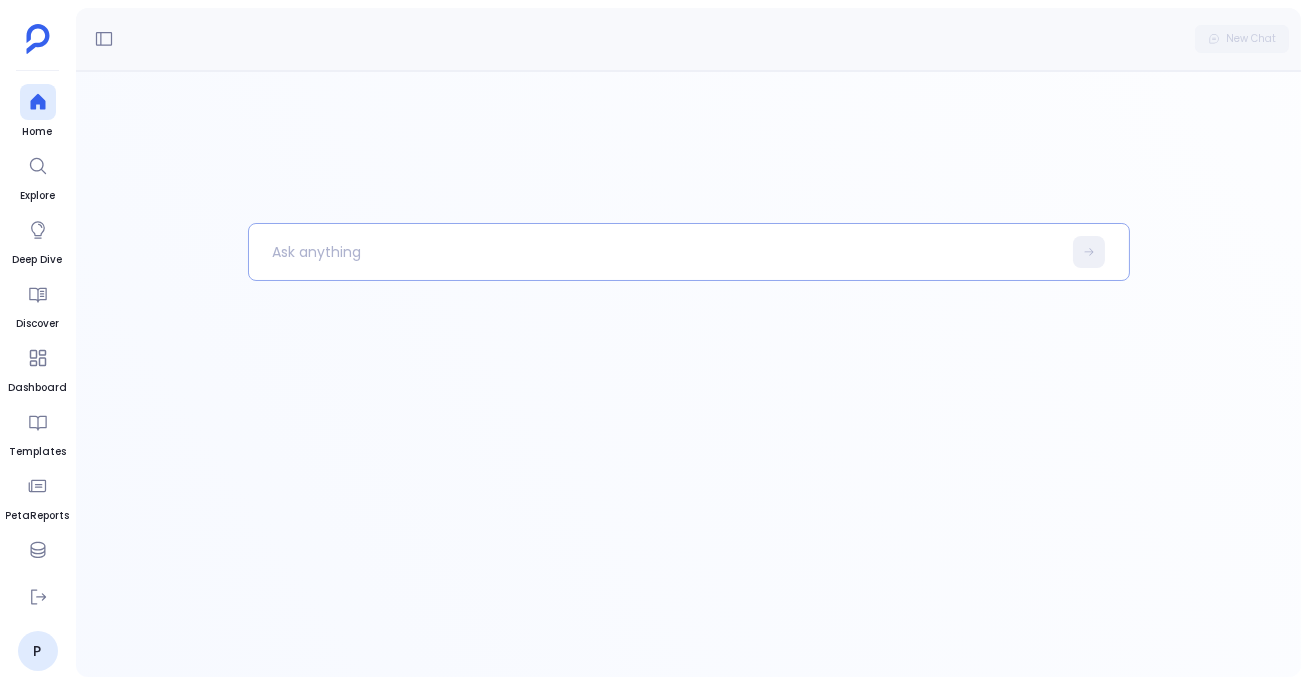 click at bounding box center [655, 252] 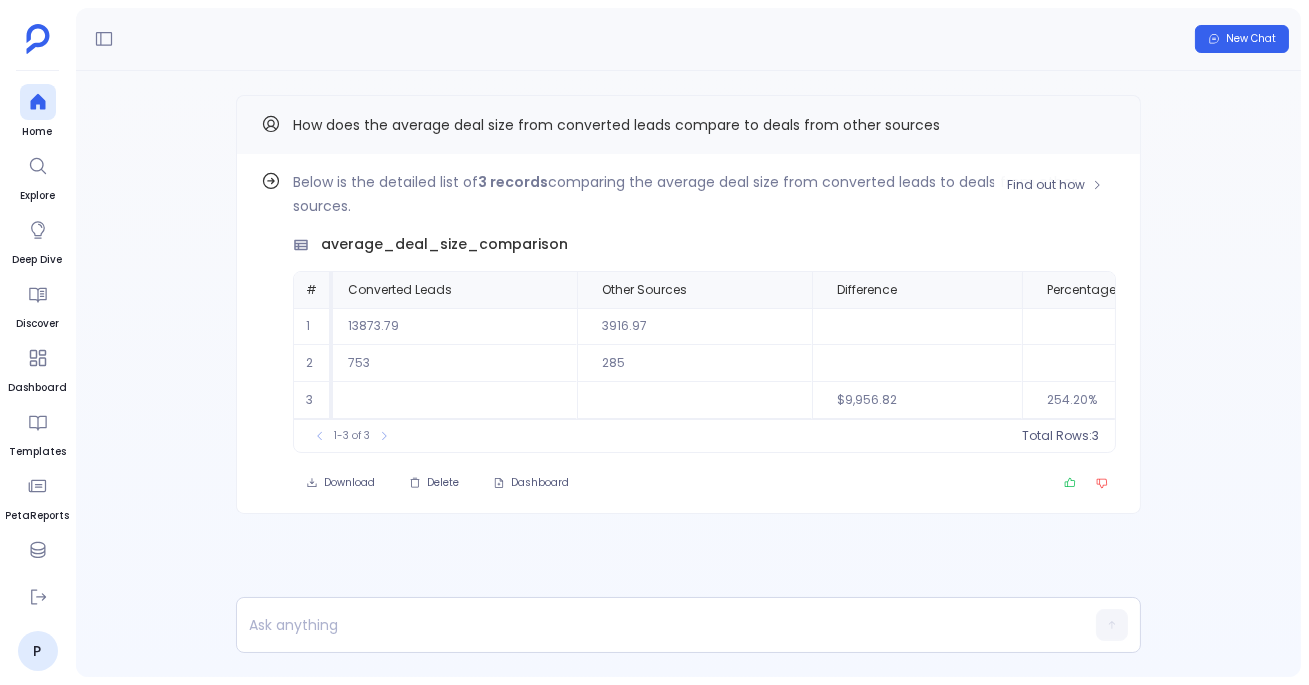 scroll, scrollTop: 0, scrollLeft: 0, axis: both 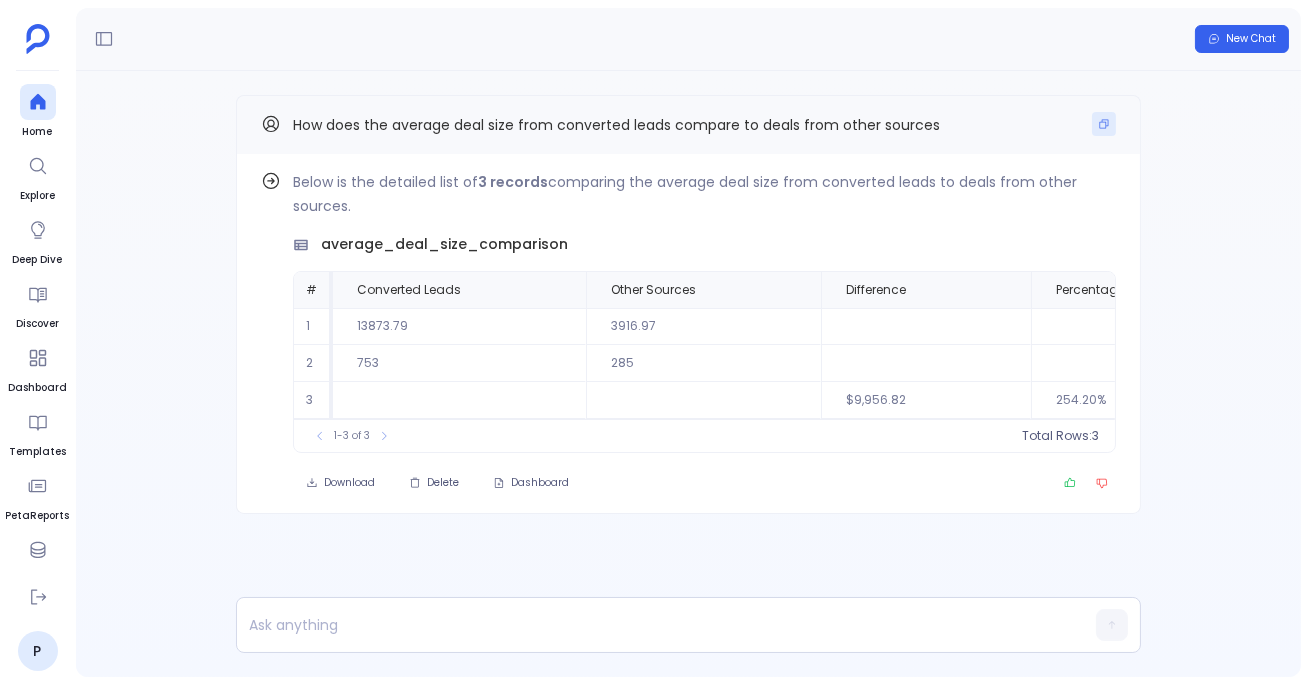 click at bounding box center [1104, 124] 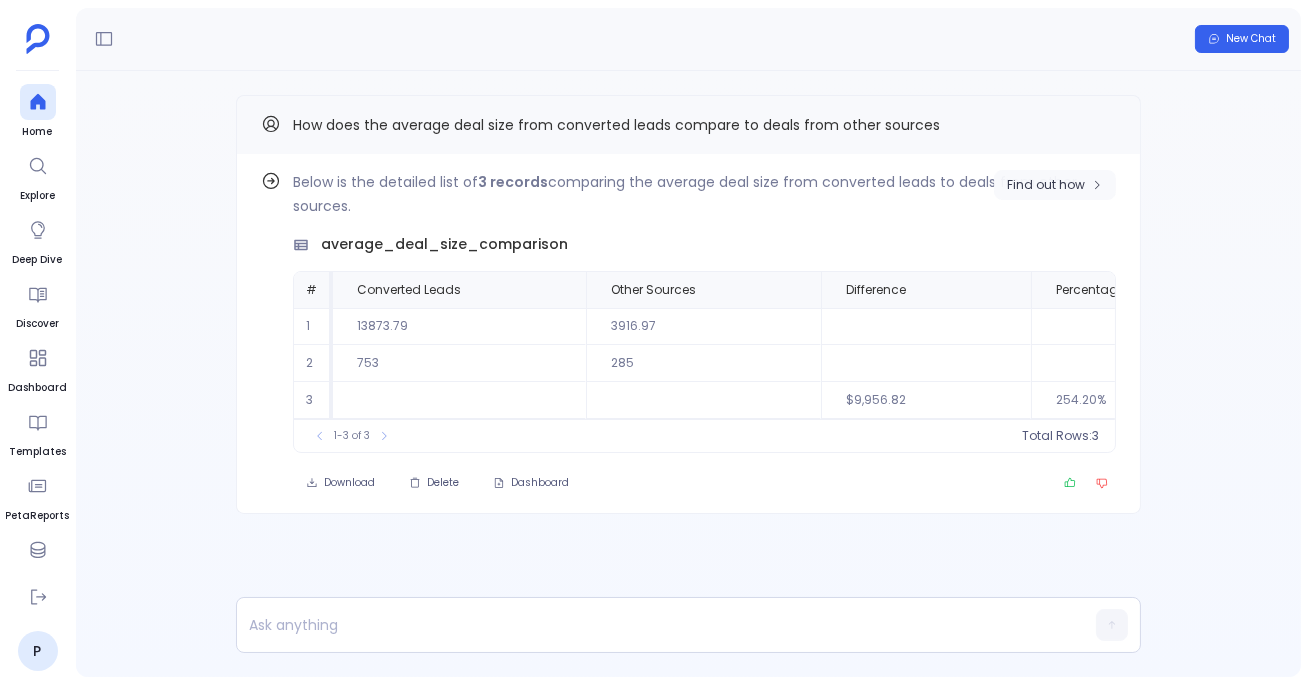 click on "Find out how" at bounding box center (1046, 185) 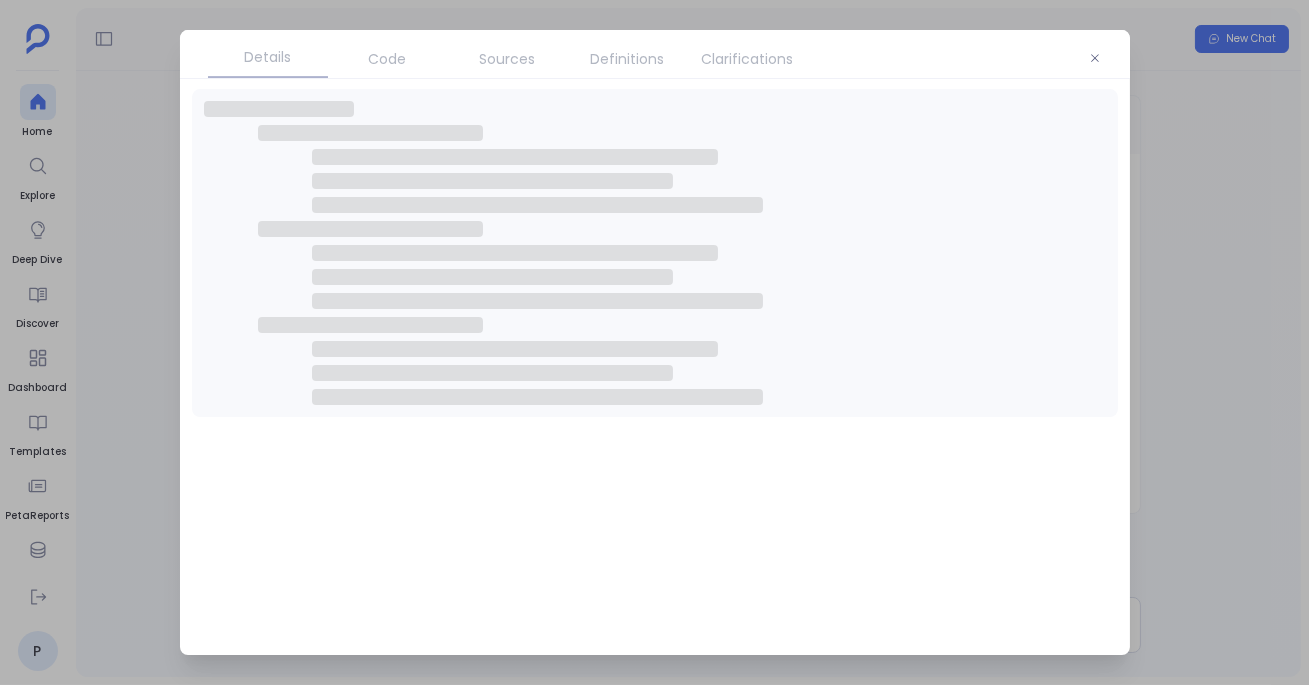click on "Code" at bounding box center [388, 59] 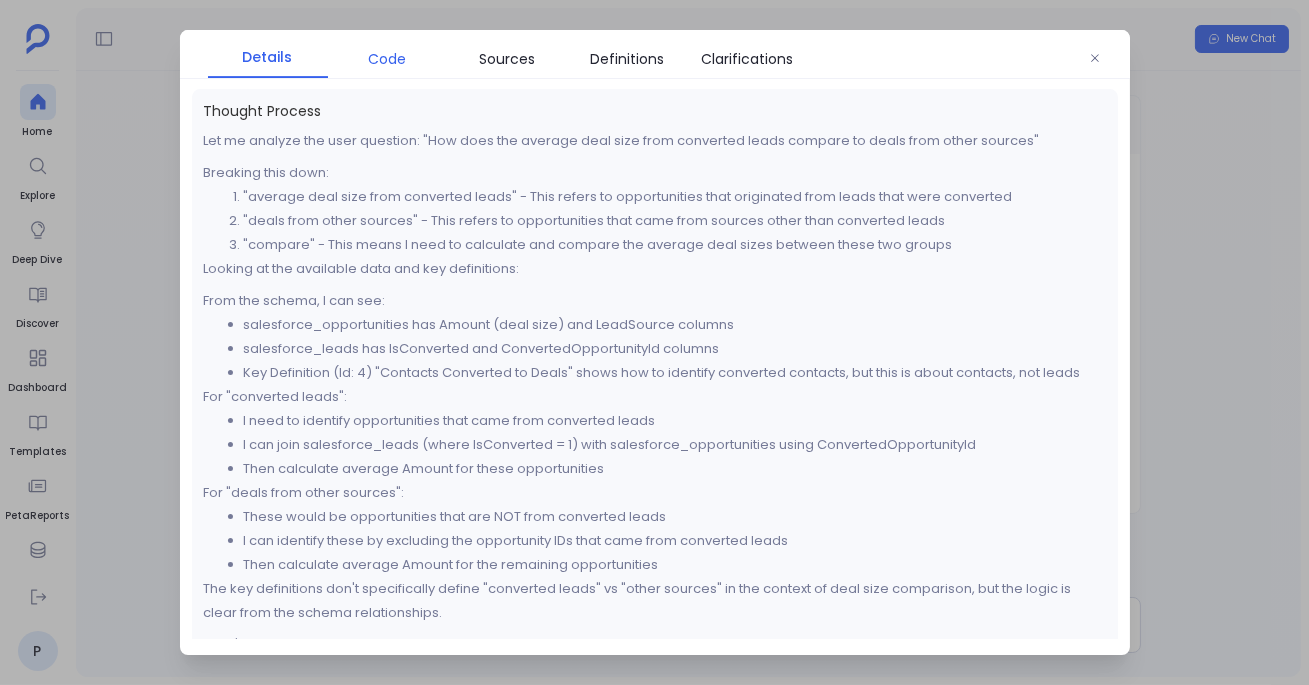click on "Code" at bounding box center [388, 59] 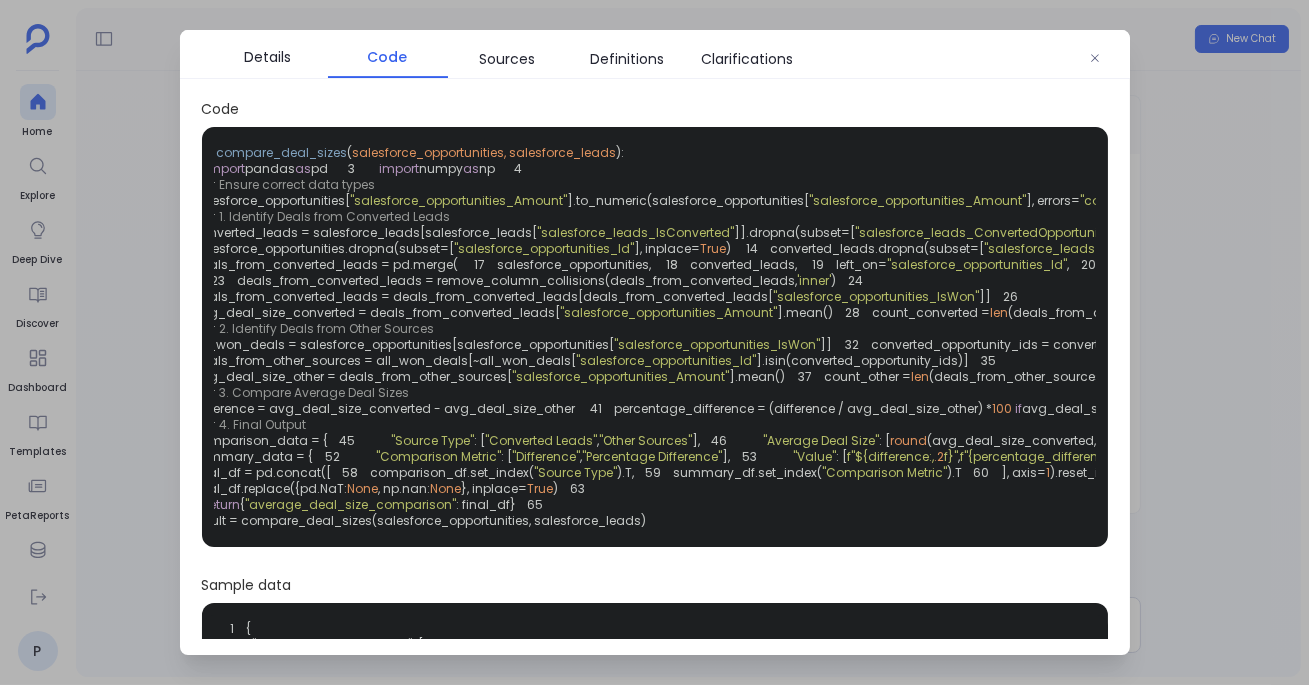 scroll, scrollTop: 0, scrollLeft: 45, axis: horizontal 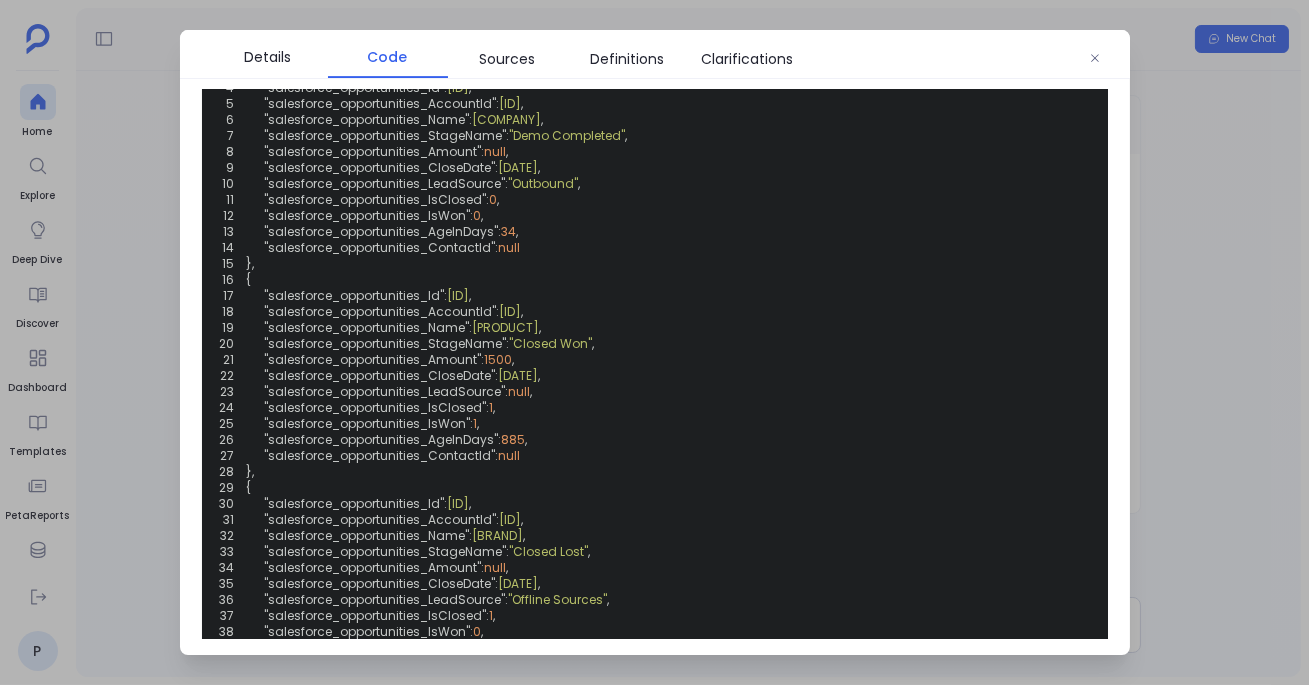click on "round" at bounding box center (974, -149) 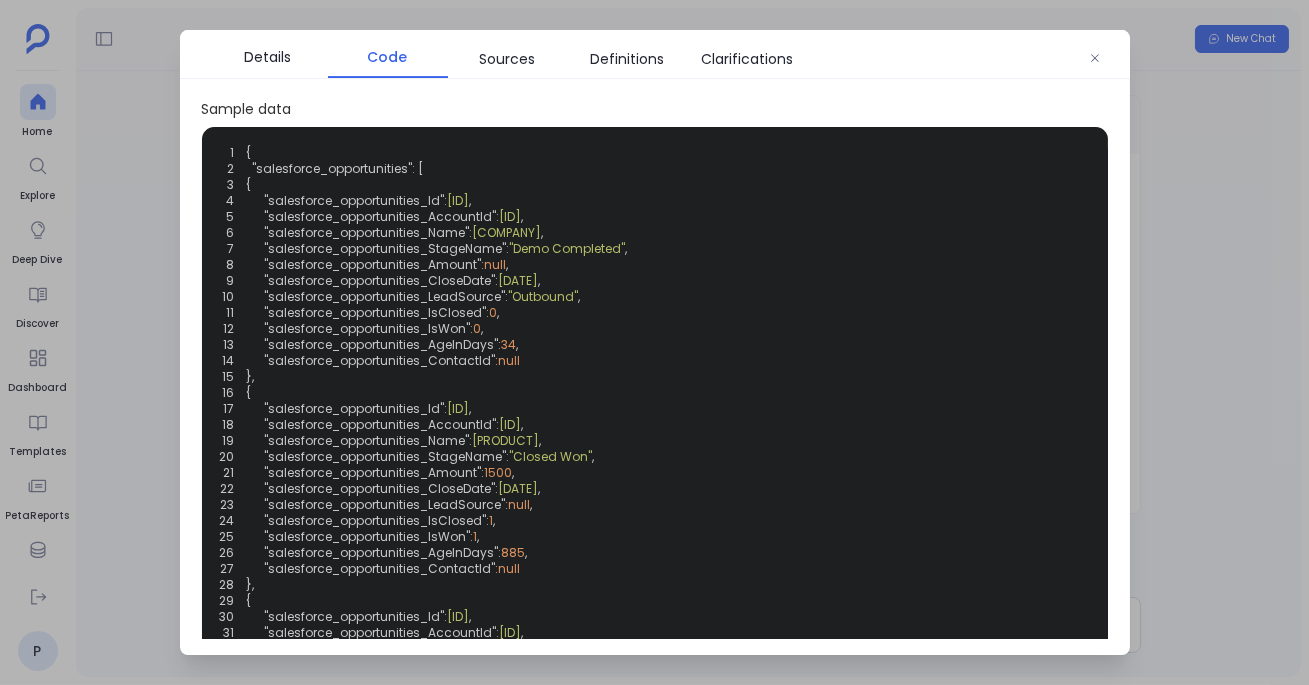 scroll, scrollTop: 459, scrollLeft: 0, axis: vertical 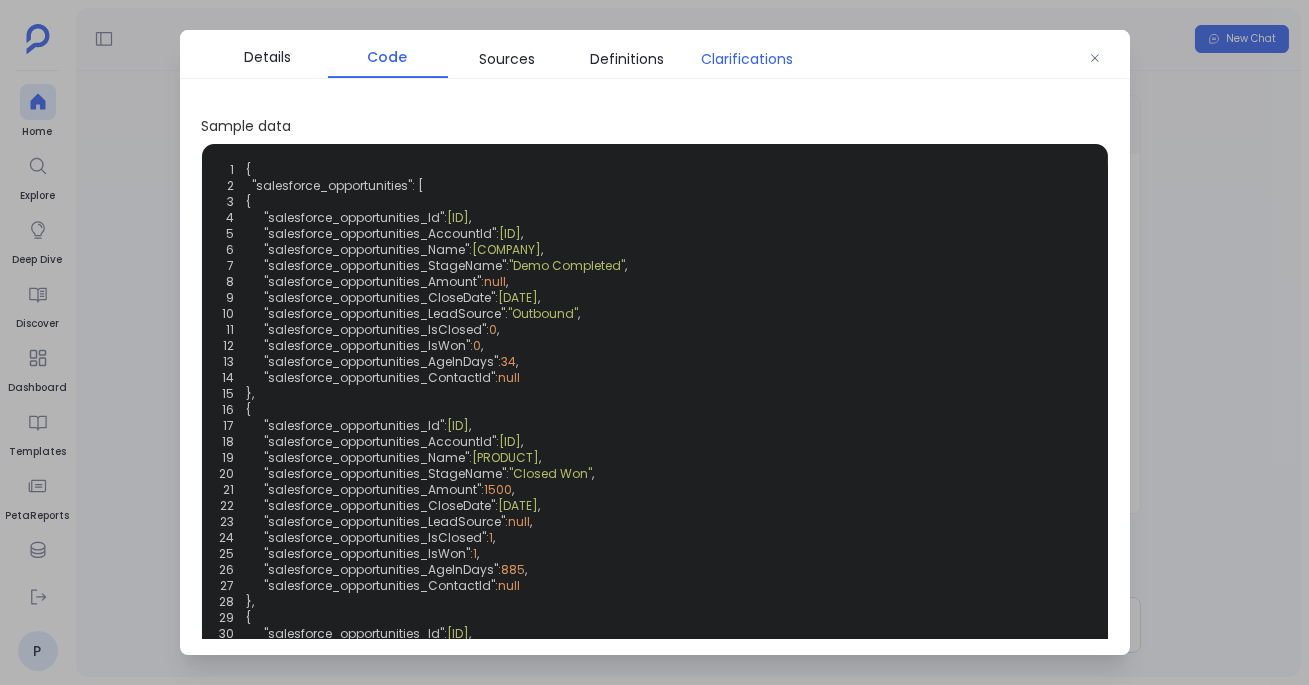 click on "Clarifications" at bounding box center [748, 59] 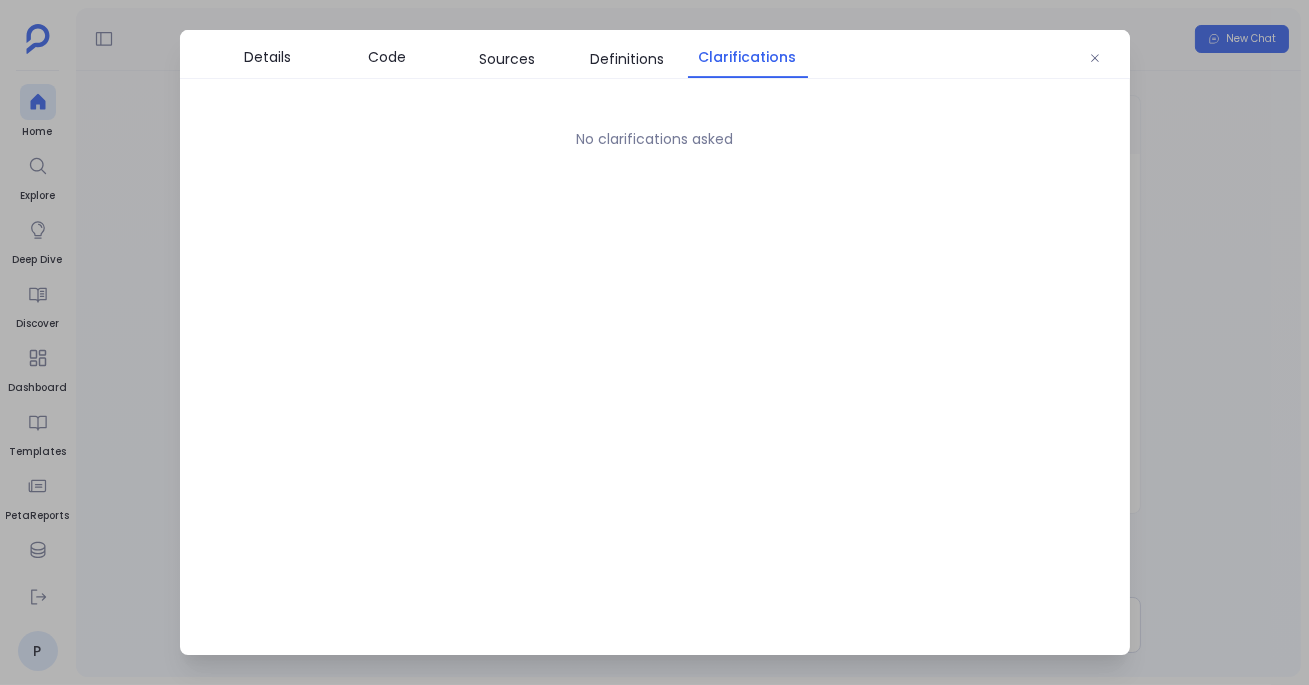 scroll, scrollTop: 0, scrollLeft: 0, axis: both 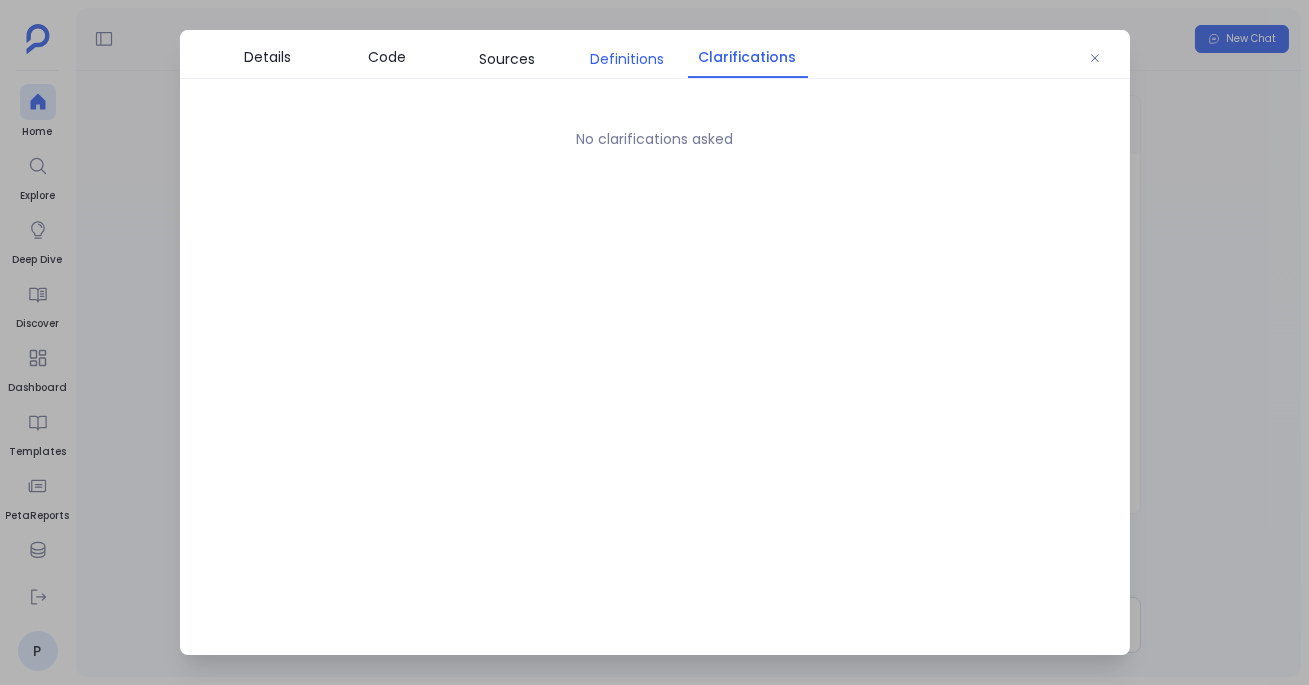 click on "Definitions" at bounding box center [628, 59] 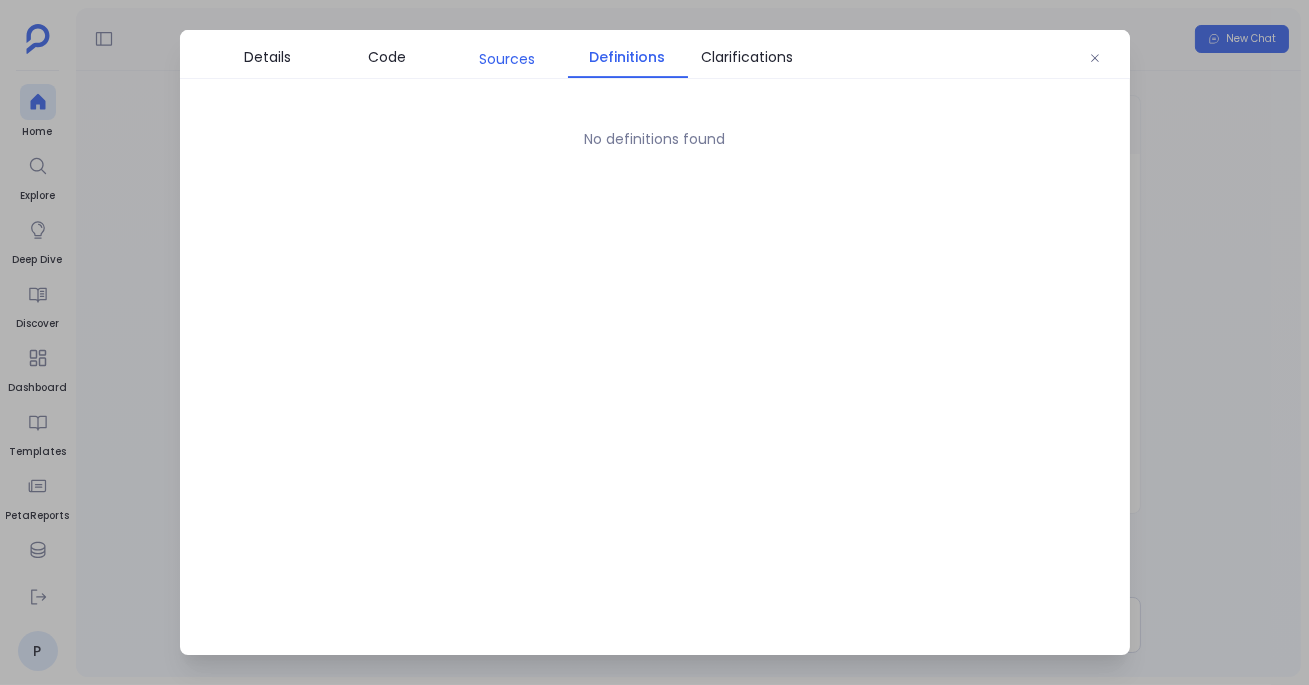 click on "Sources" at bounding box center [508, 59] 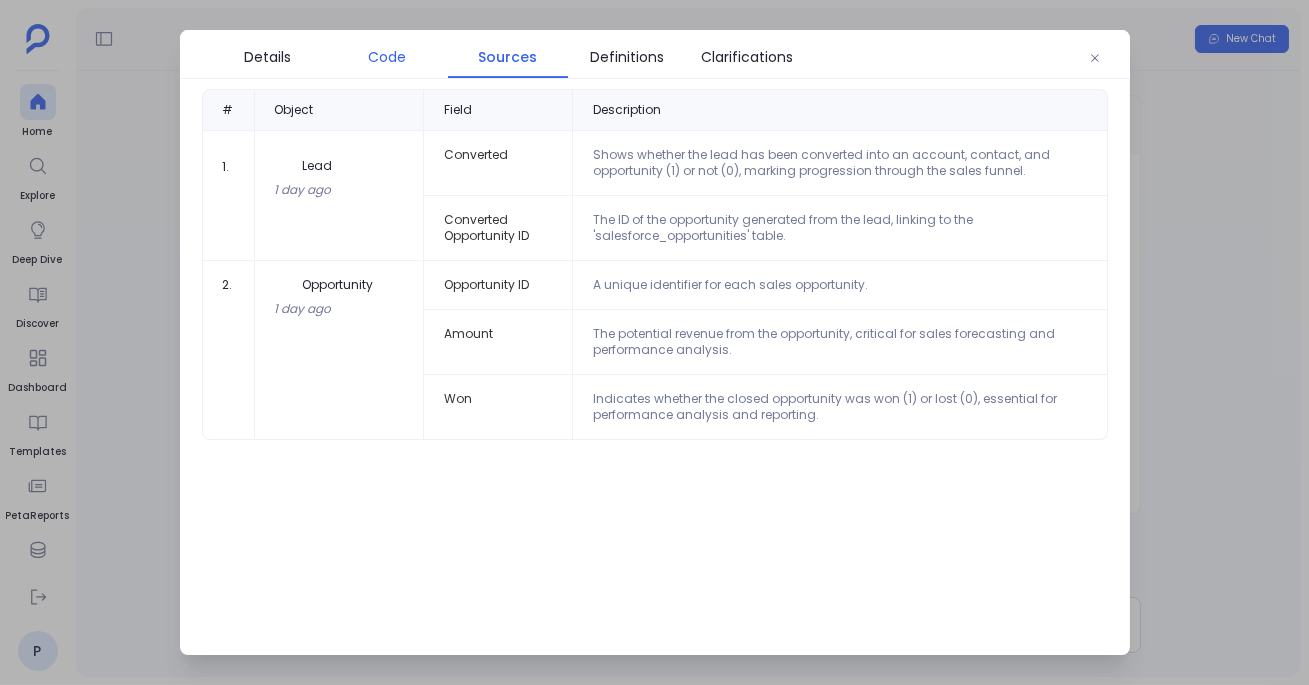 click on "Code" at bounding box center (388, 57) 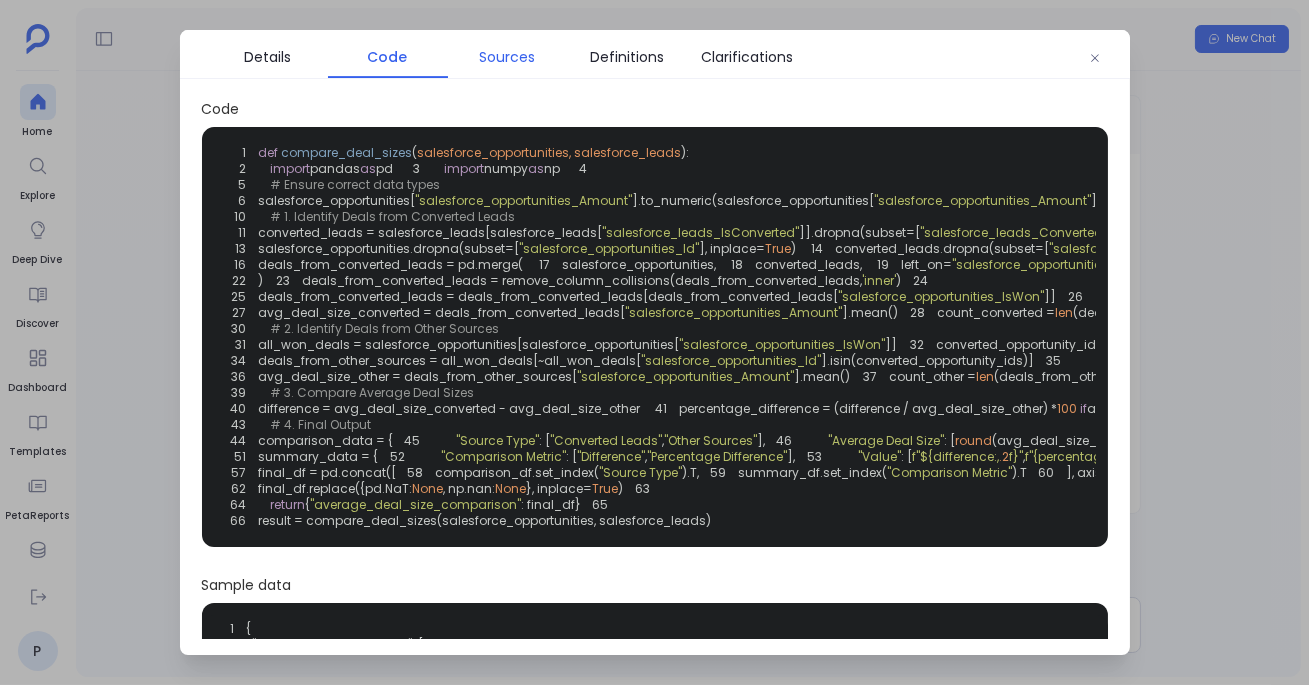 click on "Sources" at bounding box center [508, 57] 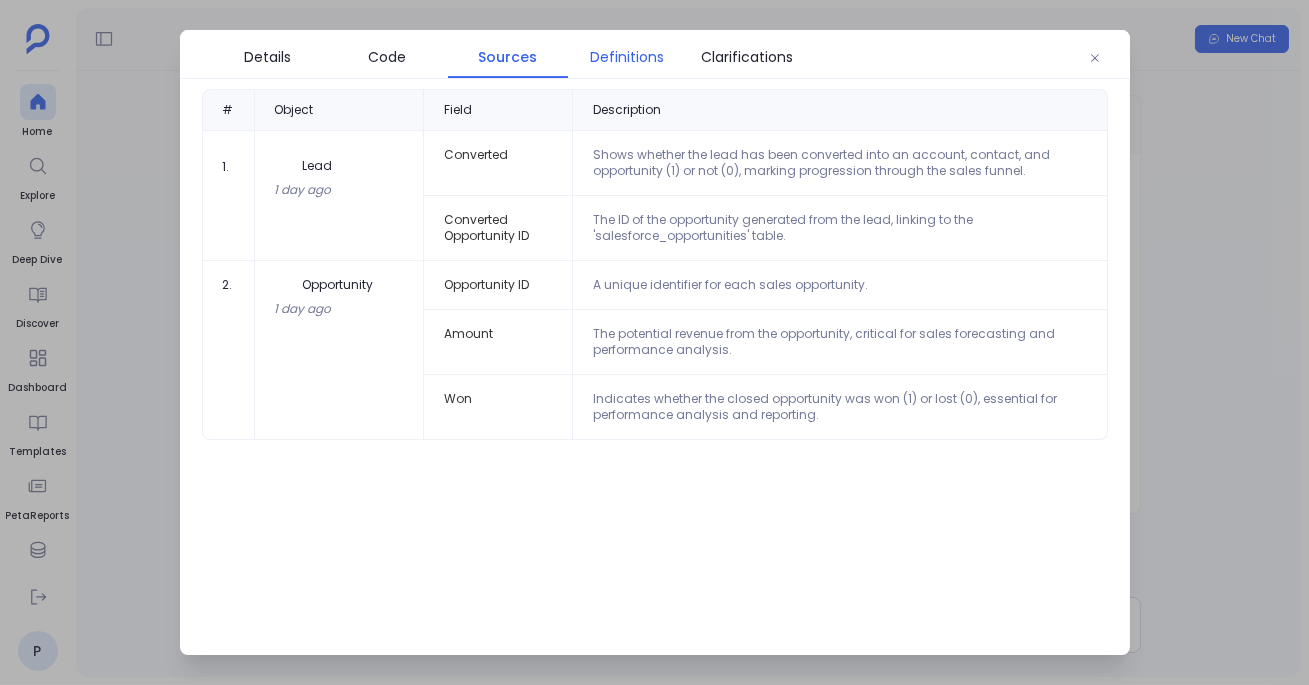 click on "Definitions" at bounding box center (628, 57) 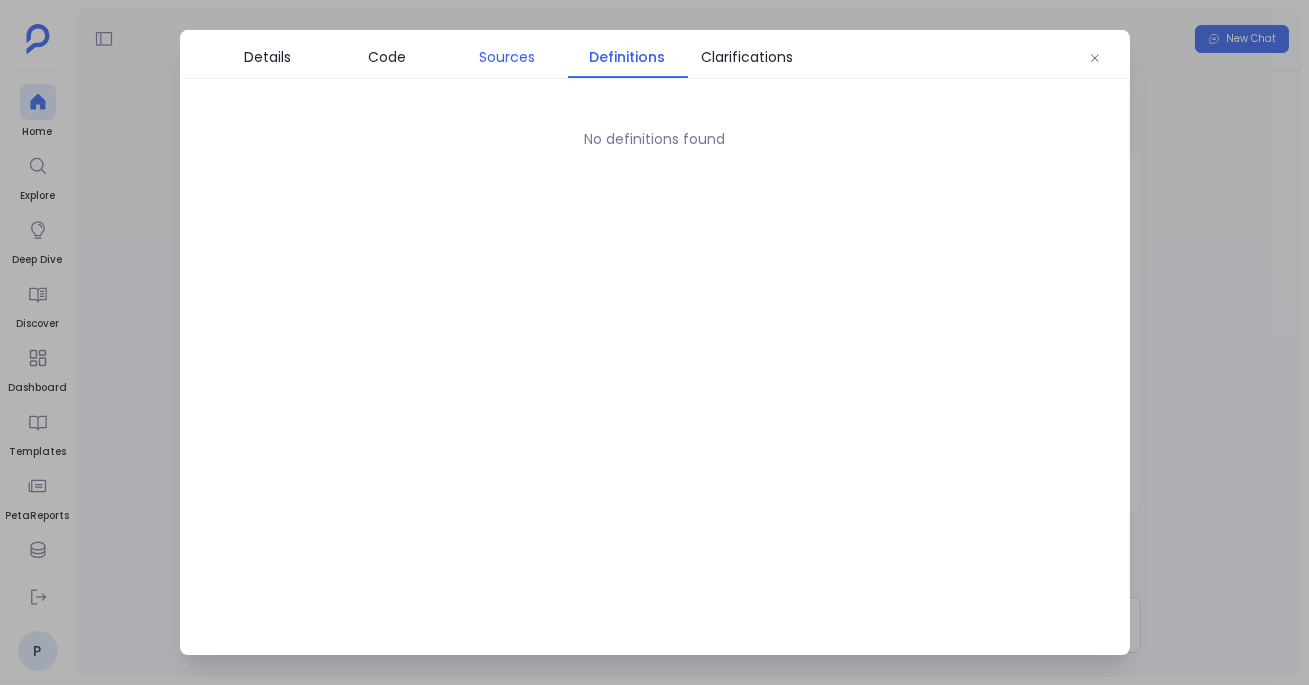 click on "Sources" at bounding box center [508, 57] 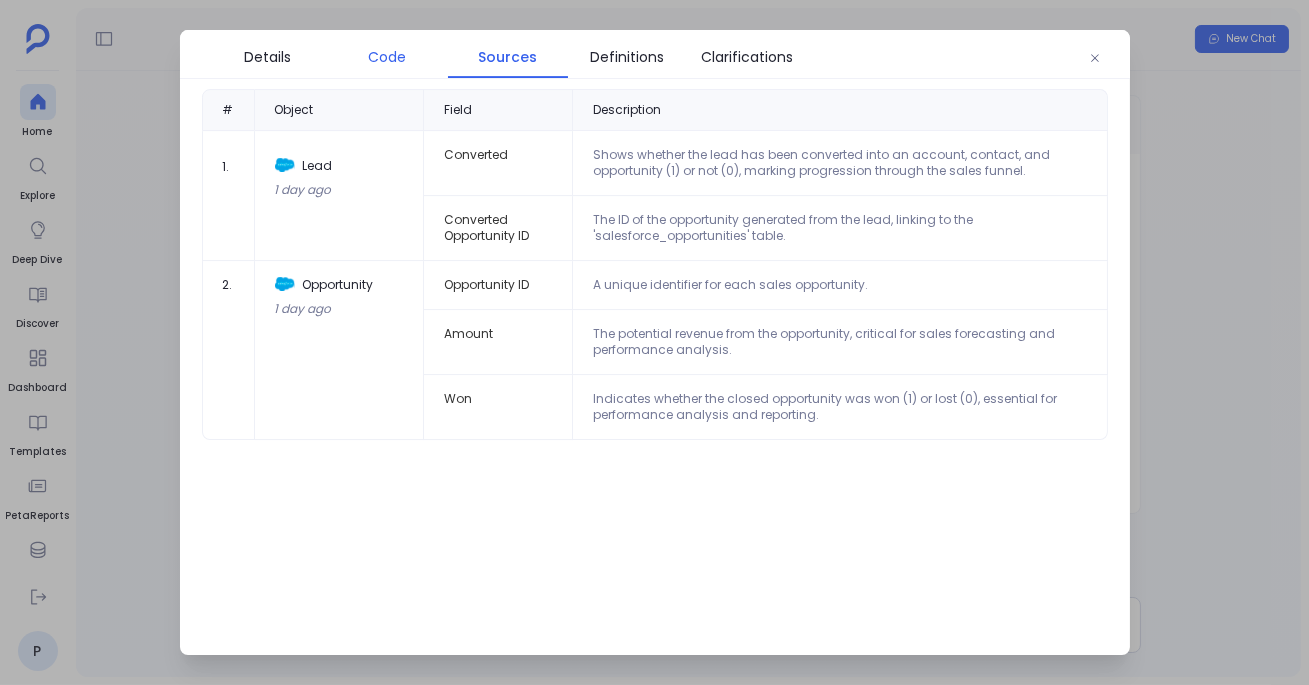 click on "Code" at bounding box center [388, 57] 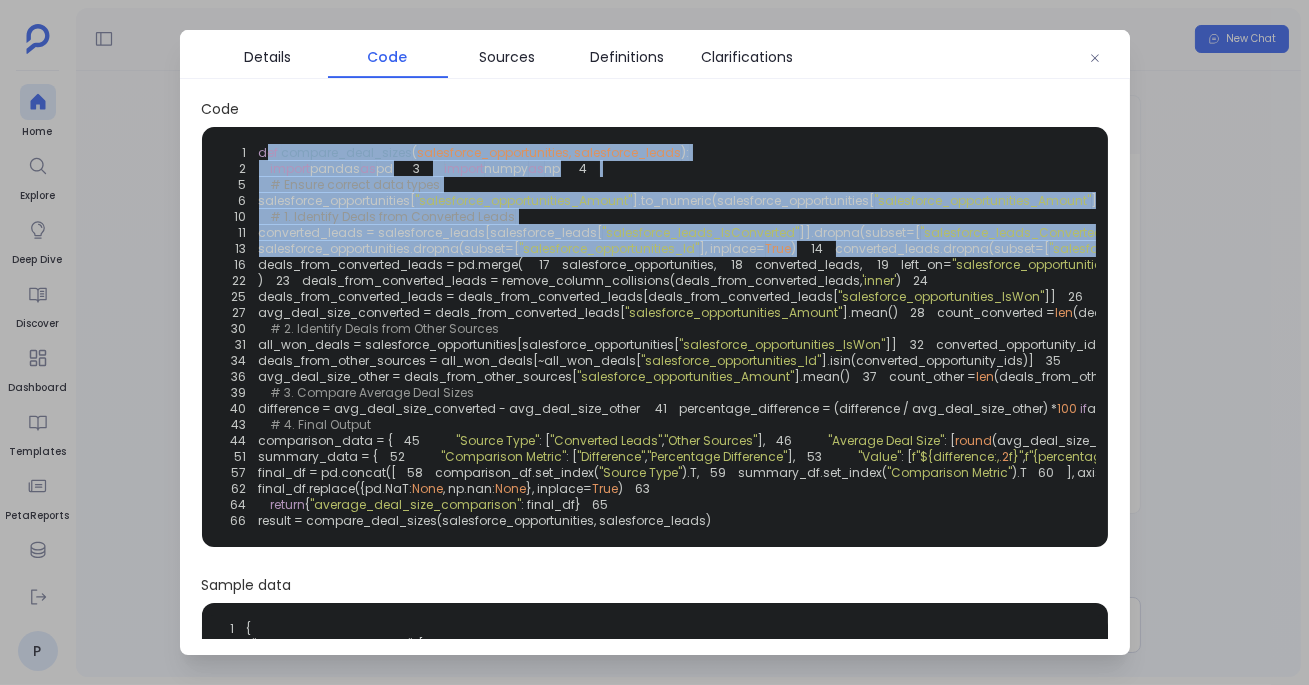 drag, startPoint x: 264, startPoint y: 159, endPoint x: 509, endPoint y: 371, distance: 323.9892 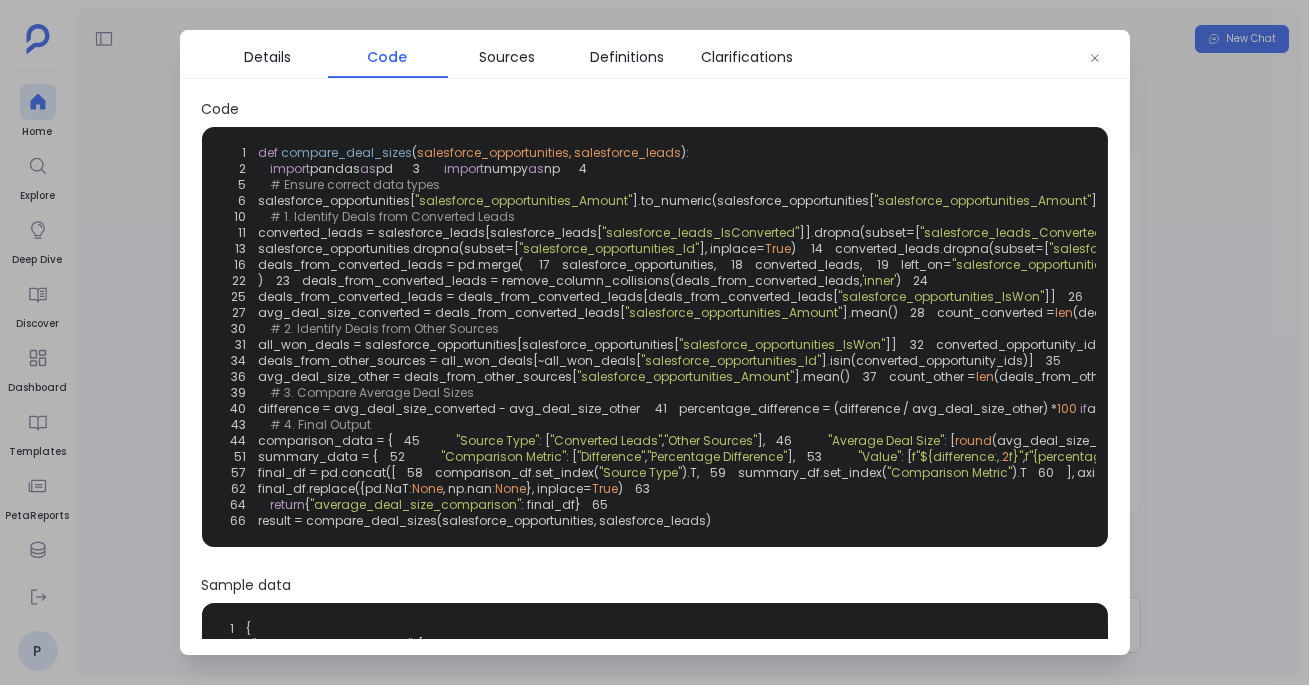 click on "1 def   compare_deal_sizes ( salesforce_opportunities, salesforce_leads ):
2      import  pandas  as  pd
3      import  numpy  as  np
4
5      # Ensure correct data types
6     salesforce_opportunities[ "salesforce_opportunities_Amount" ] = pd.to_numeric(salesforce_opportunities[ "salesforce_opportunities_Amount" ], errors= "coerce" )
7     salesforce_leads[ "salesforce_leads_IsConverted" ] = salesforce_leads[ "salesforce_leads_IsConverted" ].astype( bool )
8     salesforce_opportunities[ "salesforce_opportunities_IsWon" ] = salesforce_opportunities[ "salesforce_opportunities_IsWon" ].astype( bool )
9
10      # 1. Identify Deals from Converted Leads
11     converted_leads = salesforce_leads[salesforce_leads[ "salesforce_leads_IsConverted" ]].dropna(subset=[ "salesforce_leads_ConvertedOpportunityId" ])
12
13     salesforce_opportunities.dropna(subset=[ "salesforce_opportunities_Id" ], inplace= True )
14     converted_leads.dropna(subset=[ "salesforce_leads_ConvertedOpportunityId" True )" at bounding box center [655, 337] 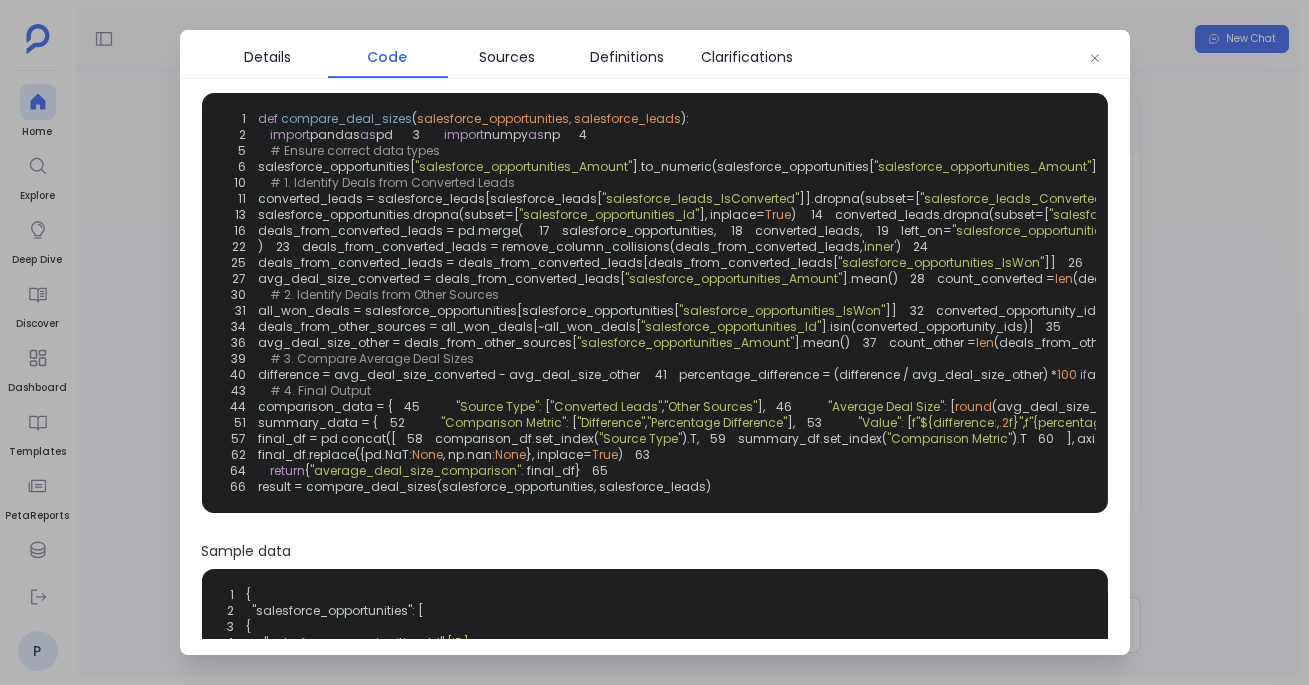 scroll, scrollTop: 50, scrollLeft: 0, axis: vertical 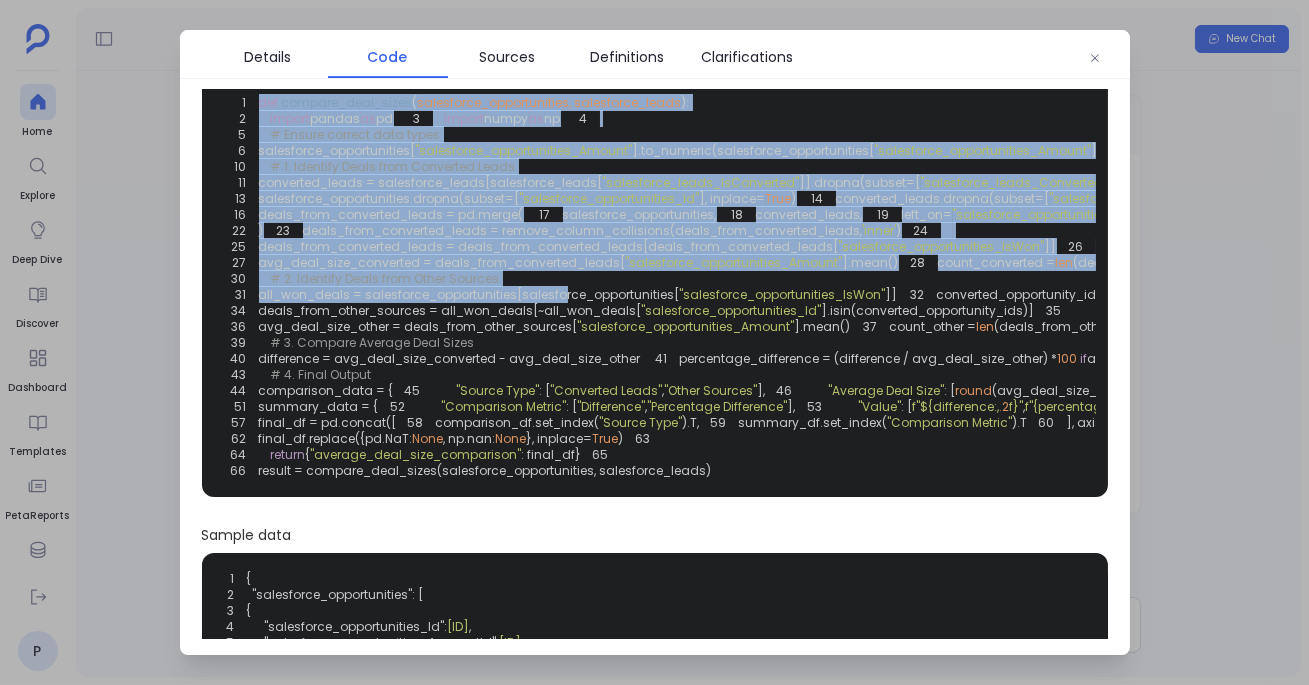 drag, startPoint x: 259, startPoint y: 104, endPoint x: 551, endPoint y: 583, distance: 560.9857 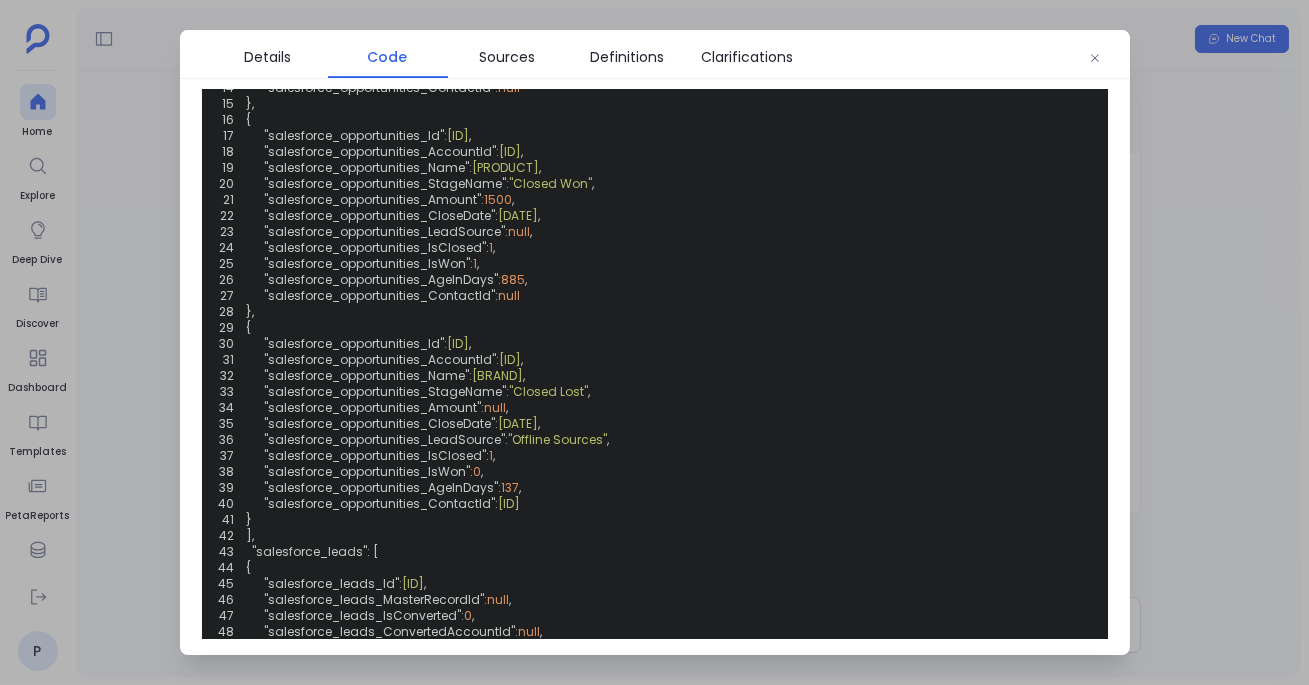scroll, scrollTop: 750, scrollLeft: 0, axis: vertical 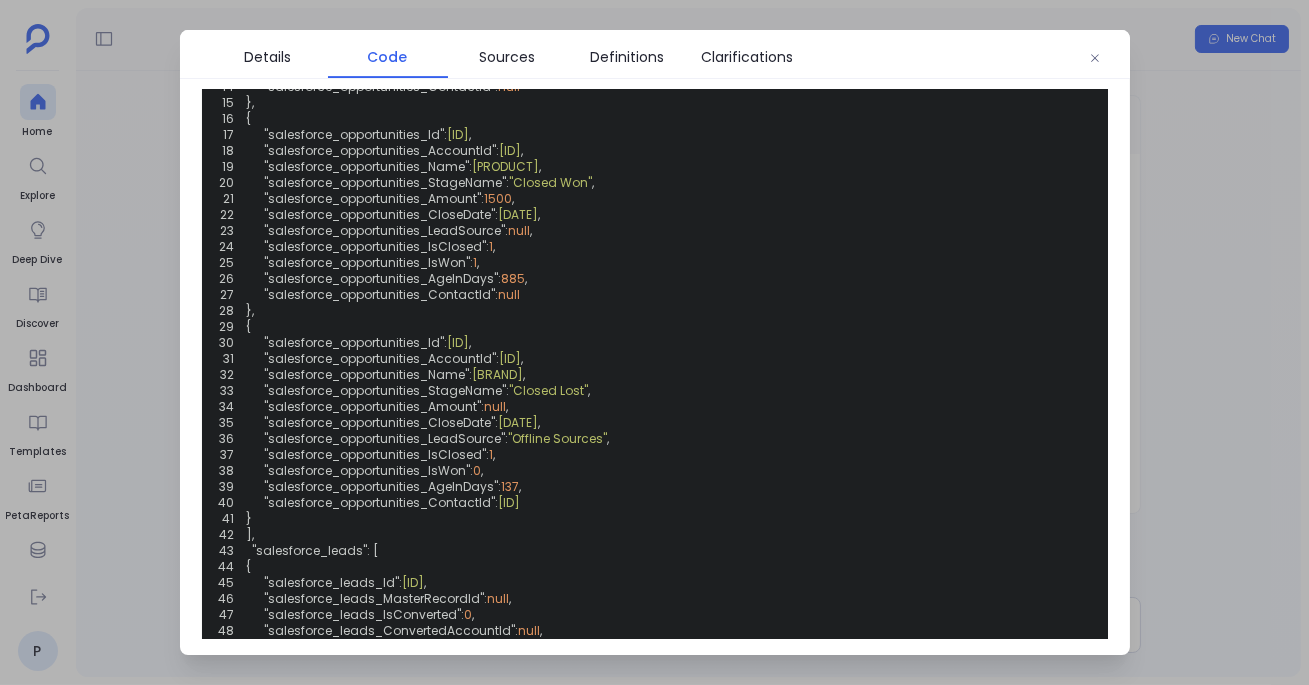 click on "1 def   compare_deal_sizes ( salesforce_opportunities, salesforce_leads ):
2      import  pandas  as  pd
3      import  numpy  as  np
4
5      # Ensure correct data types
6     salesforce_opportunities[ "salesforce_opportunities_Amount" ] = pd.to_numeric(salesforce_opportunities[ "salesforce_opportunities_Amount" ], errors= "coerce" )
7     salesforce_leads[ "salesforce_leads_IsConverted" ] = salesforce_leads[ "salesforce_leads_IsConverted" ].astype( bool )
8     salesforce_opportunities[ "salesforce_opportunities_IsWon" ] = salesforce_opportunities[ "salesforce_opportunities_IsWon" ].astype( bool )
9
10      # 1. Identify Deals from Converted Leads
11     converted_leads = salesforce_leads[salesforce_leads[ "salesforce_leads_IsConverted" ]].dropna(subset=[ "salesforce_leads_ConvertedOpportunityId" ])
12
13     salesforce_opportunities.dropna(subset=[ "salesforce_opportunities_Id" ], inplace= True )
14     converted_leads.dropna(subset=[ "salesforce_leads_ConvertedOpportunityId" True )" at bounding box center (655, -413) 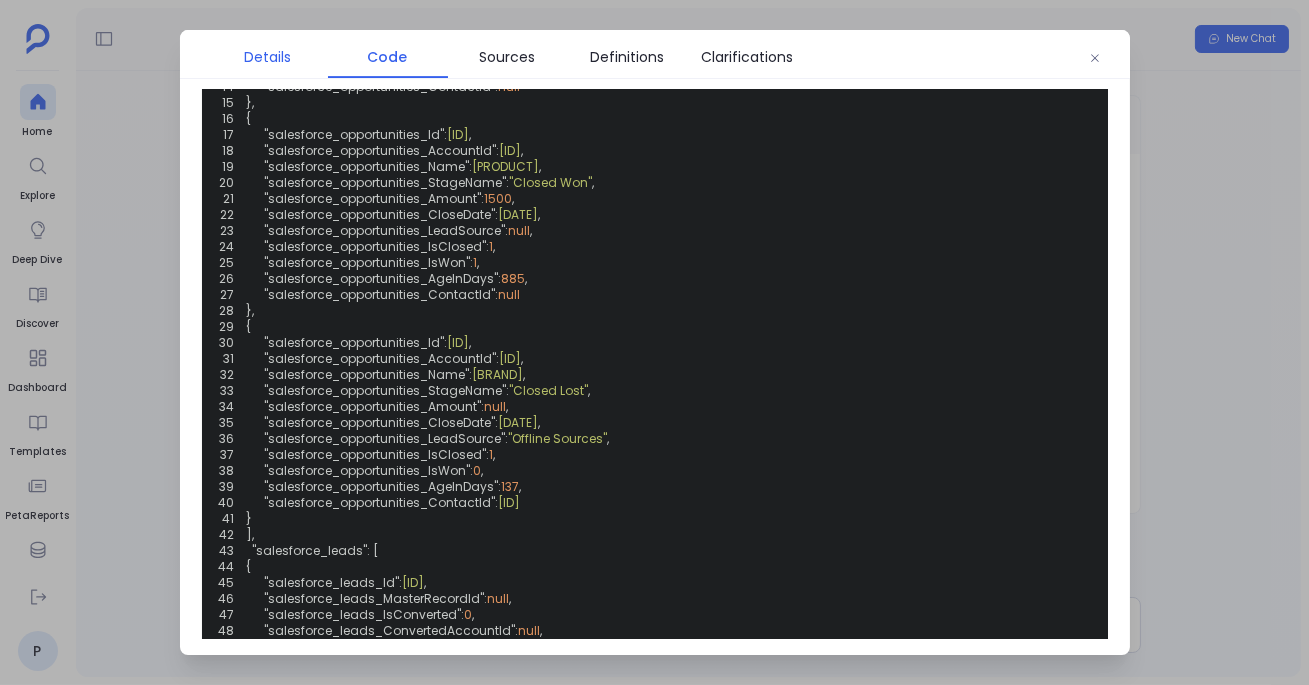 click on "Details" at bounding box center (267, 57) 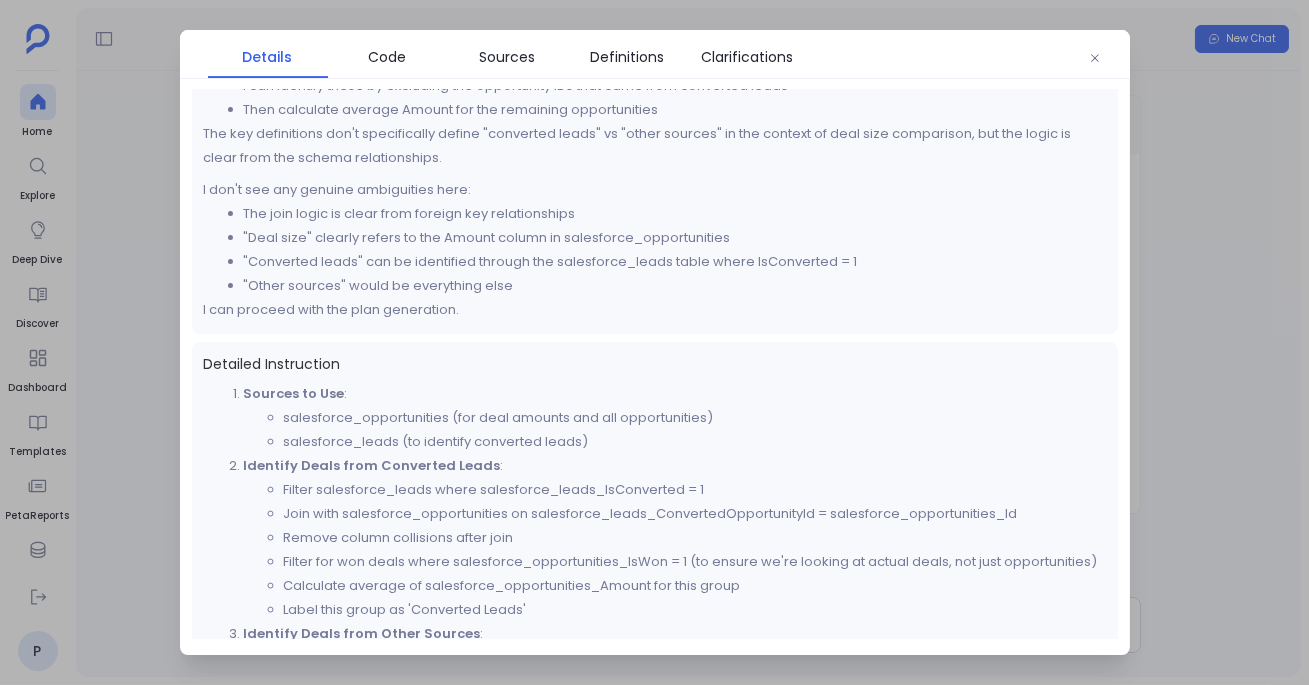 scroll, scrollTop: 499, scrollLeft: 0, axis: vertical 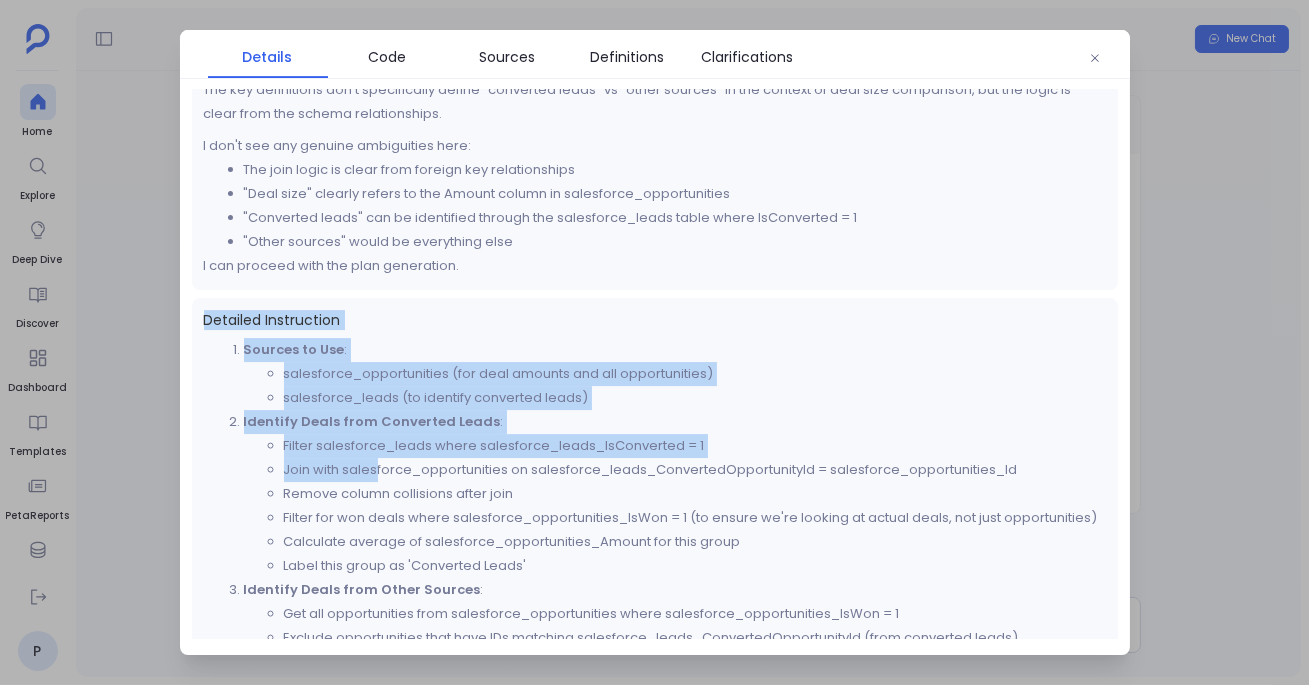 drag, startPoint x: 203, startPoint y: 311, endPoint x: 382, endPoint y: 492, distance: 254.56236 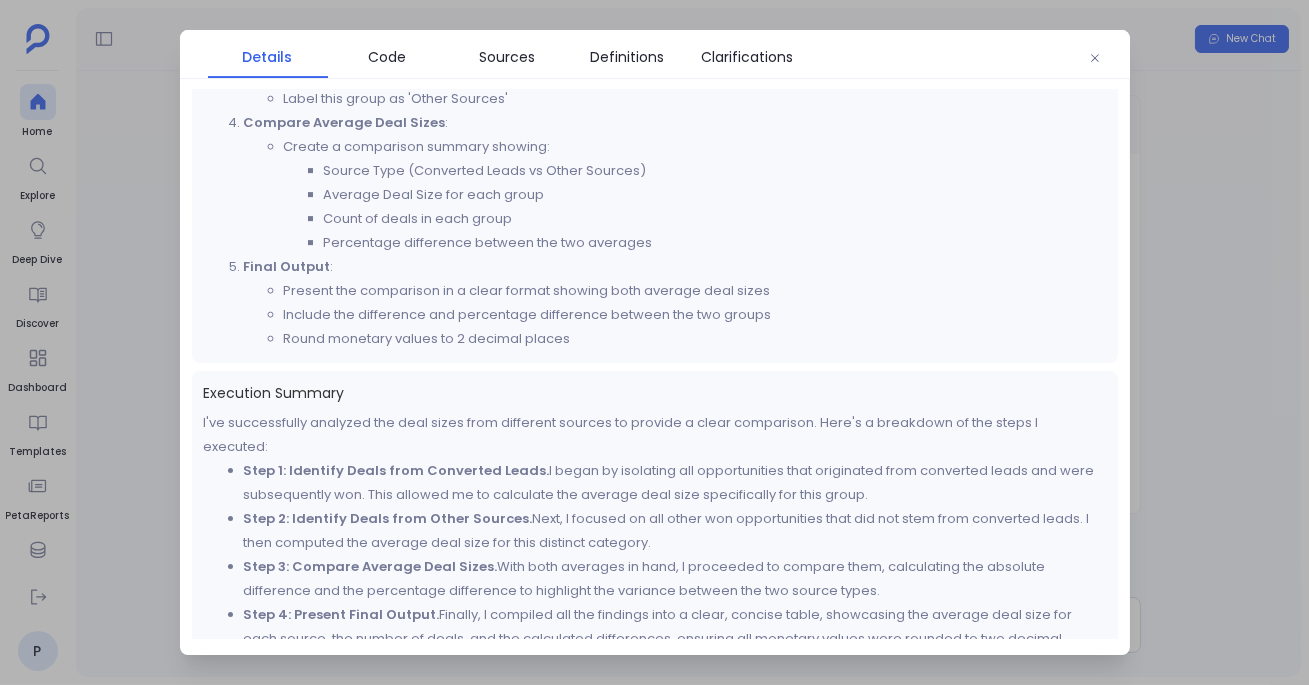 scroll, scrollTop: 1103, scrollLeft: 0, axis: vertical 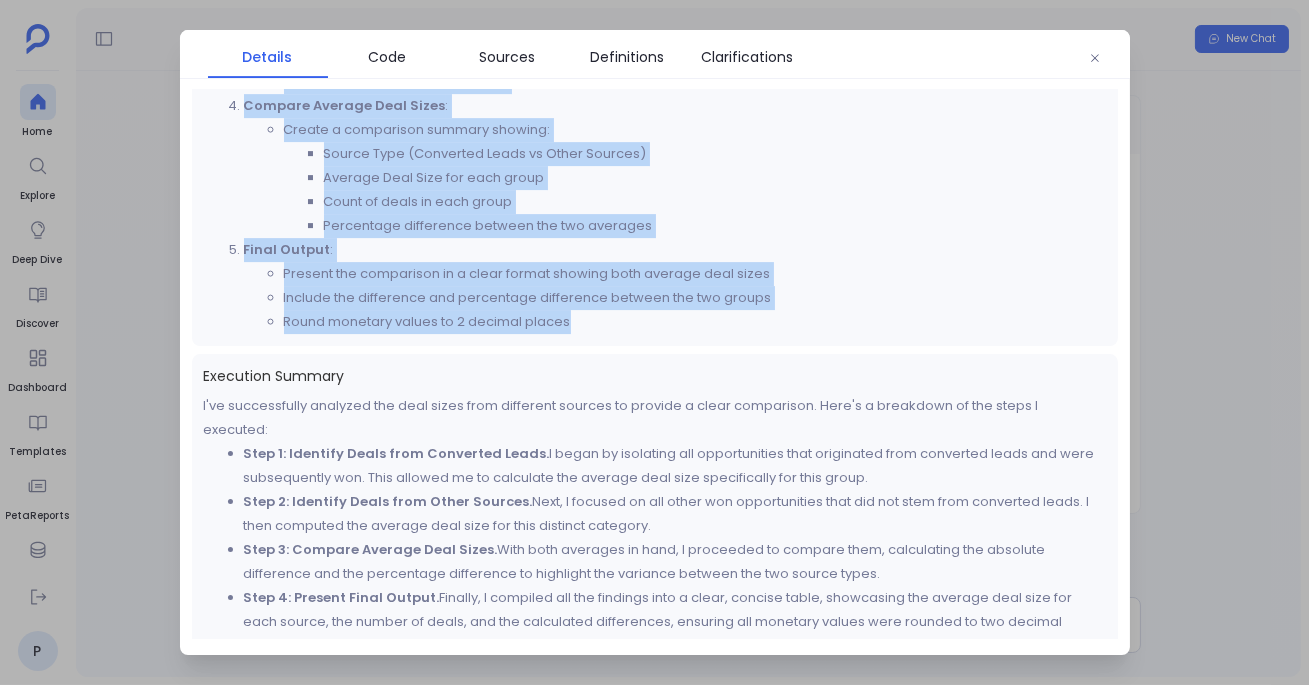 click on "Round monetary values to 2 decimal places" at bounding box center [695, 322] 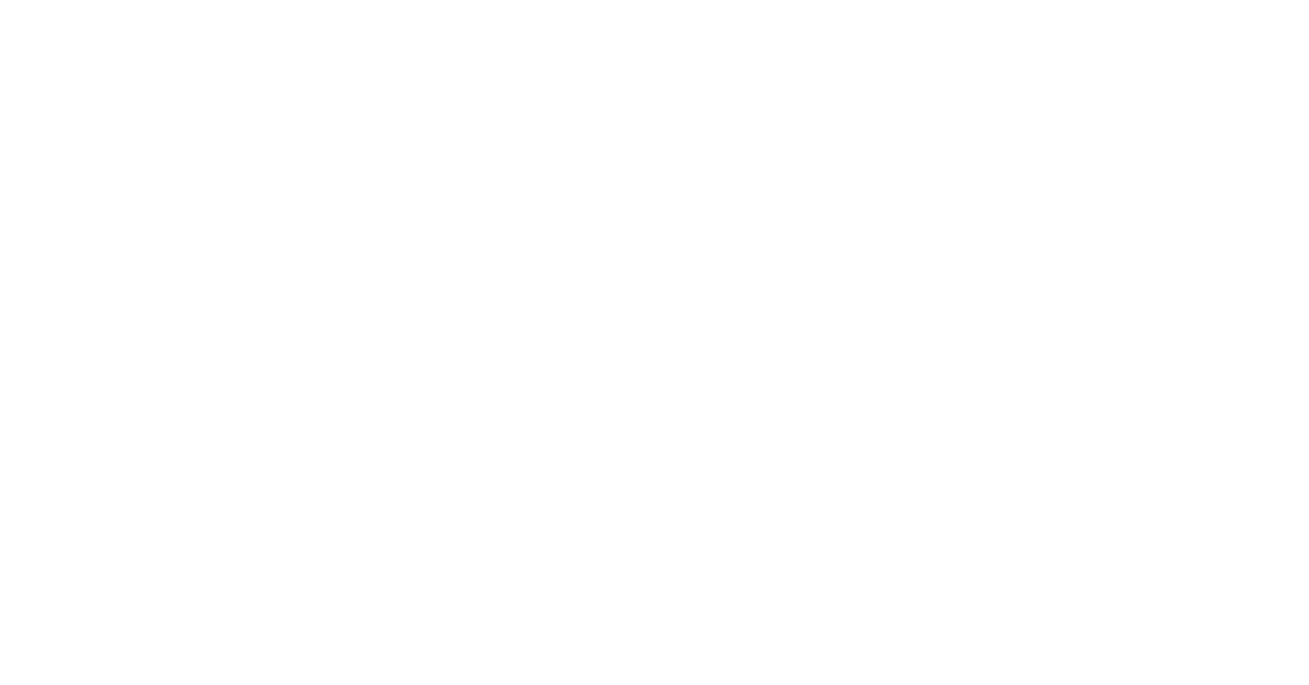 scroll, scrollTop: 0, scrollLeft: 0, axis: both 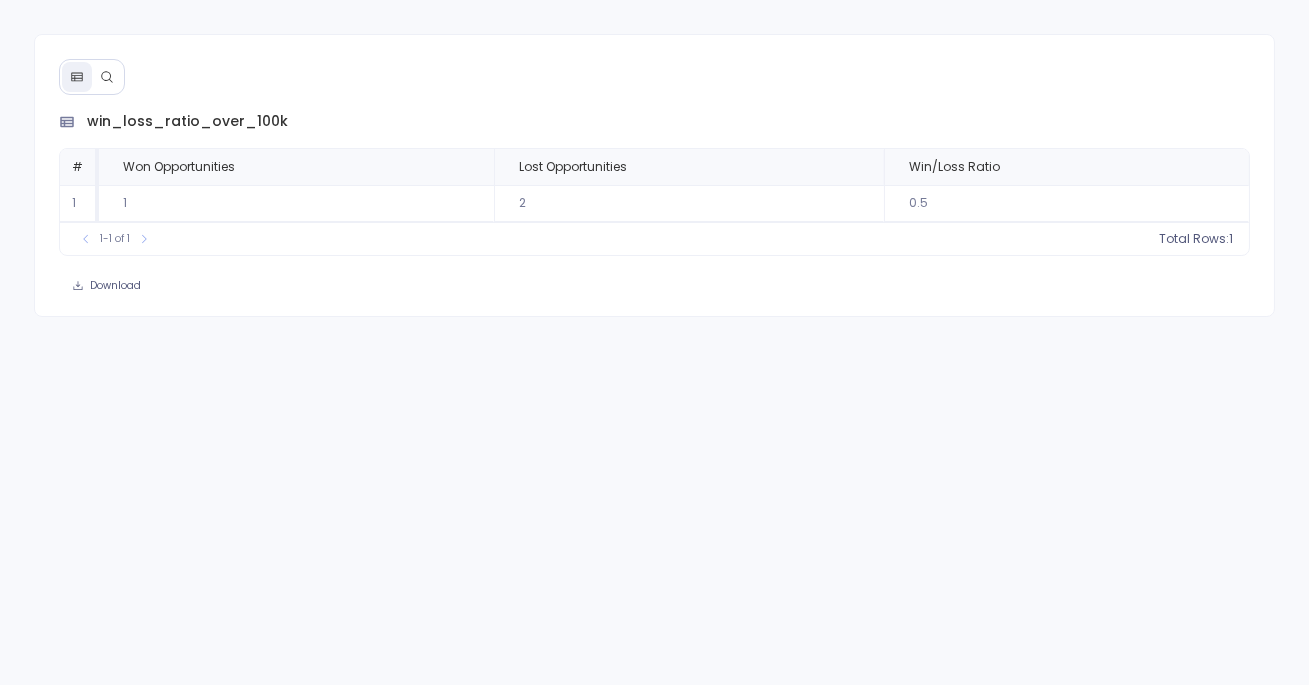 click at bounding box center [107, 77] 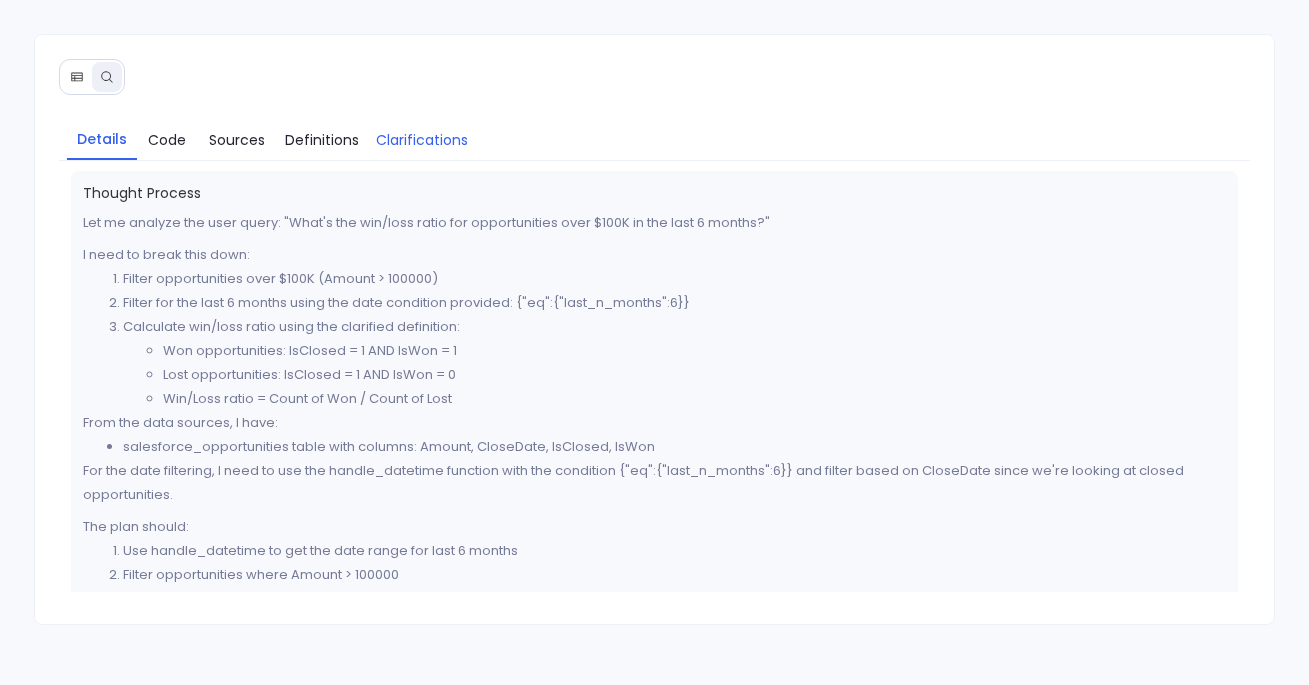 click on "Clarifications" at bounding box center (422, 140) 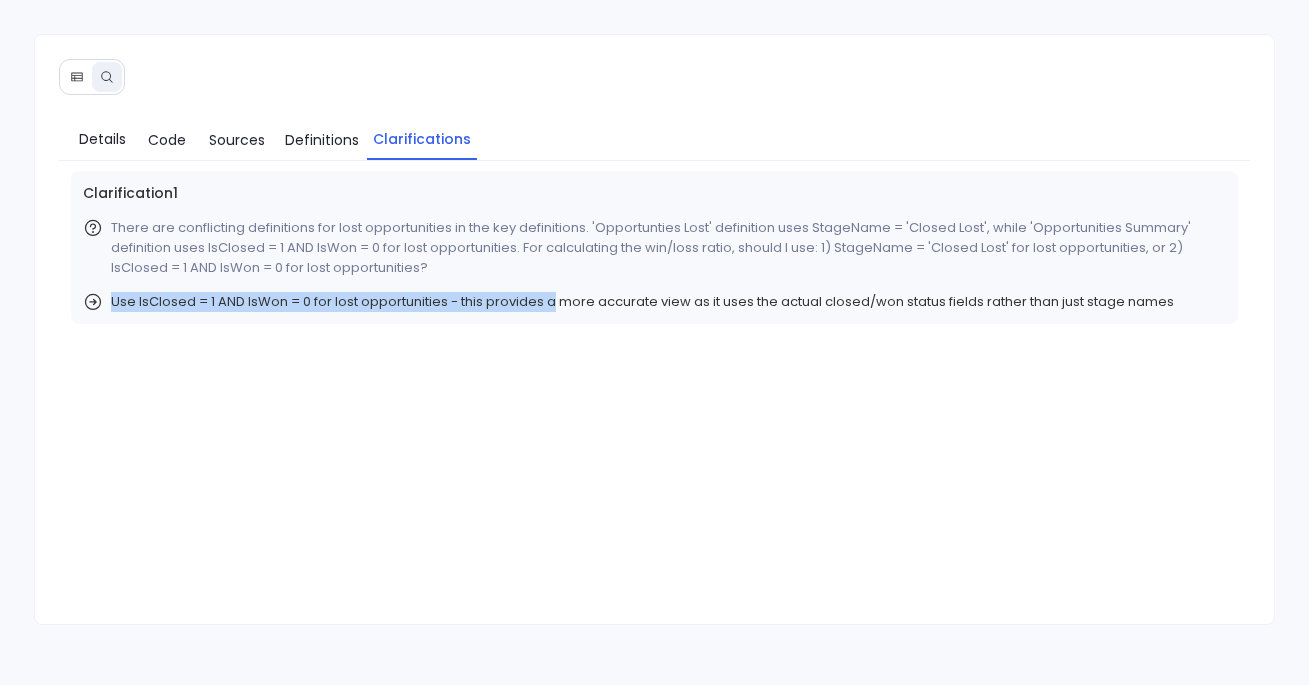 drag, startPoint x: 106, startPoint y: 294, endPoint x: 553, endPoint y: 292, distance: 447.0045 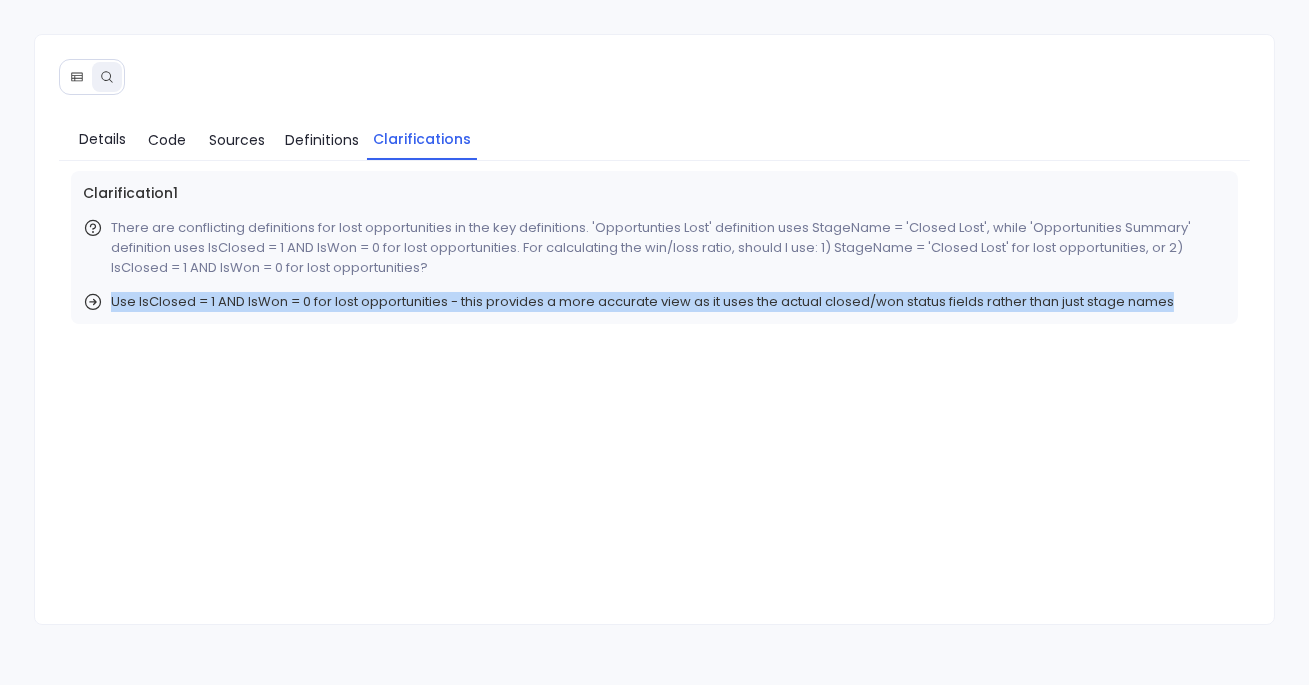 click on "Use IsClosed = 1 AND IsWon = 0 for lost opportunities - this provides a more accurate view as it uses the actual closed/won status fields rather than just stage names" at bounding box center (654, 302) 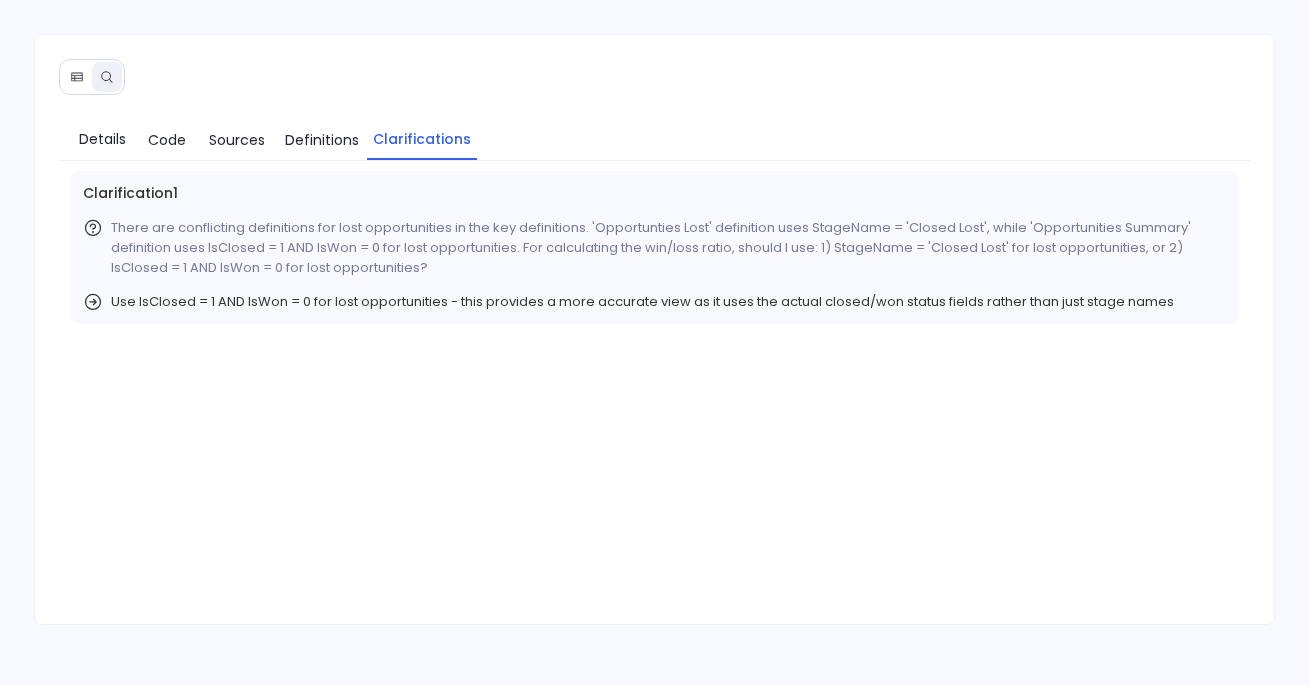 click on "Details Code Sources Definitions Clarifications Clarification  1 There are conflicting definitions for lost opportunities in the key definitions. 'Opportunties Lost' definition uses StageName = 'Closed Lost', while 'Opportunities Summary' definition uses IsClosed = 1 AND IsWon = 0 for lost opportunities. For calculating the win/loss ratio, should I use: 1) StageName = 'Closed Lost' for lost opportunities, or 2) IsClosed = 1 AND IsWon = 0 for lost opportunities? Use IsClosed = 1 AND IsWon = 0 for lost opportunities - this provides a more accurate view as it uses the actual closed/won status fields rather than just stage names" at bounding box center (654, 329) 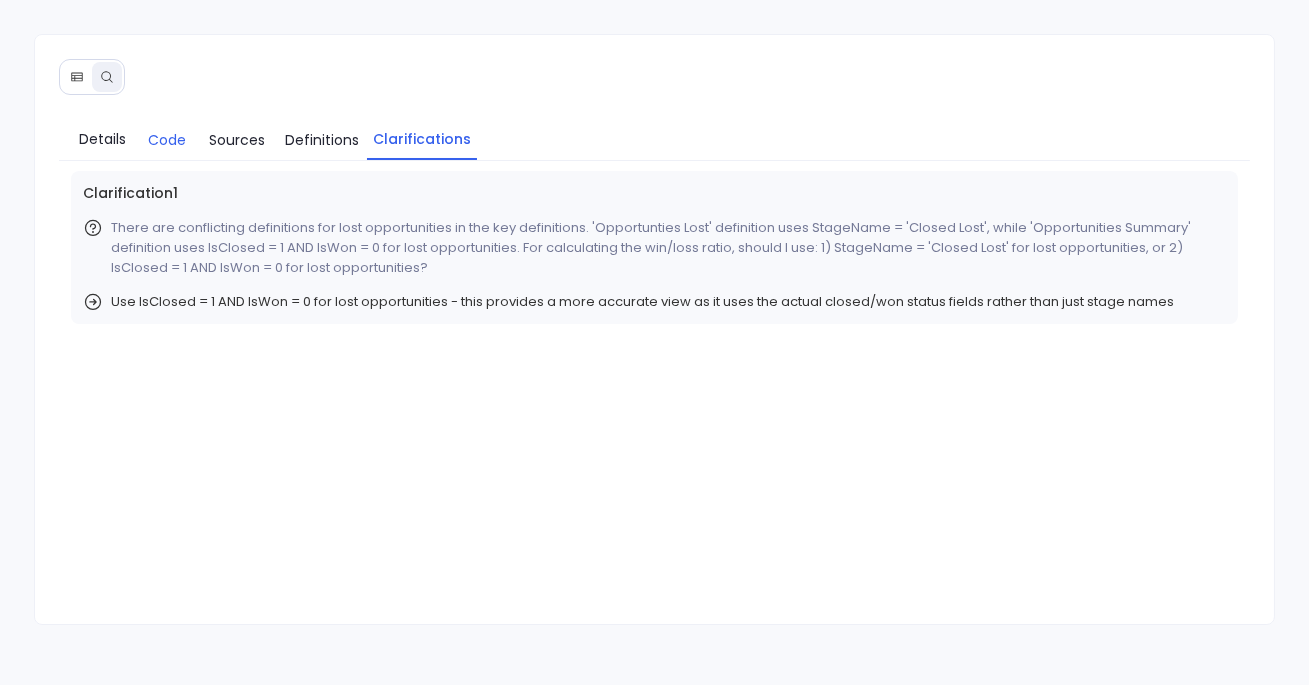 click on "Code" at bounding box center (167, 140) 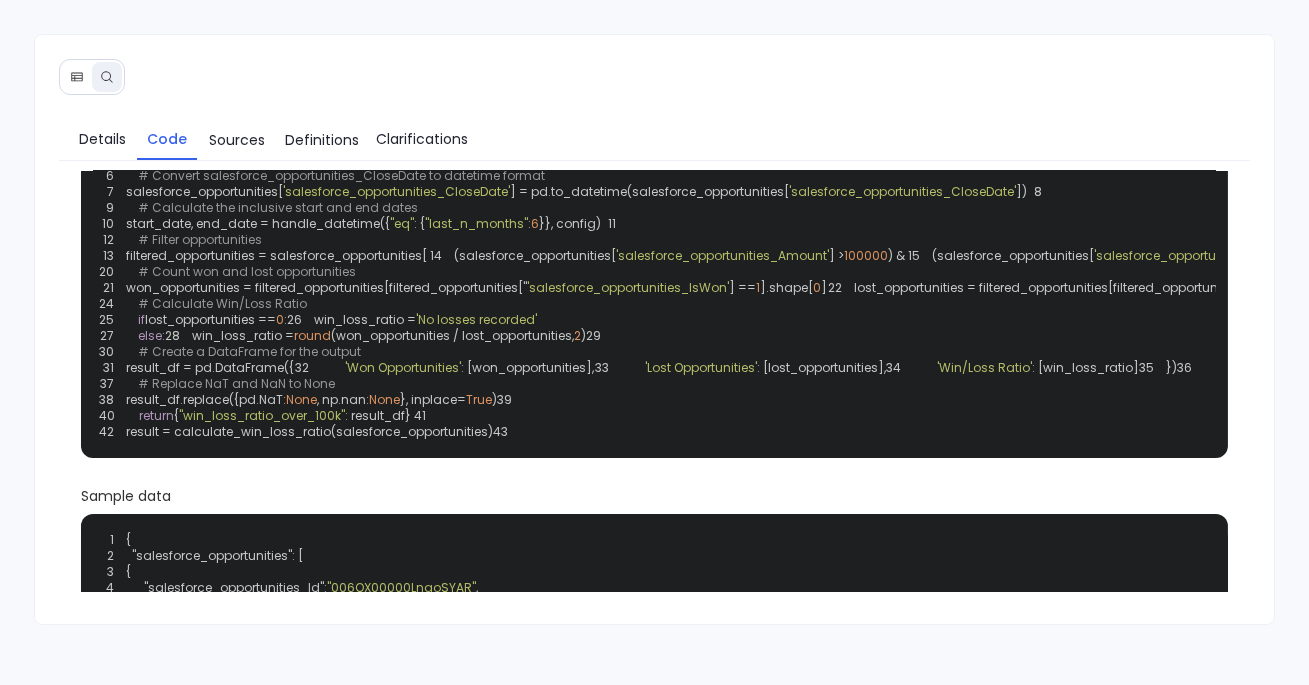scroll, scrollTop: 110, scrollLeft: 0, axis: vertical 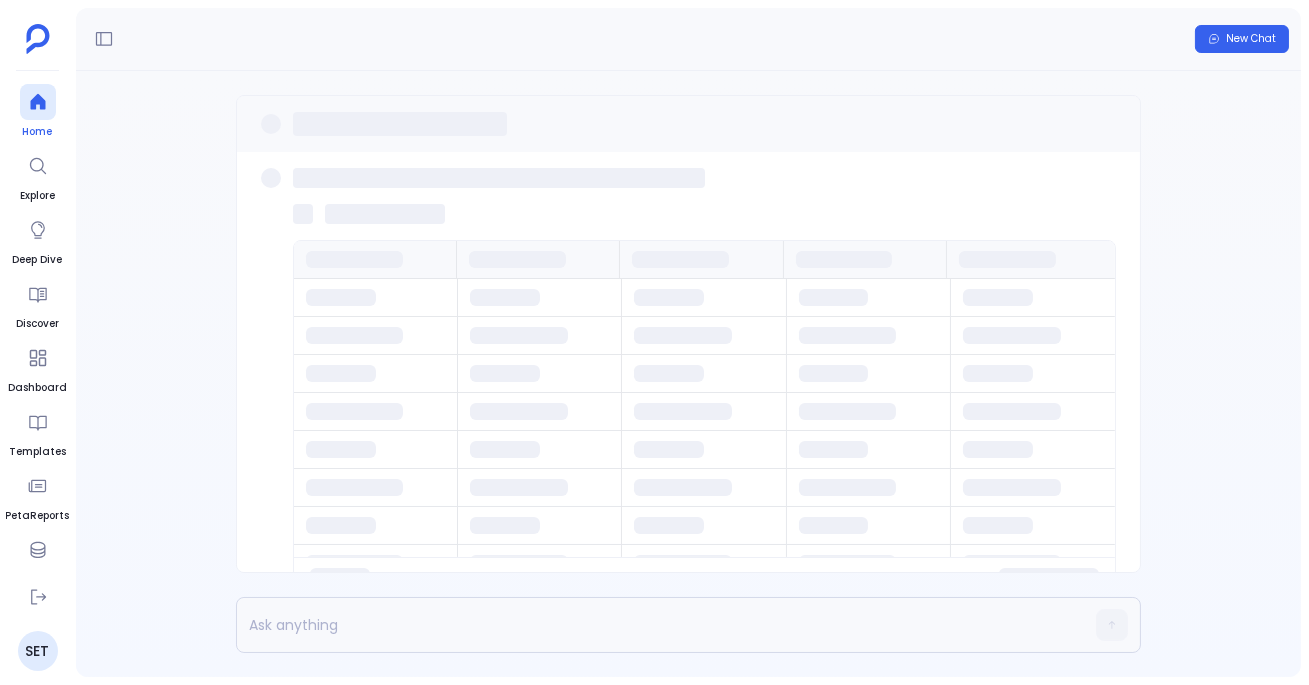 click at bounding box center (38, 102) 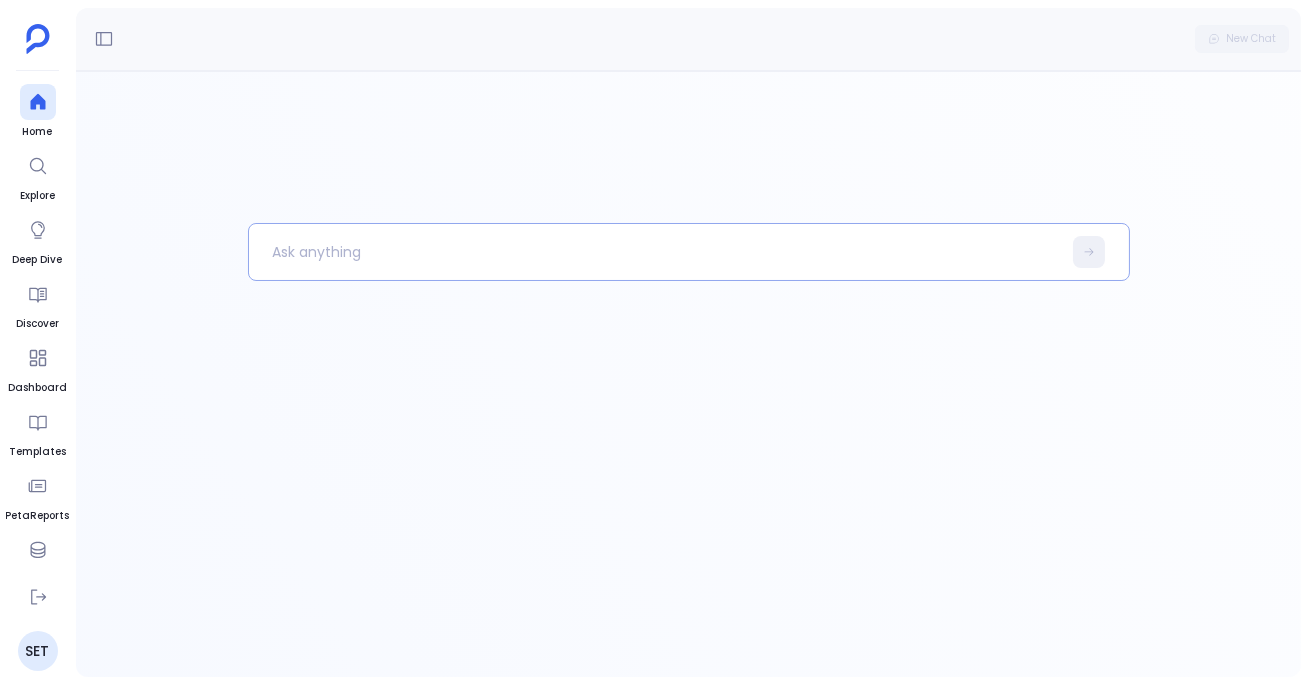 click at bounding box center [655, 252] 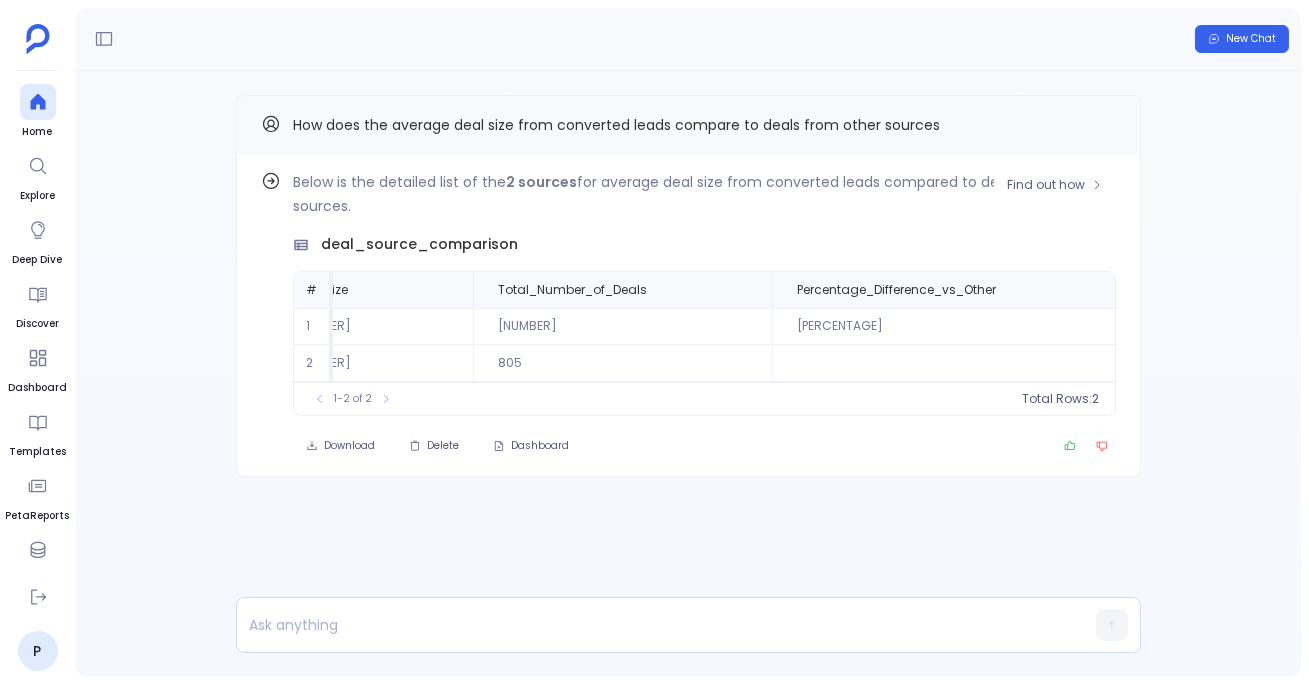 scroll, scrollTop: 0, scrollLeft: 360, axis: horizontal 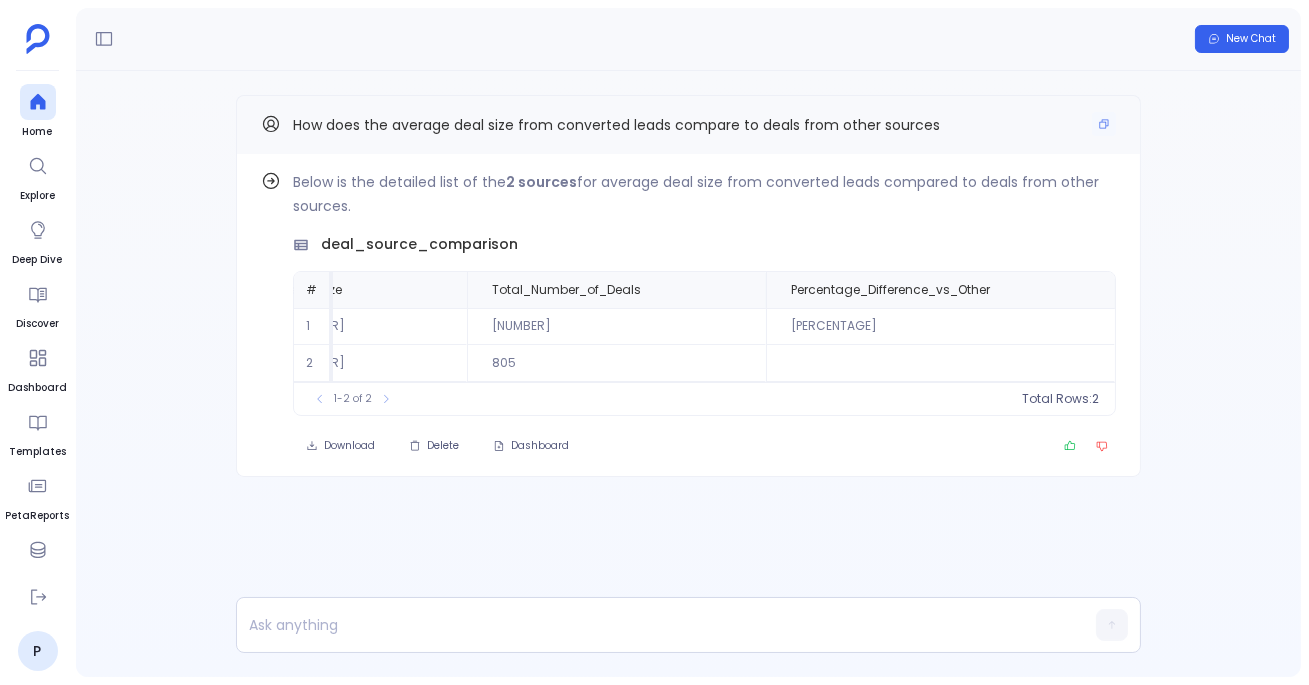 click on "How does the average deal size from converted leads compare to deals from other sources" at bounding box center [616, 125] 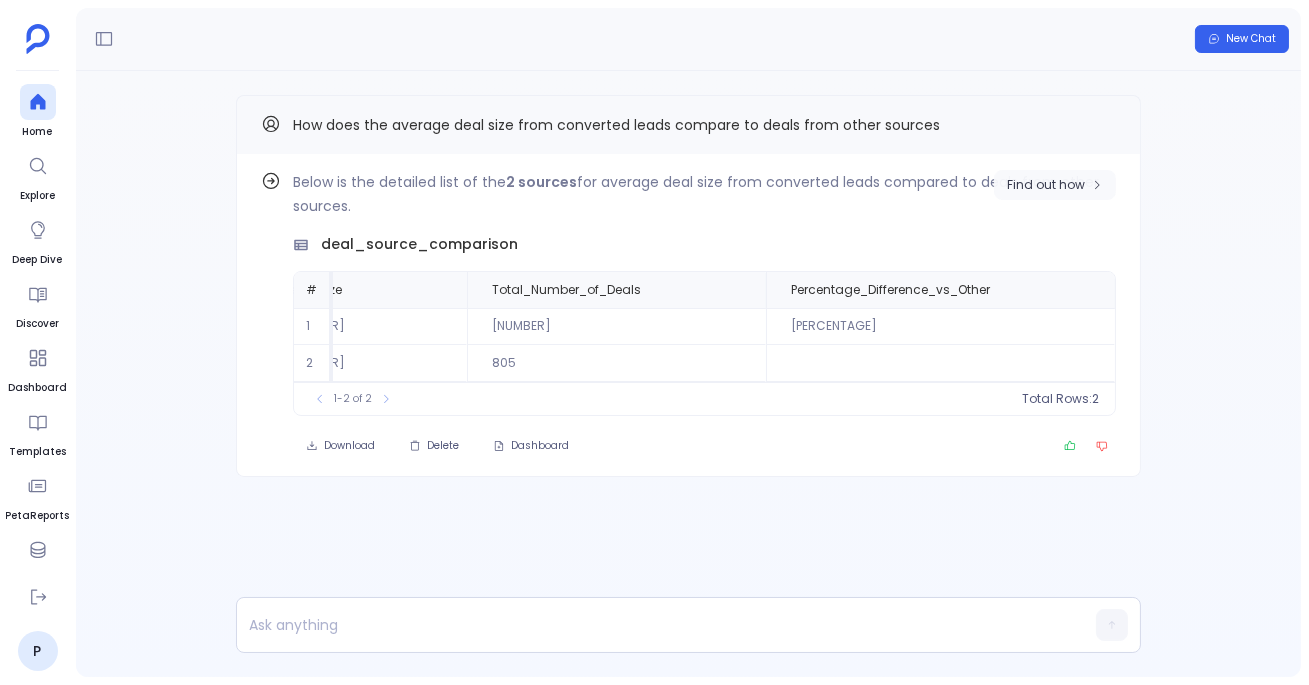 click on "Find out how" at bounding box center [1046, 185] 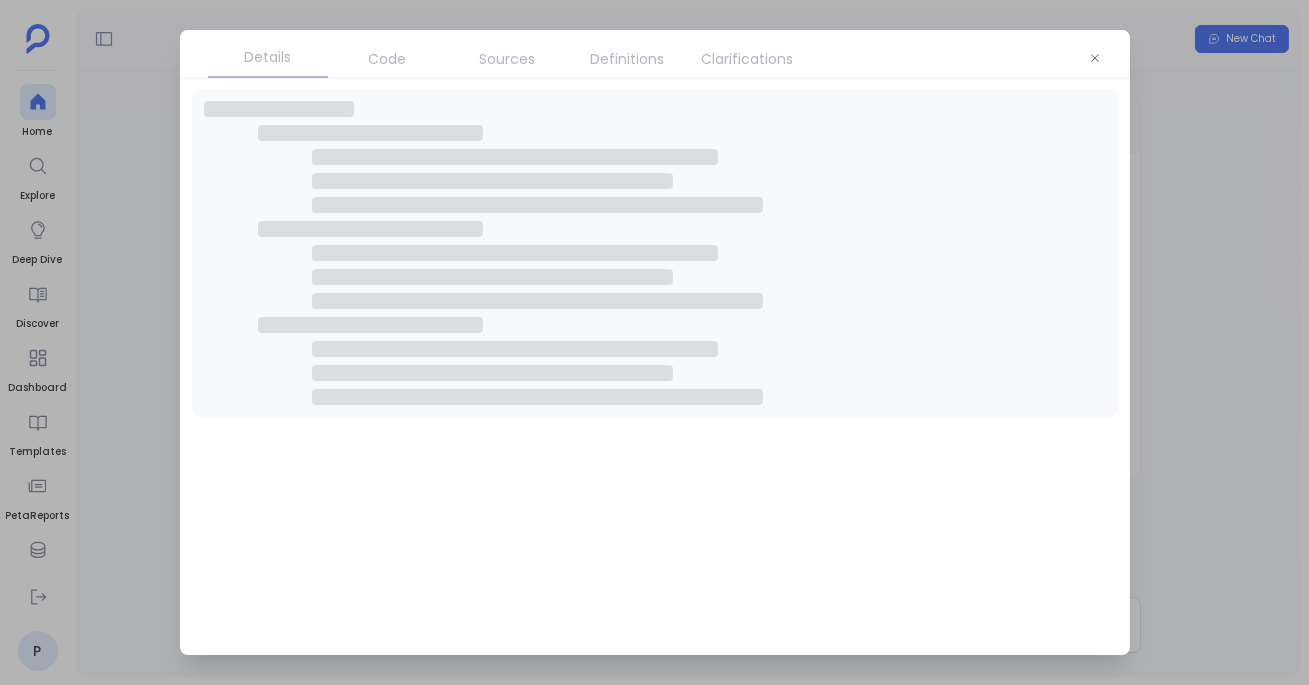 click at bounding box center (655, 253) 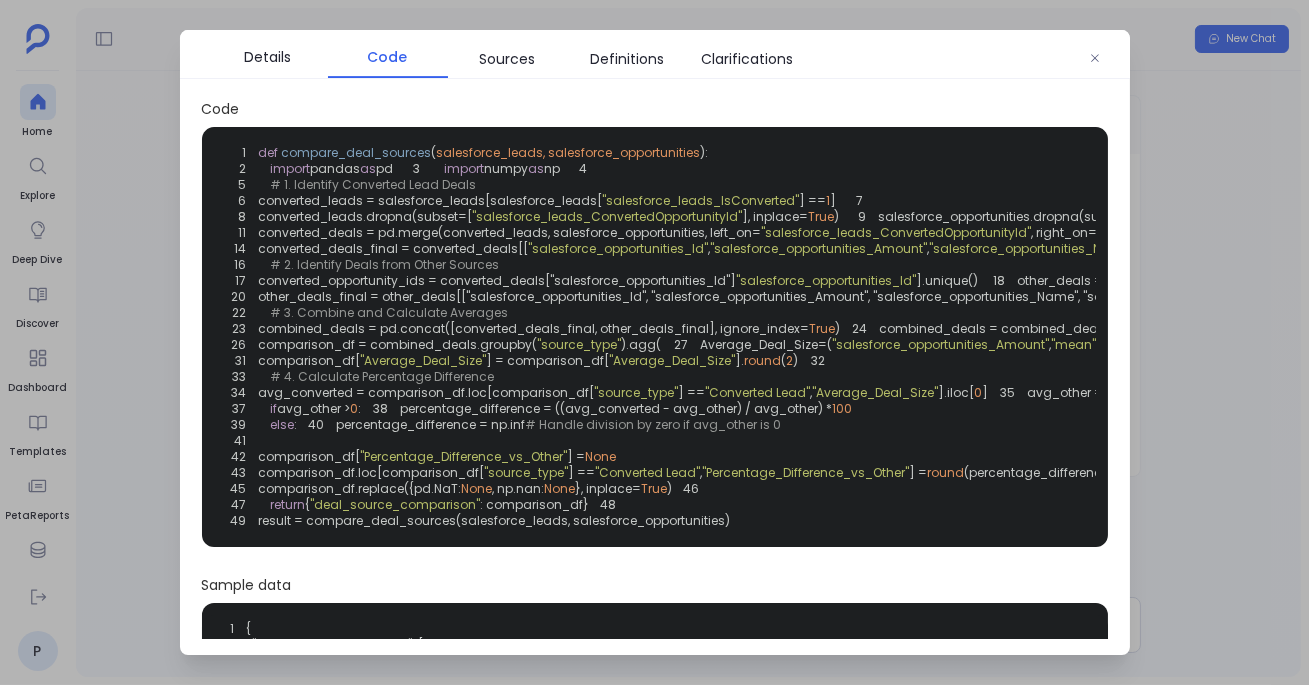 click on "Code" at bounding box center (388, 57) 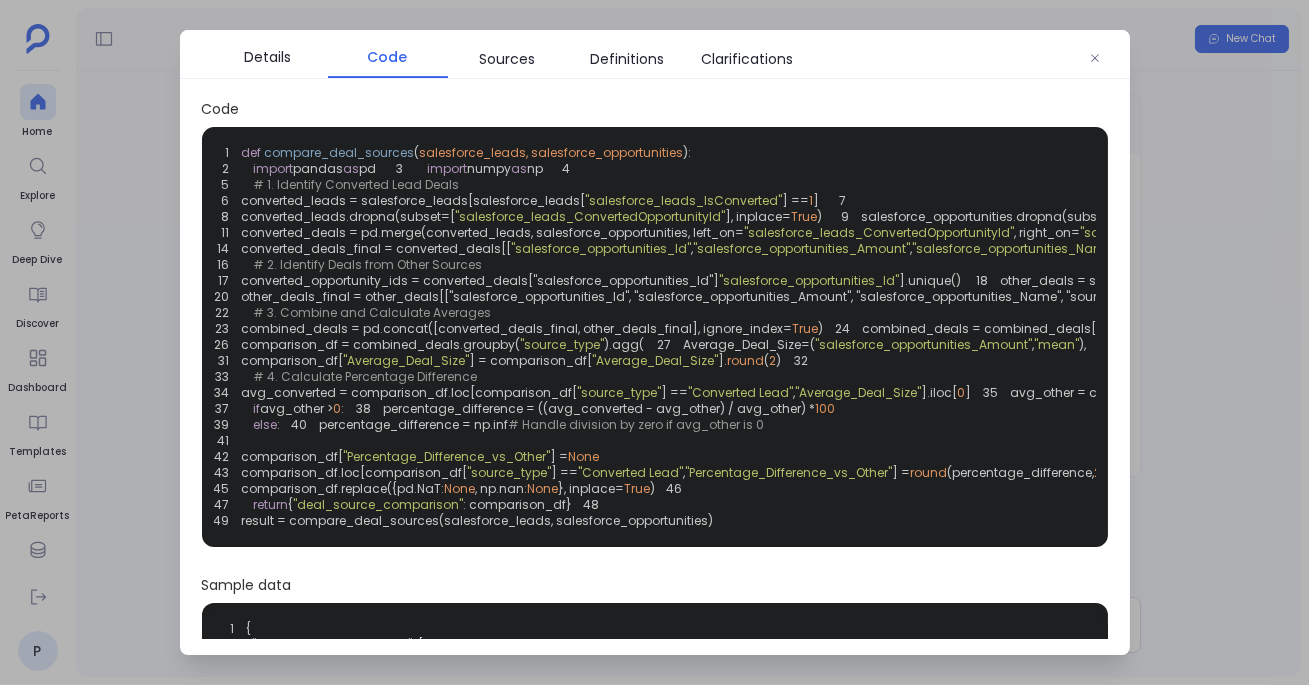 scroll, scrollTop: 0, scrollLeft: 11, axis: horizontal 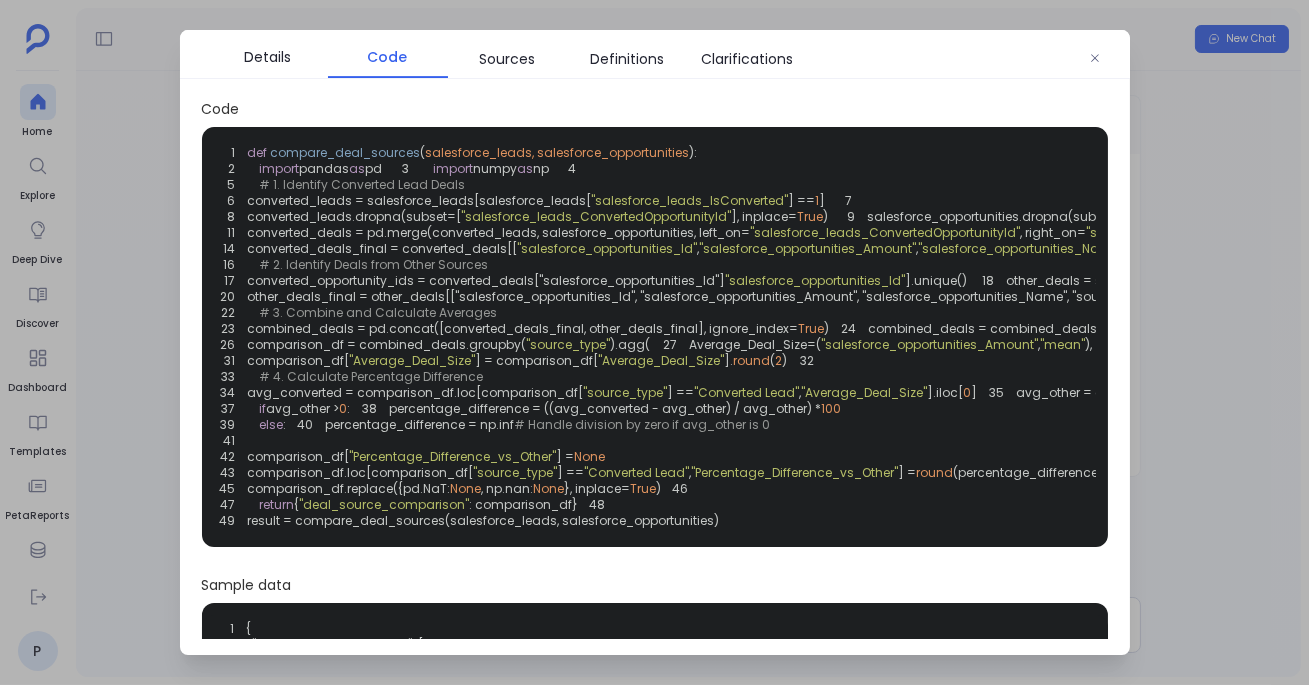 click on ""salesforce_leads_IsConverted"" at bounding box center [690, 200] 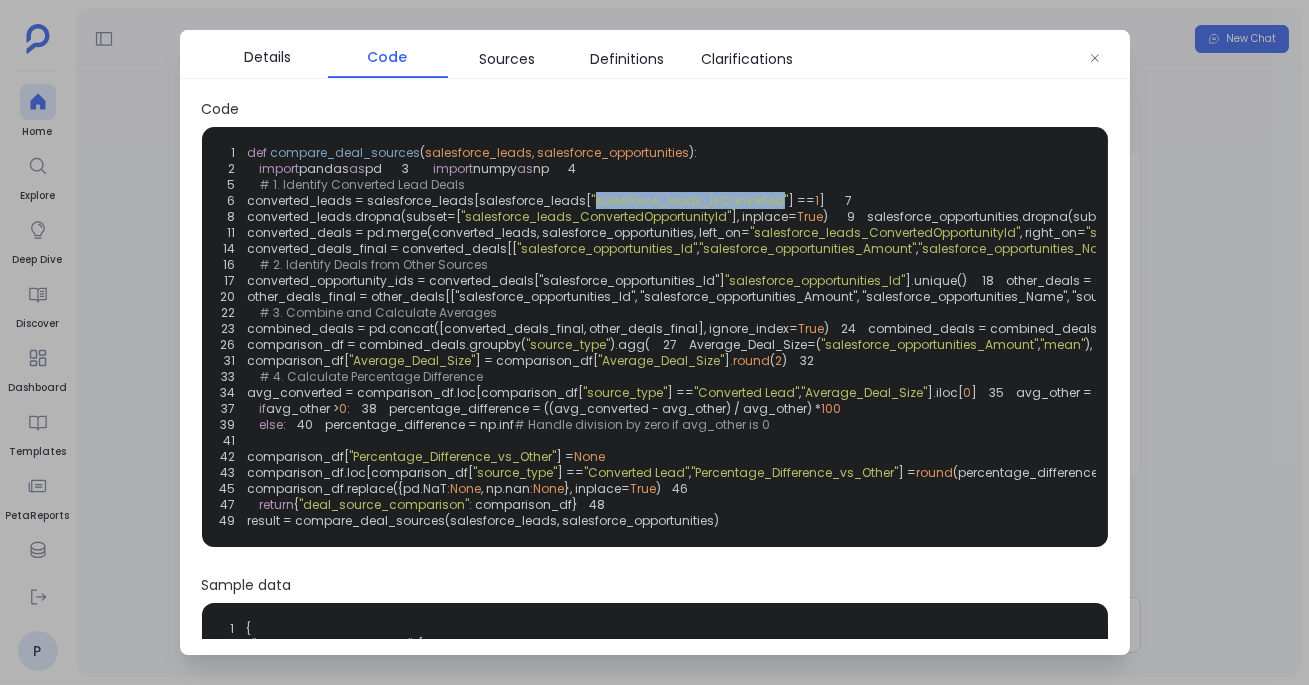 click on ""salesforce_leads_IsConverted"" at bounding box center [690, 200] 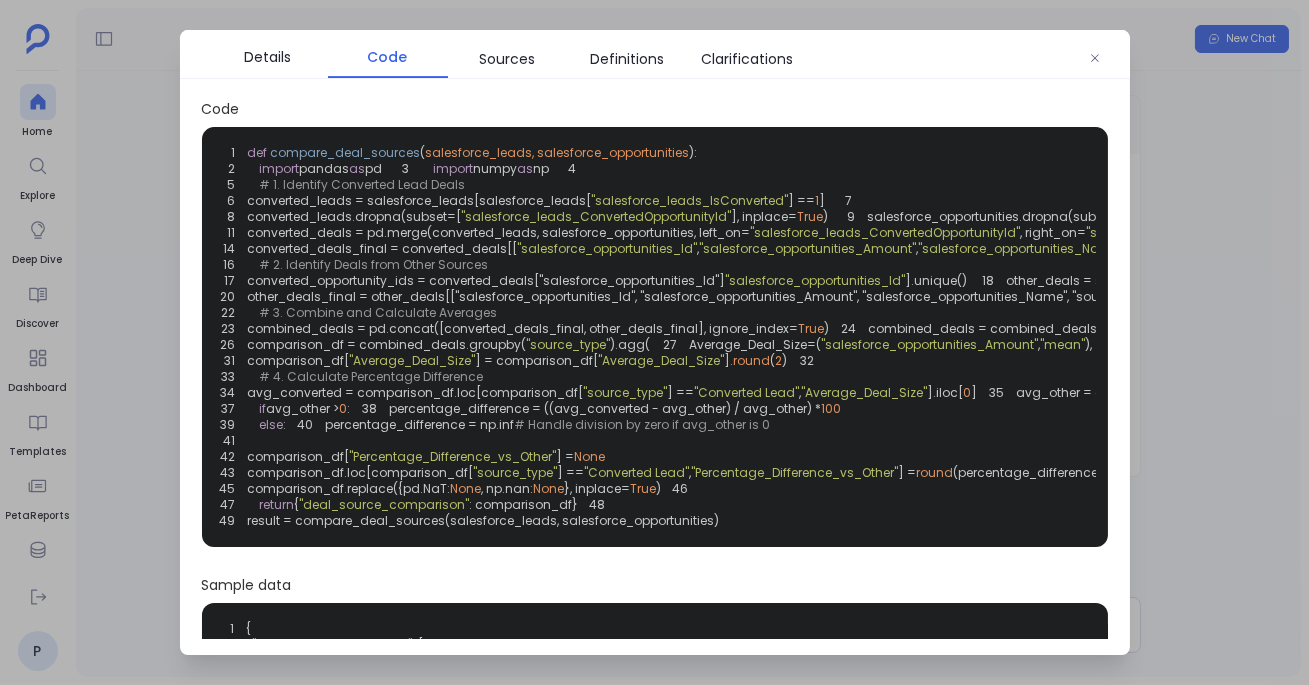 click on "1 def   compare_deal_sources ( salesforce_leads, salesforce_opportunities ):
2      import  pandas  as  pd
3      import  numpy  as  np
4
5      # 1. Identify Converted Lead Deals
6     converted_leads = salesforce_leads[salesforce_leads[ "salesforce_leads_IsConverted" ] ==  1 ]
7
8     converted_leads.dropna(subset=[ "salesforce_leads_ConvertedOpportunityId" ], inplace= True )
9     salesforce_opportunities.dropna(subset=[ "salesforce_opportunities_Id" ], inplace= True )
10
11     converted_deals = pd.merge(converted_leads, salesforce_opportunities, left_on= "salesforce_leads_ConvertedOpportunityId" , right_on= "salesforce_opportunities_Id" , how= "inner" )
12     converted_deals = remove_column_collisions(converted_deals,  "inner" )
13     converted_deals[ "source_type" ] =  "Converted Lead"
14     converted_deals_final = converted_deals[[ "salesforce_opportunities_Id" ,  "salesforce_opportunities_Amount" ,  "salesforce_opportunities_Name" ,  "source_type" ]]
15
16
17 18" at bounding box center (655, 337) 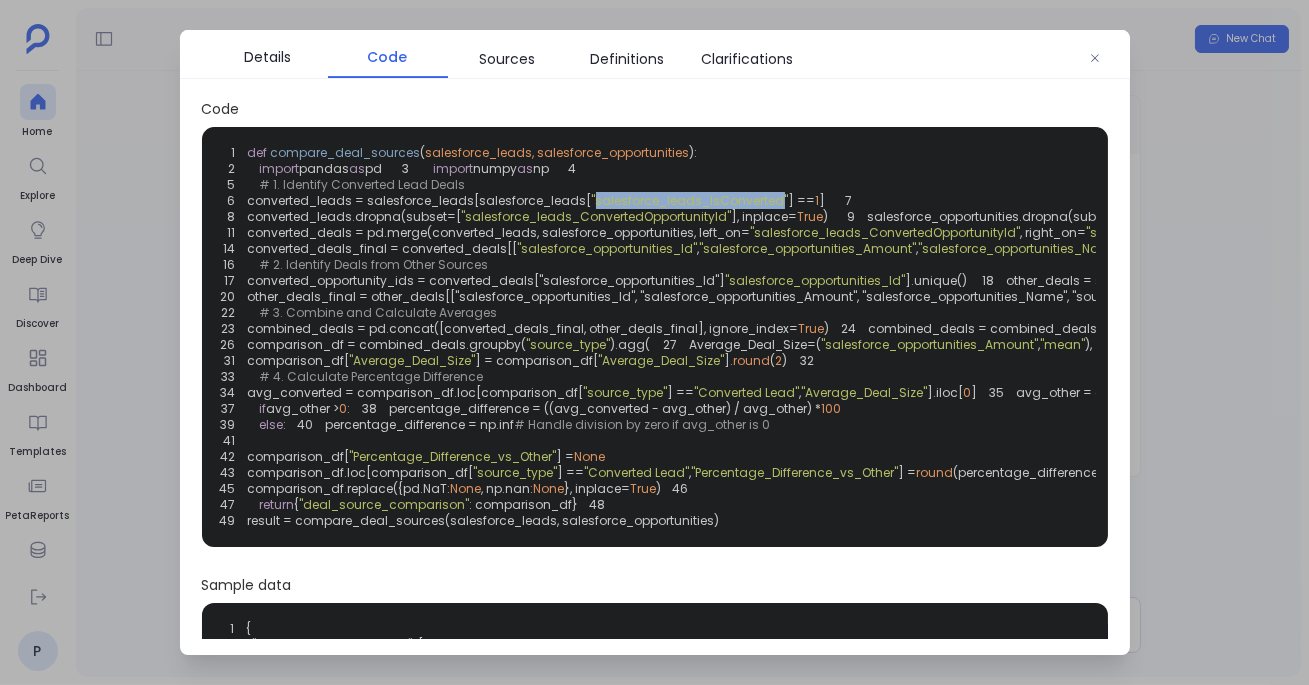 click on ""salesforce_leads_IsConverted"" at bounding box center [690, 200] 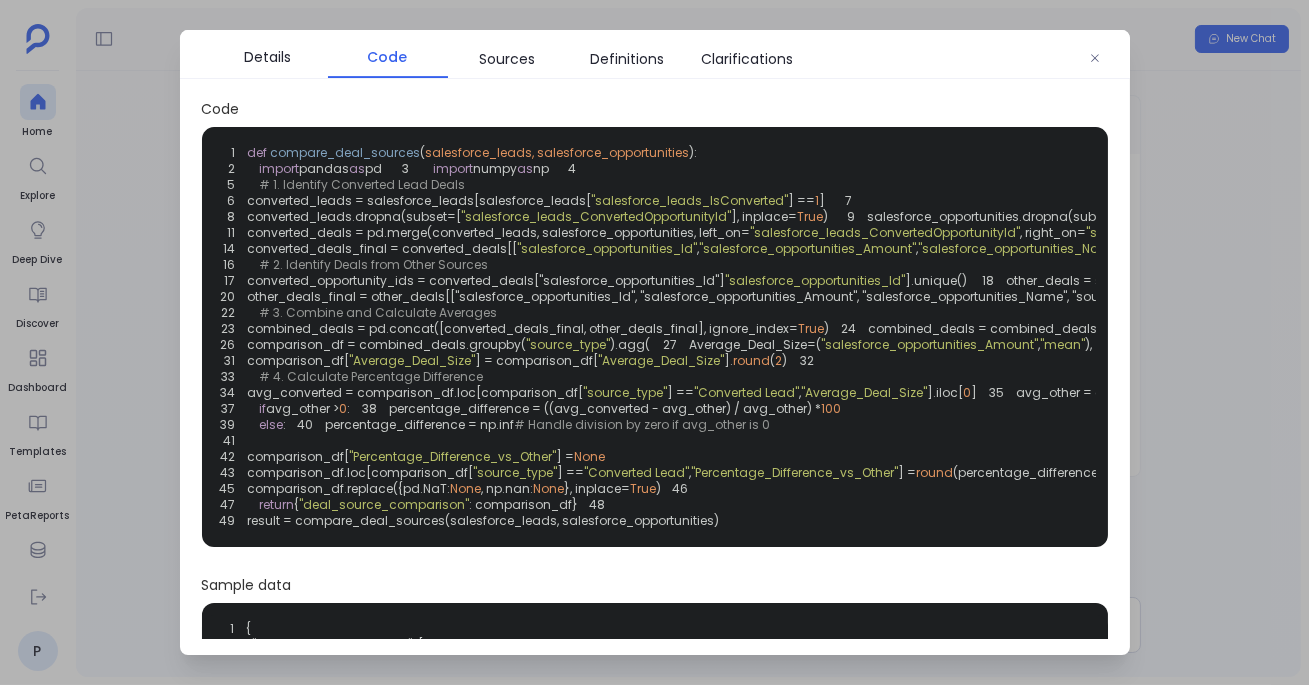 click on ""salesforce_leads_IsConverted"" at bounding box center (690, 200) 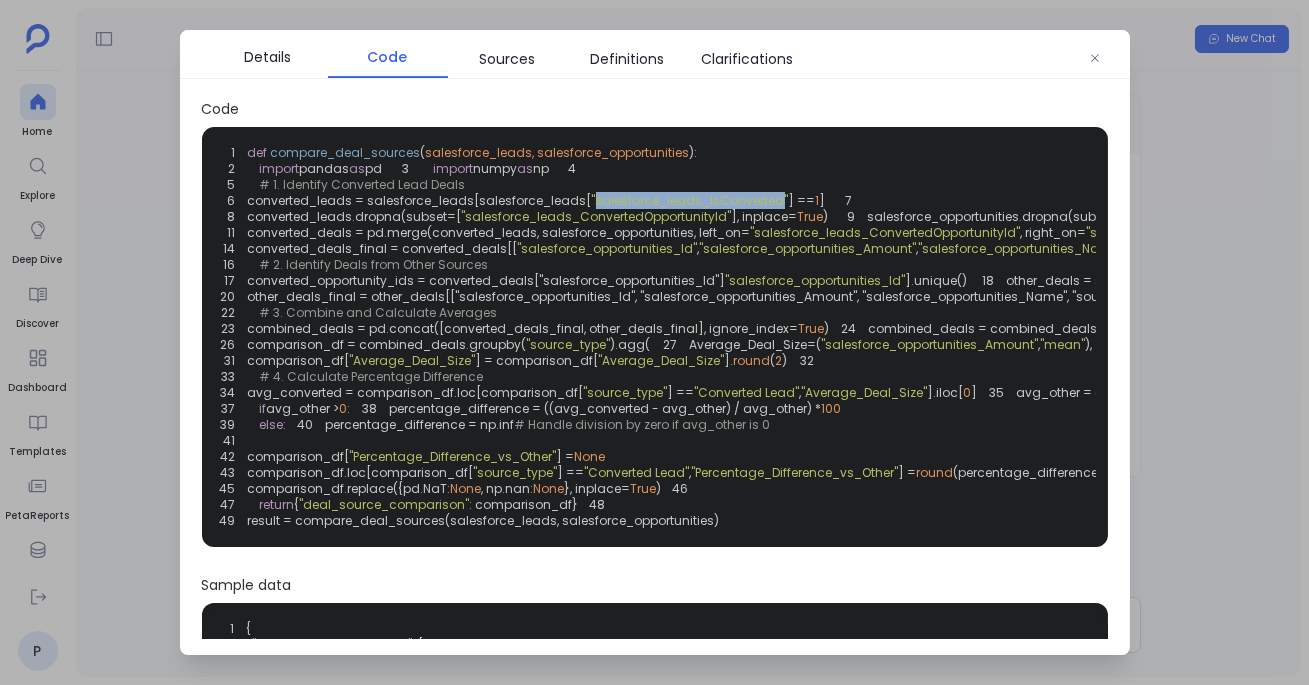 click on ""salesforce_leads_IsConverted"" at bounding box center [690, 200] 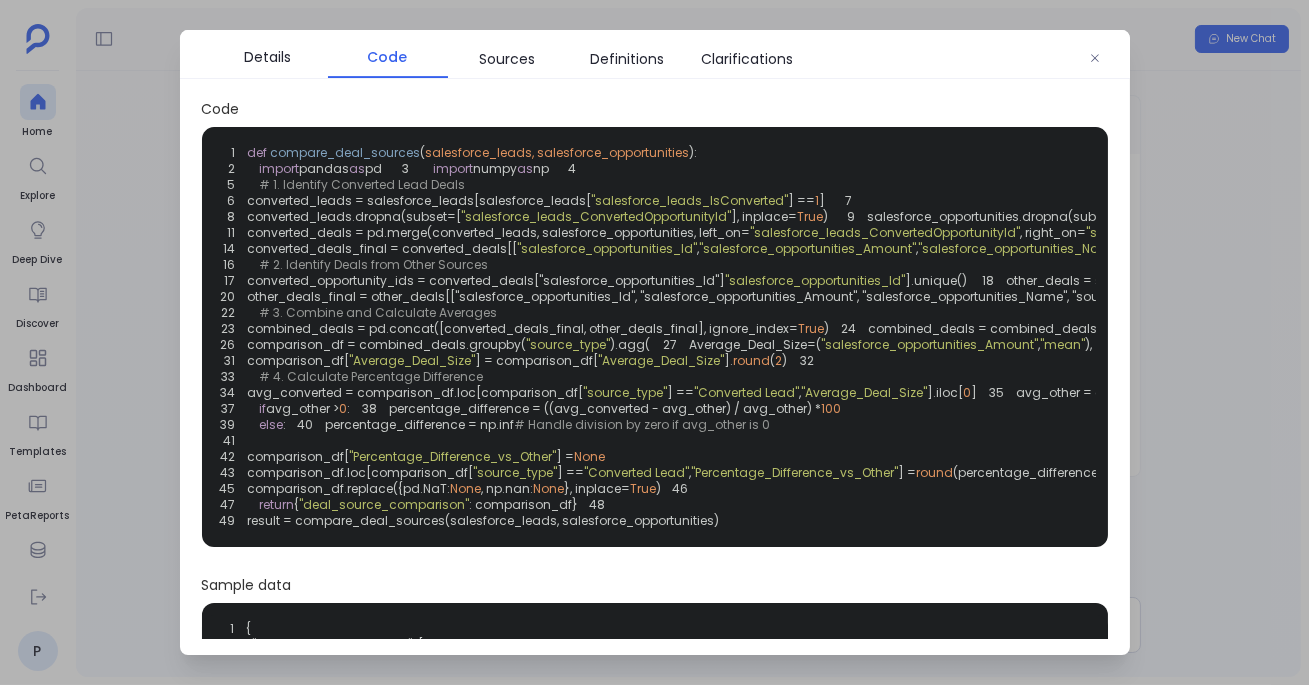 click on "1 def   compare_deal_sources ( salesforce_leads, salesforce_opportunities ):
2      import  pandas  as  pd
3      import  numpy  as  np
4
5      # 1. Identify Converted Lead Deals
6     converted_leads = salesforce_leads[salesforce_leads[ "salesforce_leads_IsConverted" ] ==  1 ]
7
8     converted_leads.dropna(subset=[ "salesforce_leads_ConvertedOpportunityId" ], inplace= True )
9     salesforce_opportunities.dropna(subset=[ "salesforce_opportunities_Id" ], inplace= True )
10
11     converted_deals = pd.merge(converted_leads, salesforce_opportunities, left_on= "salesforce_leads_ConvertedOpportunityId" , right_on= "salesforce_opportunities_Id" , how= "inner" )
12     converted_deals = remove_column_collisions(converted_deals,  "inner" )
13     converted_deals[ "source_type" ] =  "Converted Lead"
14     converted_deals_final = converted_deals[[ "salesforce_opportunities_Id" ,  "salesforce_opportunities_Amount" ,  "salesforce_opportunities_Name" ,  "source_type" ]]
15
16
17 18" at bounding box center (655, 337) 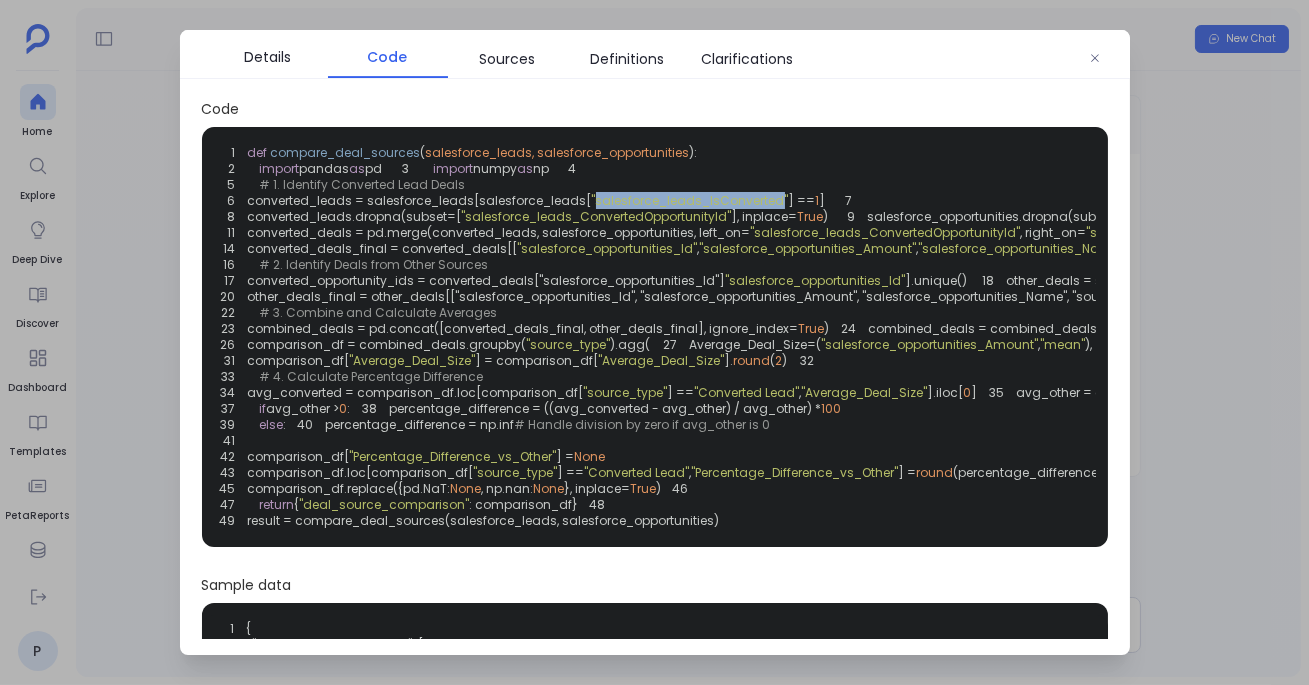 click on ""salesforce_leads_IsConverted"" at bounding box center [690, 200] 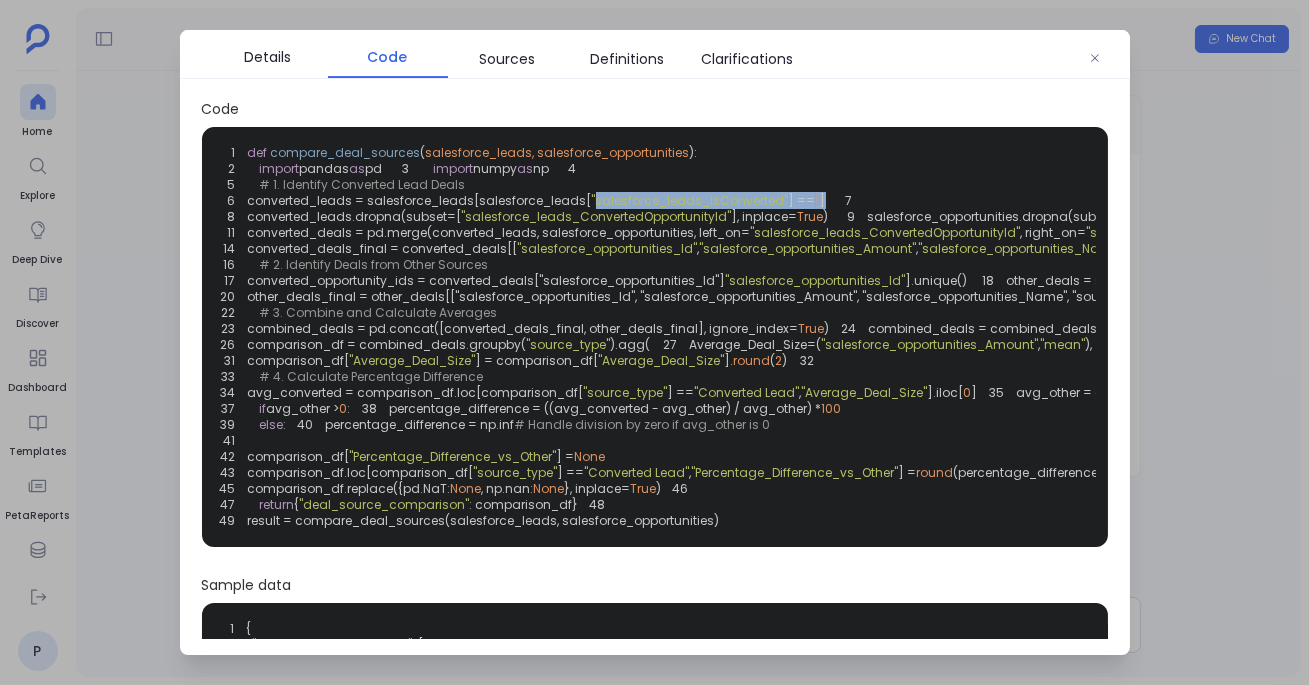 click on "1 def   compare_deal_sources ( salesforce_leads, salesforce_opportunities ):
2      import  pandas  as  pd
3      import  numpy  as  np
4
5      # 1. Identify Converted Lead Deals
6     converted_leads = salesforce_leads[salesforce_leads[ "salesforce_leads_IsConverted" ] ==  1 ]
7
8     converted_leads.dropna(subset=[ "salesforce_leads_ConvertedOpportunityId" ], inplace= True )
9     salesforce_opportunities.dropna(subset=[ "salesforce_opportunities_Id" ], inplace= True )
10
11     converted_deals = pd.merge(converted_leads, salesforce_opportunities, left_on= "salesforce_leads_ConvertedOpportunityId" , right_on= "salesforce_opportunities_Id" , how= "inner" )
12     converted_deals = remove_column_collisions(converted_deals,  "inner" )
13     converted_deals[ "source_type" ] =  "Converted Lead"
14     converted_deals_final = converted_deals[[ "salesforce_opportunities_Id" ,  "salesforce_opportunities_Amount" ,  "salesforce_opportunities_Name" ,  "source_type" ]]
15
16
17 18" at bounding box center (655, 337) 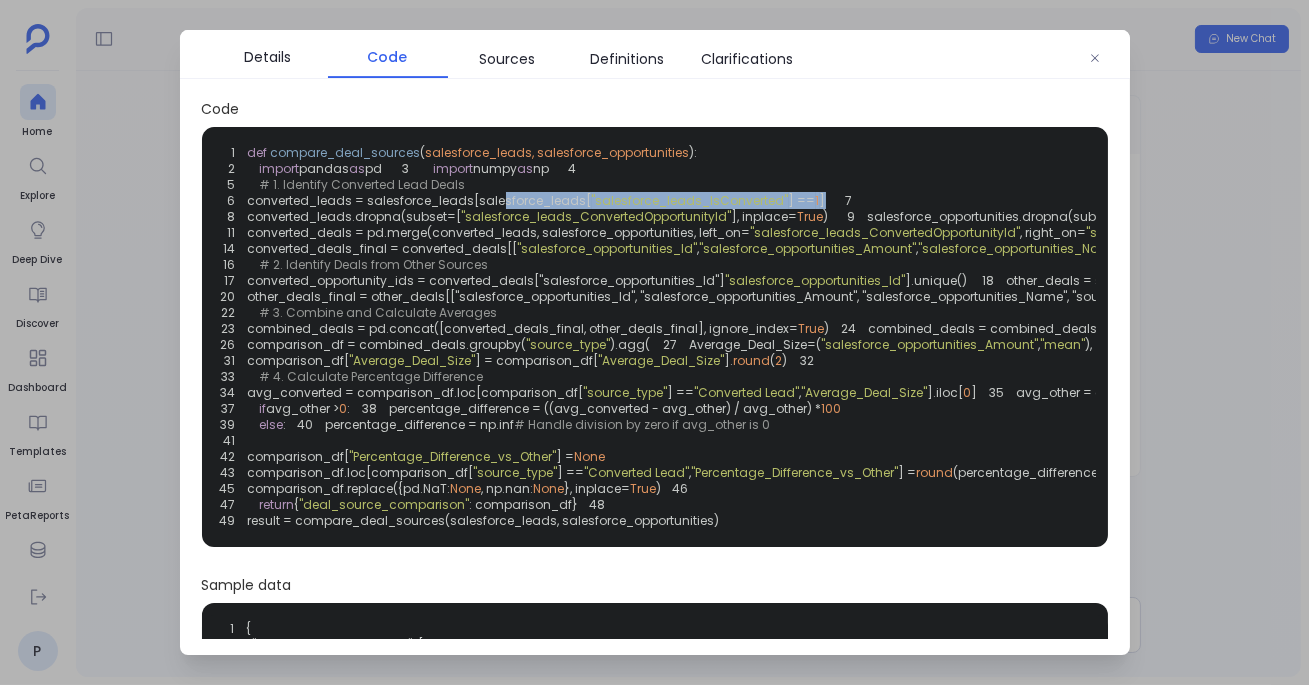 click on "converted_leads = salesforce_leads[salesforce_leads[" at bounding box center (420, 200) 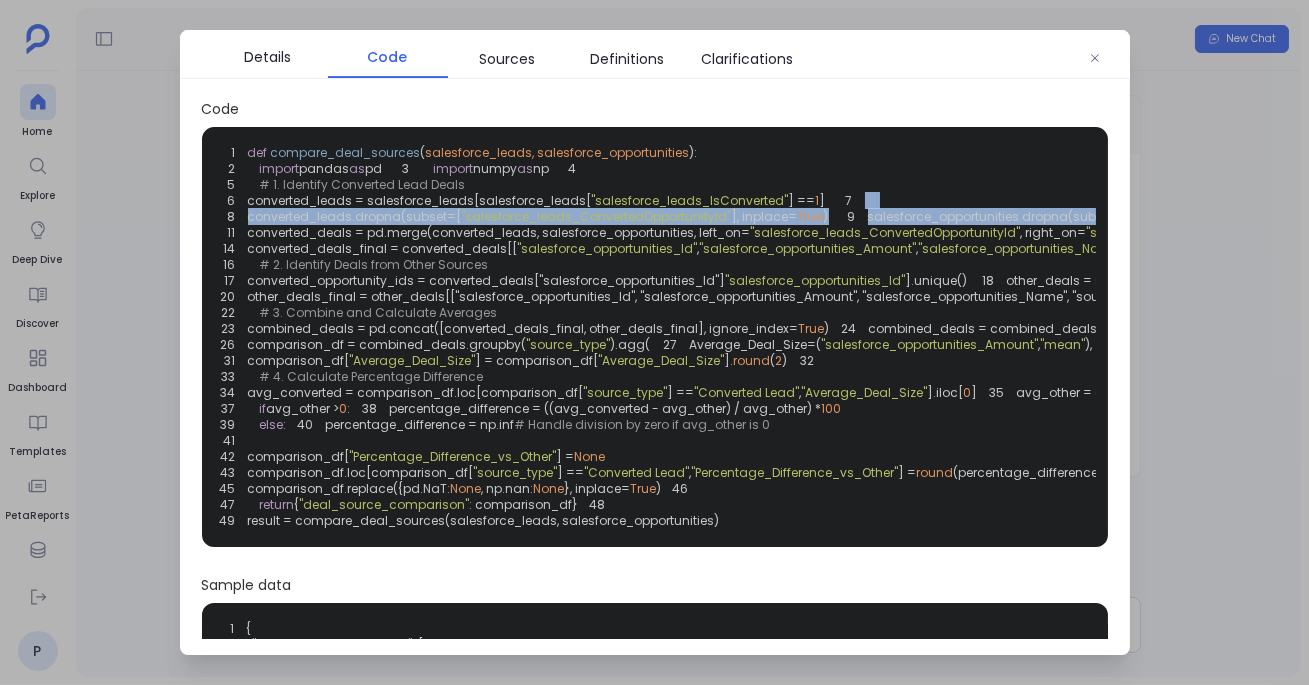 drag, startPoint x: 479, startPoint y: 225, endPoint x: 944, endPoint y: 285, distance: 468.85498 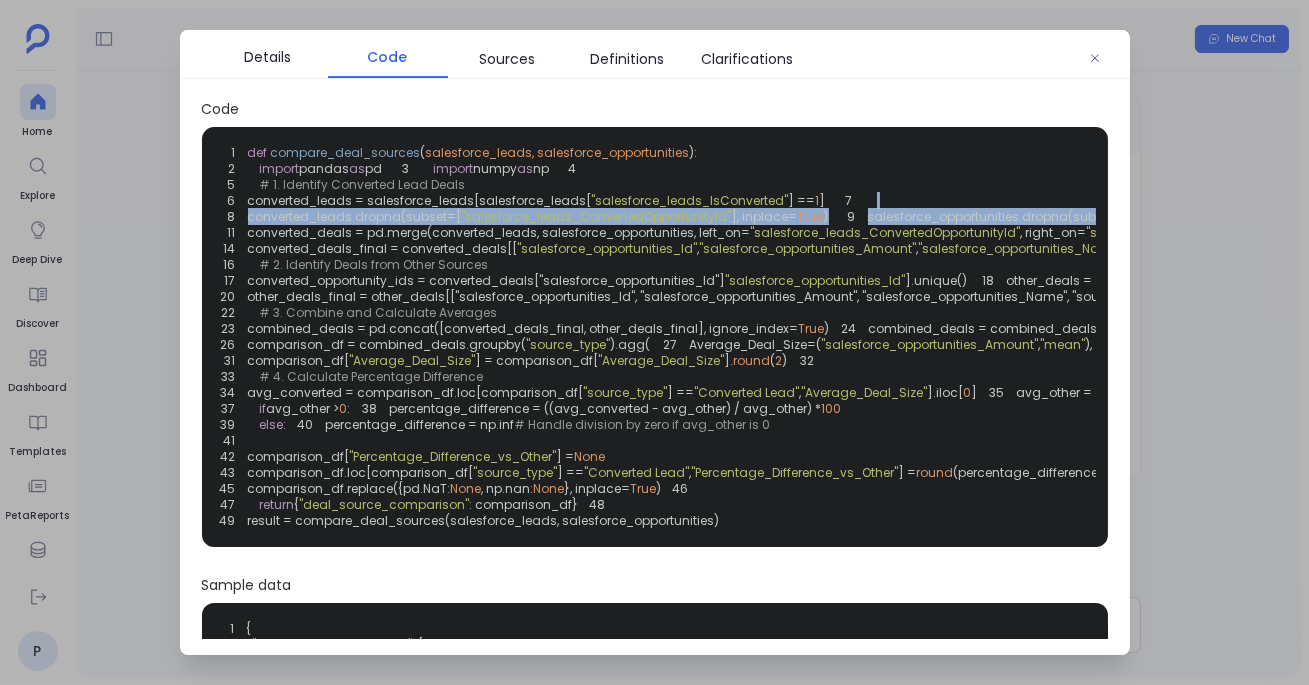 click on "1 def   compare_deal_sources ( salesforce_leads, salesforce_opportunities ):
2      import  pandas  as  pd
3      import  numpy  as  np
4
5      # 1. Identify Converted Lead Deals
6     converted_leads = salesforce_leads[salesforce_leads[ "salesforce_leads_IsConverted" ] ==  1 ]
7
8     converted_leads.dropna(subset=[ "salesforce_leads_ConvertedOpportunityId" ], inplace= True )
9     salesforce_opportunities.dropna(subset=[ "salesforce_opportunities_Id" ], inplace= True )
10
11     converted_deals = pd.merge(converted_leads, salesforce_opportunities, left_on= "salesforce_leads_ConvertedOpportunityId" , right_on= "salesforce_opportunities_Id" , how= "inner" )
12     converted_deals = remove_column_collisions(converted_deals,  "inner" )
13     converted_deals[ "source_type" ] =  "Converted Lead"
14     converted_deals_final = converted_deals[[ "salesforce_opportunities_Id" ,  "salesforce_opportunities_Amount" ,  "salesforce_opportunities_Name" ,  "source_type" ]]
15
16
17 18" at bounding box center [655, 337] 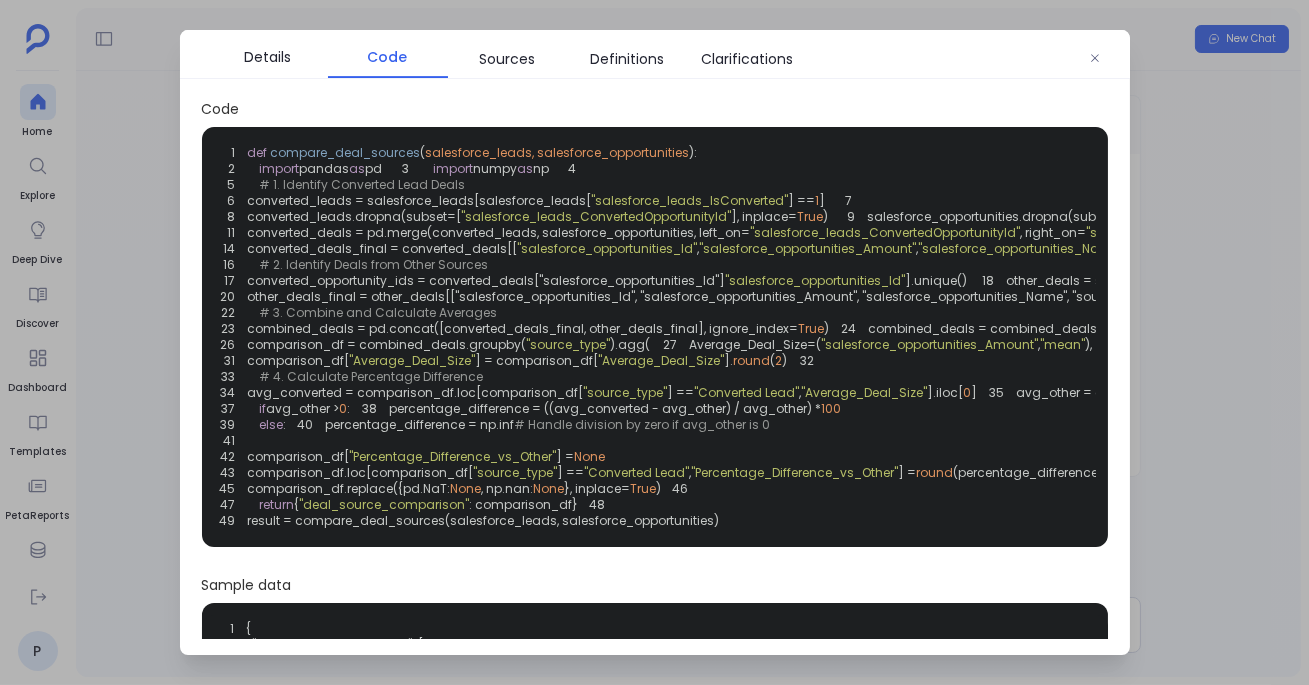 click on "1 def   compare_deal_sources ( salesforce_leads, salesforce_opportunities ):
2      import  pandas  as  pd
3      import  numpy  as  np
4
5      # 1. Identify Converted Lead Deals
6     converted_leads = salesforce_leads[salesforce_leads[ "salesforce_leads_IsConverted" ] ==  1 ]
7
8     converted_leads.dropna(subset=[ "salesforce_leads_ConvertedOpportunityId" ], inplace= True )
9     salesforce_opportunities.dropna(subset=[ "salesforce_opportunities_Id" ], inplace= True )
10
11     converted_deals = pd.merge(converted_leads, salesforce_opportunities, left_on= "salesforce_leads_ConvertedOpportunityId" , right_on= "salesforce_opportunities_Id" , how= "inner" )
12     converted_deals = remove_column_collisions(converted_deals,  "inner" )
13     converted_deals[ "source_type" ] =  "Converted Lead"
14     converted_deals_final = converted_deals[[ "salesforce_opportunities_Id" ,  "salesforce_opportunities_Amount" ,  "salesforce_opportunities_Name" ,  "source_type" ]]
15
16
17 18" at bounding box center [655, 337] 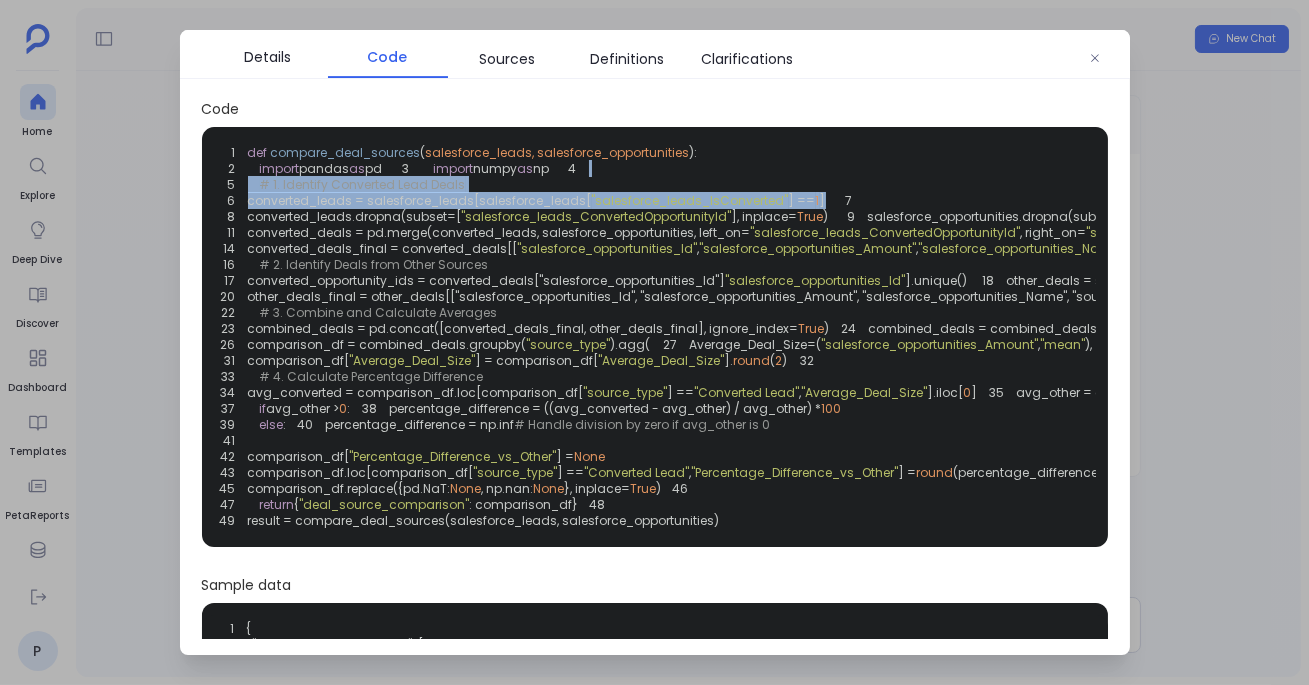 scroll, scrollTop: 0, scrollLeft: 0, axis: both 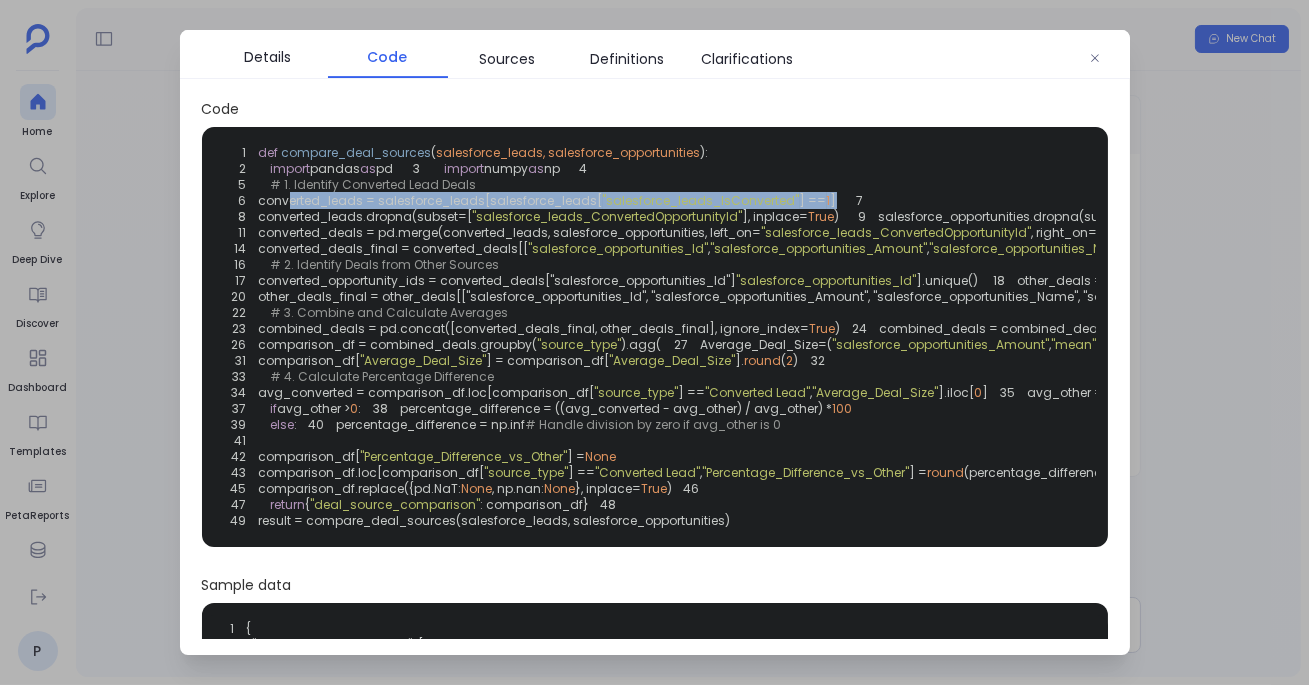 drag, startPoint x: 844, startPoint y: 233, endPoint x: 270, endPoint y: 233, distance: 574 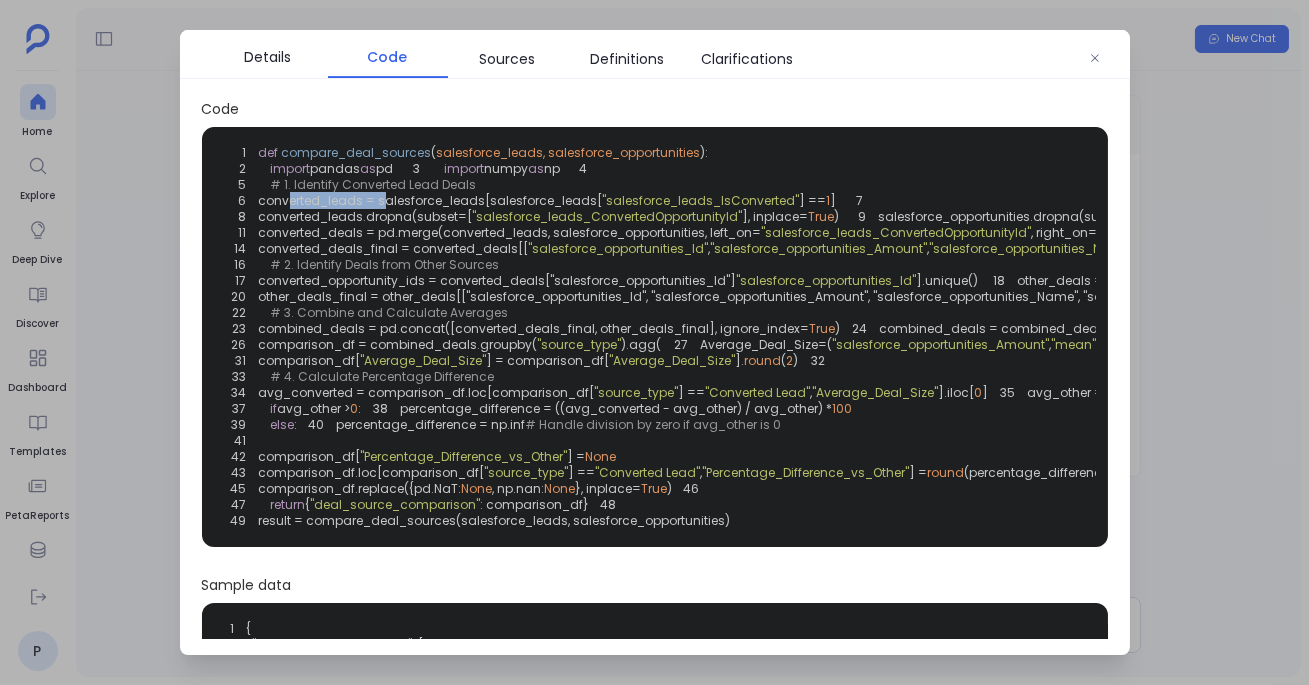 click on "converted_leads = salesforce_leads[salesforce_leads[" at bounding box center (431, 200) 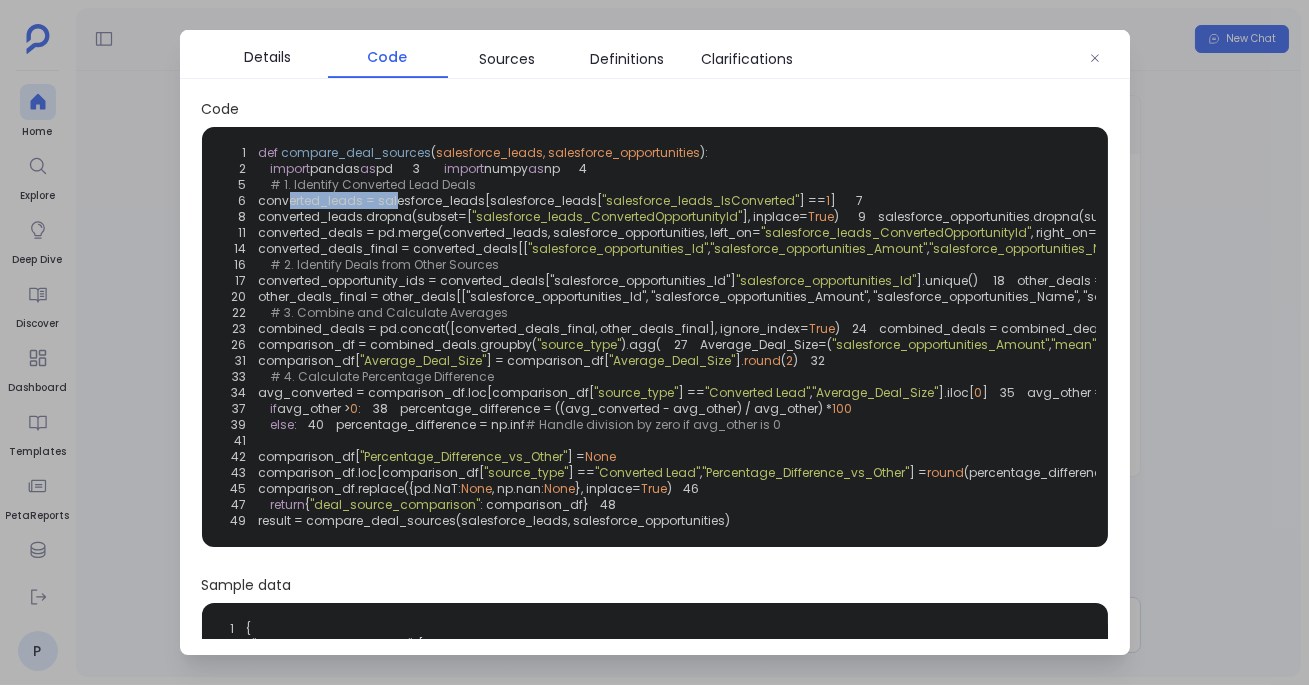 click on "converted_leads = salesforce_leads[salesforce_leads[" at bounding box center (431, 200) 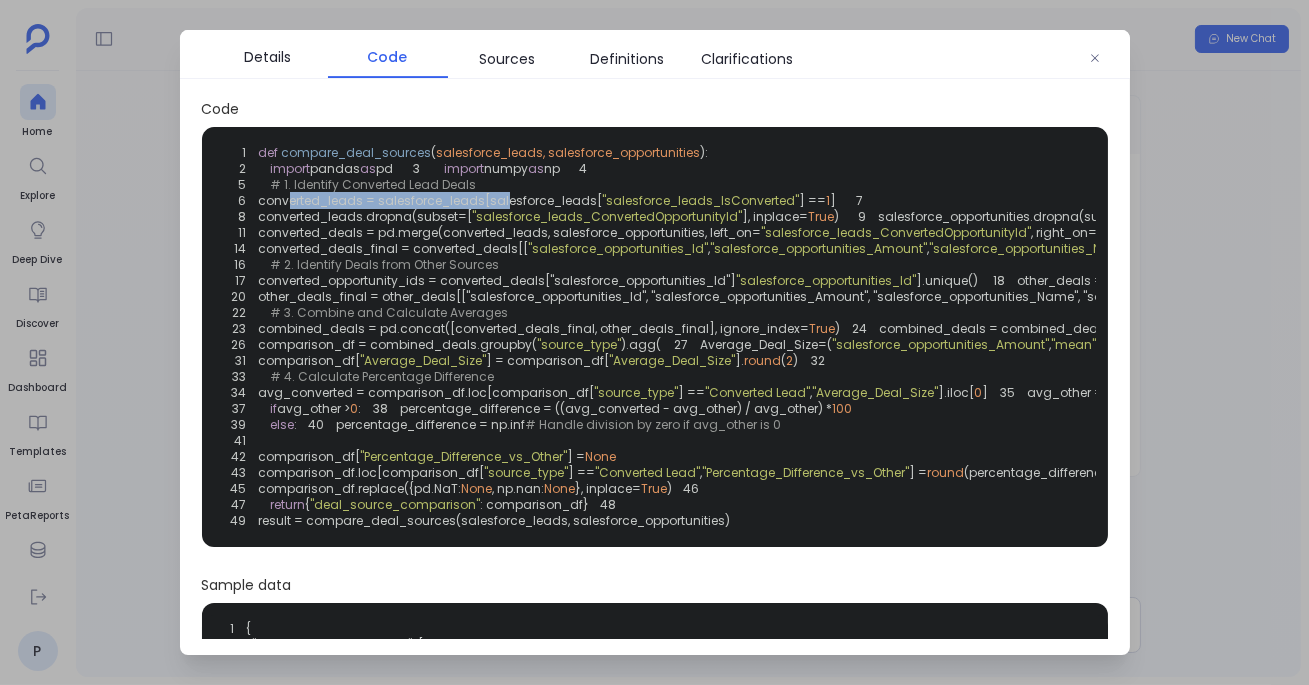 click on "converted_leads = salesforce_leads[salesforce_leads[" at bounding box center [431, 200] 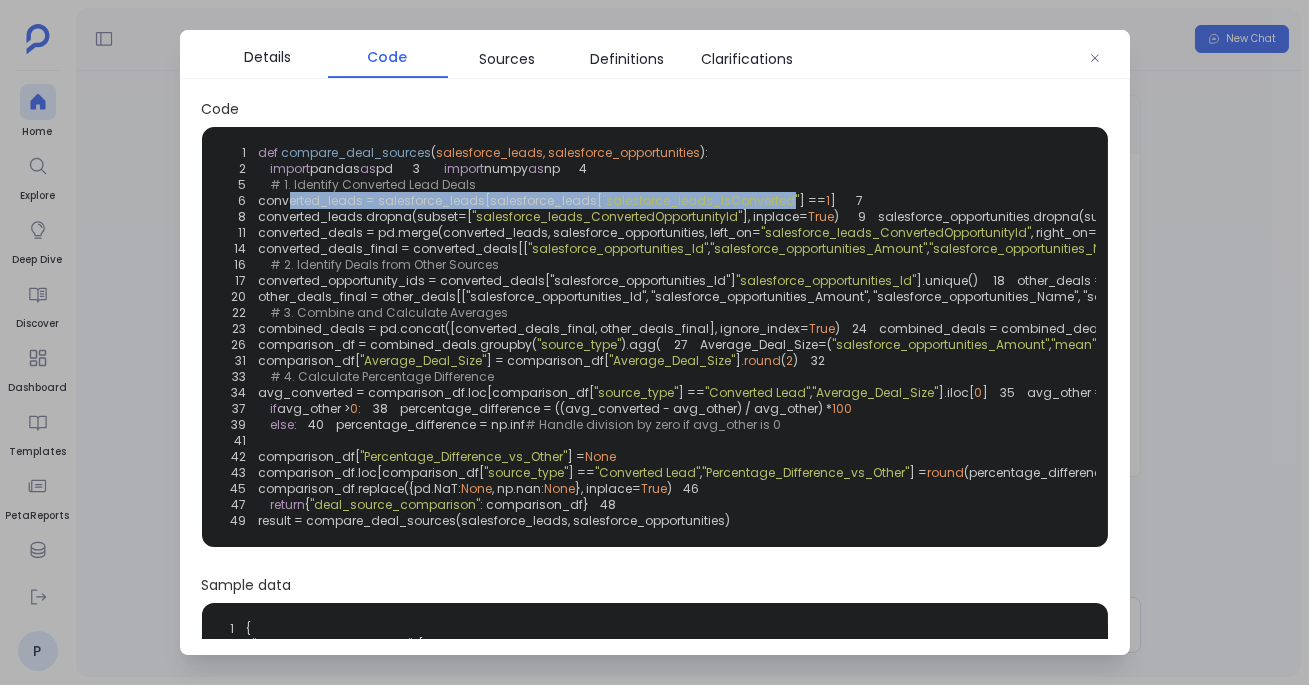 click on ""salesforce_leads_IsConverted"" at bounding box center [701, 200] 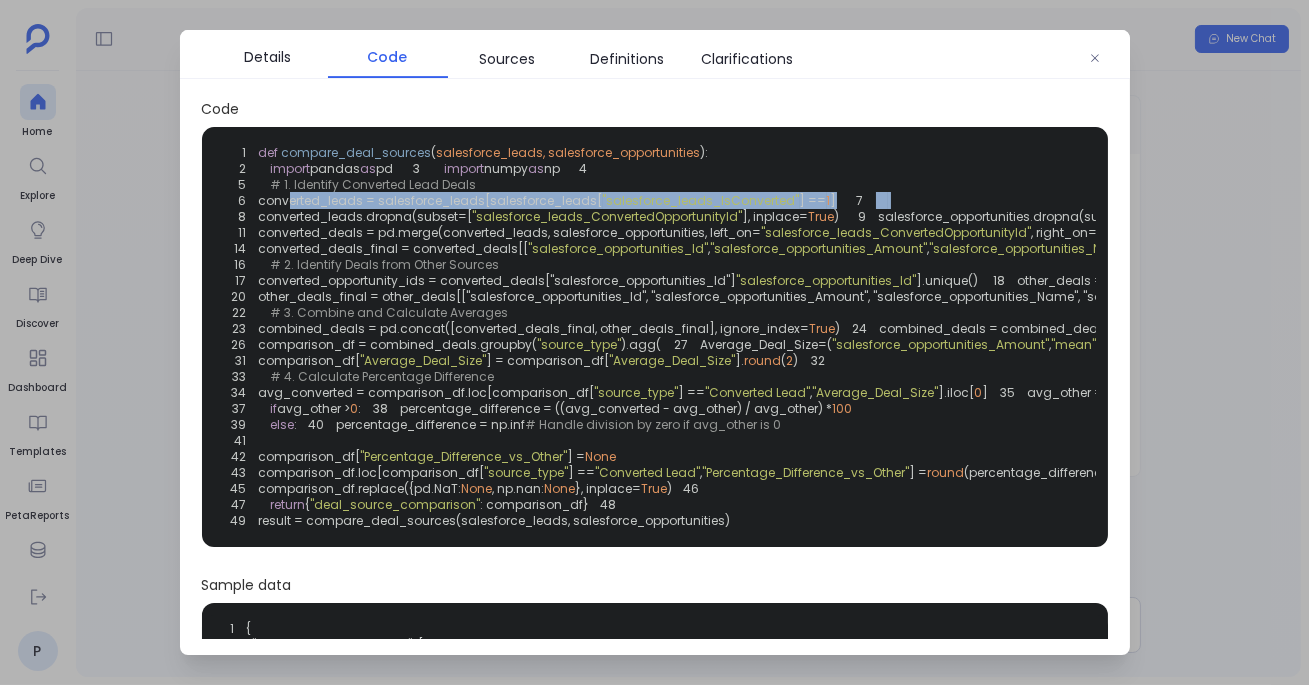 click on "1 def   compare_deal_sources ( salesforce_leads, salesforce_opportunities ):
2      import  pandas  as  pd
3      import  numpy  as  np
4
5      # 1. Identify Converted Lead Deals
6     converted_leads = salesforce_leads[salesforce_leads[ "salesforce_leads_IsConverted" ] ==  1 ]
7
8     converted_leads.dropna(subset=[ "salesforce_leads_ConvertedOpportunityId" ], inplace= True )
9     salesforce_opportunities.dropna(subset=[ "salesforce_opportunities_Id" ], inplace= True )
10
11     converted_deals = pd.merge(converted_leads, salesforce_opportunities, left_on= "salesforce_leads_ConvertedOpportunityId" , right_on= "salesforce_opportunities_Id" , how= "inner" )
12     converted_deals = remove_column_collisions(converted_deals,  "inner" )
13     converted_deals[ "source_type" ] =  "Converted Lead"
14     converted_deals_final = converted_deals[[ "salesforce_opportunities_Id" ,  "salesforce_opportunities_Amount" ,  "salesforce_opportunities_Name" ,  "source_type" ]]
15
16
17 18" at bounding box center [655, 337] 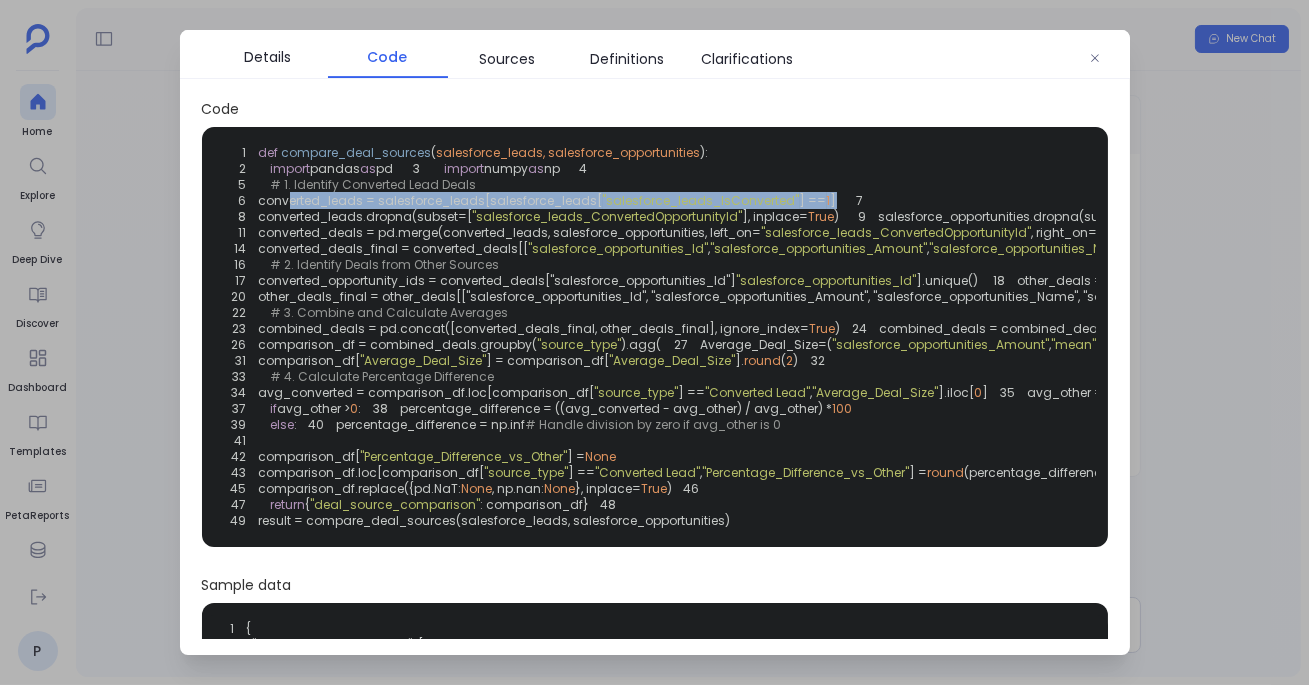 click on "1 def   compare_deal_sources ( salesforce_leads, salesforce_opportunities ):
2      import  pandas  as  pd
3      import  numpy  as  np
4
5      # 1. Identify Converted Lead Deals
6     converted_leads = salesforce_leads[salesforce_leads[ "salesforce_leads_IsConverted" ] ==  1 ]
7
8     converted_leads.dropna(subset=[ "salesforce_leads_ConvertedOpportunityId" ], inplace= True )
9     salesforce_opportunities.dropna(subset=[ "salesforce_opportunities_Id" ], inplace= True )
10
11     converted_deals = pd.merge(converted_leads, salesforce_opportunities, left_on= "salesforce_leads_ConvertedOpportunityId" , right_on= "salesforce_opportunities_Id" , how= "inner" )
12     converted_deals = remove_column_collisions(converted_deals,  "inner" )
13     converted_deals[ "source_type" ] =  "Converted Lead"
14     converted_deals_final = converted_deals[[ "salesforce_opportunities_Id" ,  "salesforce_opportunities_Amount" ,  "salesforce_opportunities_Name" ,  "source_type" ]]
15
16
17 18" at bounding box center (655, 337) 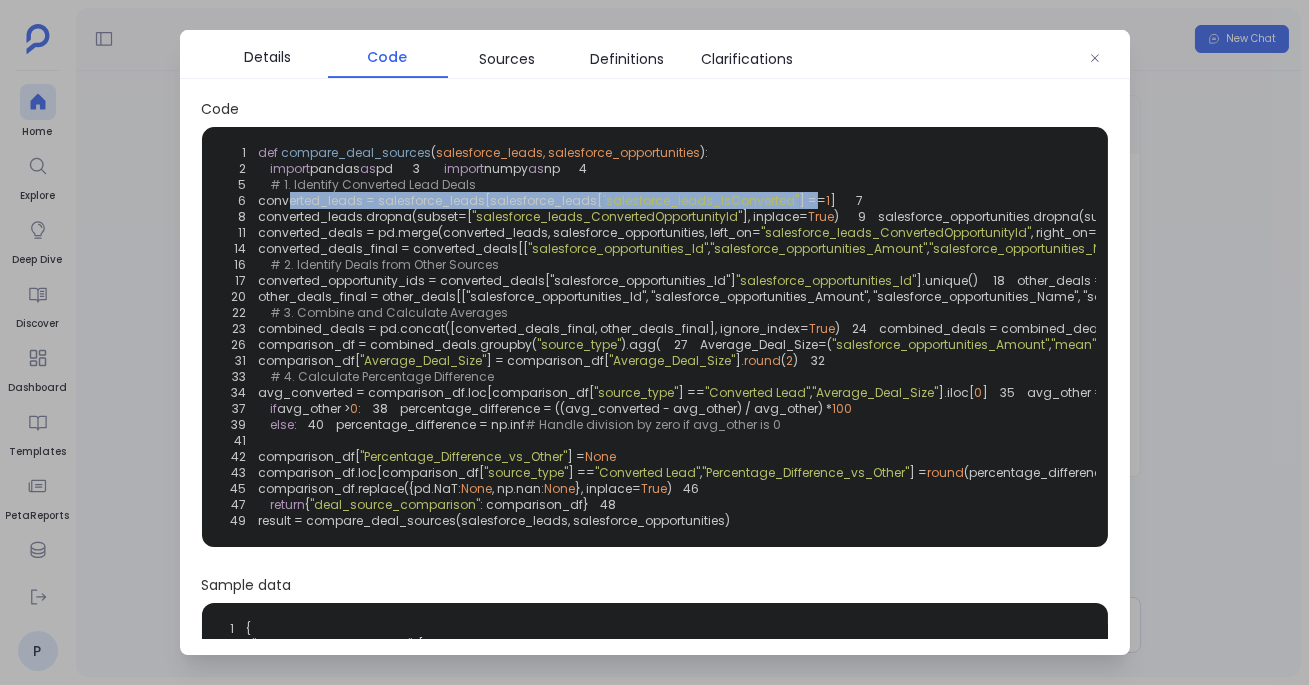 click on "] ==" at bounding box center [813, 200] 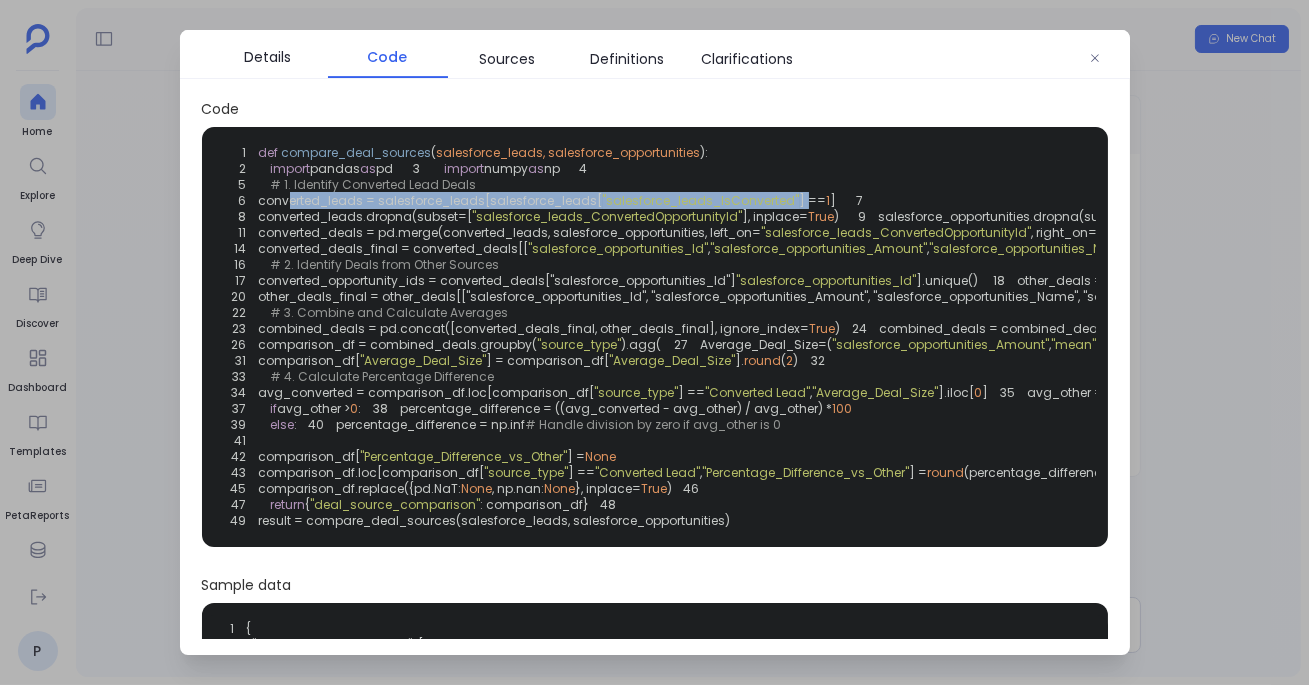 click on "] ==" at bounding box center (813, 200) 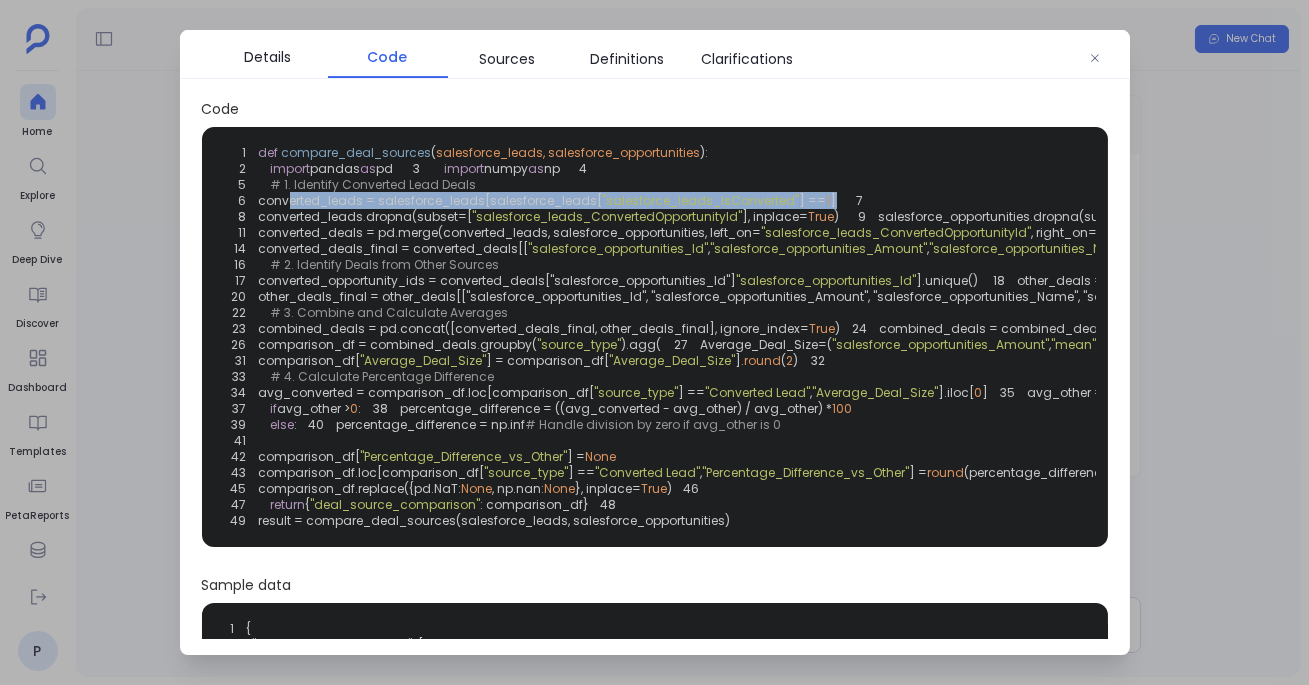 click on "]" at bounding box center (834, 200) 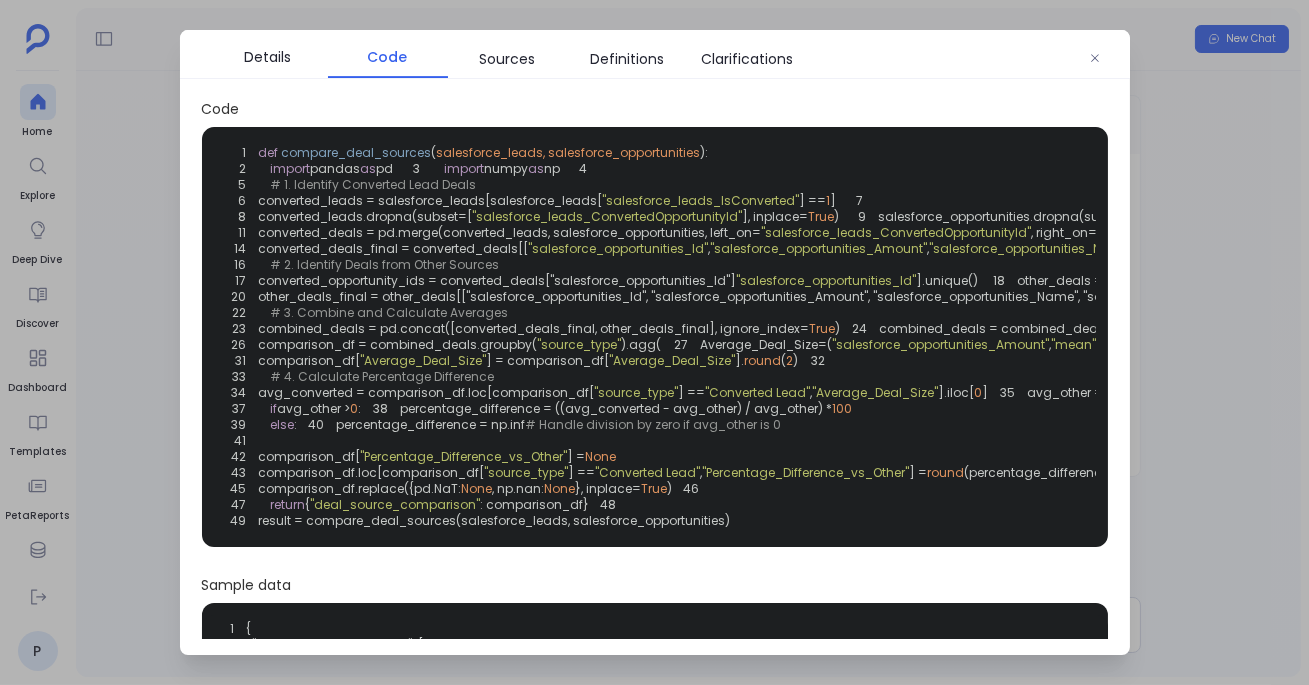 click on "1 def   compare_deal_sources ( salesforce_leads, salesforce_opportunities ):
2      import  pandas  as  pd
3      import  numpy  as  np
4
5      # 1. Identify Converted Lead Deals
6     converted_leads = salesforce_leads[salesforce_leads[ "salesforce_leads_IsConverted" ] ==  1 ]
7
8     converted_leads.dropna(subset=[ "salesforce_leads_ConvertedOpportunityId" ], inplace= True )
9     salesforce_opportunities.dropna(subset=[ "salesforce_opportunities_Id" ], inplace= True )
10
11     converted_deals = pd.merge(converted_leads, salesforce_opportunities, left_on= "salesforce_leads_ConvertedOpportunityId" , right_on= "salesforce_opportunities_Id" , how= "inner" )
12     converted_deals = remove_column_collisions(converted_deals,  "inner" )
13     converted_deals[ "source_type" ] =  "Converted Lead"
14     converted_deals_final = converted_deals[[ "salesforce_opportunities_Id" ,  "salesforce_opportunities_Amount" ,  "salesforce_opportunities_Name" ,  "source_type" ]]
15
16
17 18" at bounding box center (655, 337) 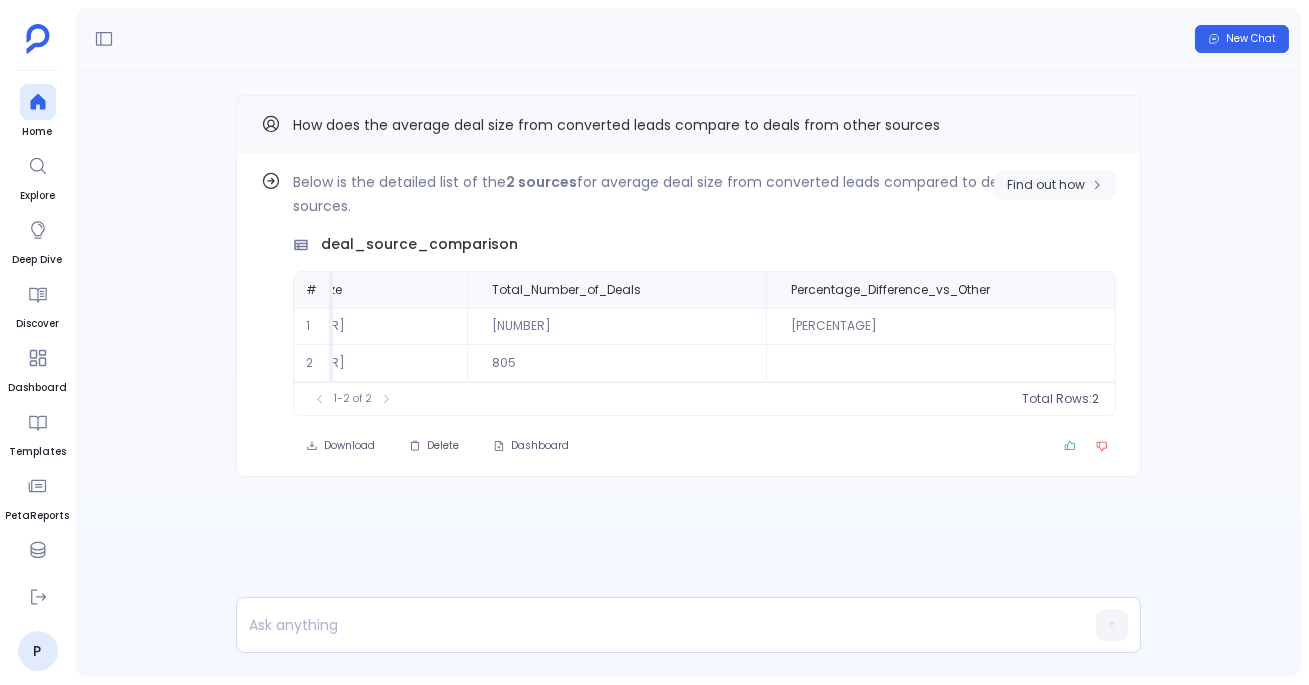 click on "Find out how" at bounding box center [1046, 185] 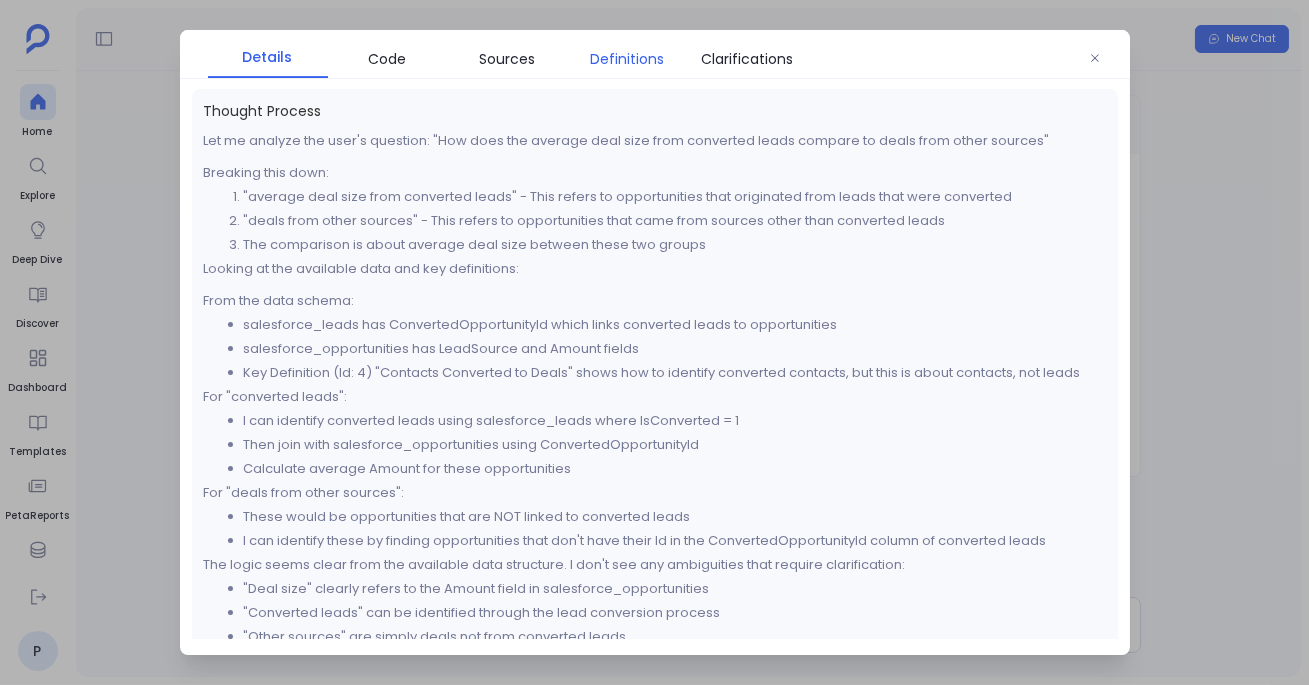 click on "Definitions" at bounding box center (628, 59) 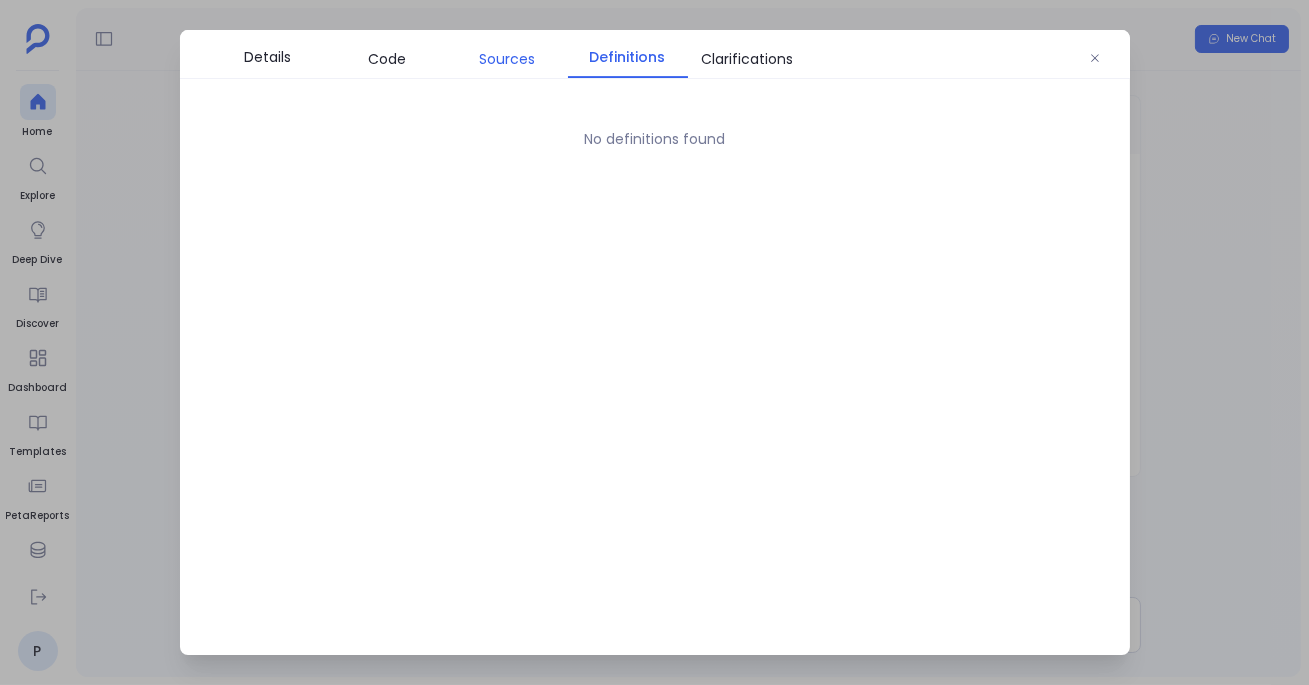 click on "Sources" at bounding box center [508, 59] 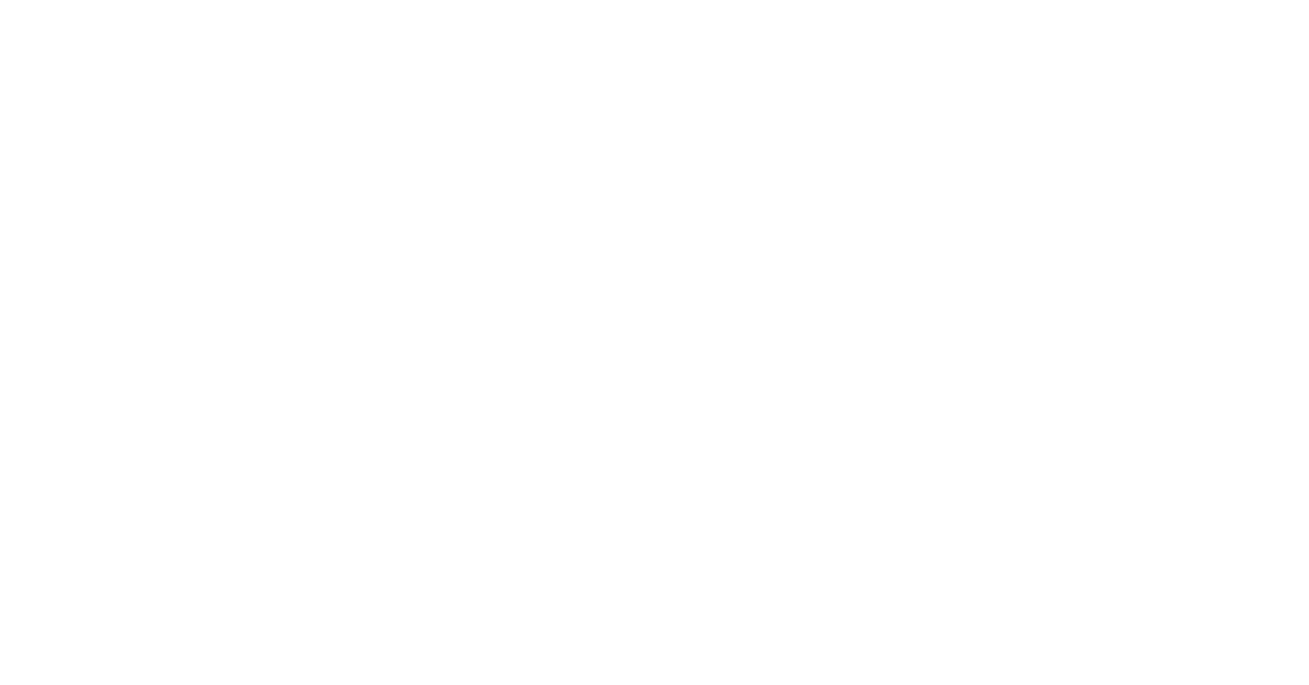 scroll, scrollTop: 0, scrollLeft: 0, axis: both 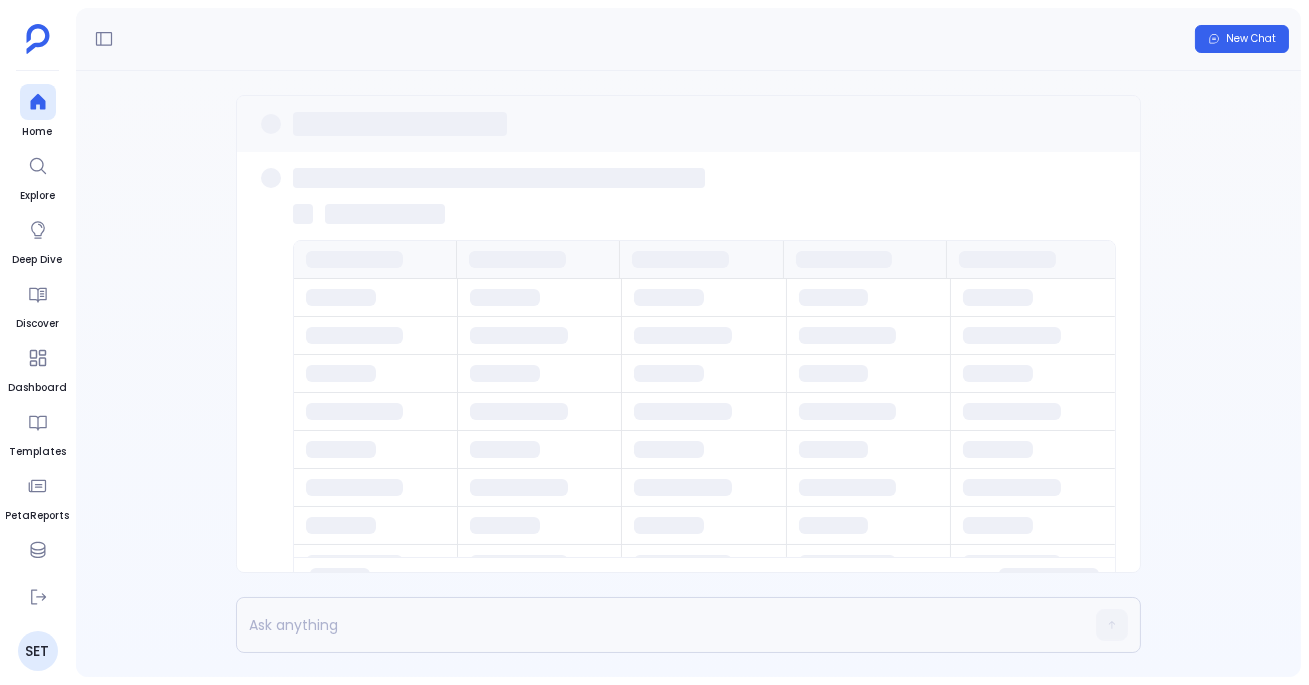 click on "New Chat" at bounding box center (688, 39) 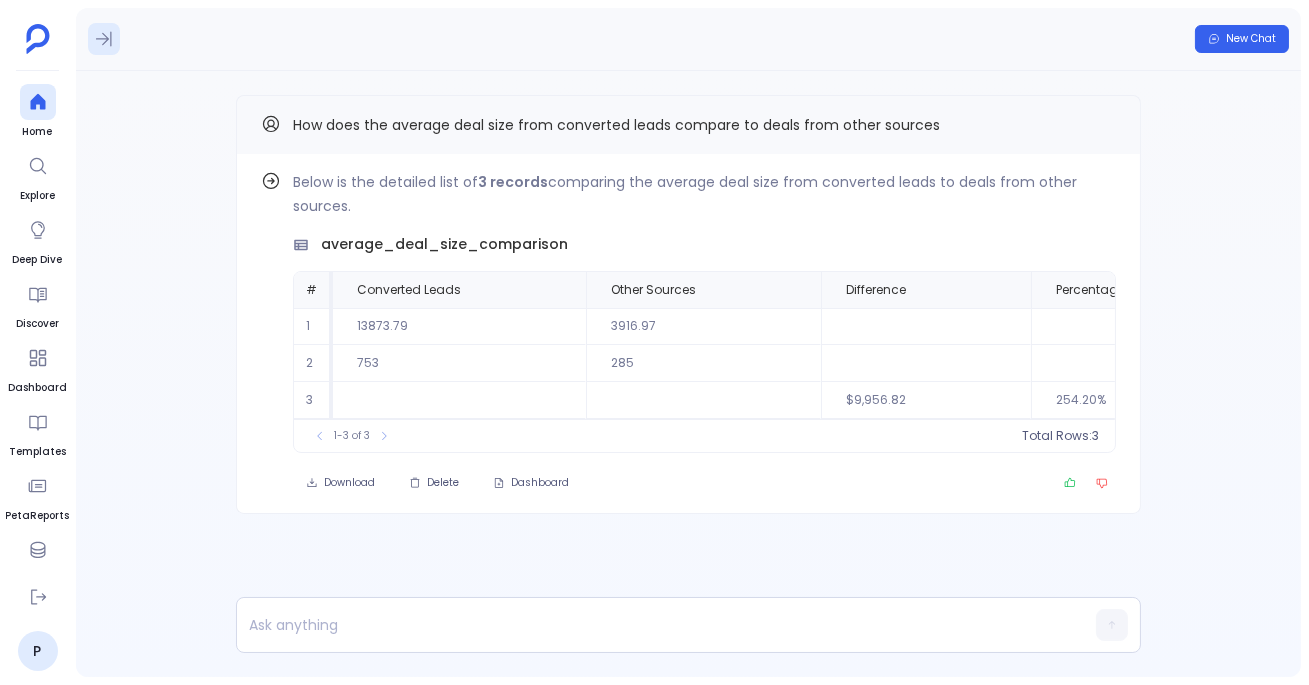 click 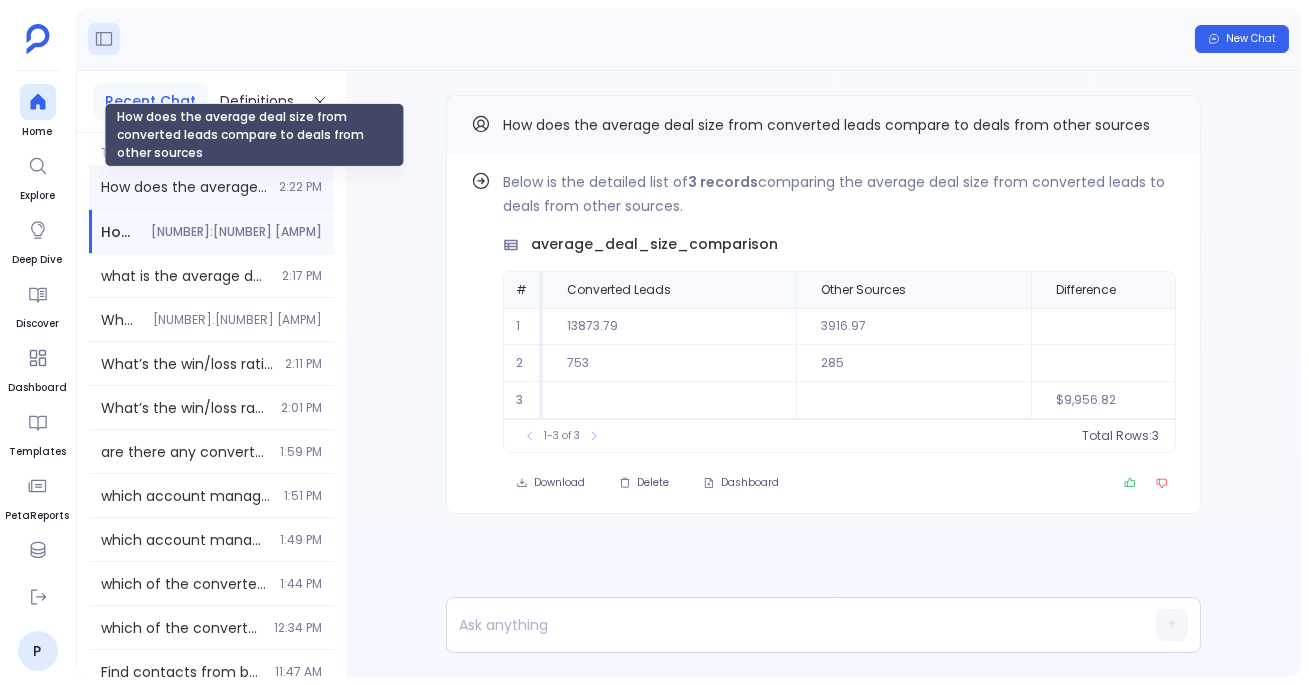 click on "How does the average deal size from converted leads compare to deals from other sources" at bounding box center (184, 187) 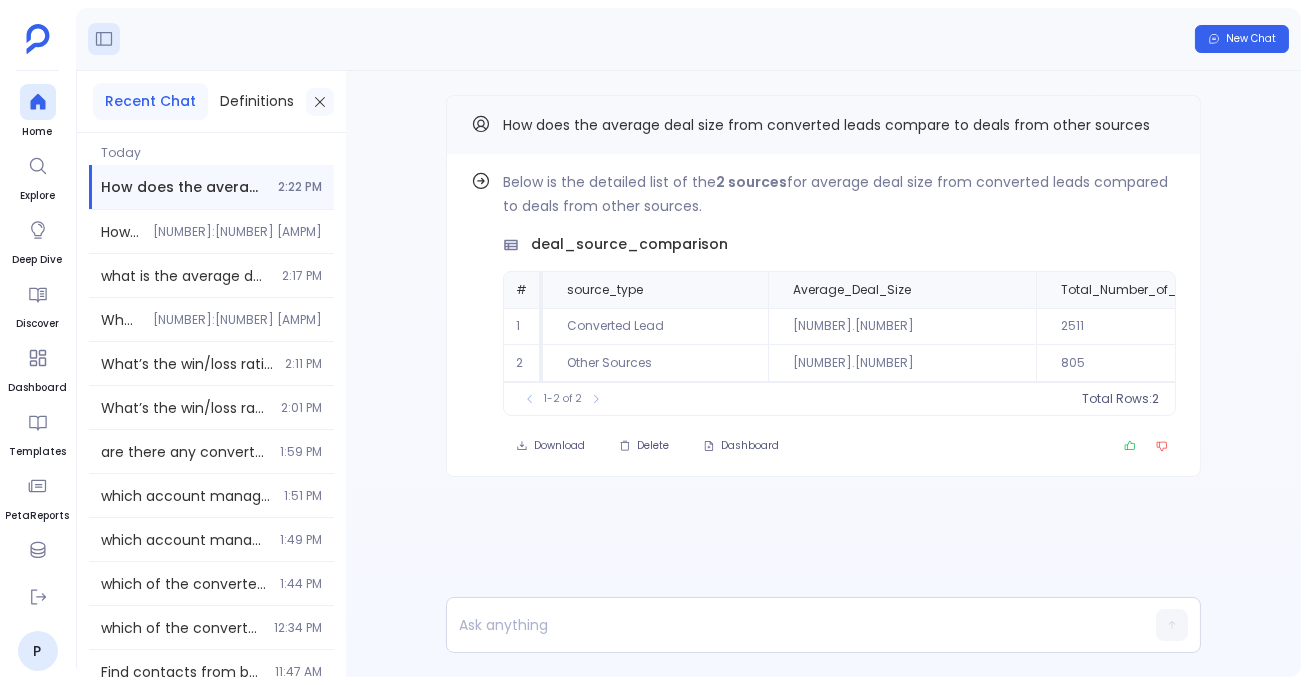 click 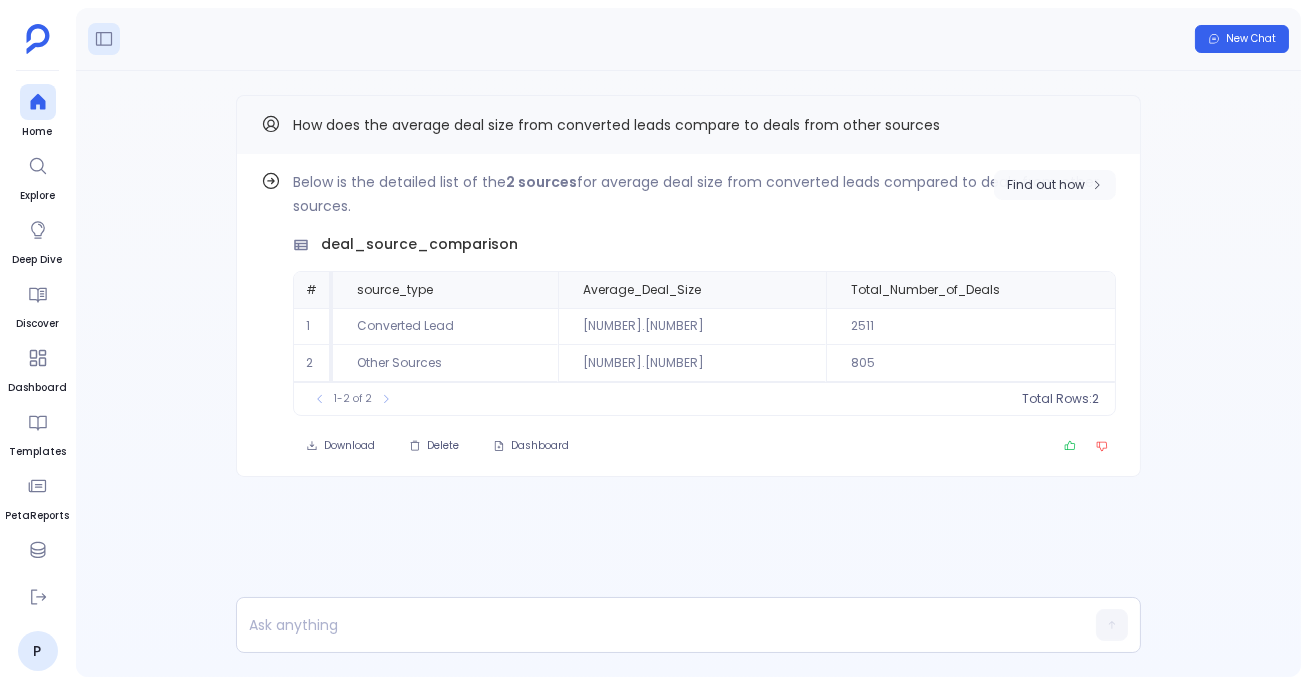 click on "Find out how" at bounding box center [1055, 185] 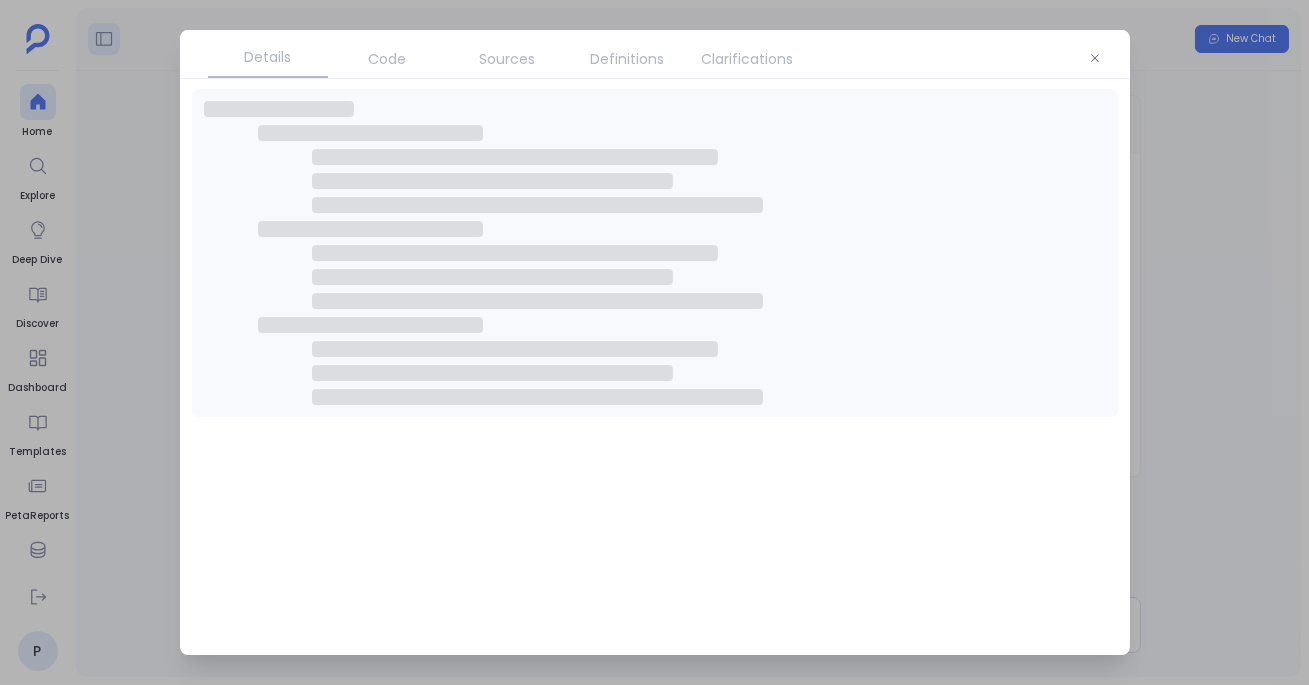 click on "Code" at bounding box center [388, 59] 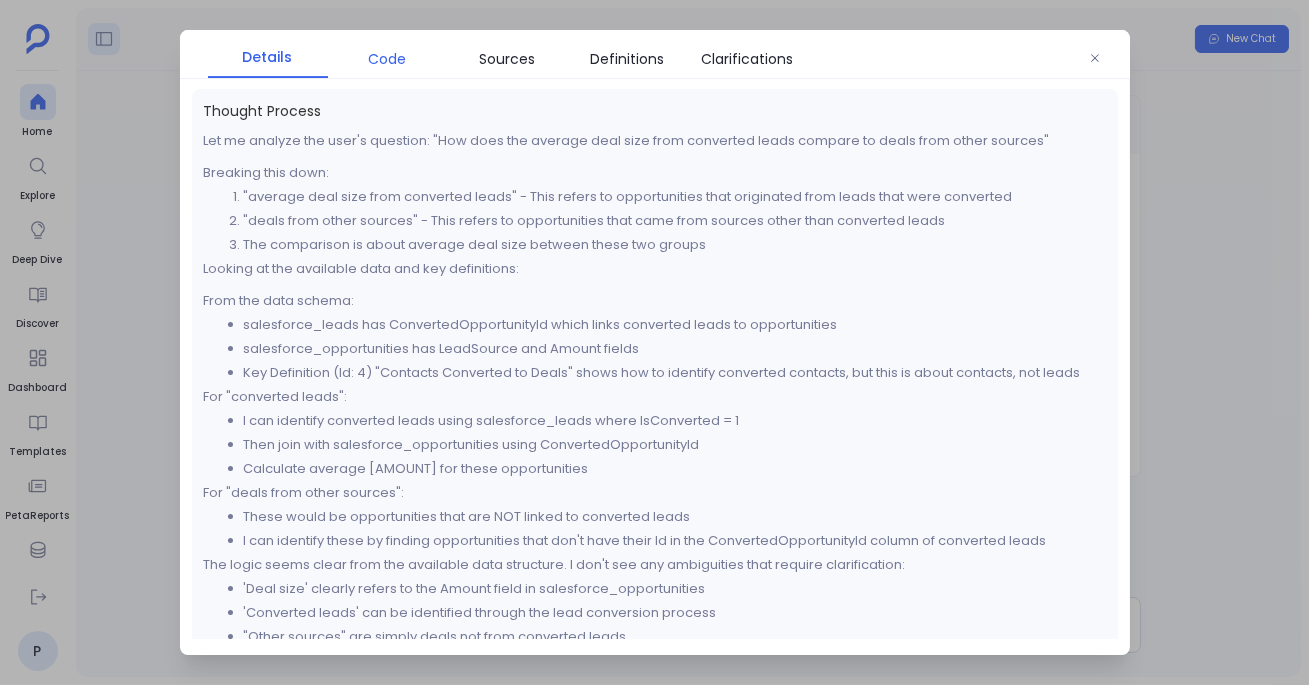 click on "Code" at bounding box center [388, 59] 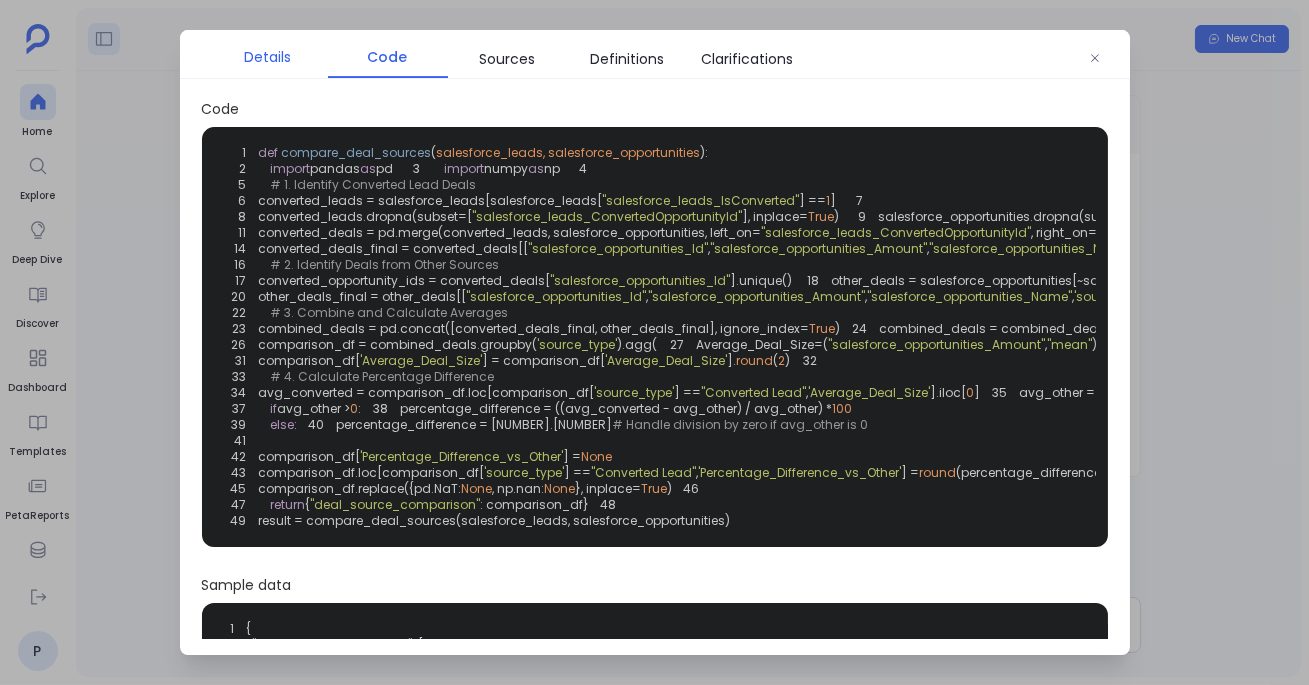 click on "Details" at bounding box center (267, 57) 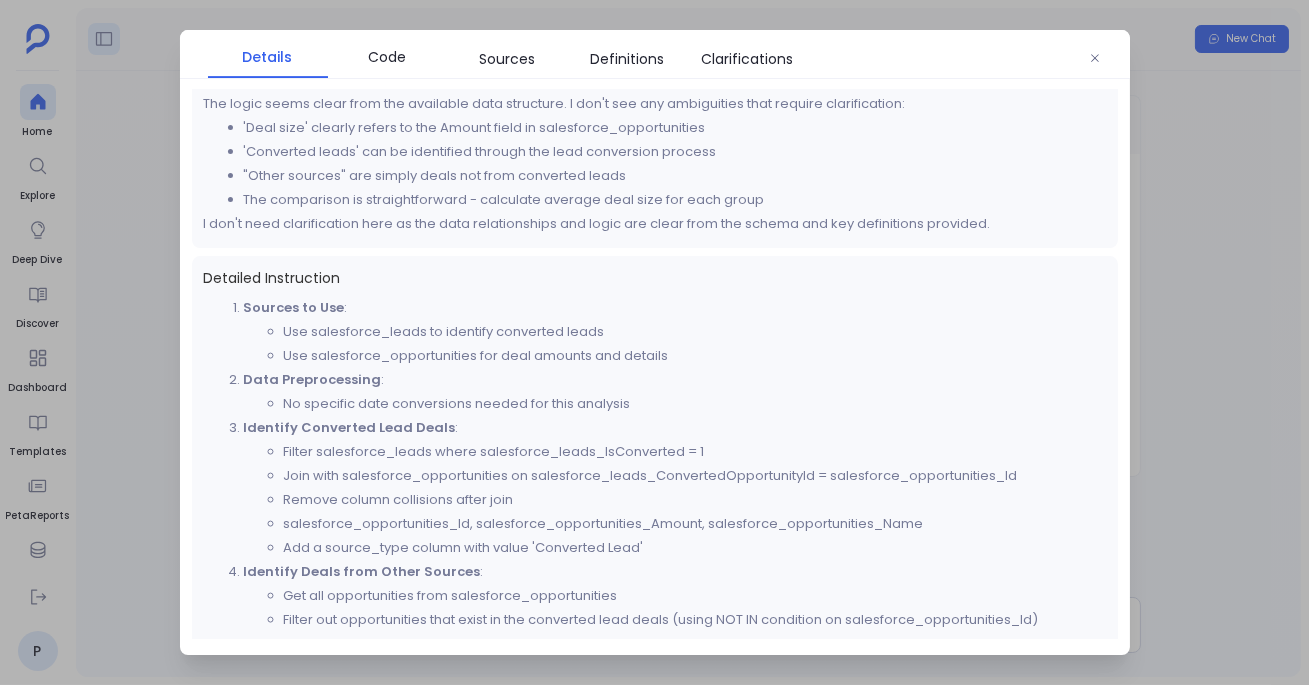 scroll, scrollTop: 481, scrollLeft: 0, axis: vertical 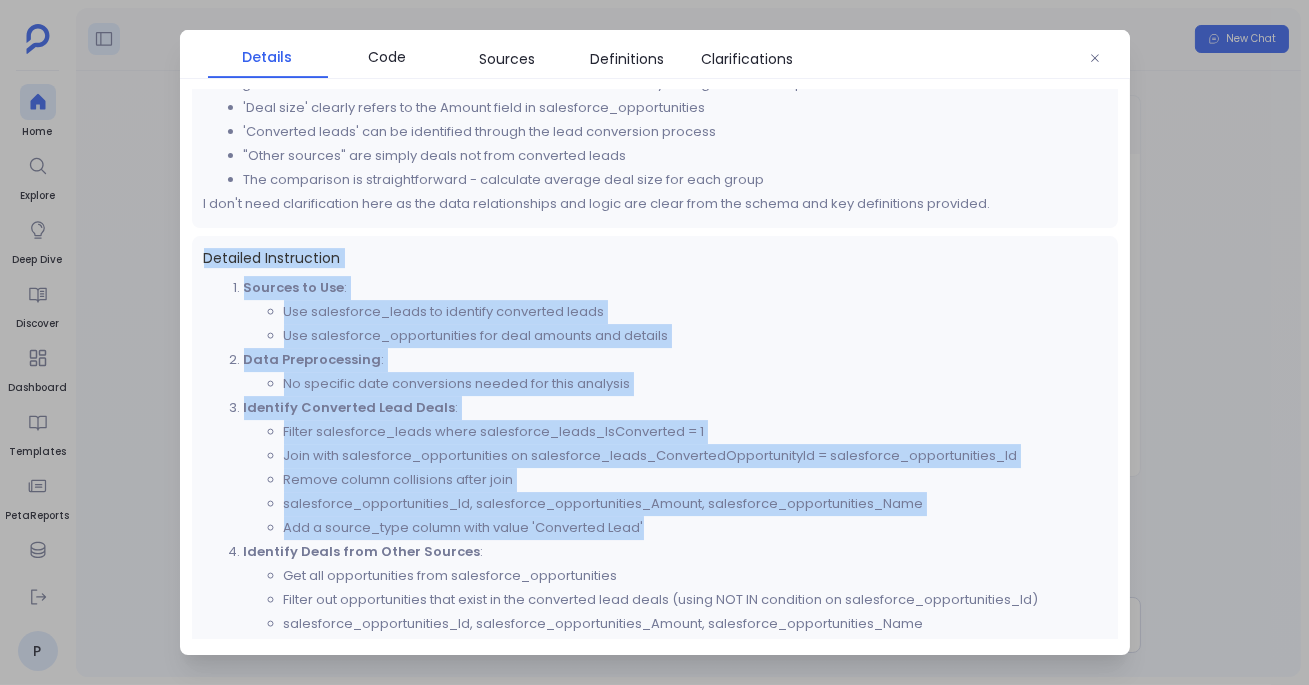 drag, startPoint x: 202, startPoint y: 256, endPoint x: 484, endPoint y: 546, distance: 404.50464 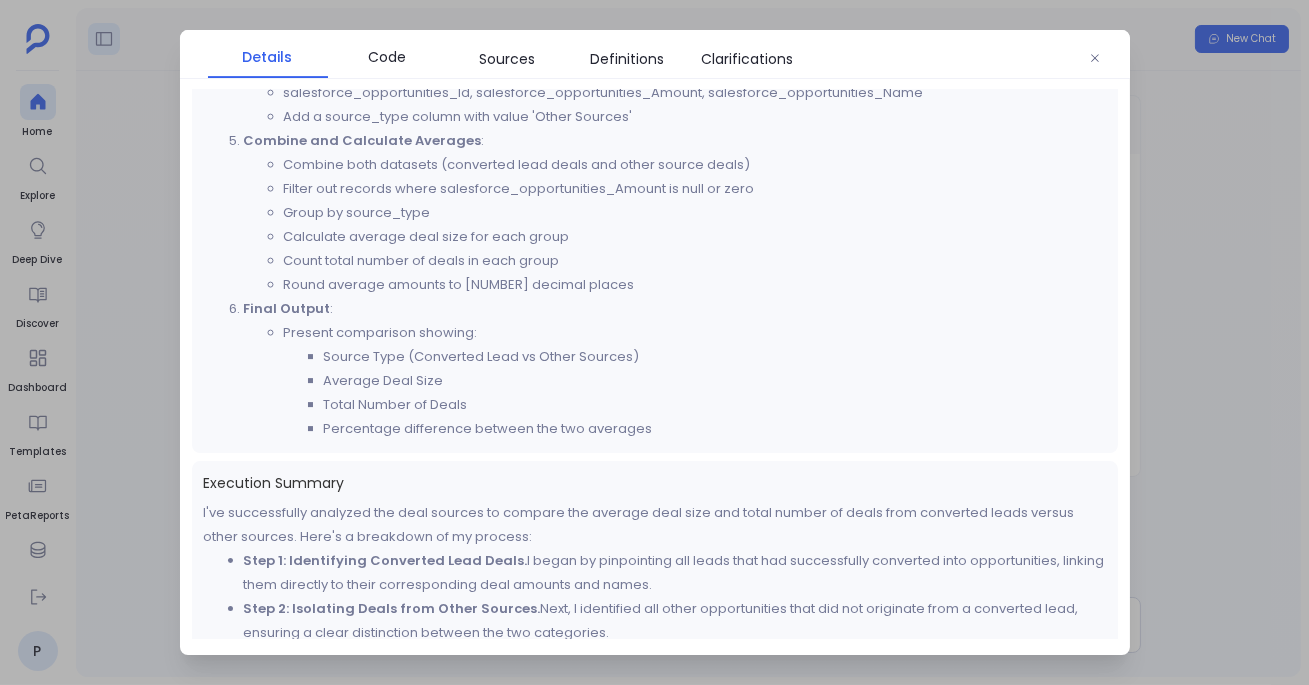 scroll, scrollTop: 1024, scrollLeft: 0, axis: vertical 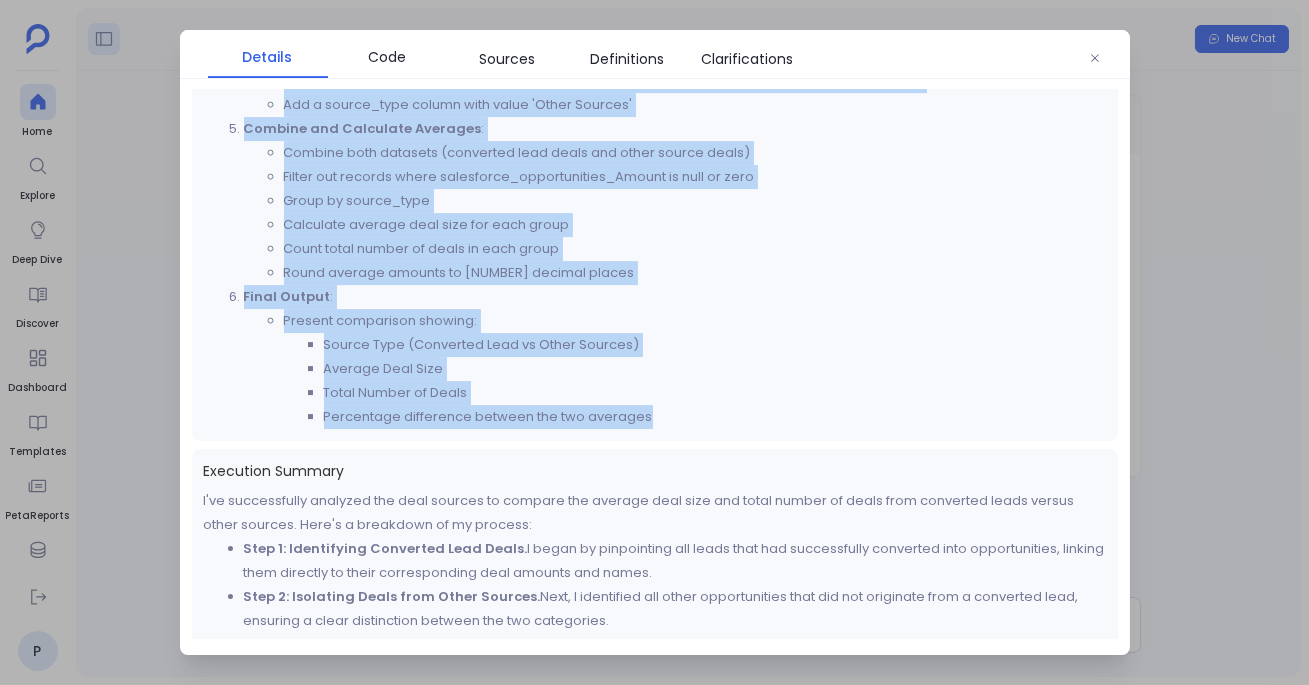 click on "Percentage difference between the two averages" at bounding box center (715, 417) 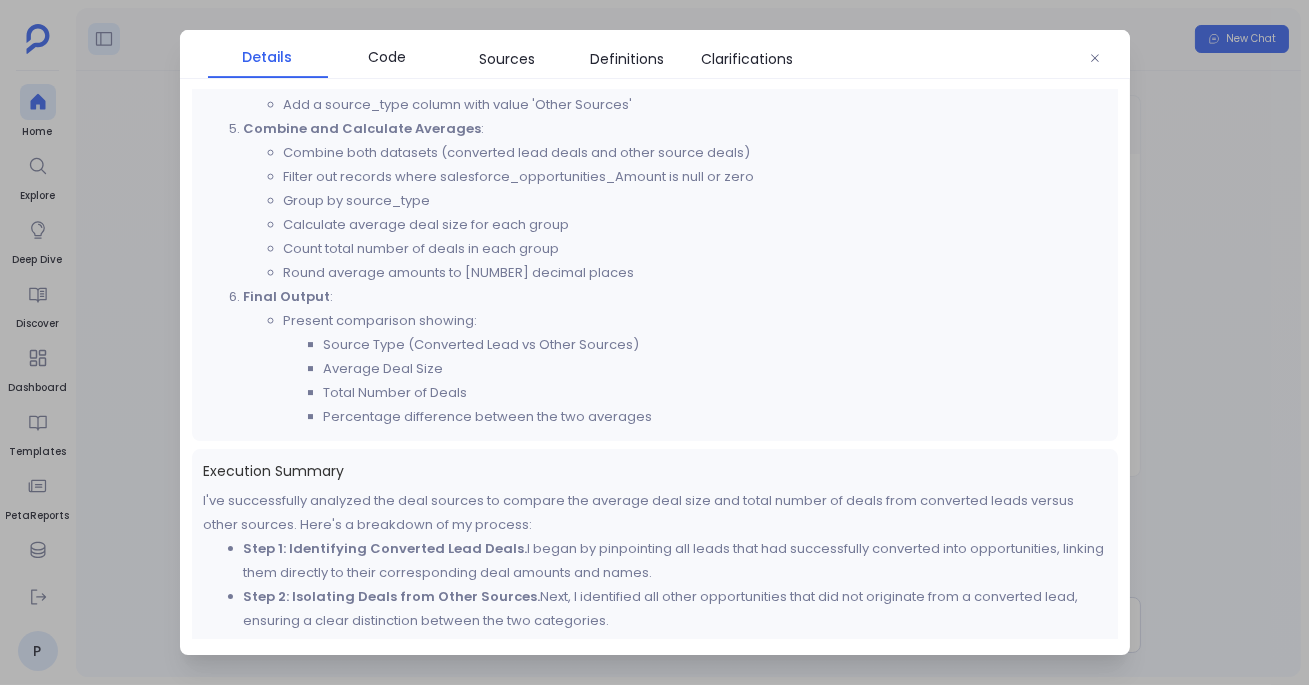 click at bounding box center (654, 342) 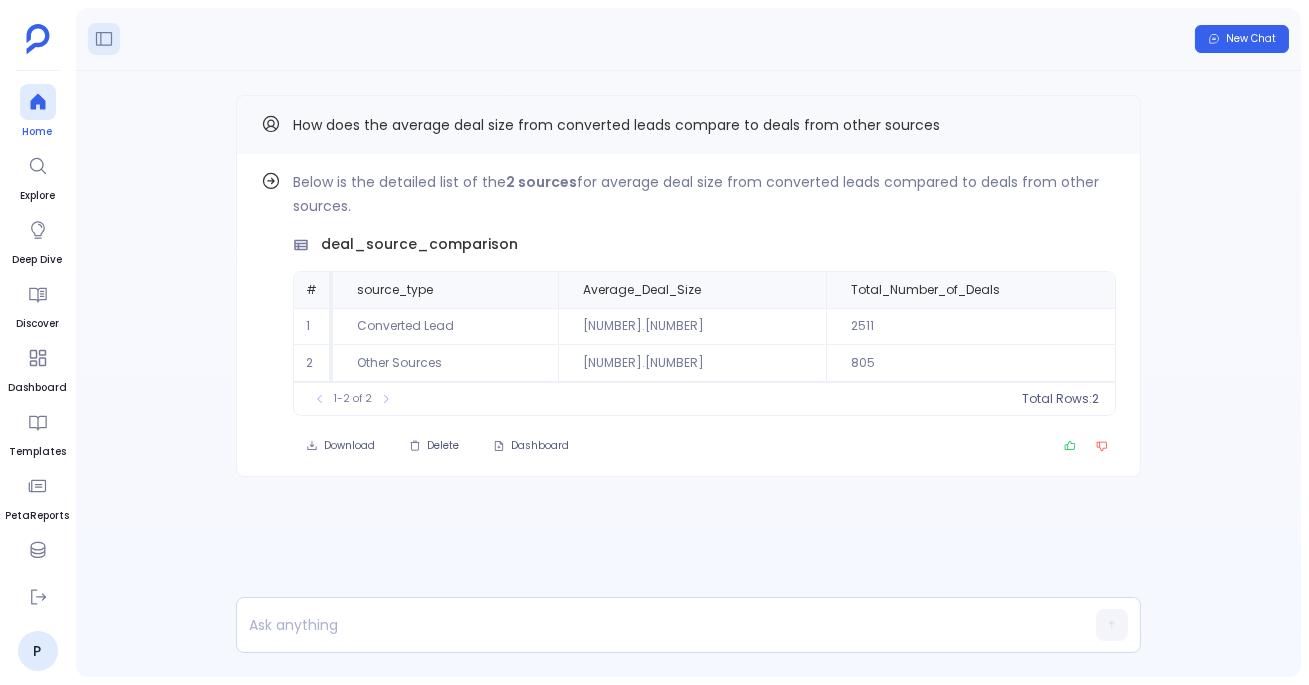 click at bounding box center (38, 102) 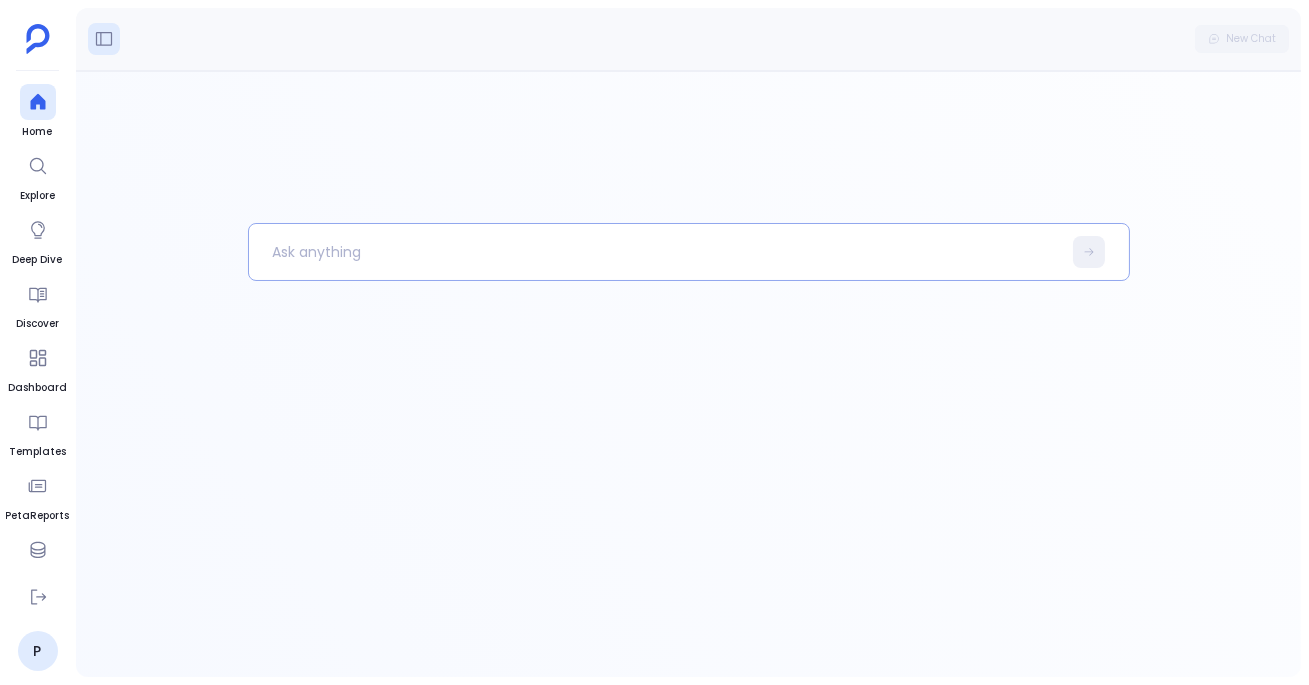 click at bounding box center (689, 252) 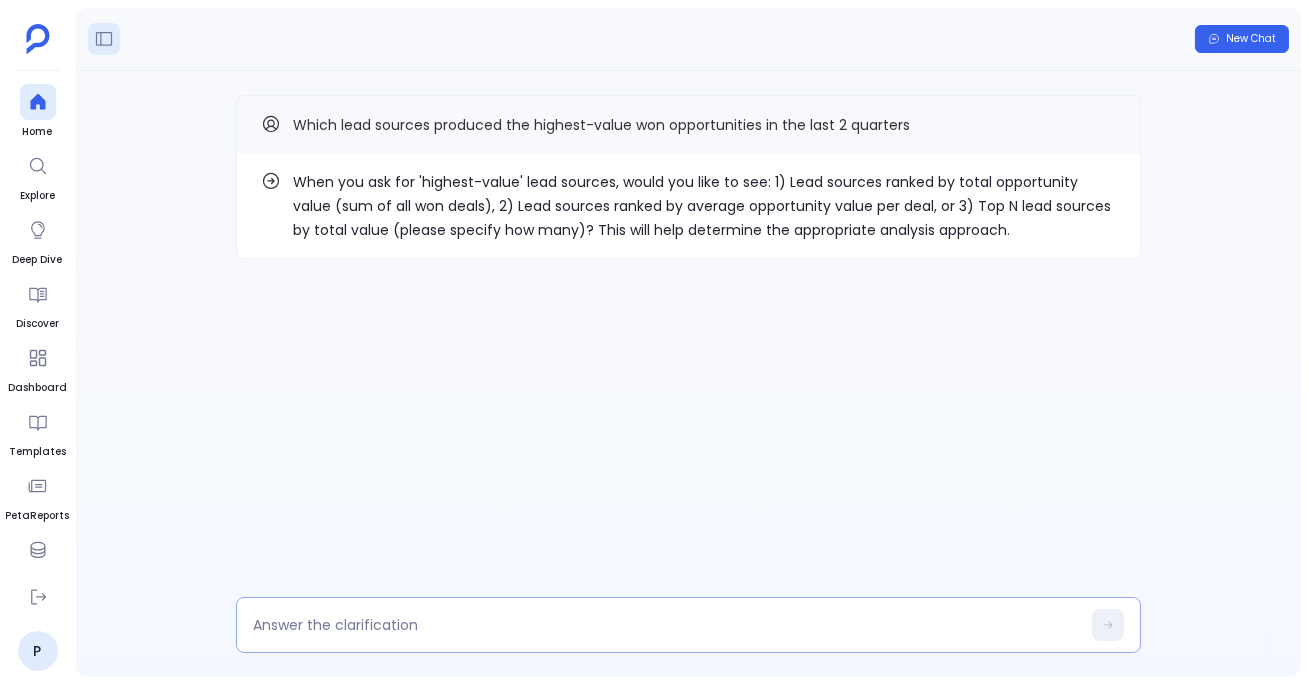 click at bounding box center (688, 625) 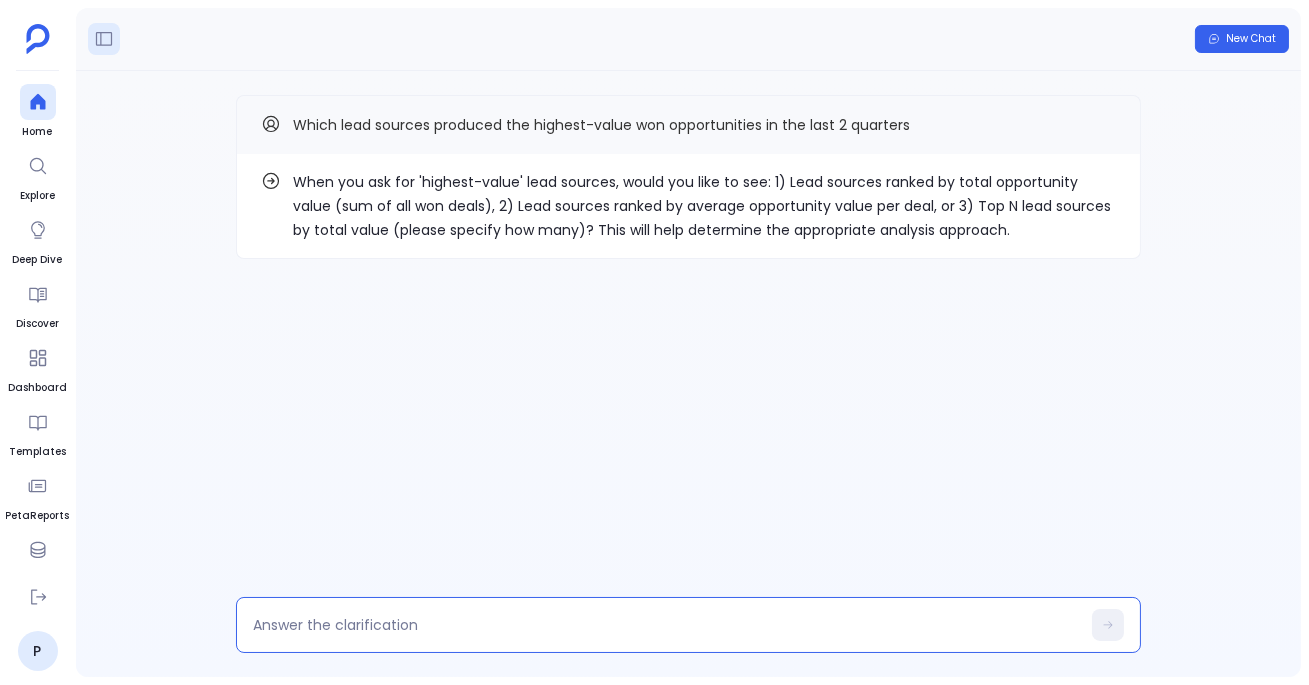 click at bounding box center (666, 625) 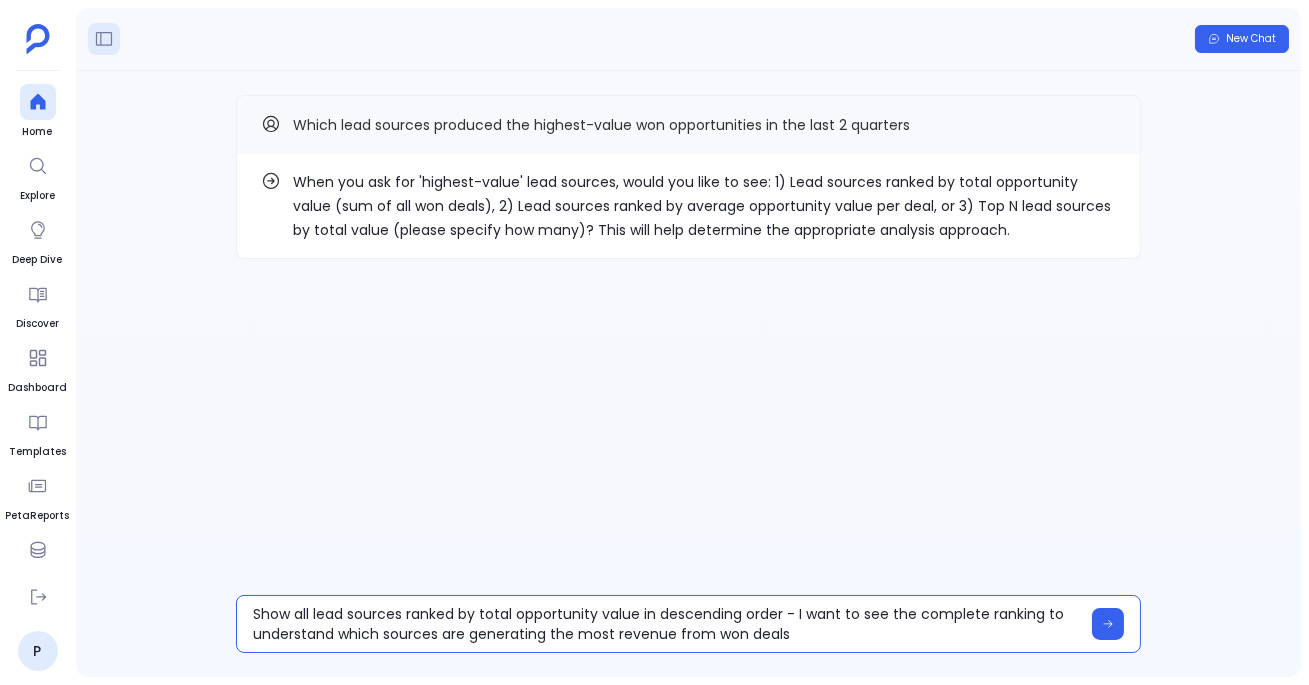 scroll, scrollTop: 0, scrollLeft: 0, axis: both 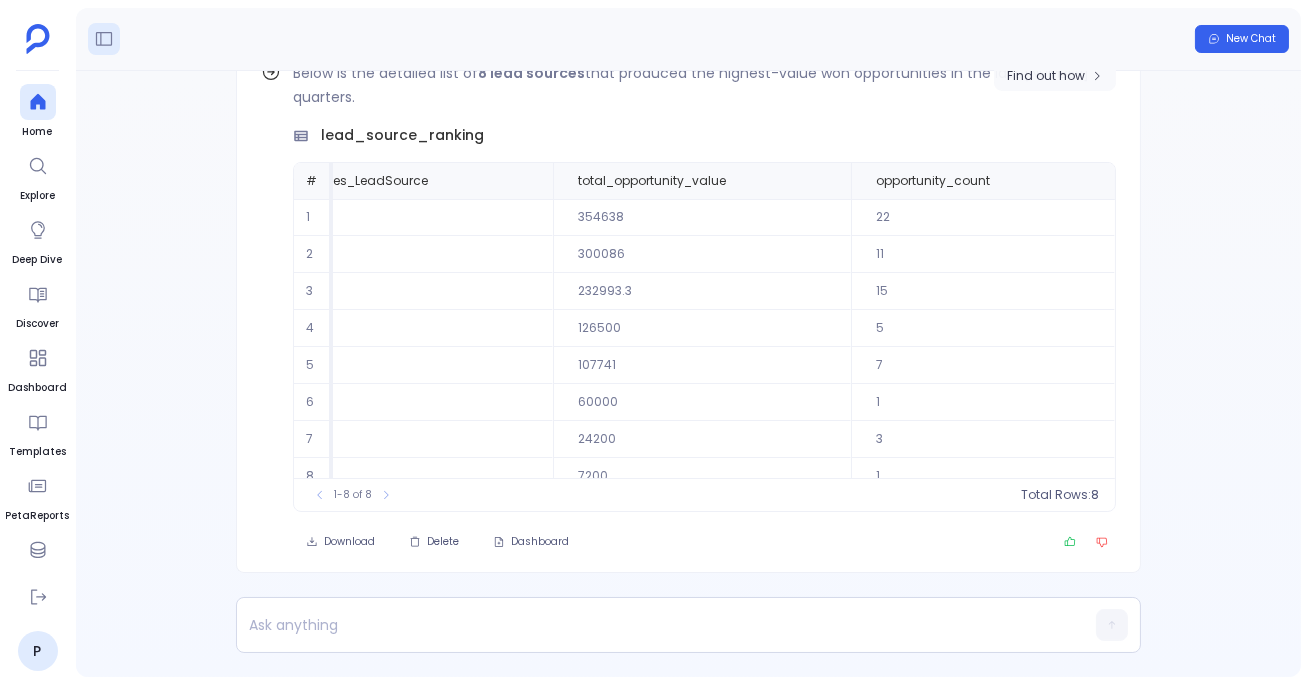 click on "Find out how" at bounding box center [1055, 76] 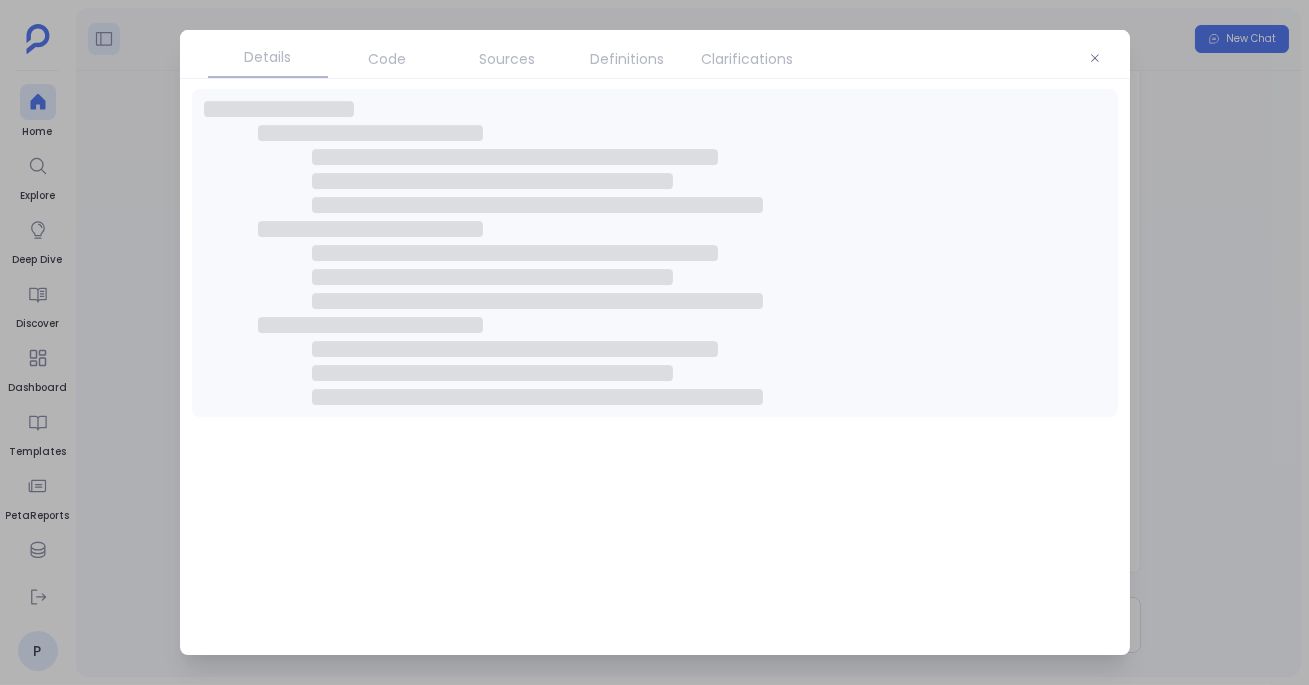 click on "Sources" at bounding box center [508, 59] 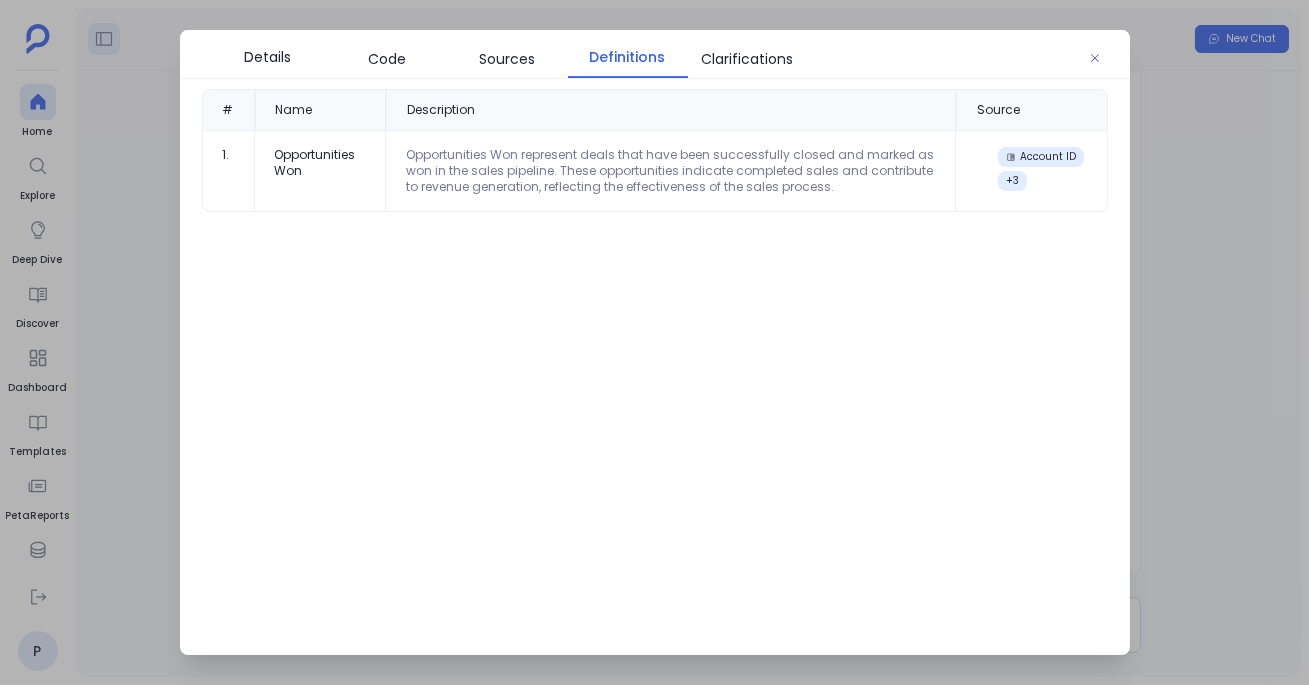 click on "Definitions" at bounding box center [628, 57] 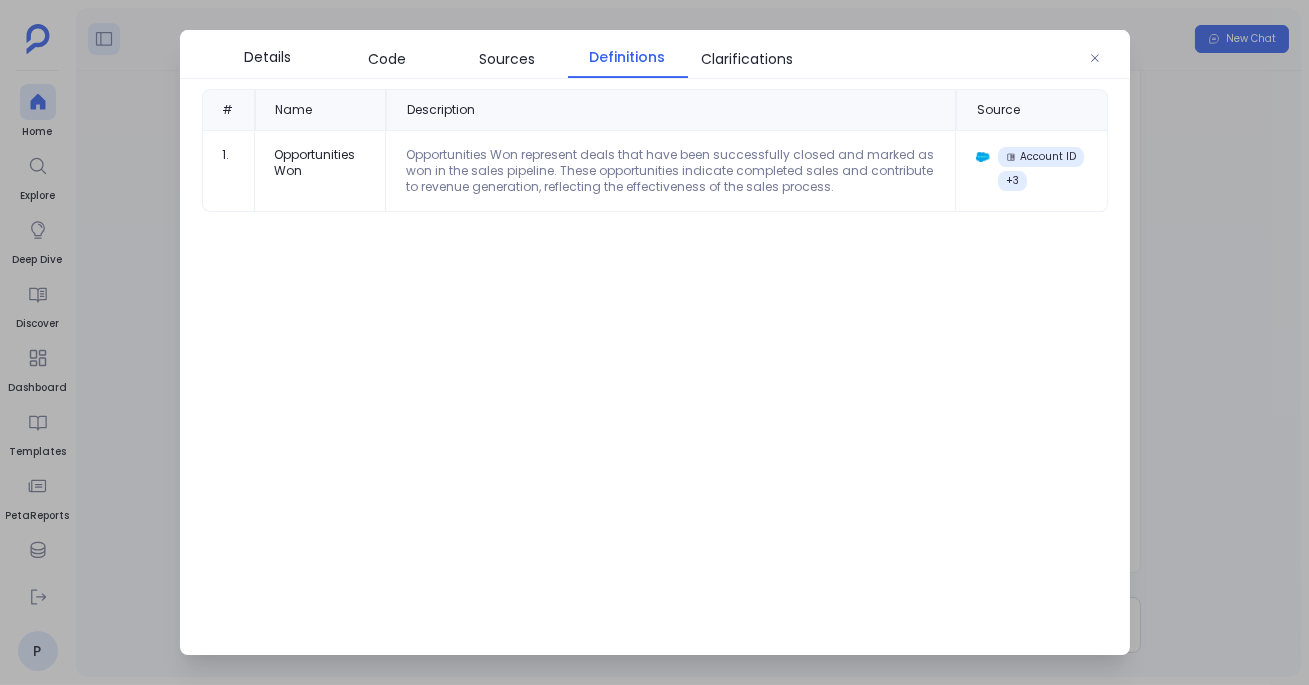 click at bounding box center (654, 342) 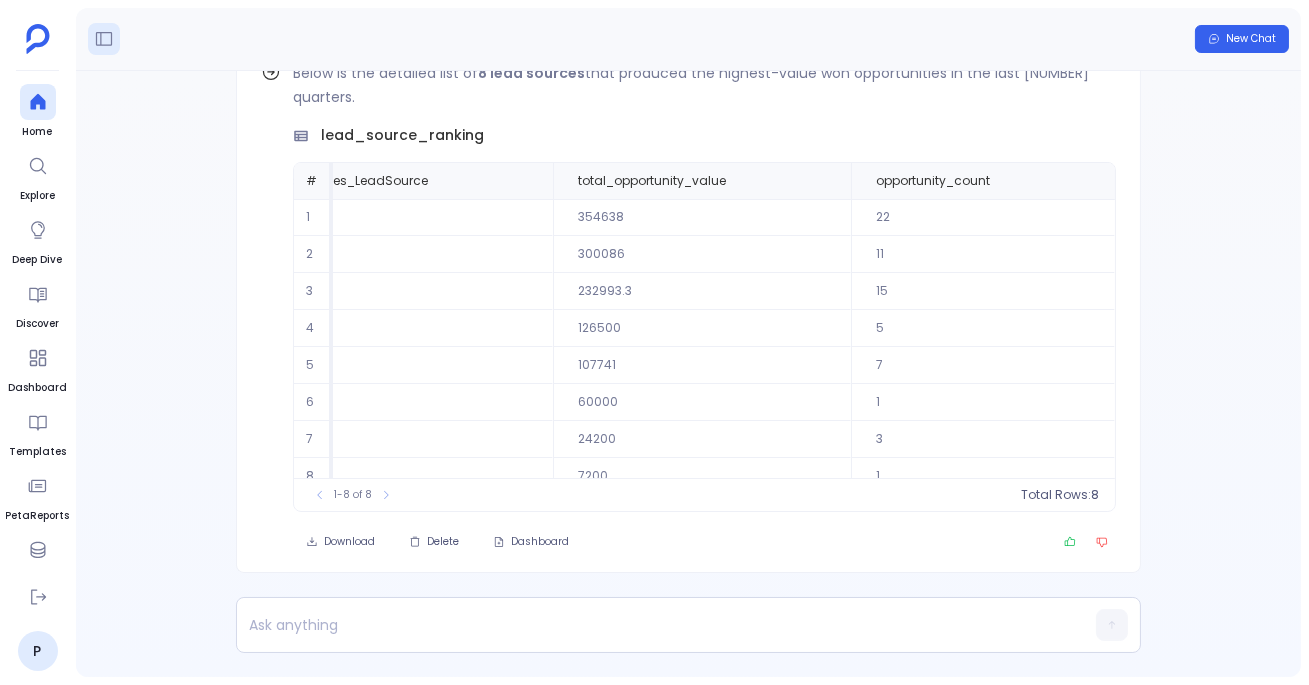scroll, scrollTop: -84, scrollLeft: 0, axis: vertical 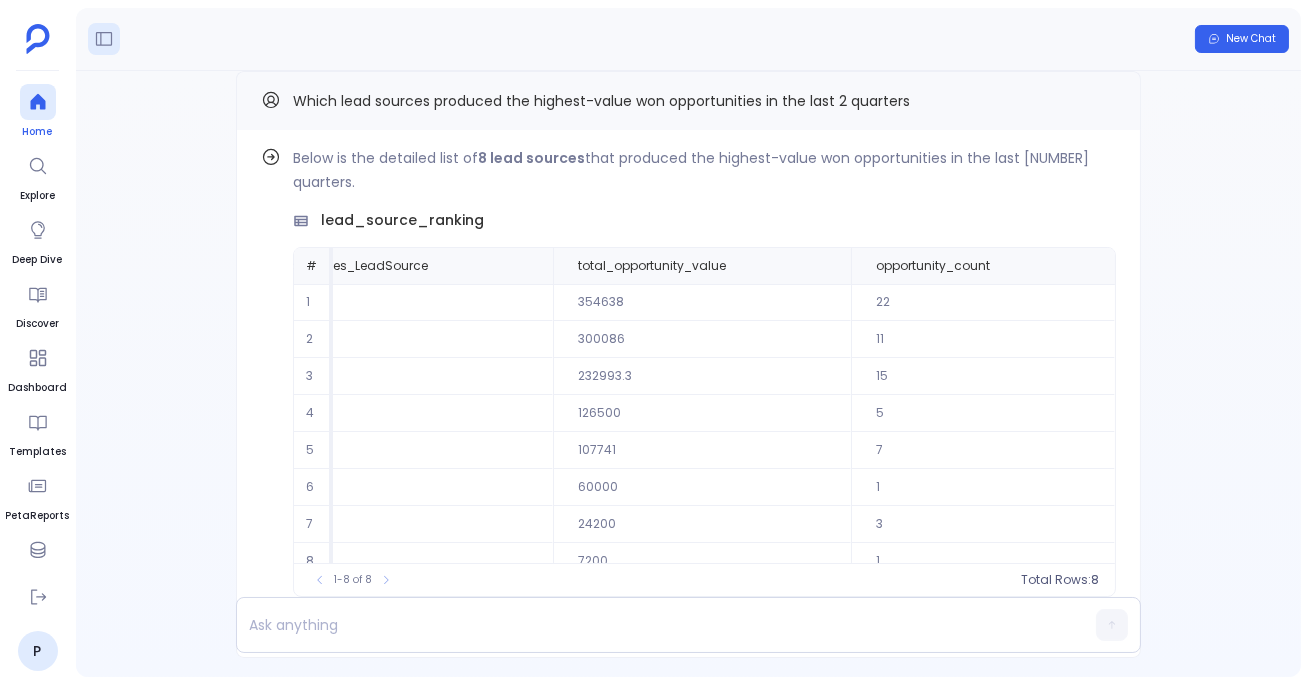 click 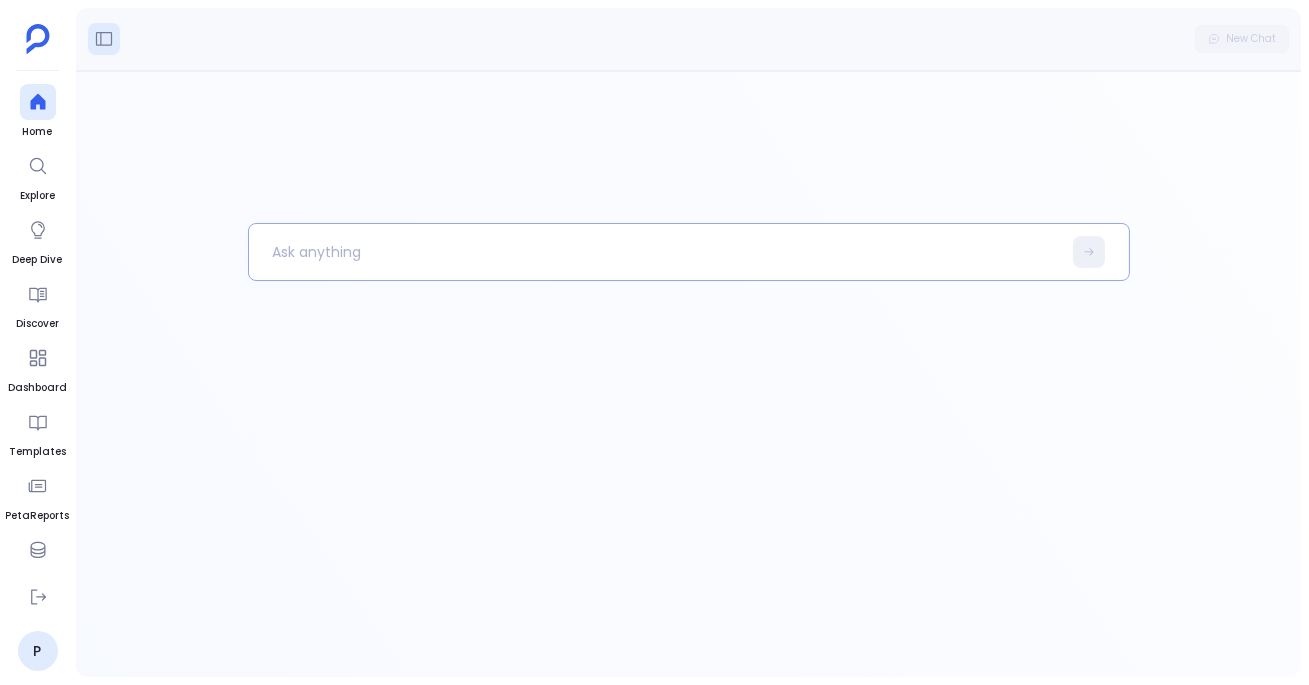 click at bounding box center [655, 252] 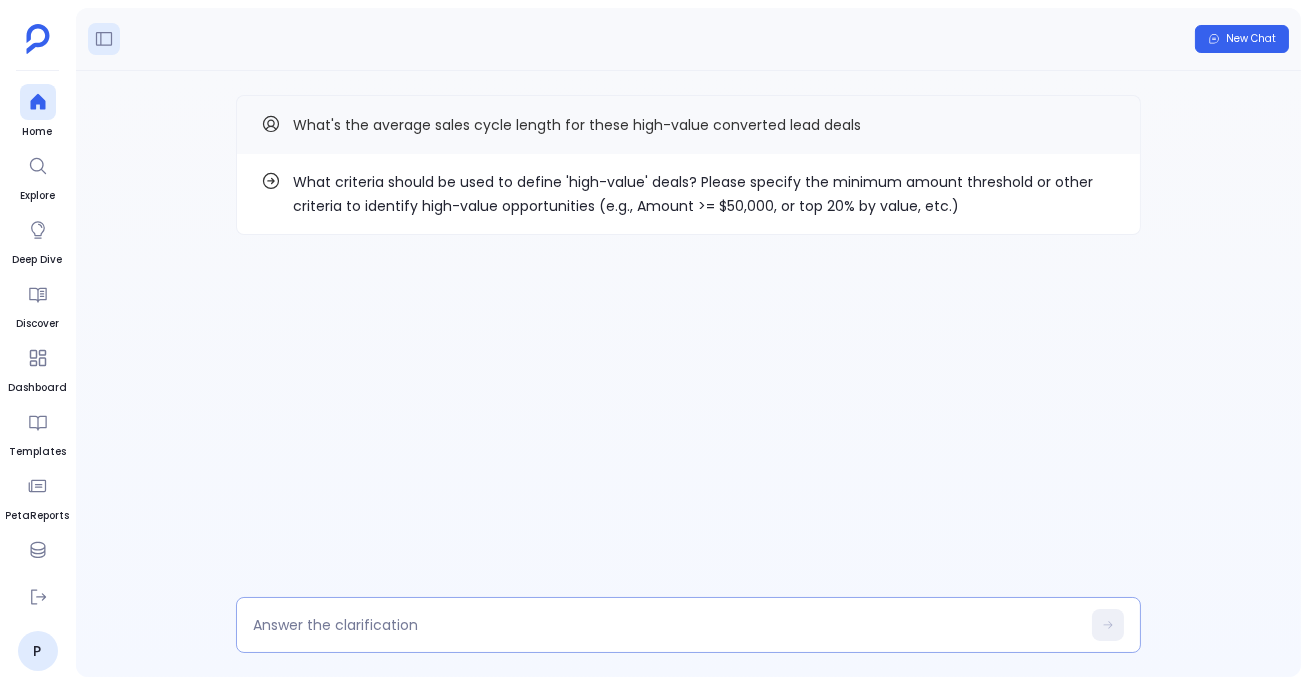 click at bounding box center (666, 625) 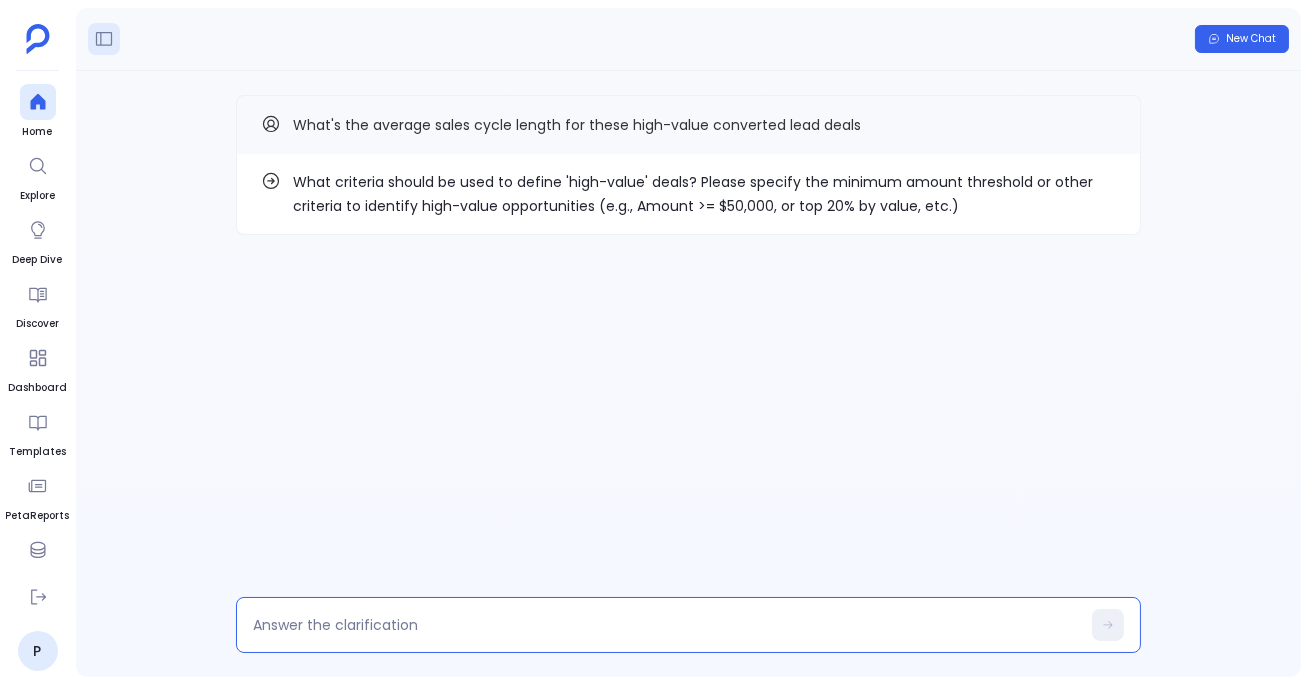 type on ">= $100,000" 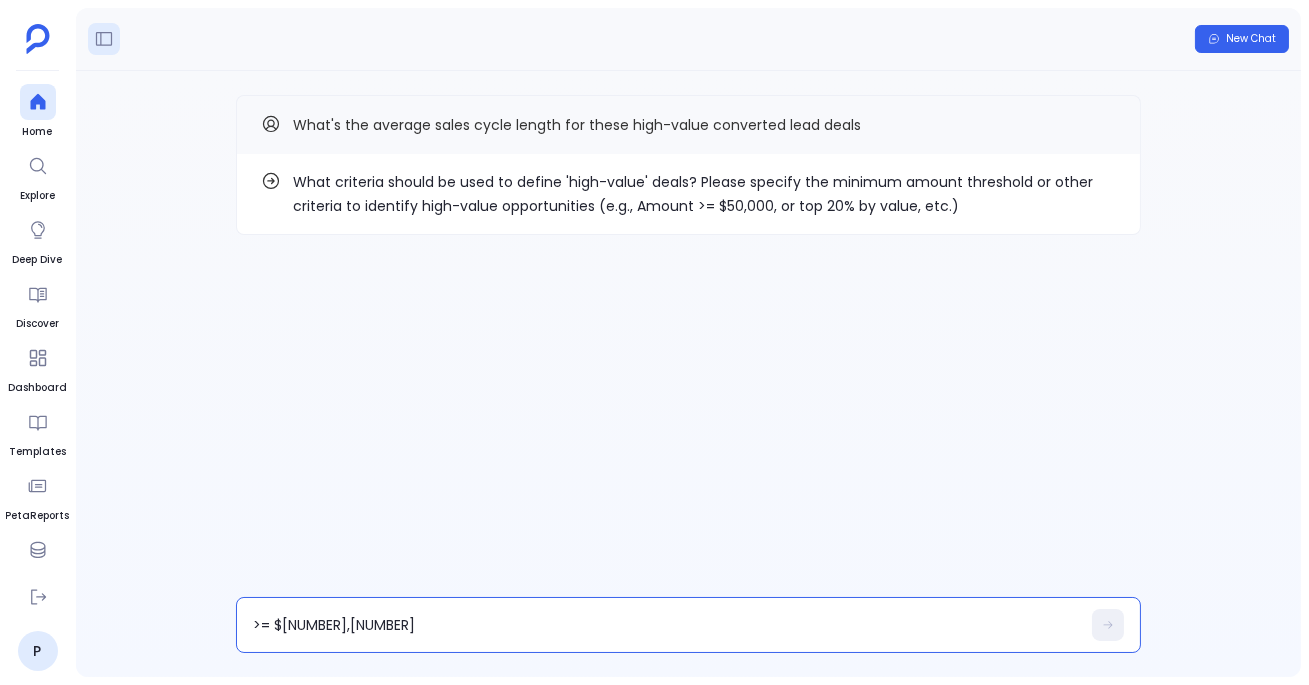 scroll, scrollTop: 0, scrollLeft: 0, axis: both 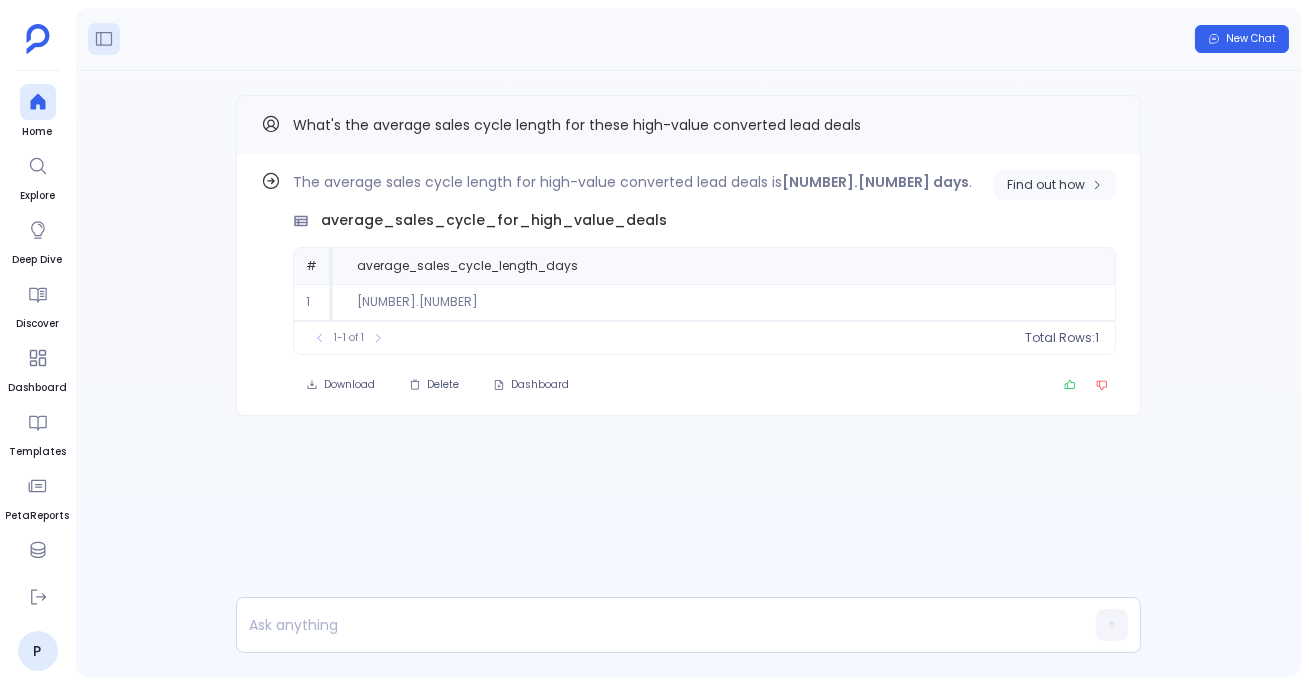 click on "Find out how" at bounding box center [1055, 185] 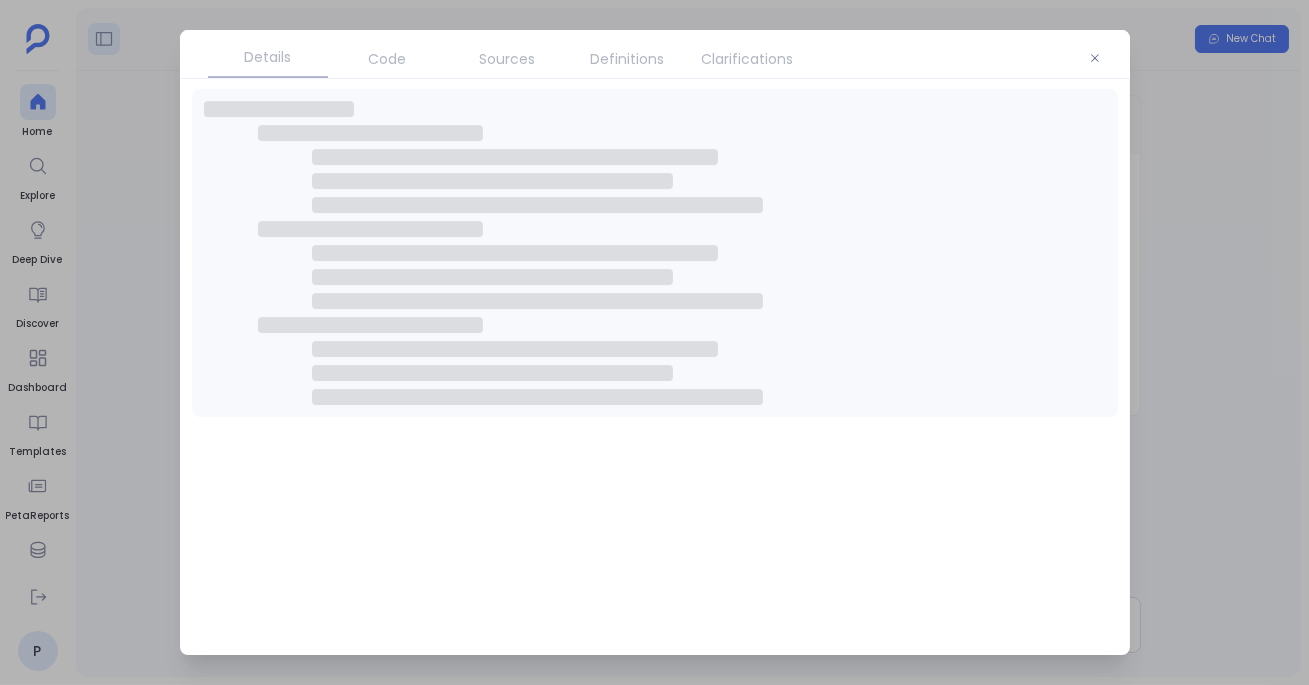 click on "Sources" at bounding box center (508, 59) 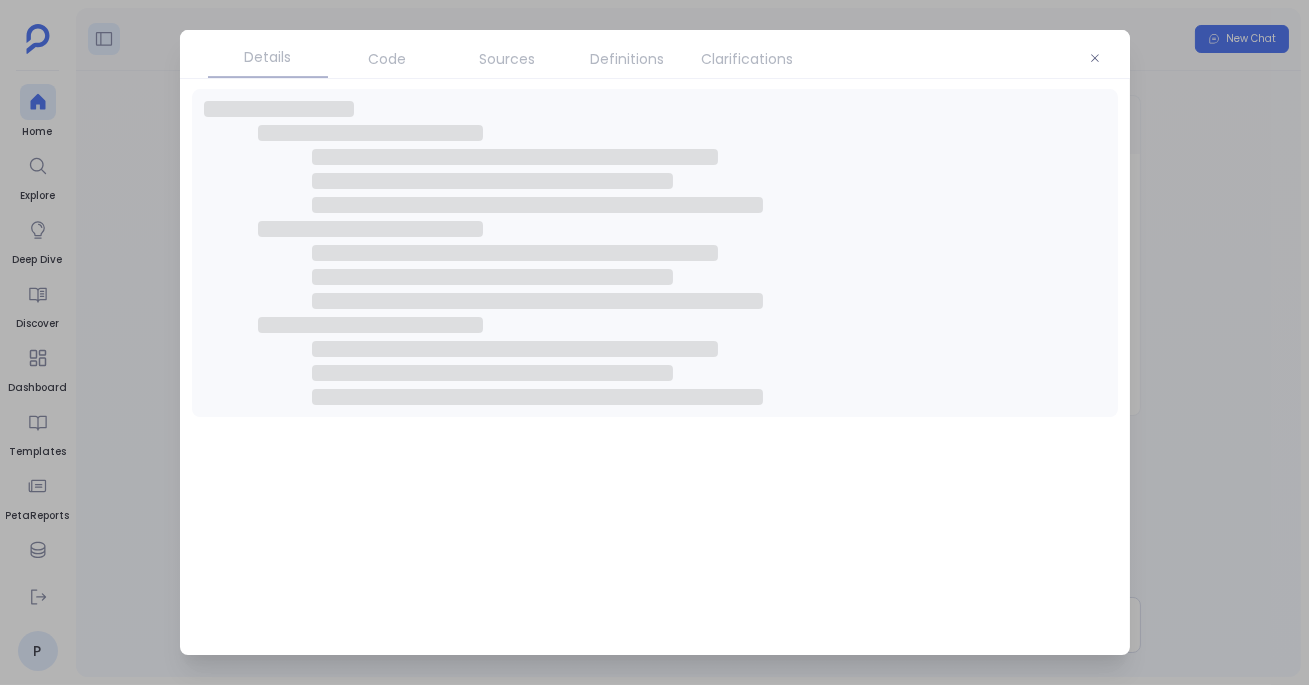 click on "Sources" at bounding box center (508, 59) 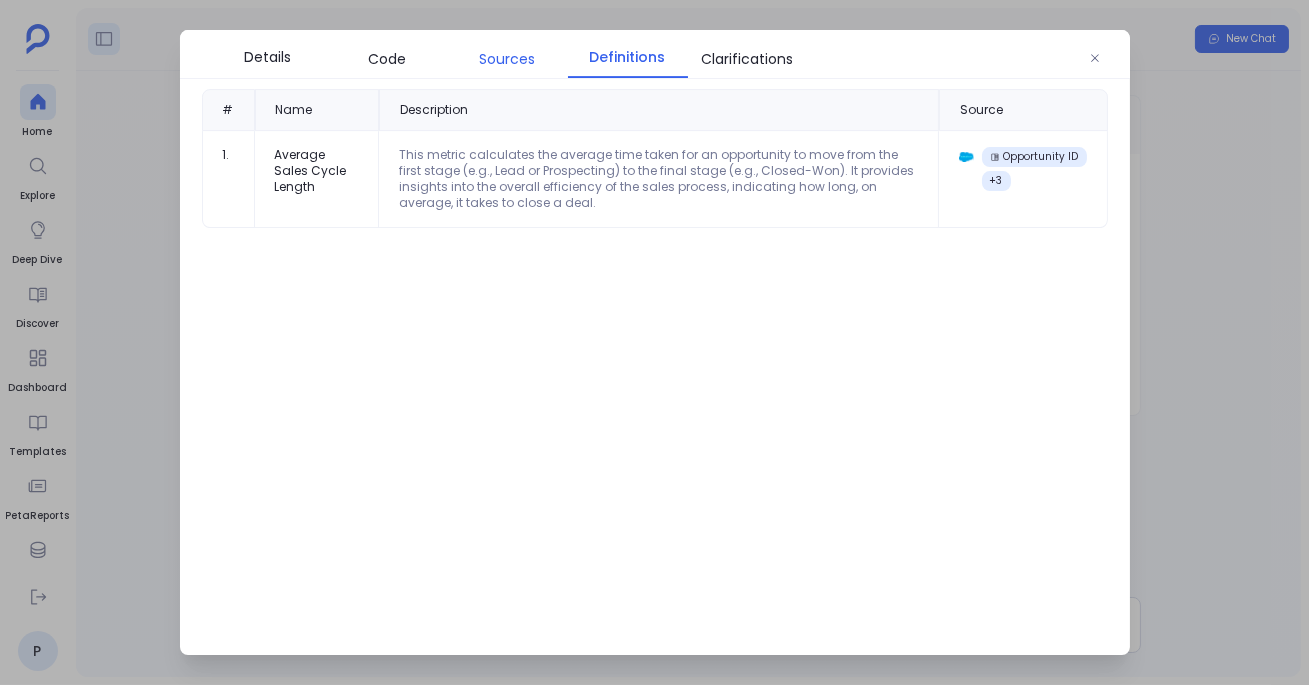 click on "Sources" at bounding box center [508, 59] 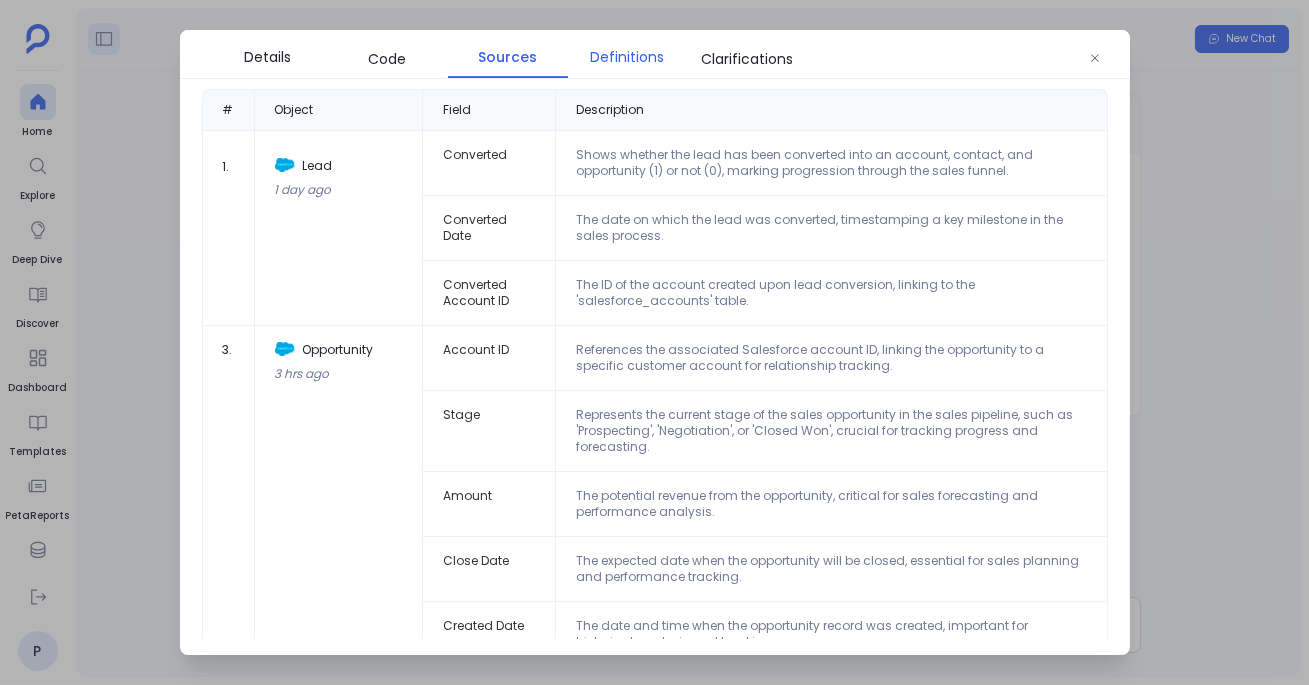 click on "Definitions" at bounding box center [628, 57] 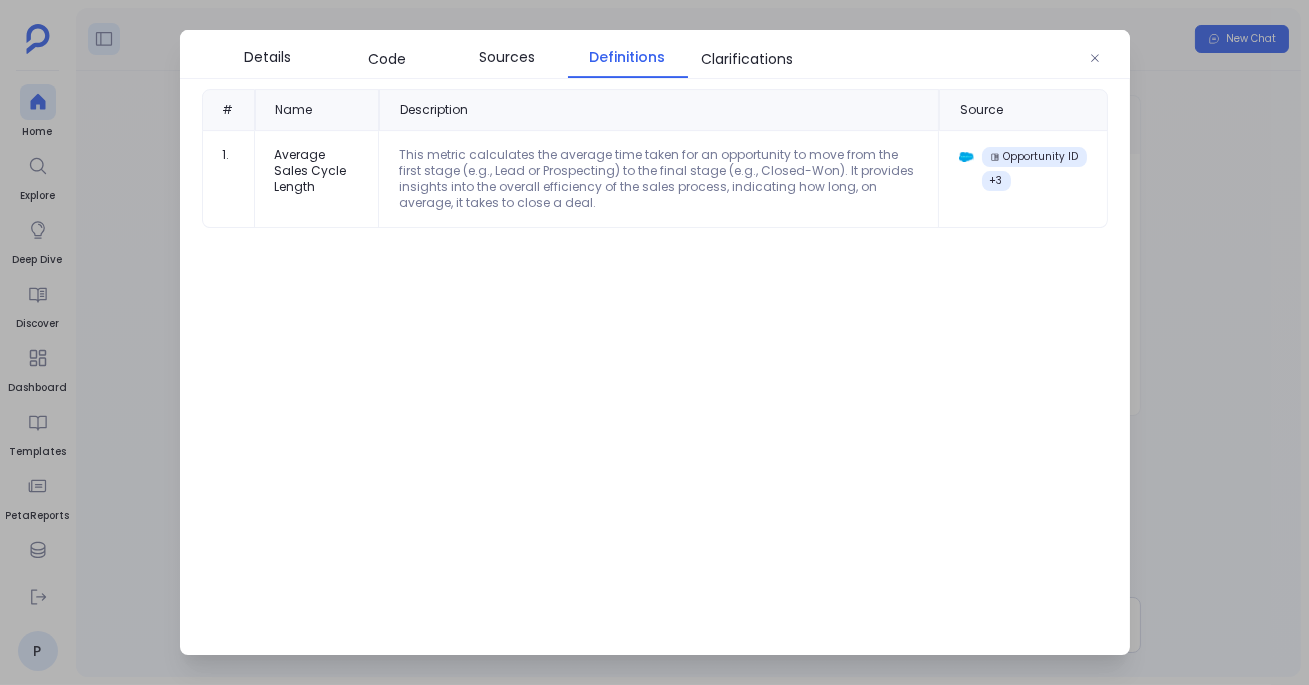click at bounding box center [654, 342] 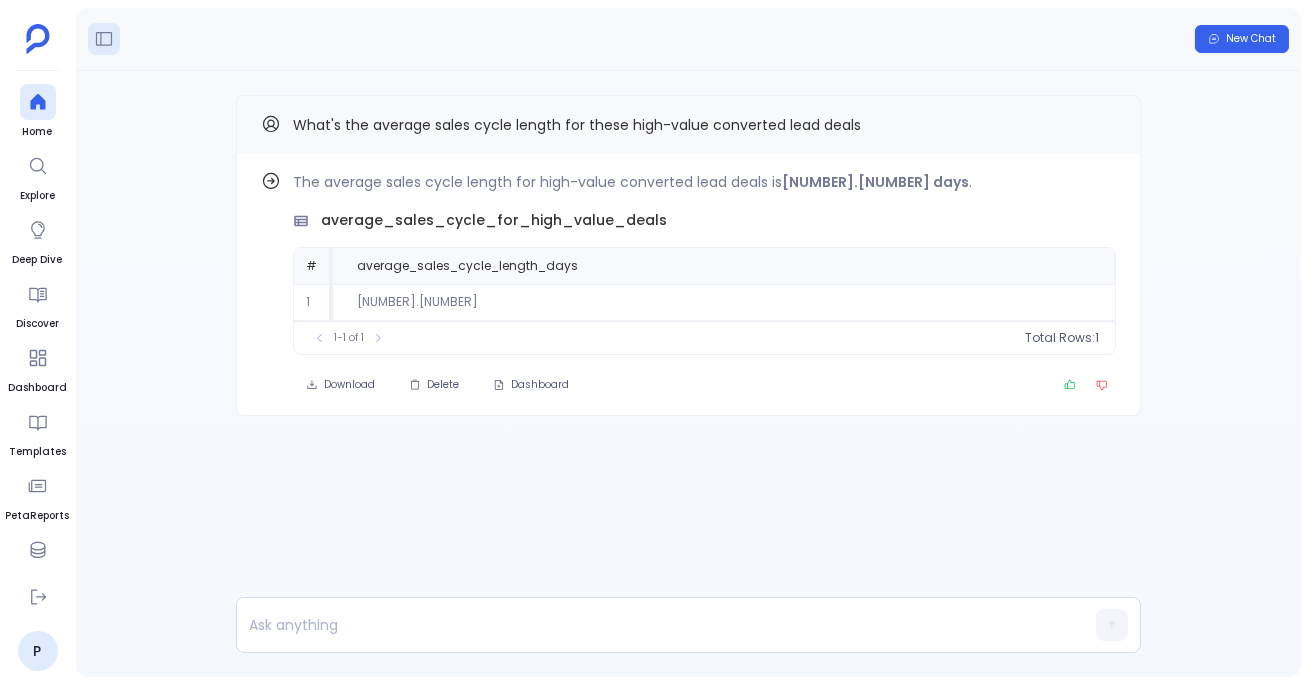 click on "Home Explore Deep Dive Discover Dashboard Templates PetaReports Data Hub Settings" at bounding box center (38, 327) 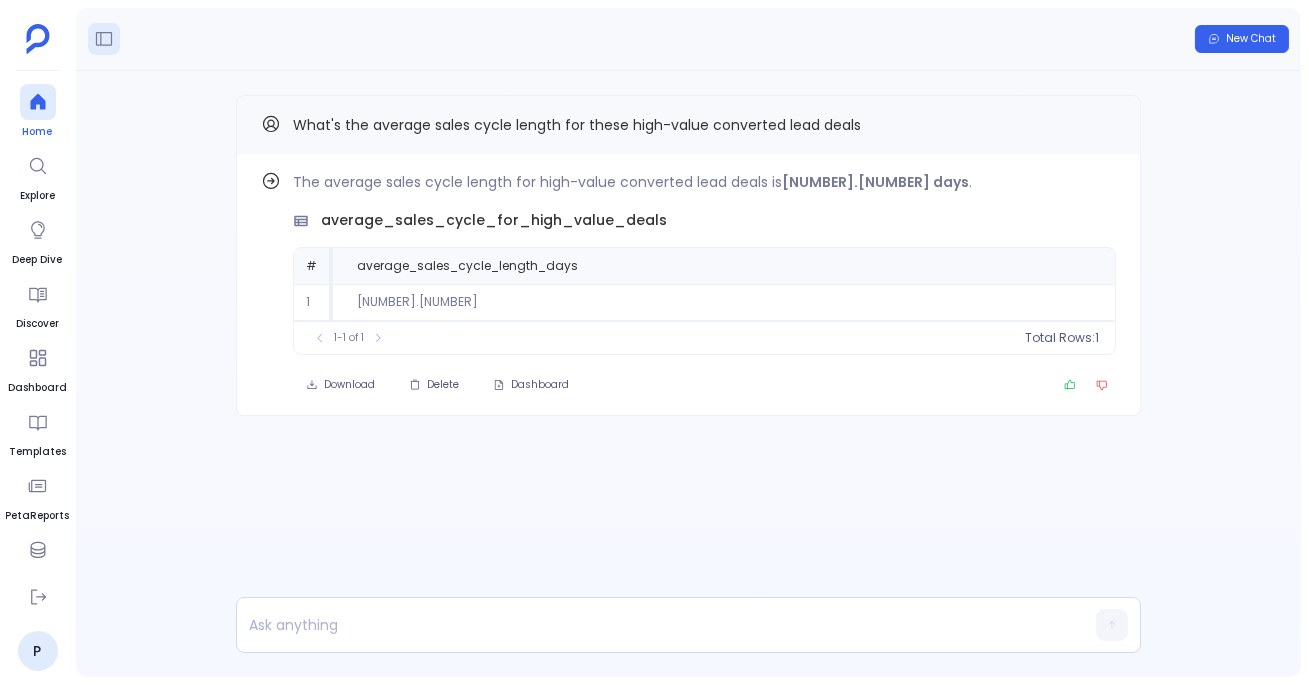 click 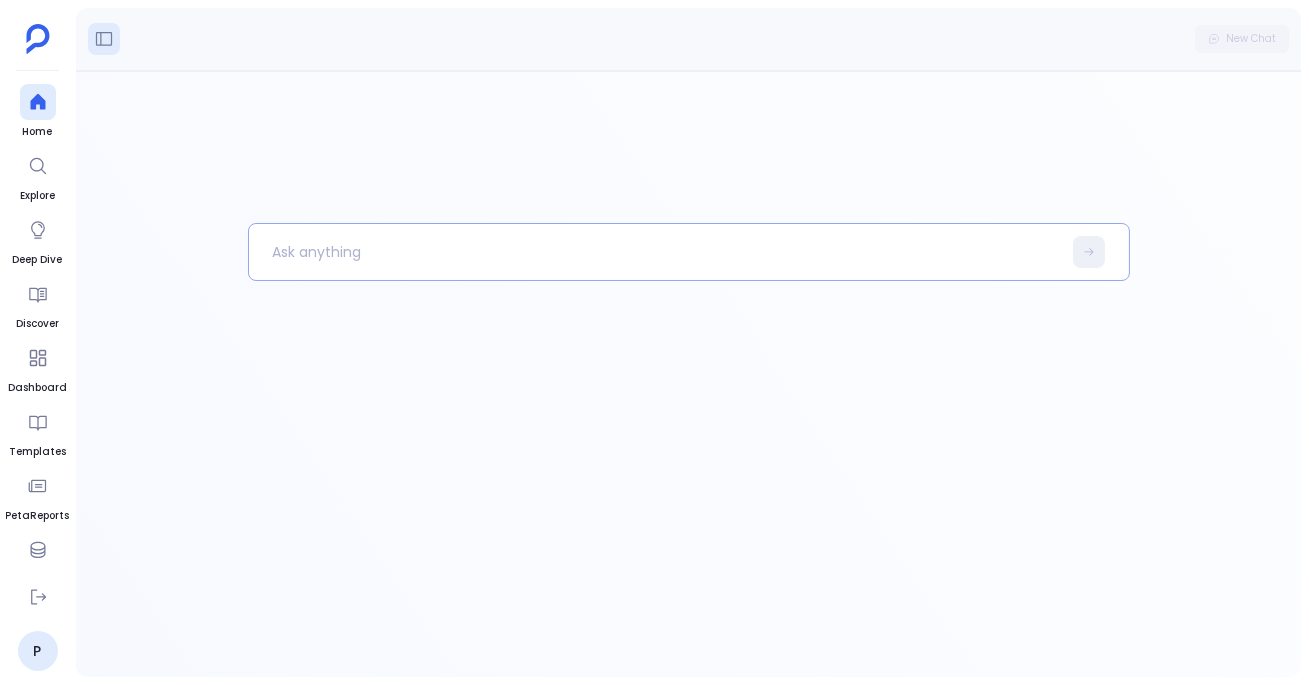 click at bounding box center (655, 252) 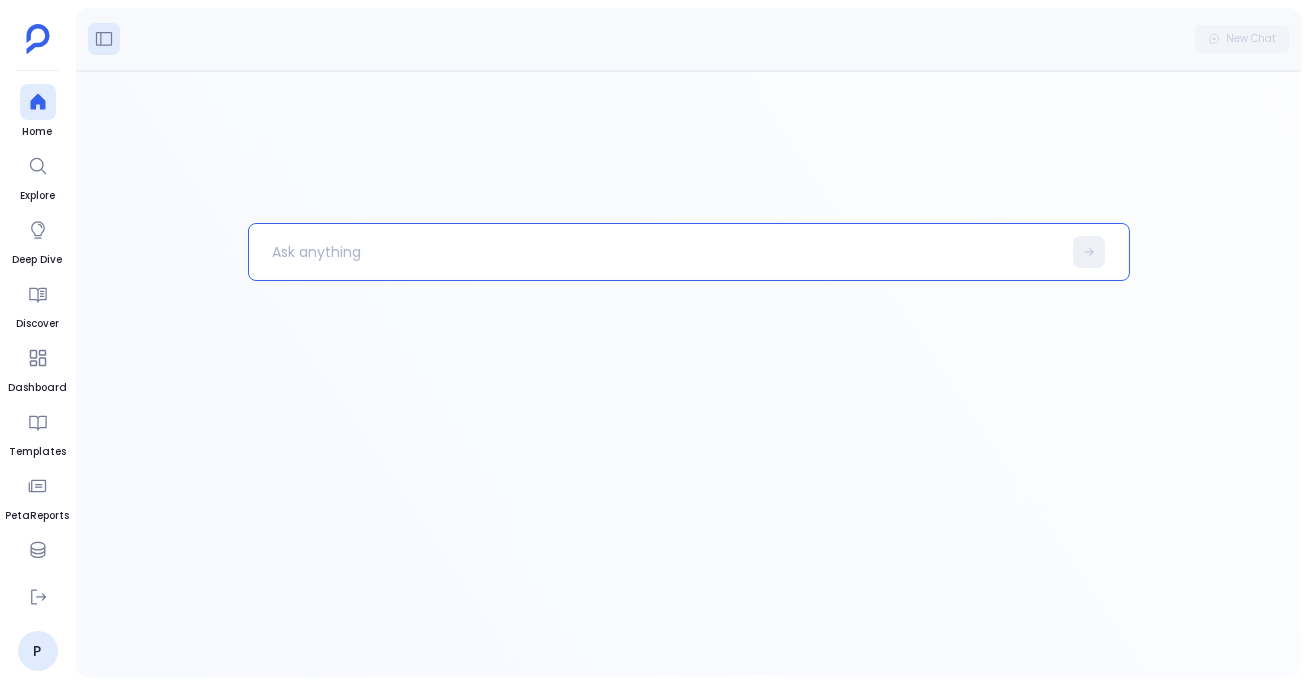 paste 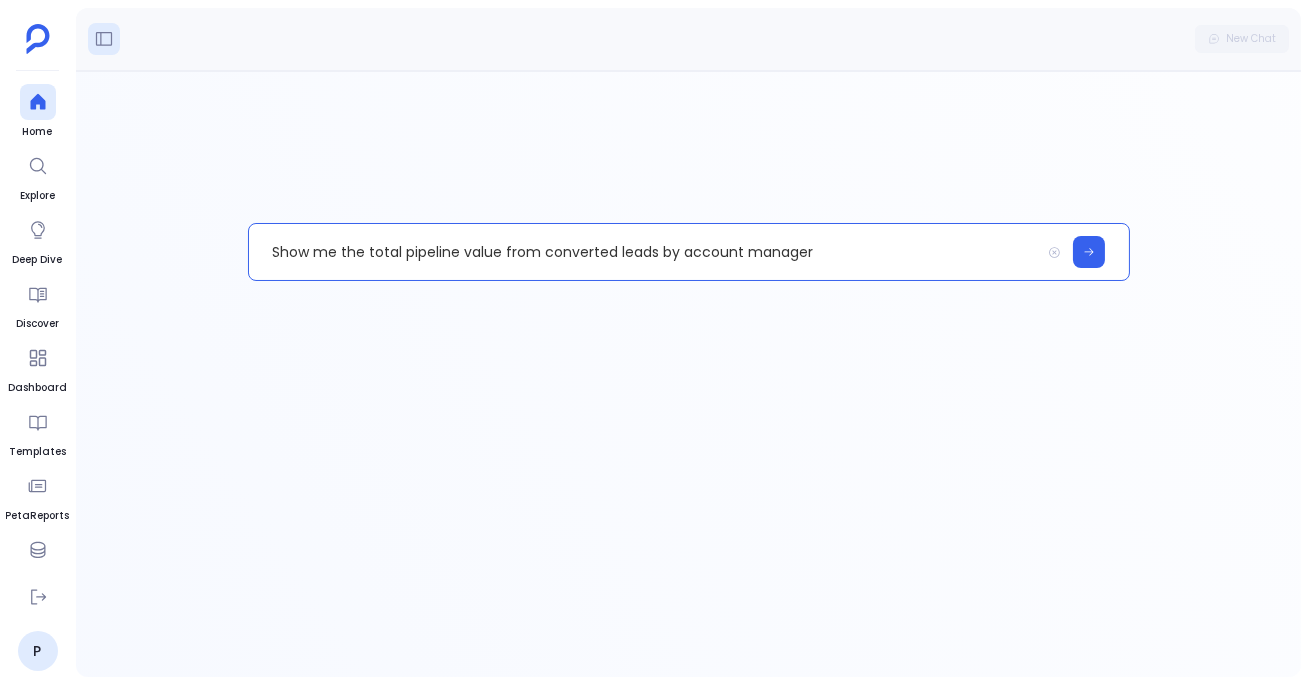 type 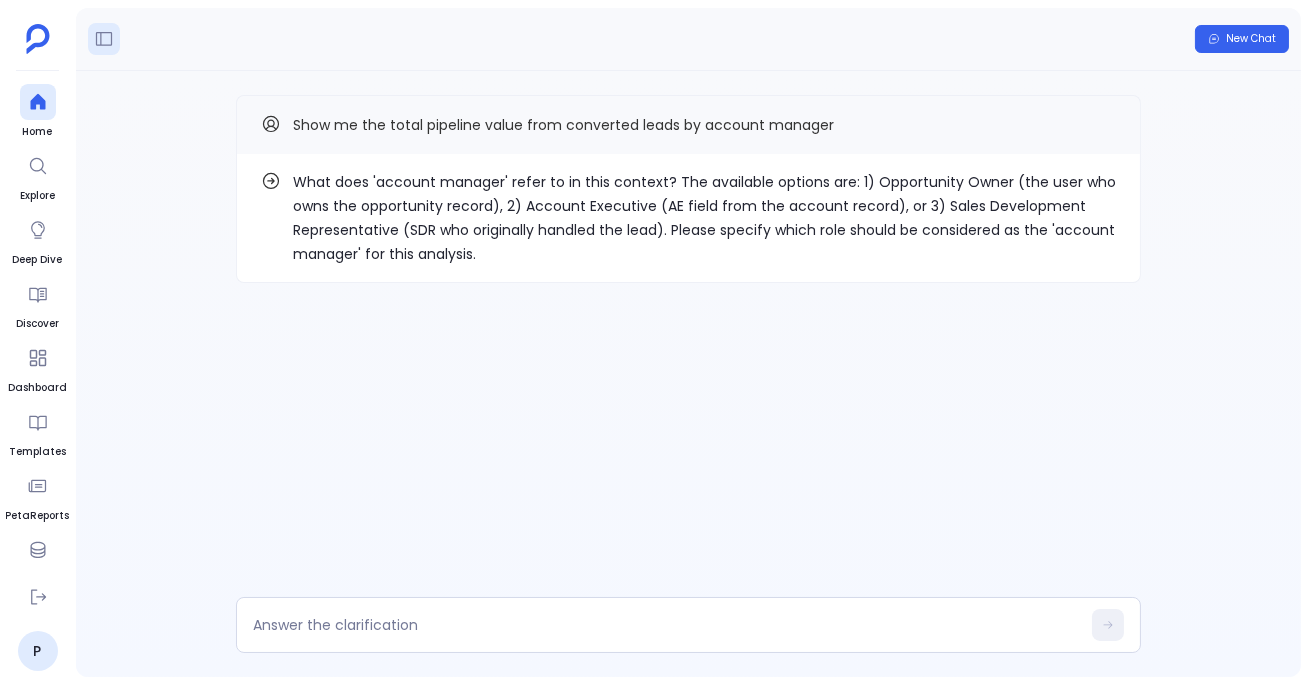 click on "What does 'account manager' refer to in this context? The available options are: 1) Opportunity Owner (the user who owns the opportunity record), 2) Account Executive (AE field from the account record), or 3) Sales Development Representative (SDR who originally handled the lead). Please specify which role should be considered as the 'account manager' for this analysis." at bounding box center [704, 218] 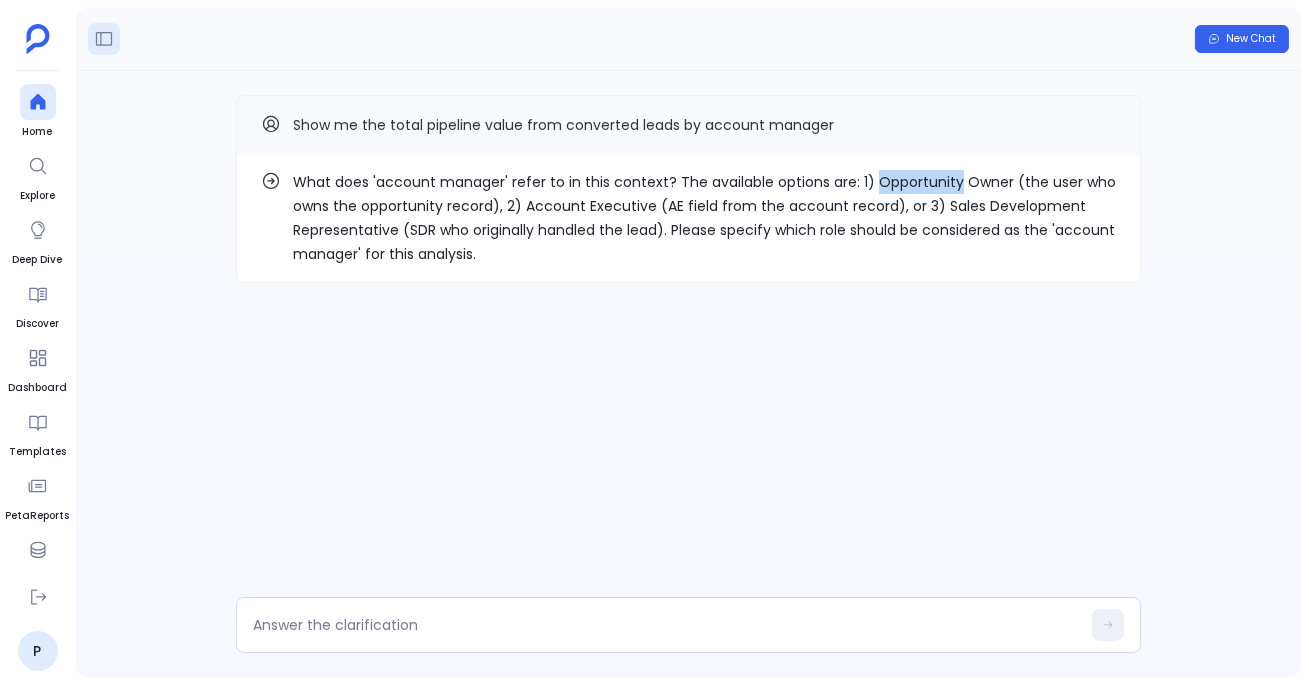 click on "What does 'account manager' refer to in this context? The available options are: 1) Opportunity Owner (the user who owns the opportunity record), 2) Account Executive (AE field from the account record), or 3) Sales Development Representative (SDR who originally handled the lead). Please specify which role should be considered as the 'account manager' for this analysis." at bounding box center [704, 218] 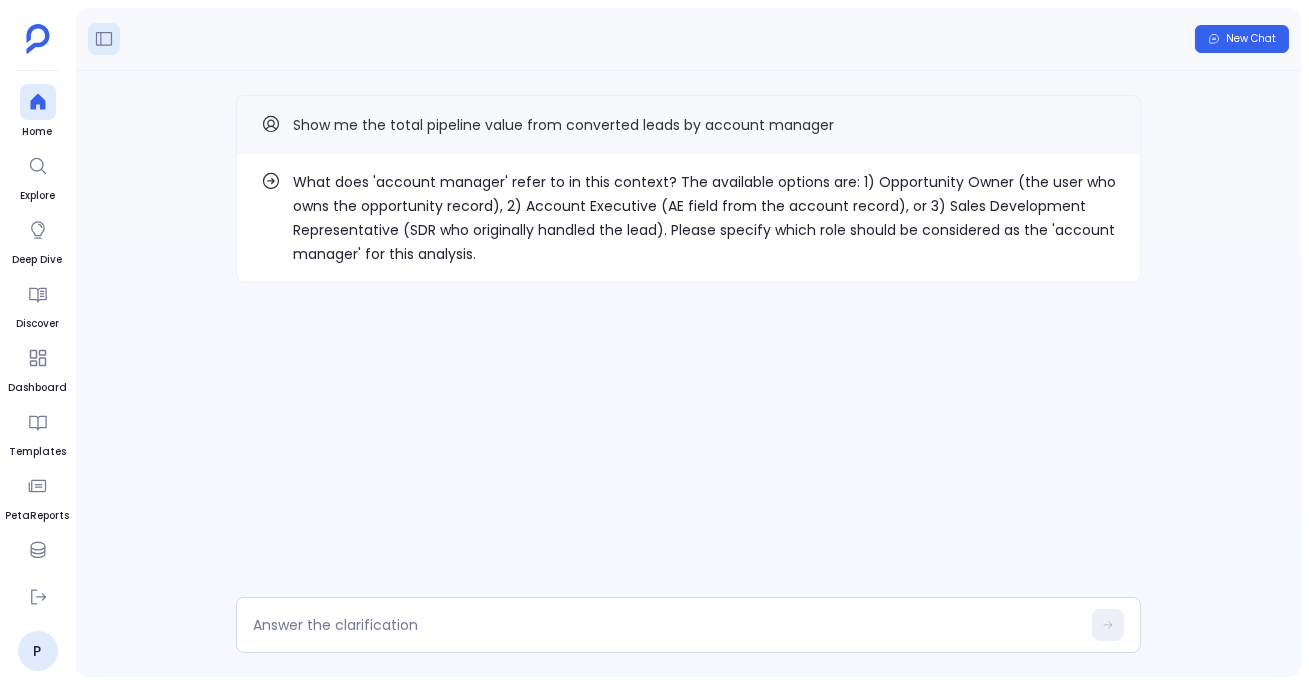 click on "What does 'account manager' refer to in this context? The available options are: 1) Opportunity Owner (the user who owns the opportunity record), 2) Account Executive (AE field from the account record), or 3) Sales Development Representative (SDR who originally handled the lead). Please specify which role should be considered as the 'account manager' for this analysis." at bounding box center [704, 218] 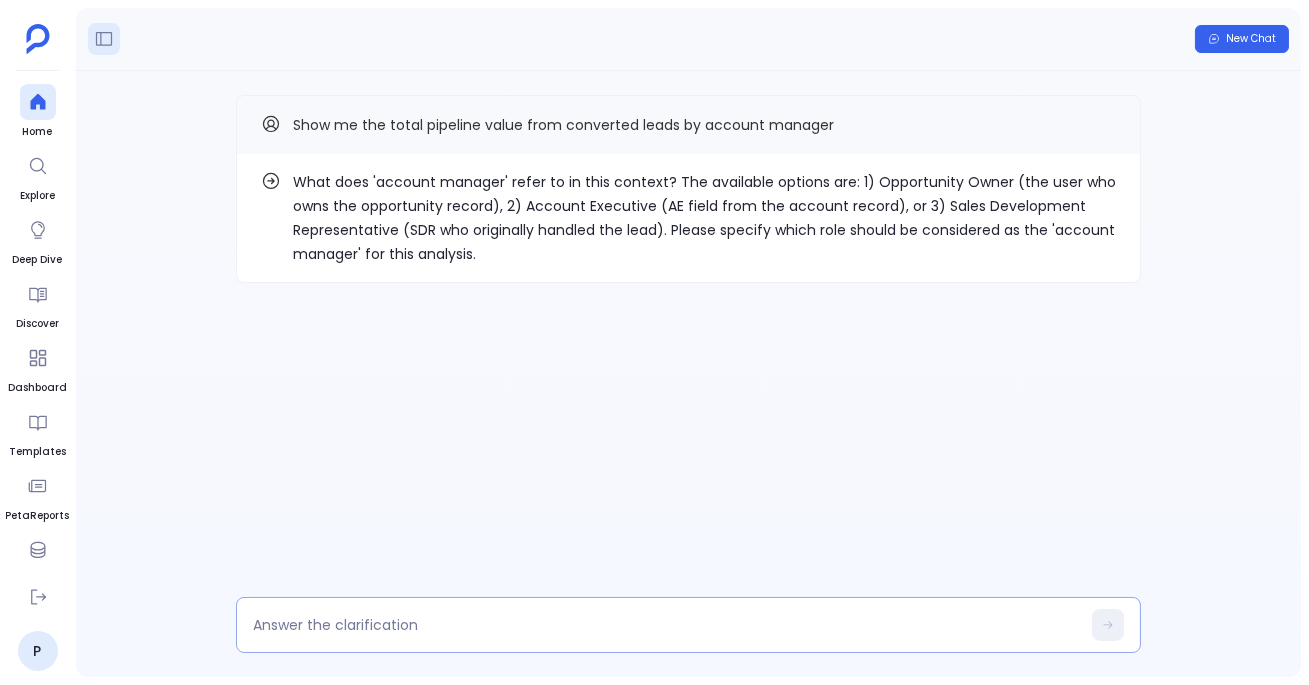 click at bounding box center (666, 625) 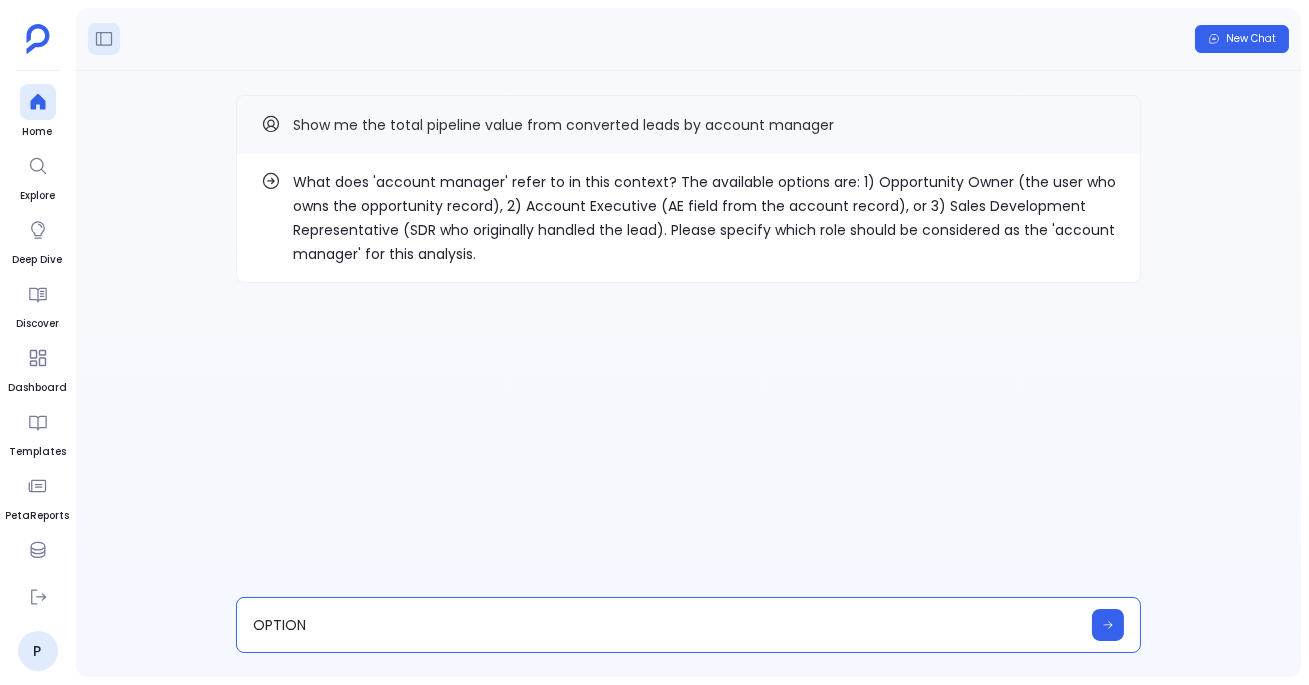 type on "OPTION 1" 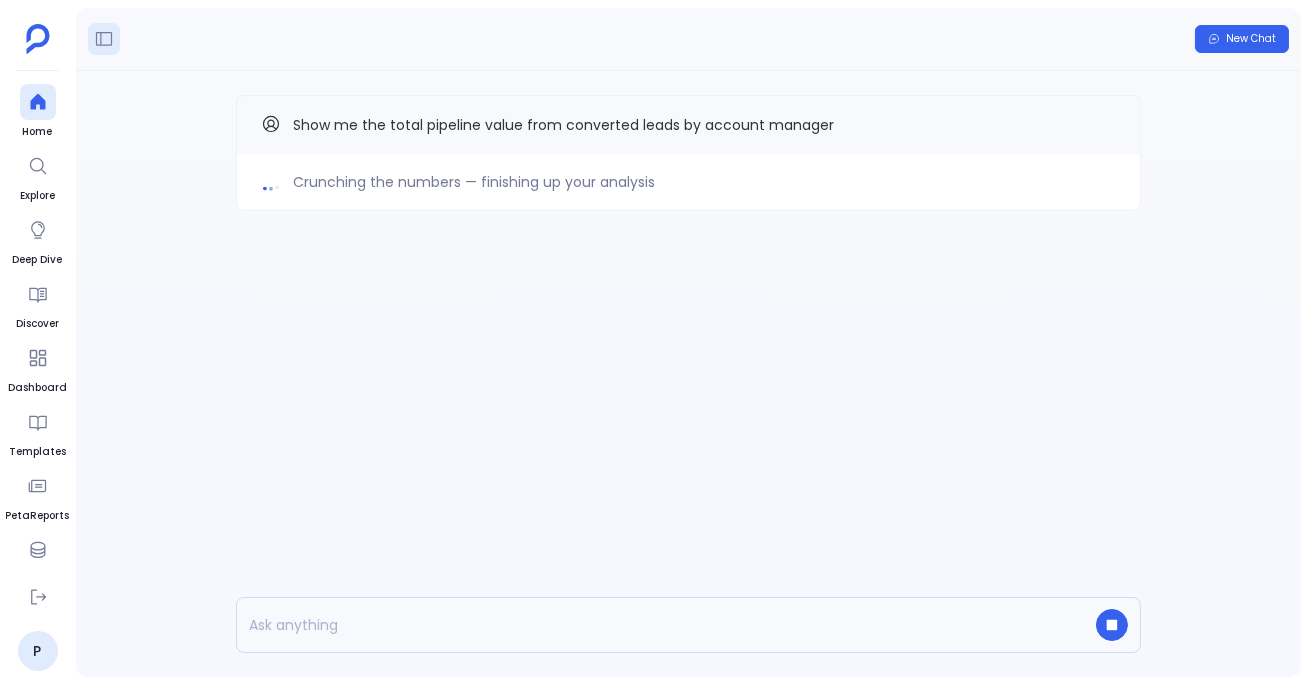 click at bounding box center [650, 625] 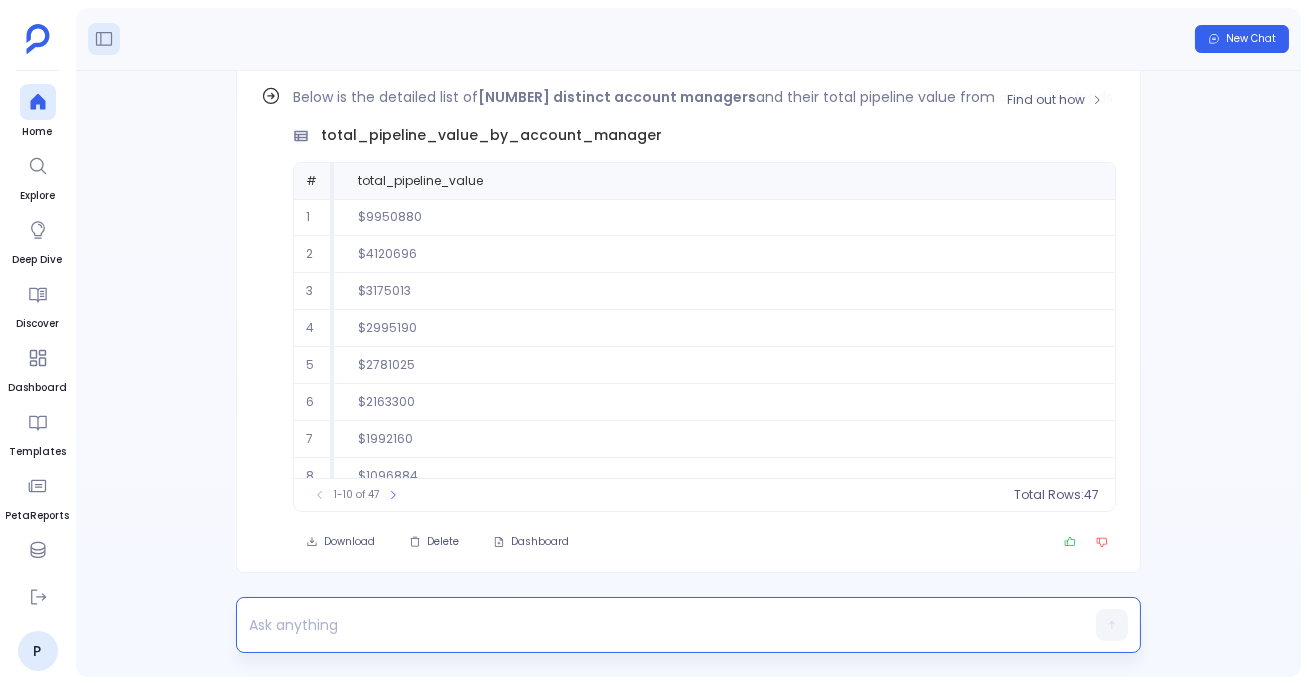 scroll, scrollTop: -84, scrollLeft: 0, axis: vertical 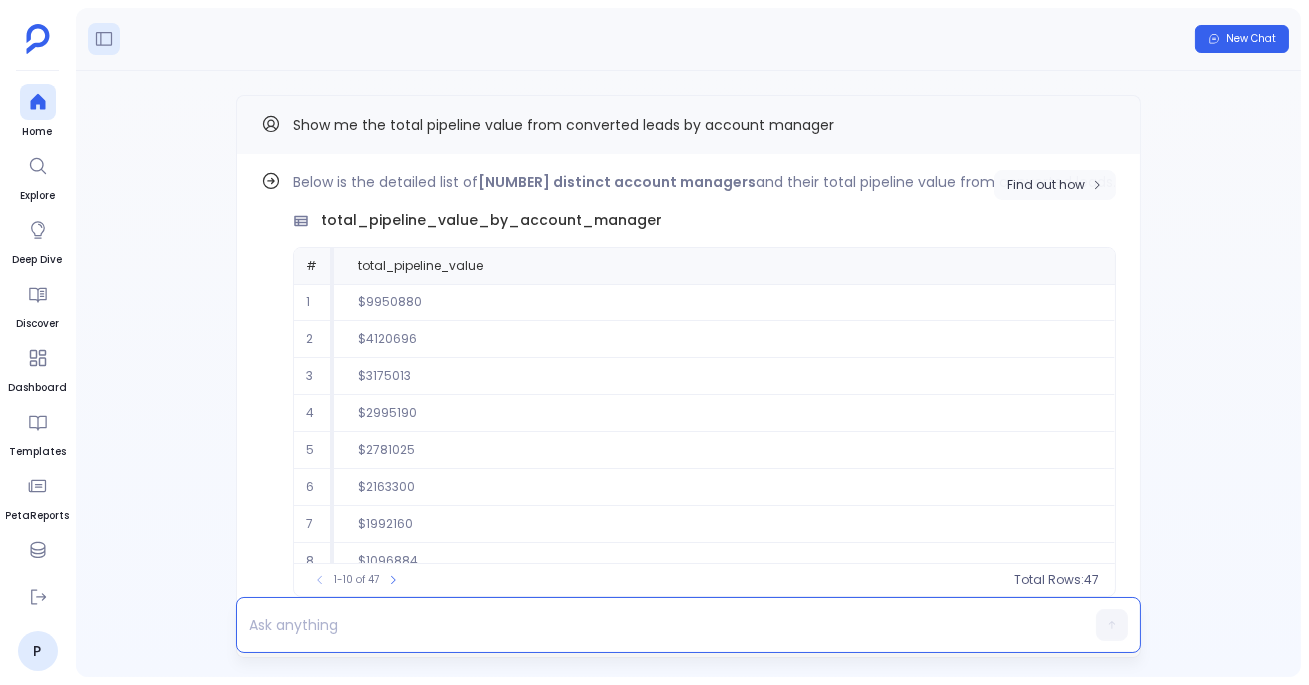 click on "Find out how" at bounding box center (1046, 185) 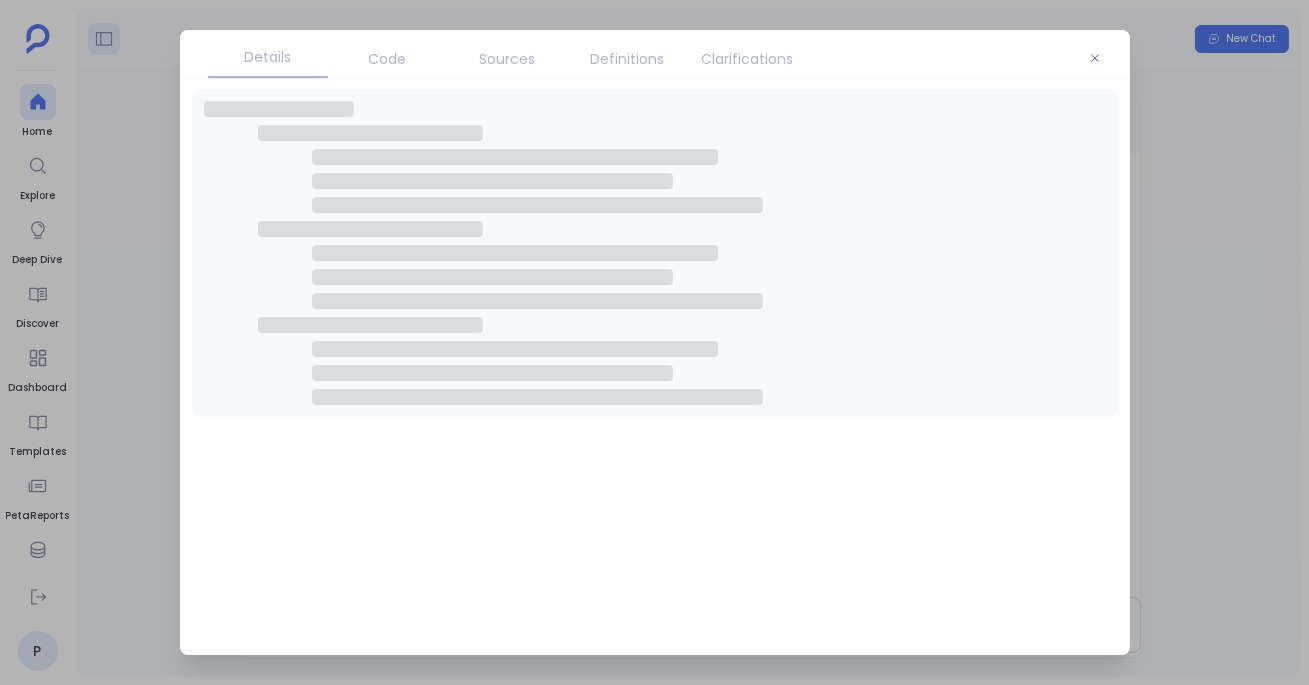 click on "Definitions" at bounding box center (628, 59) 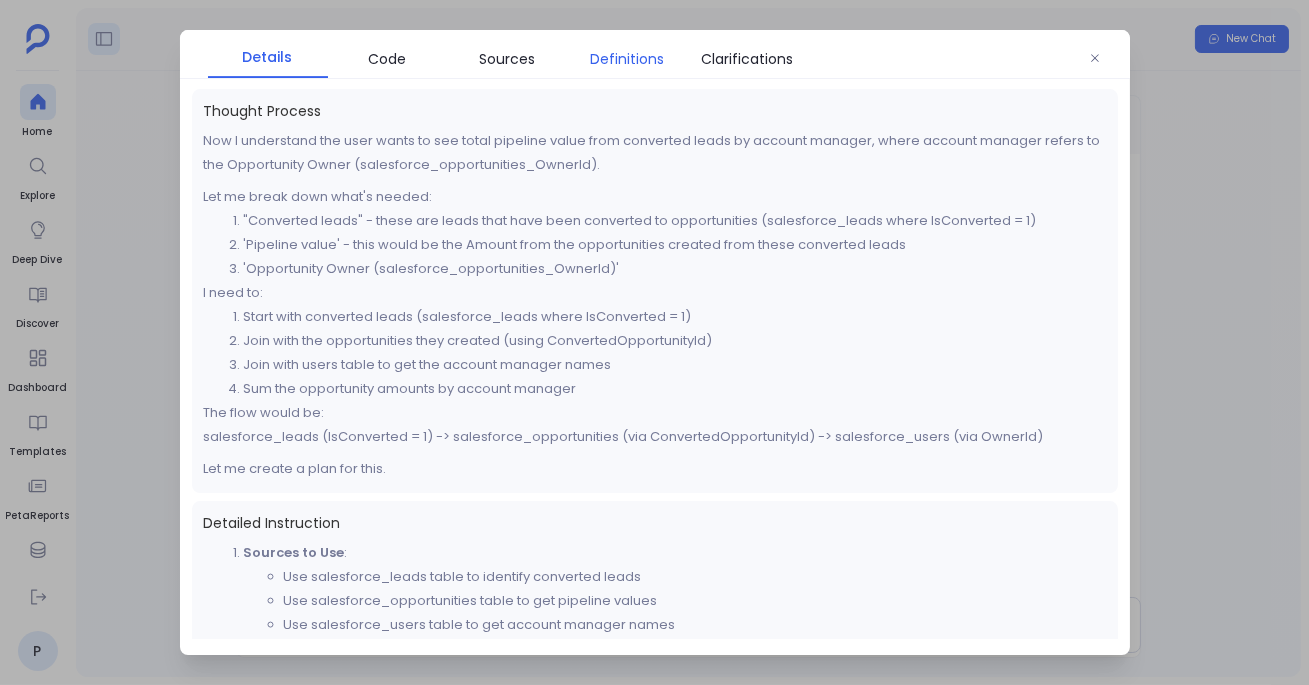 click on "Definitions" at bounding box center [628, 59] 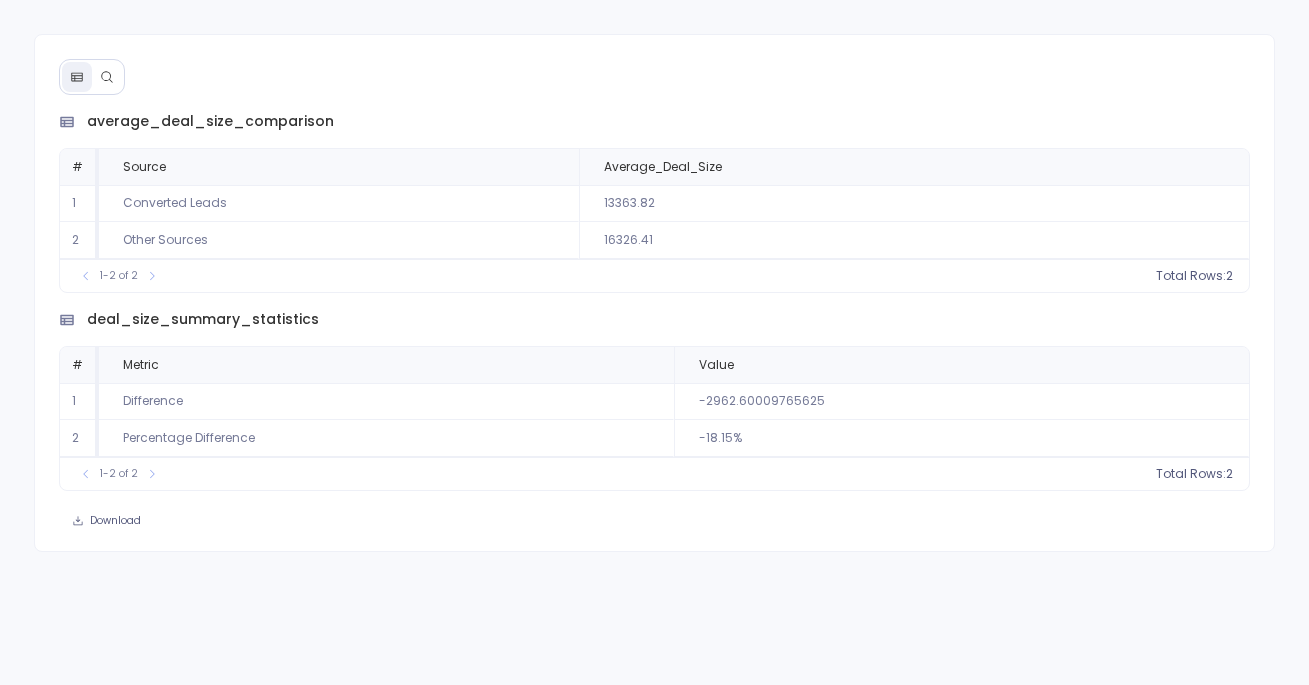 scroll, scrollTop: 0, scrollLeft: 0, axis: both 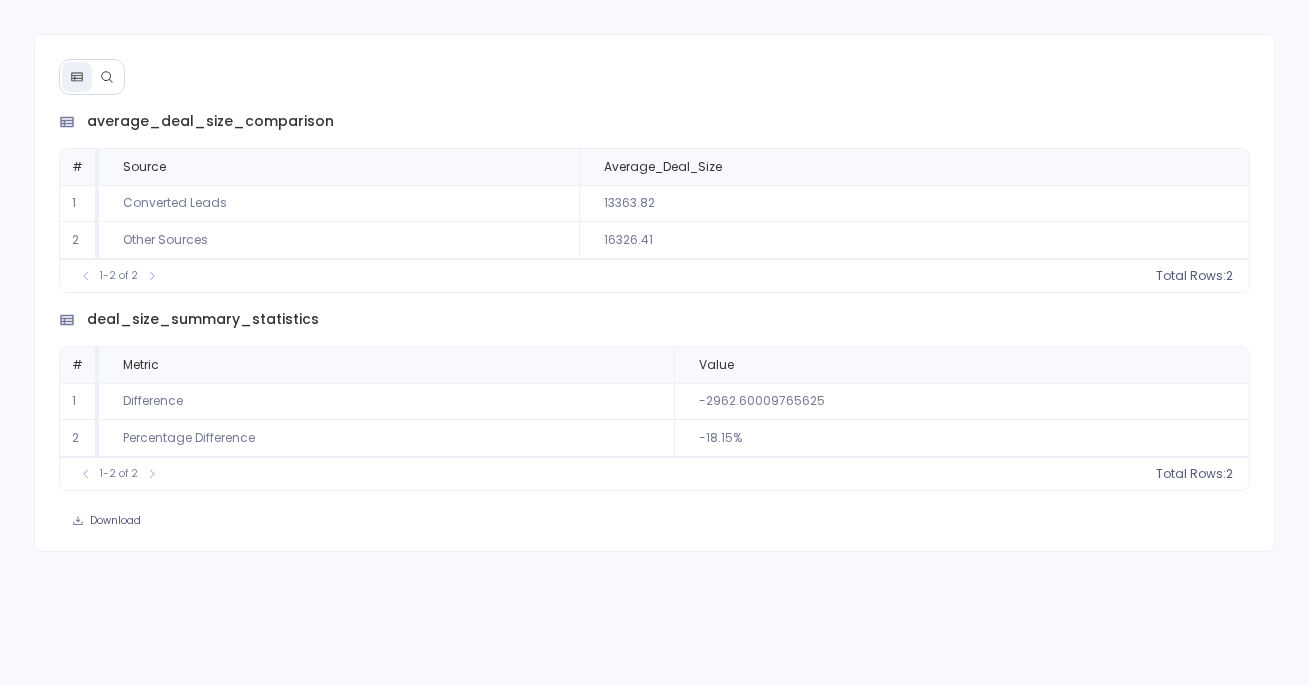 click at bounding box center [107, 77] 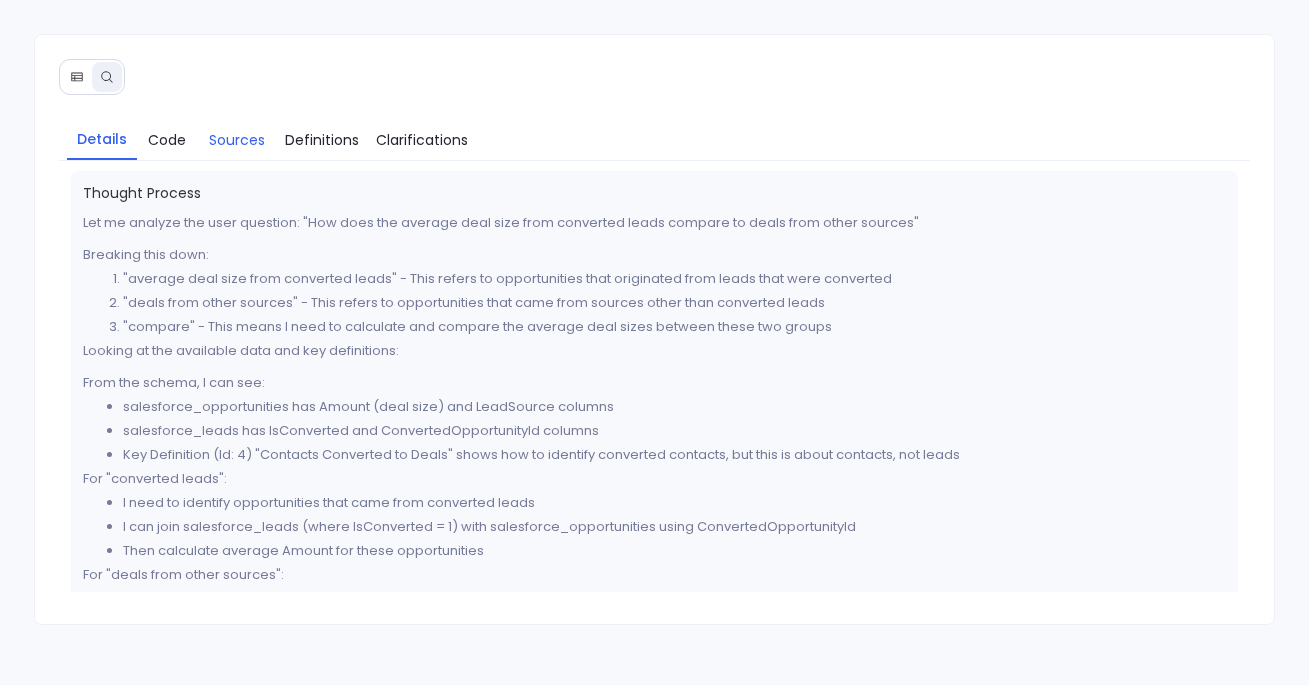 click on "Sources" at bounding box center (237, 140) 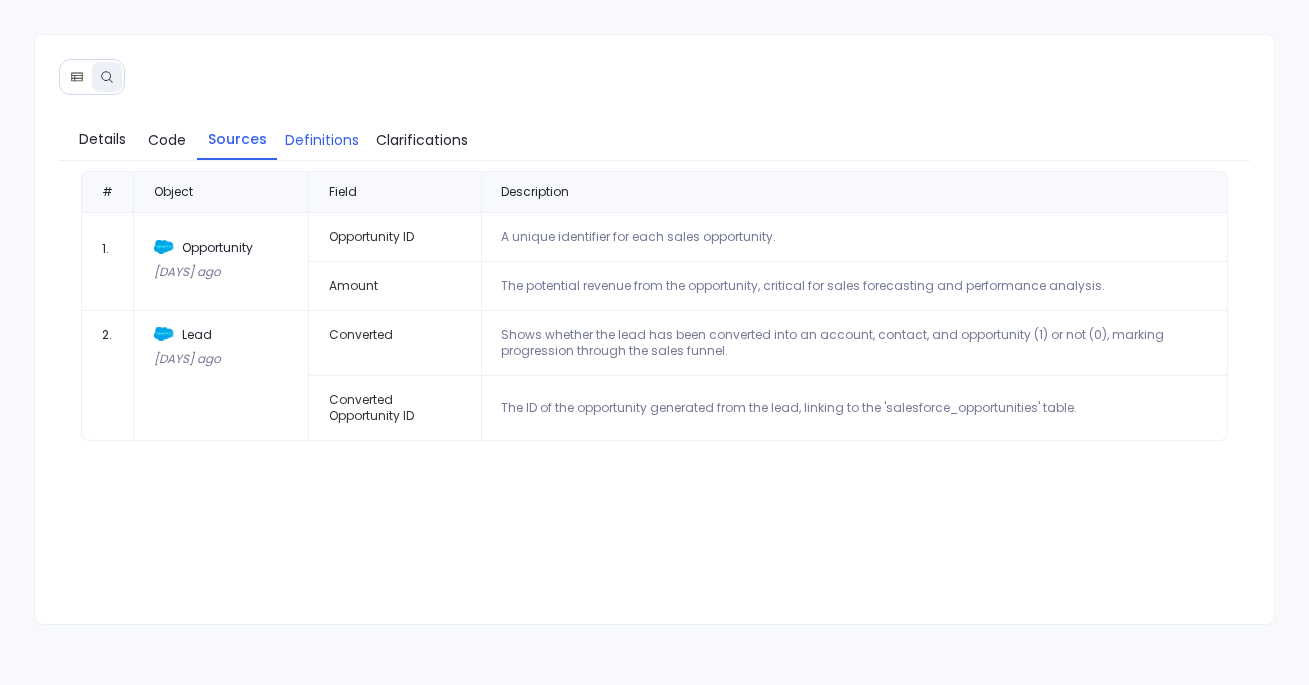 click on "Definitions" at bounding box center [322, 140] 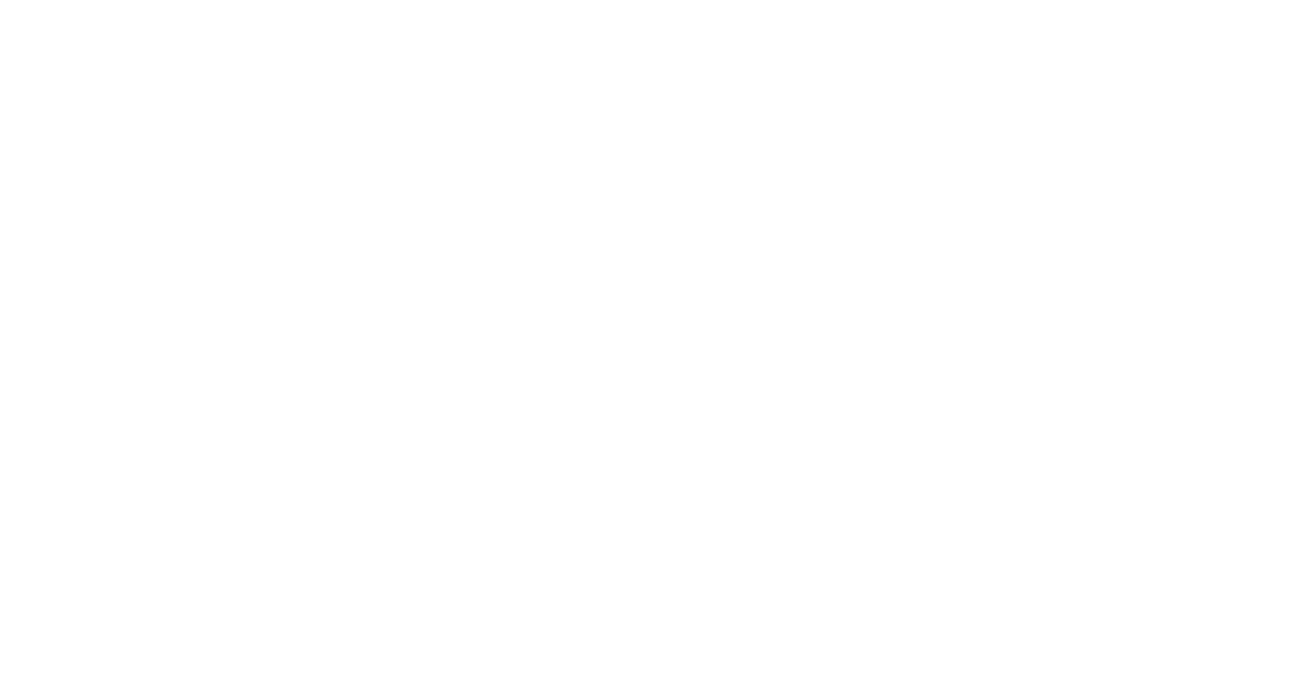 scroll, scrollTop: 0, scrollLeft: 0, axis: both 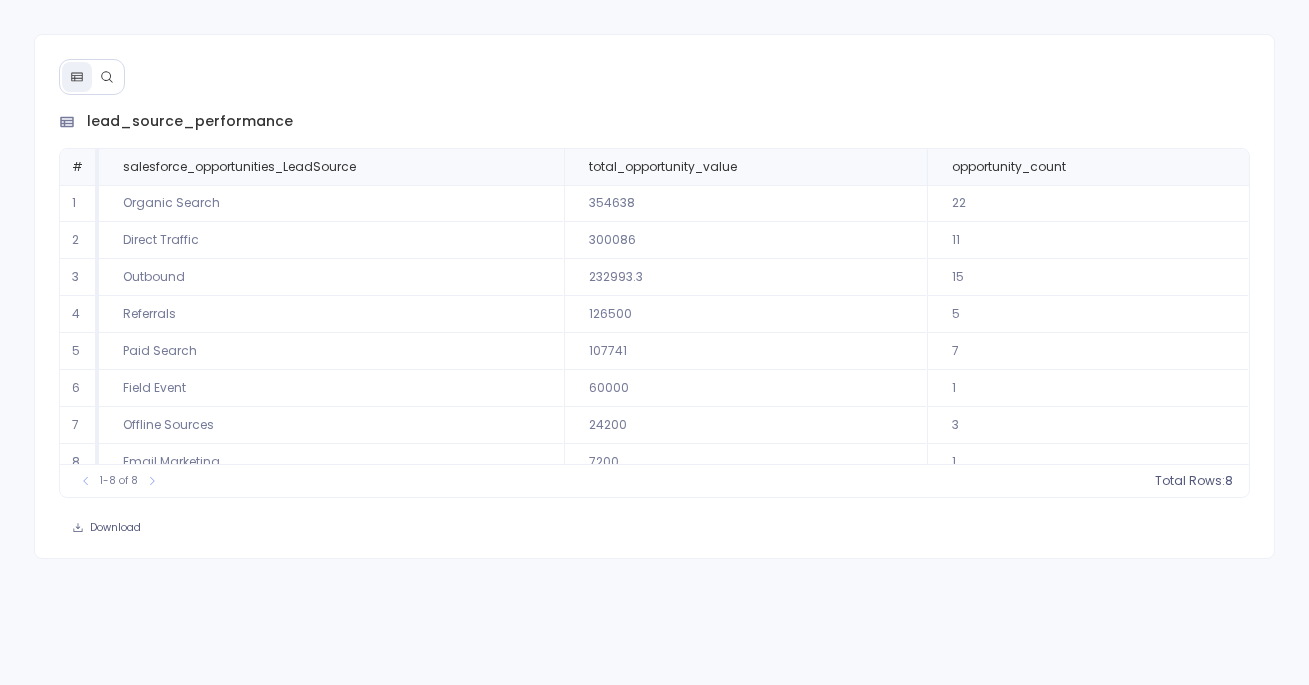 click at bounding box center [107, 77] 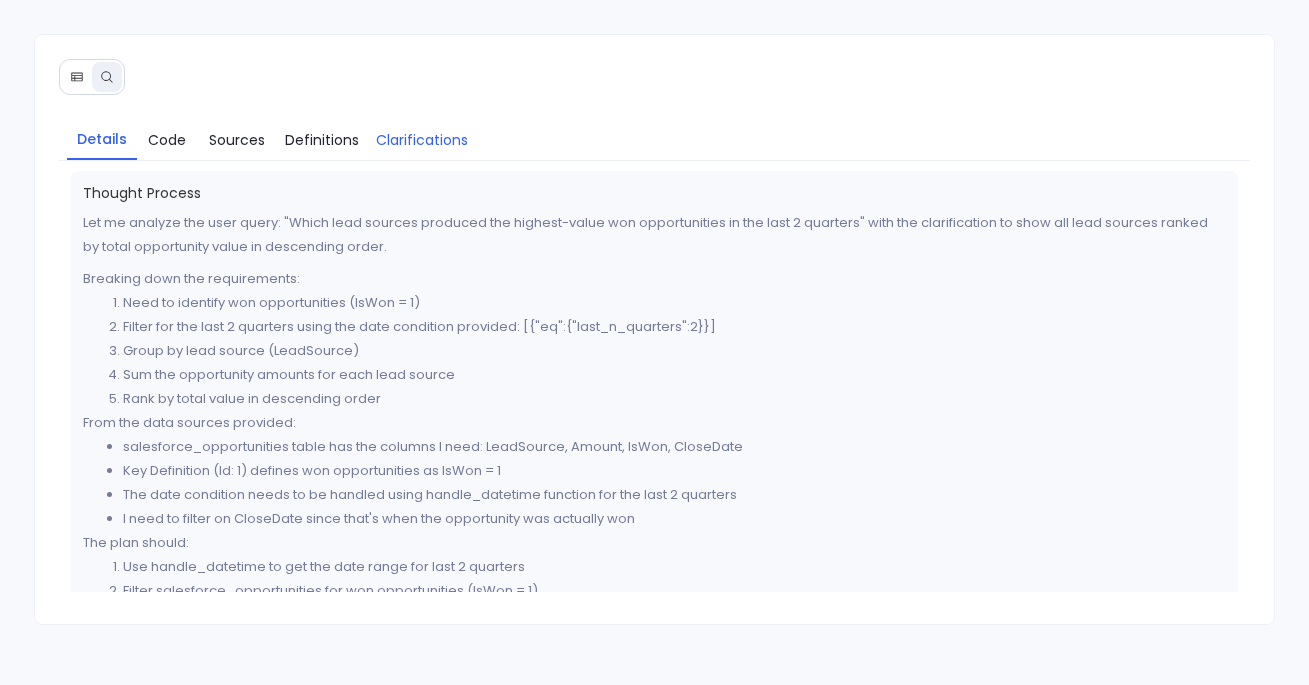 click on "Clarifications" at bounding box center (422, 140) 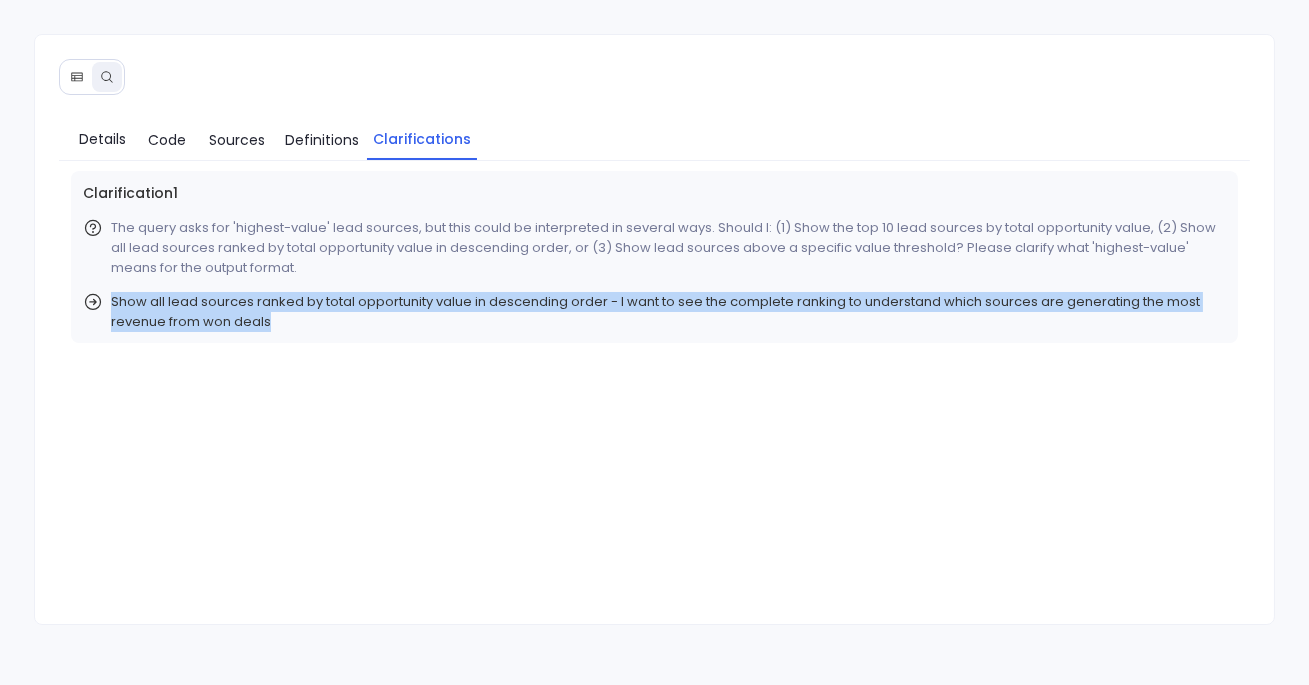 drag, startPoint x: 109, startPoint y: 295, endPoint x: 296, endPoint y: 313, distance: 187.86432 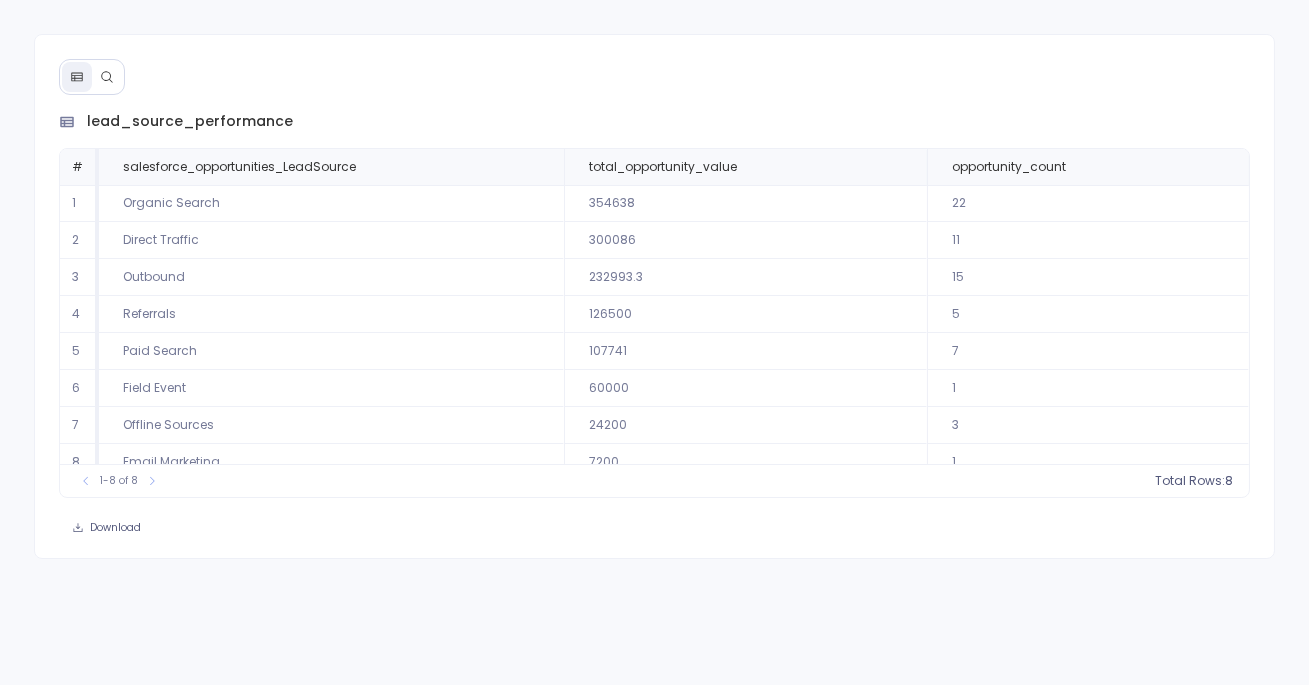 click on "lead_source_performance # salesforce_opportunities_LeadSource total_opportunity_value opportunity_count 1 Organic Search [AMOUNT] 22 2 Direct Traffic [AMOUNT] 11 3 Outbound [AMOUNT] 15 4 Referrals [AMOUNT] 5 5 Paid Search [AMOUNT] 7 6 Field Event [AMOUNT] 1 7 Offline Sources [AMOUNT] 3 8 Email Marketing [AMOUNT] 1
To pick up a draggable item, press the space bar.
While dragging, use the arrow keys to move the item.
Press space again to drop the item in its new position, or press escape to cancel.
1-8 of 8 Total Rows:  8 Download" at bounding box center [654, 296] 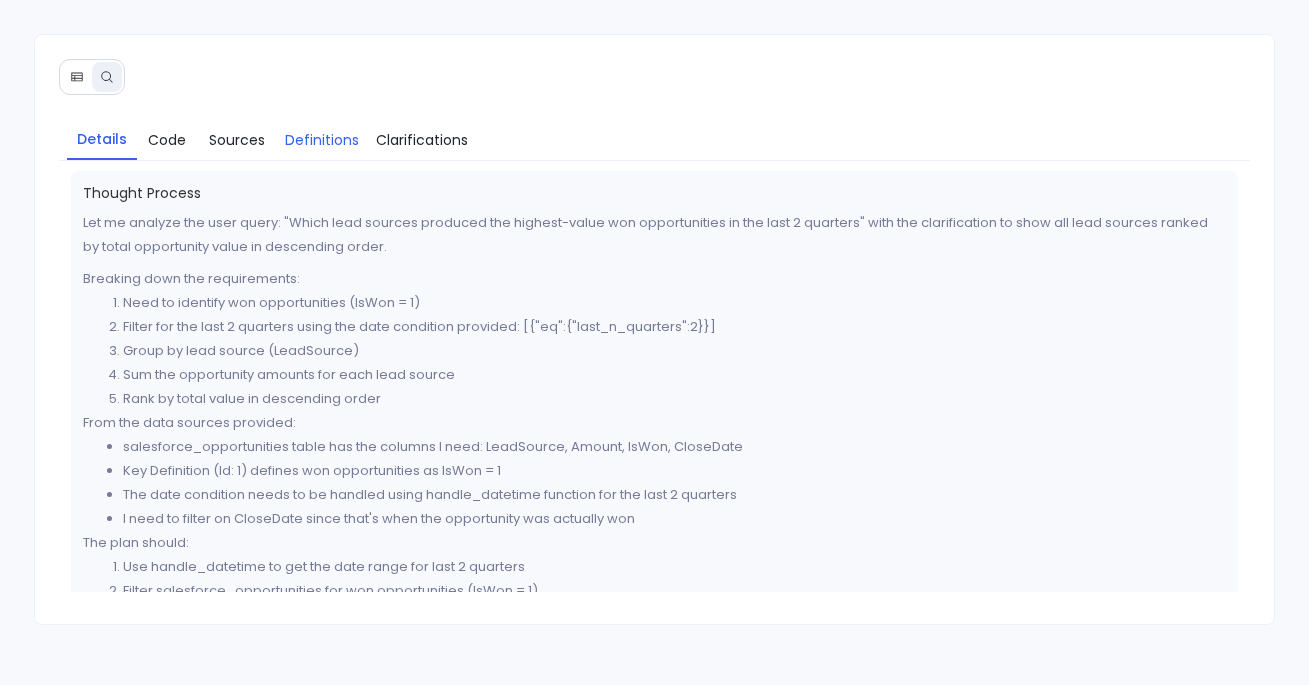 click on "Definitions" at bounding box center [322, 140] 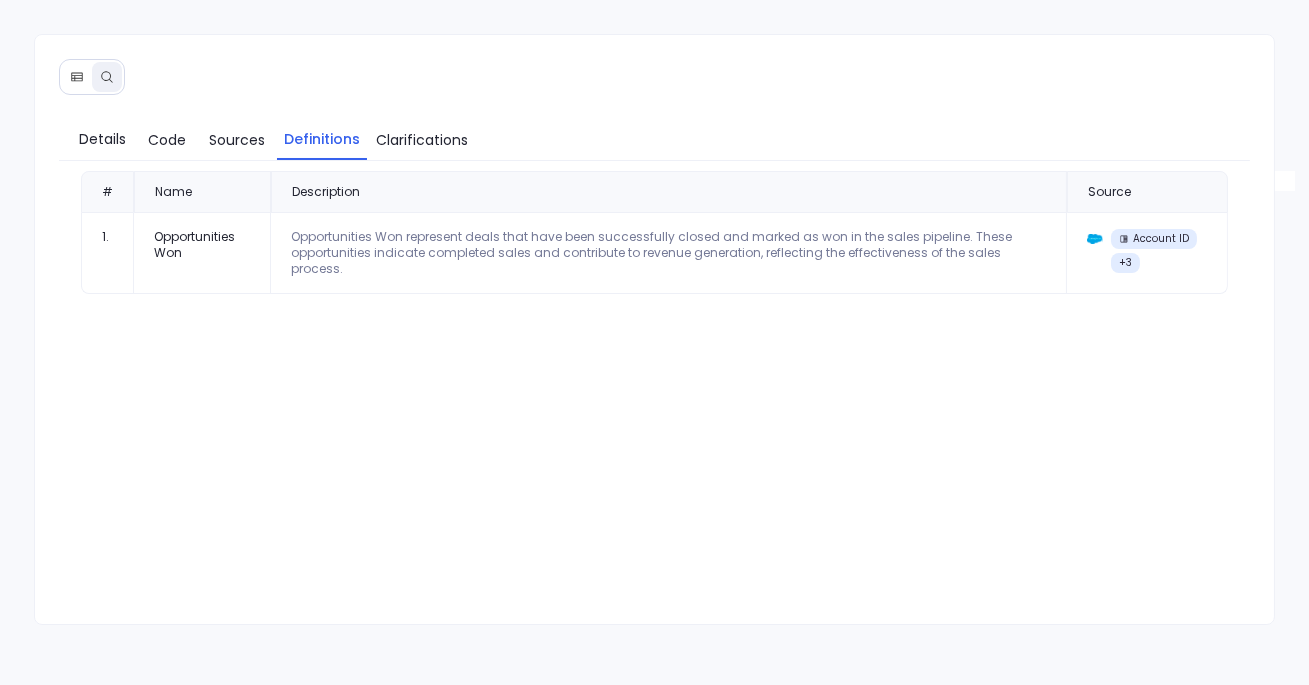 click 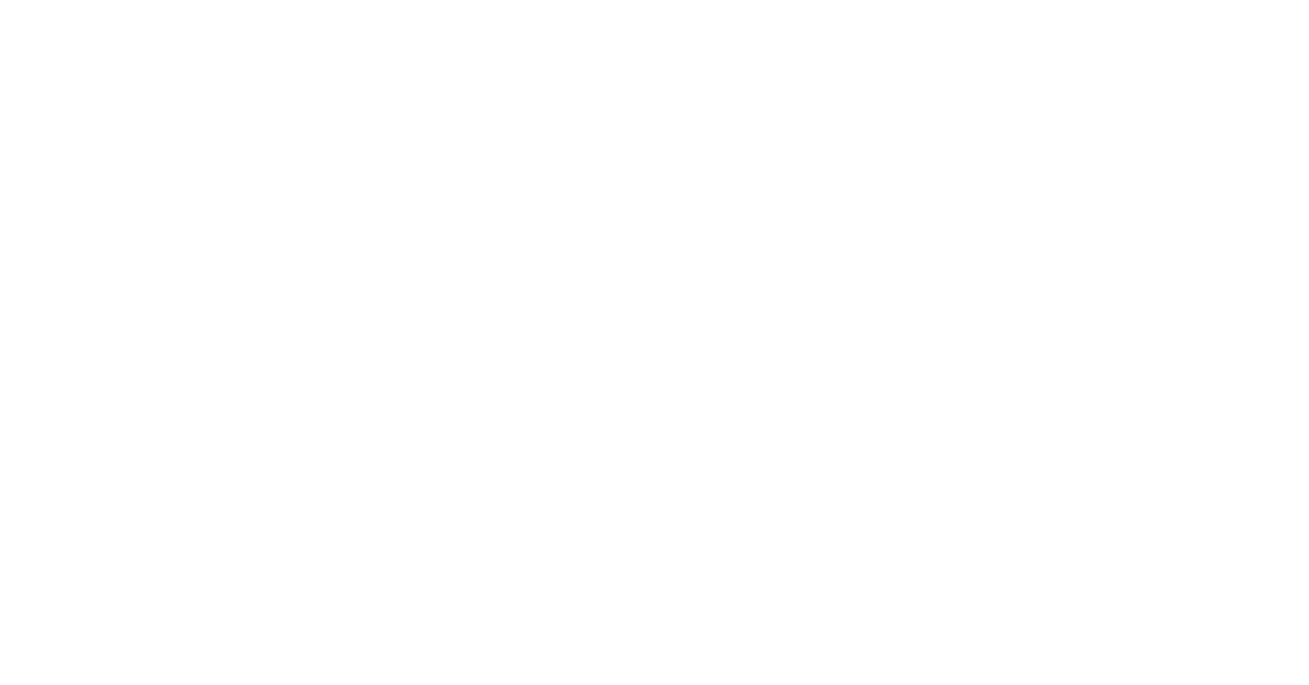 scroll, scrollTop: 0, scrollLeft: 0, axis: both 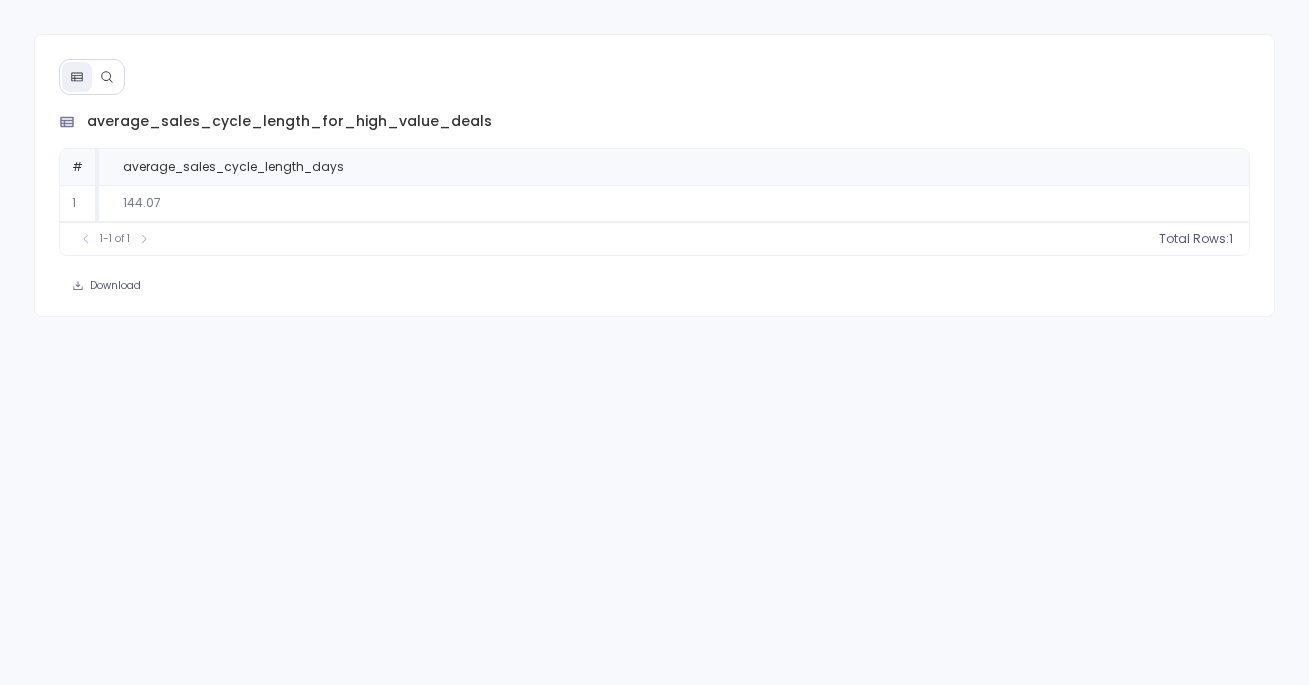 click at bounding box center [92, 77] 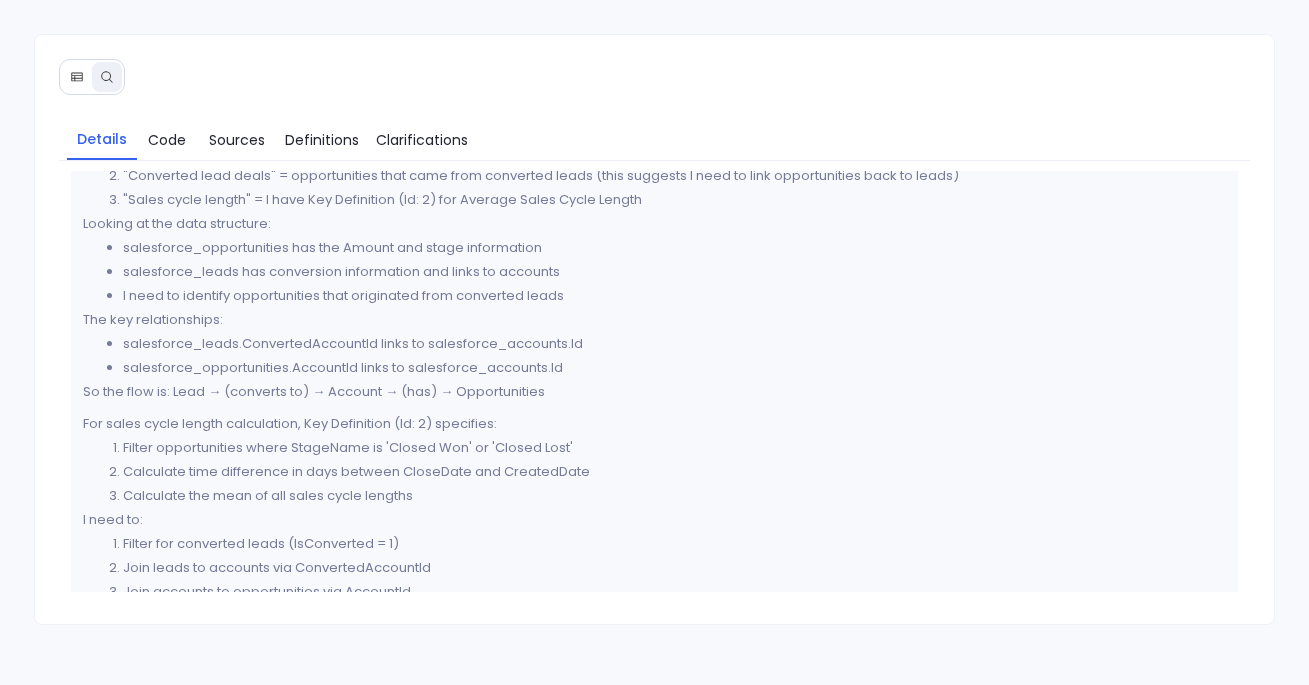 scroll, scrollTop: 0, scrollLeft: 0, axis: both 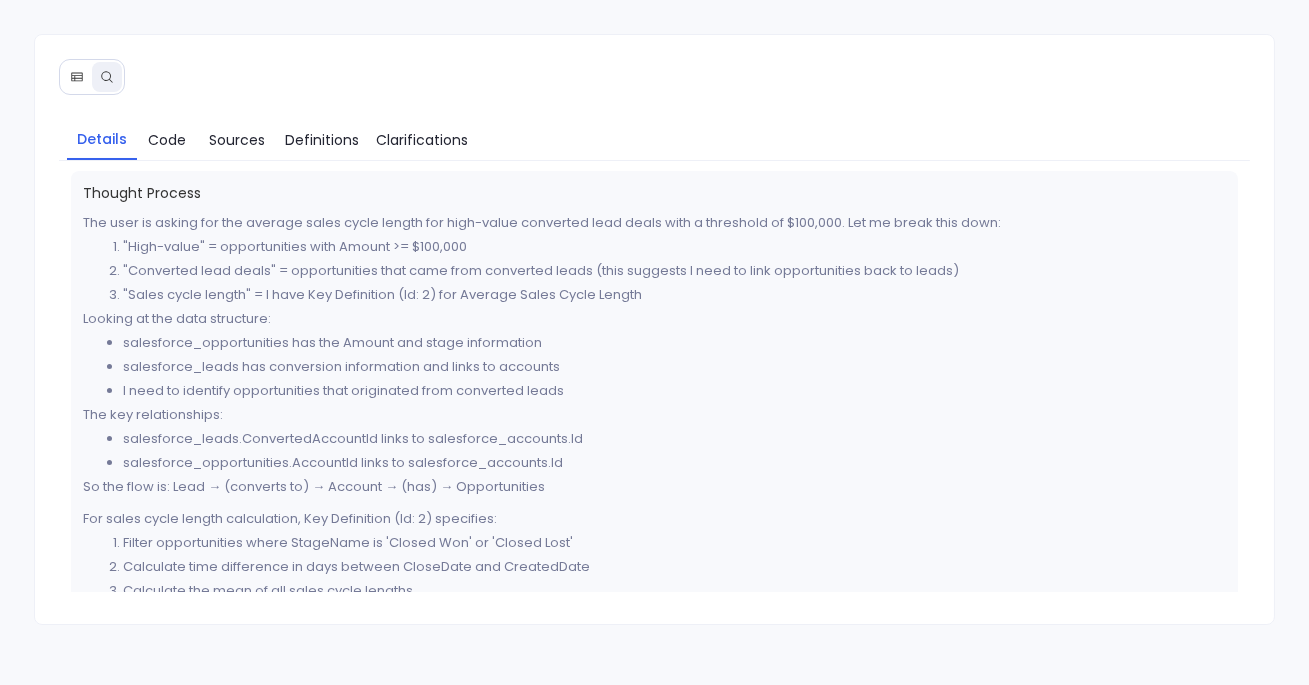 click on ""High-value" = opportunities with Amount >= $100,000" at bounding box center [674, 247] 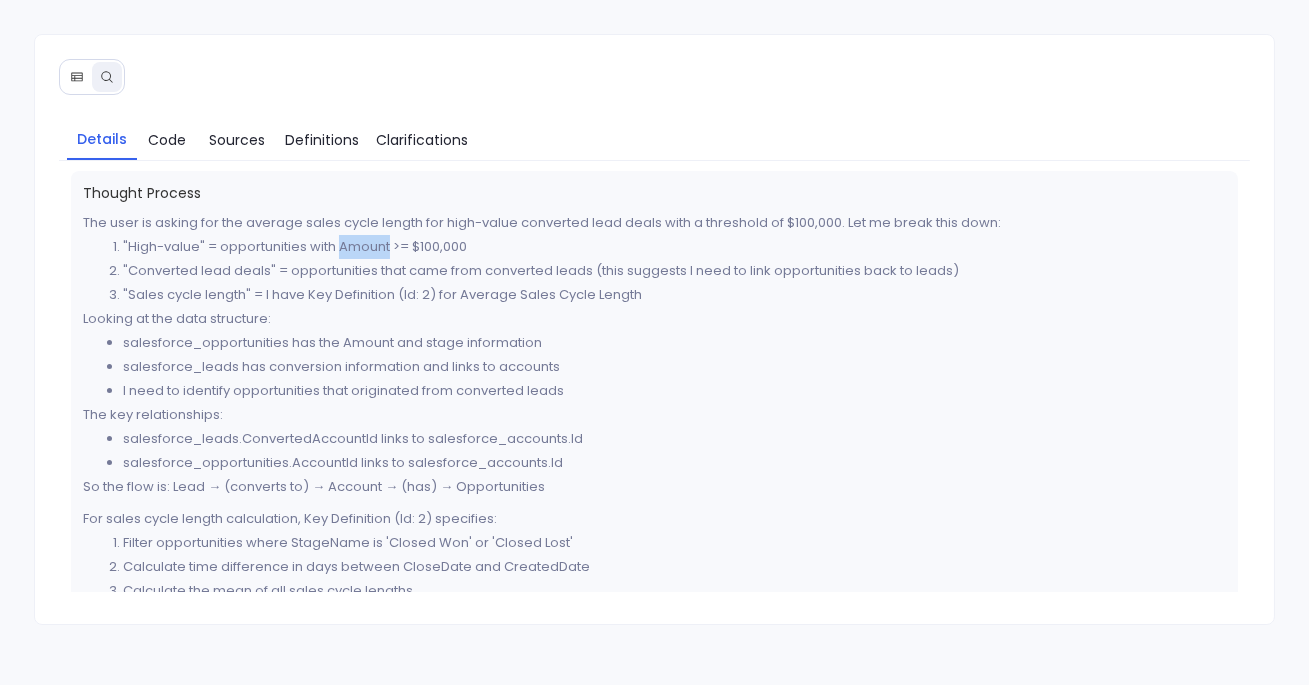 click on ""High-value" = opportunities with Amount >= $100,000" at bounding box center (674, 247) 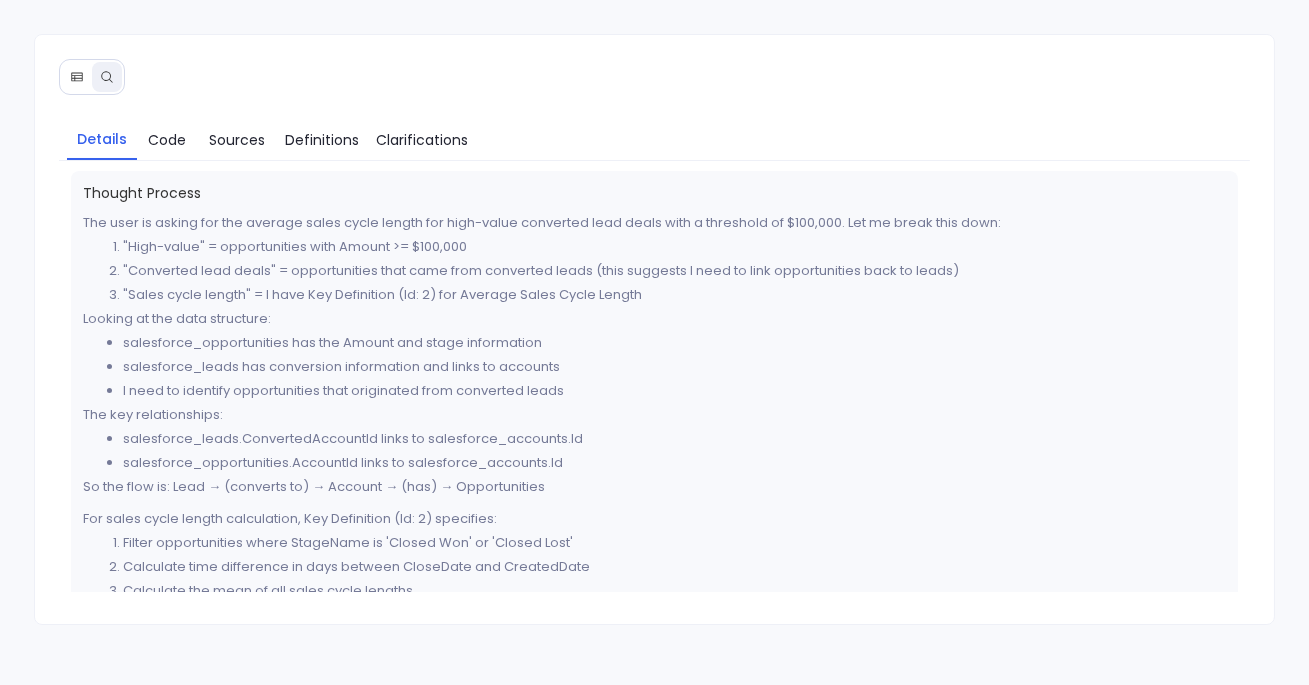 click on ""High-value" = opportunities with Amount >= $100,000" at bounding box center (674, 247) 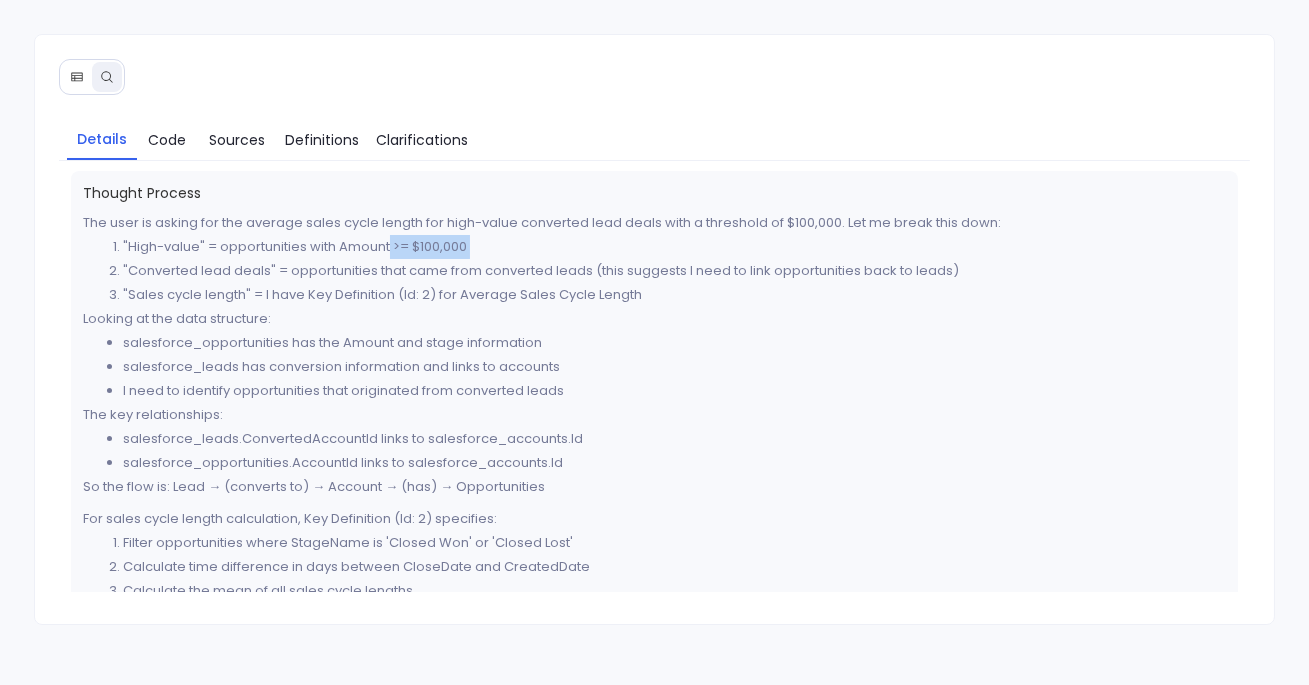 drag, startPoint x: 392, startPoint y: 247, endPoint x: 475, endPoint y: 249, distance: 83.02409 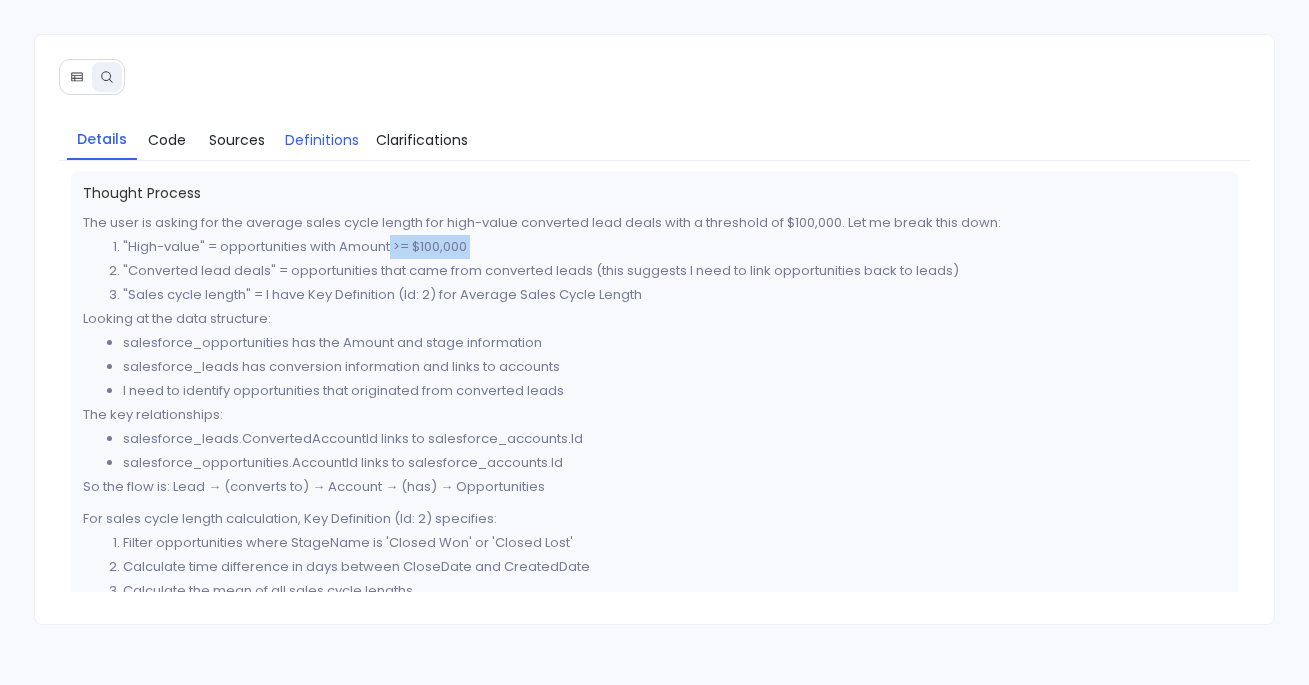 click on "Definitions" at bounding box center [322, 140] 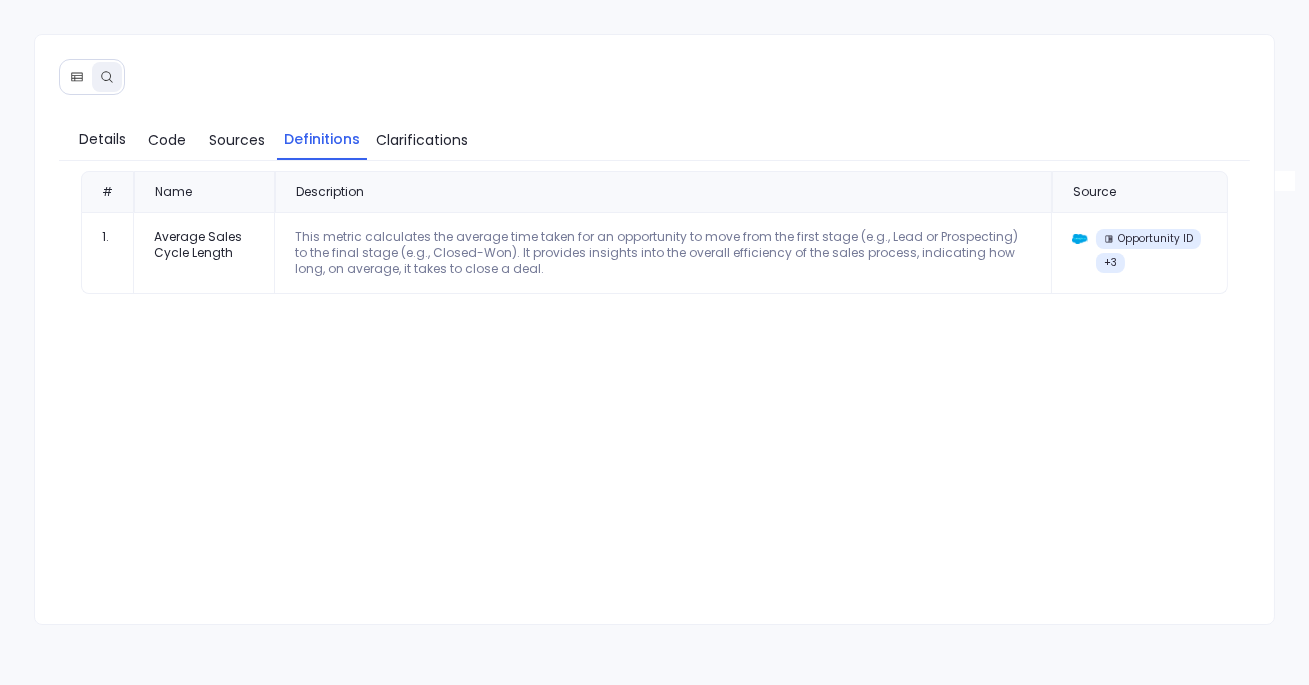 click on "Details Code Sources Definitions Clarifications # Name Description Source 1. Average Sales Cycle Length This metric calculates the average time taken for an opportunity to move from the first stage (e.g., Lead or Prospecting) to the final stage (e.g., Closed-Won). It provides insights into the overall efficiency of the sales process, indicating how long, on average, it takes to close a deal. Opportunity ID + 3" at bounding box center (654, 329) 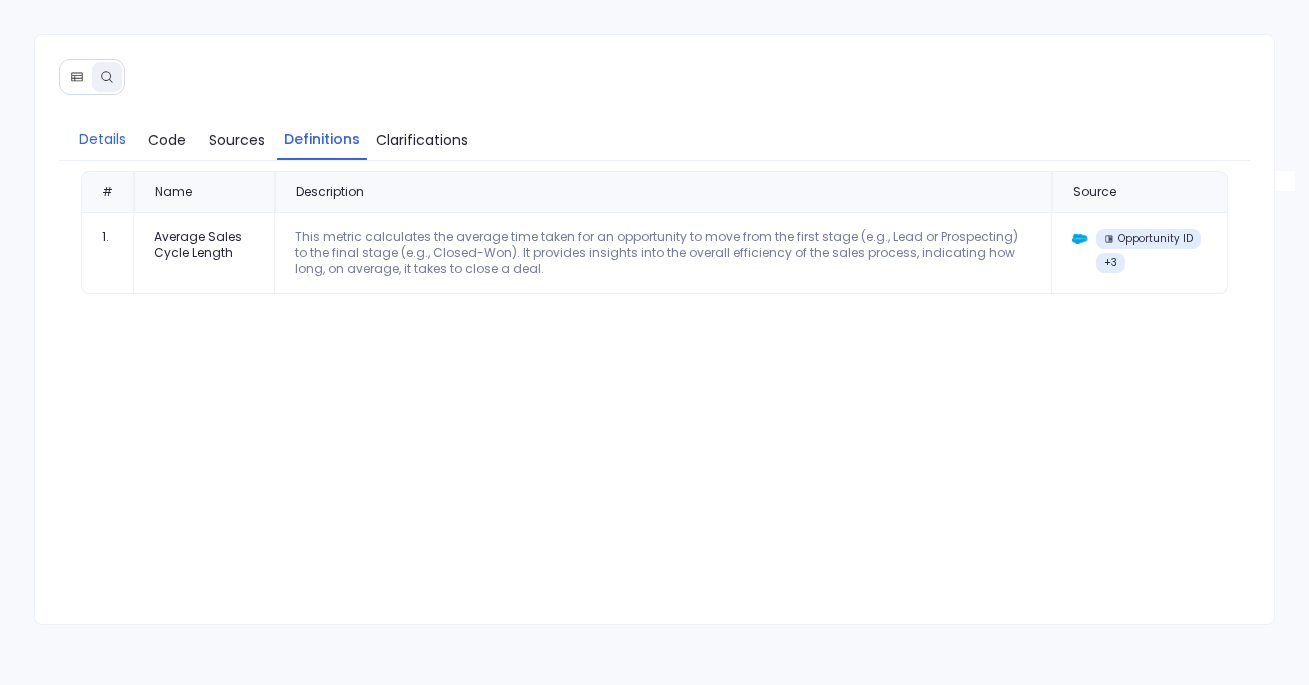click on "Details" at bounding box center [102, 139] 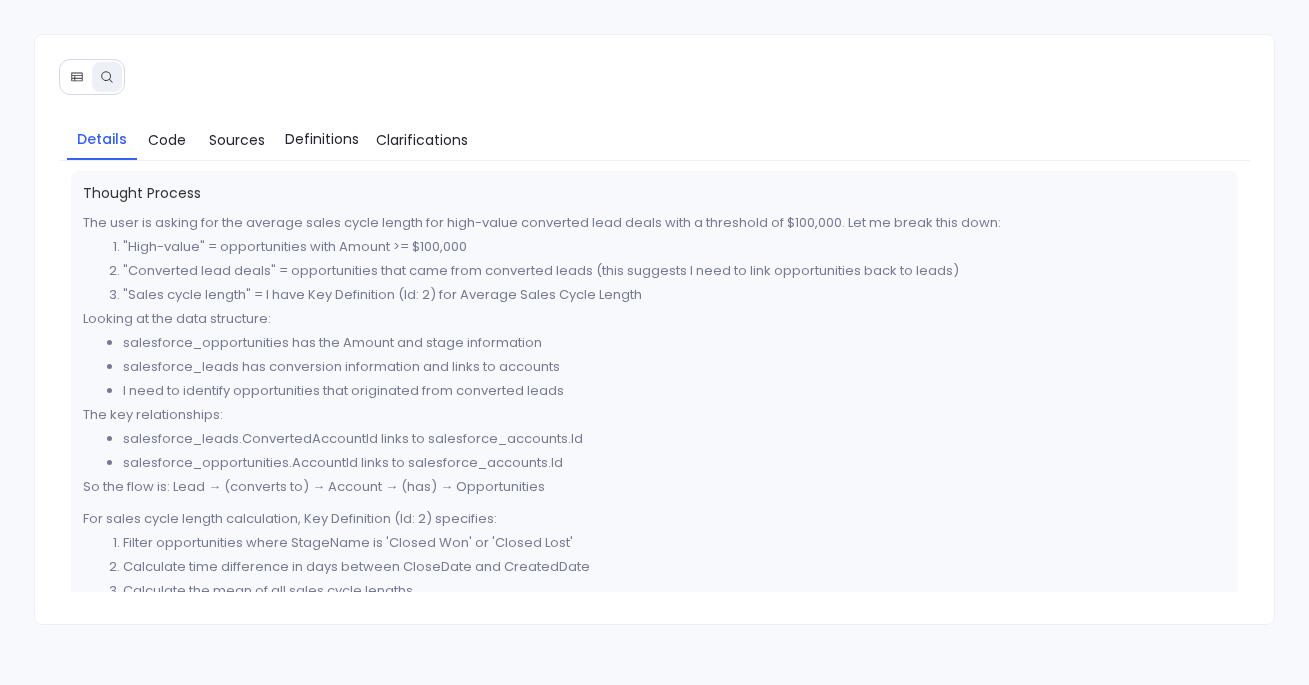 click 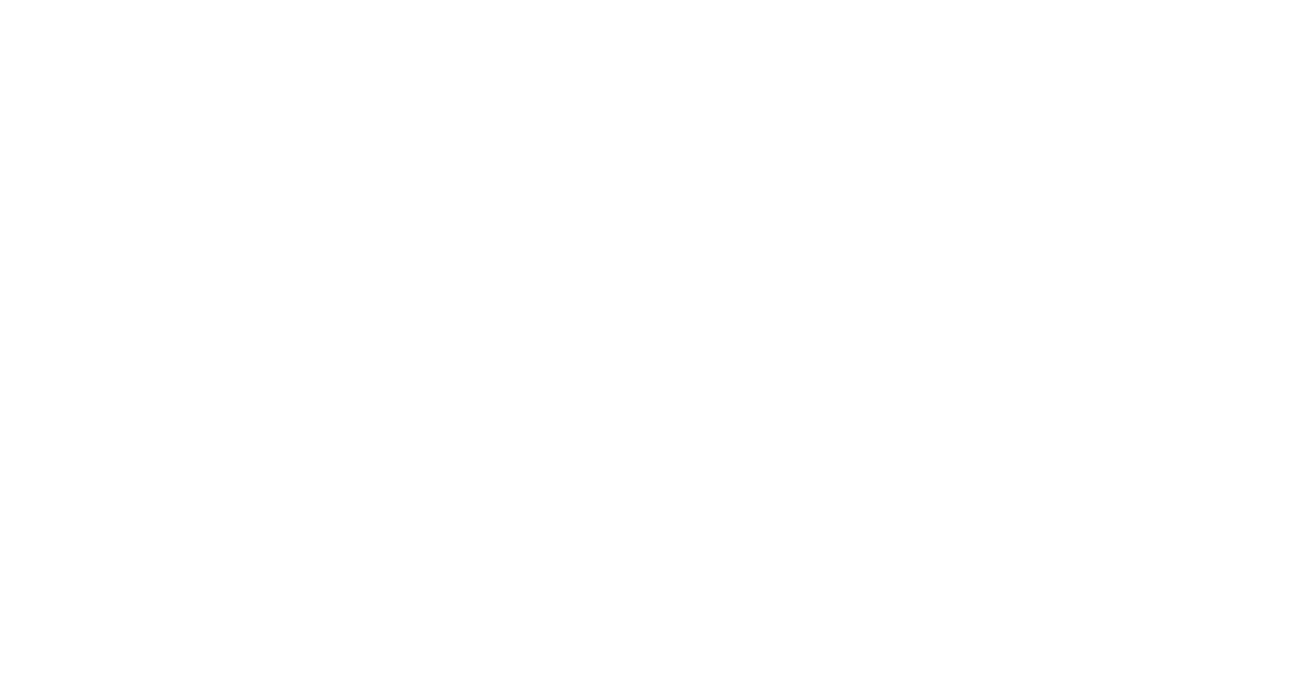 scroll, scrollTop: 0, scrollLeft: 0, axis: both 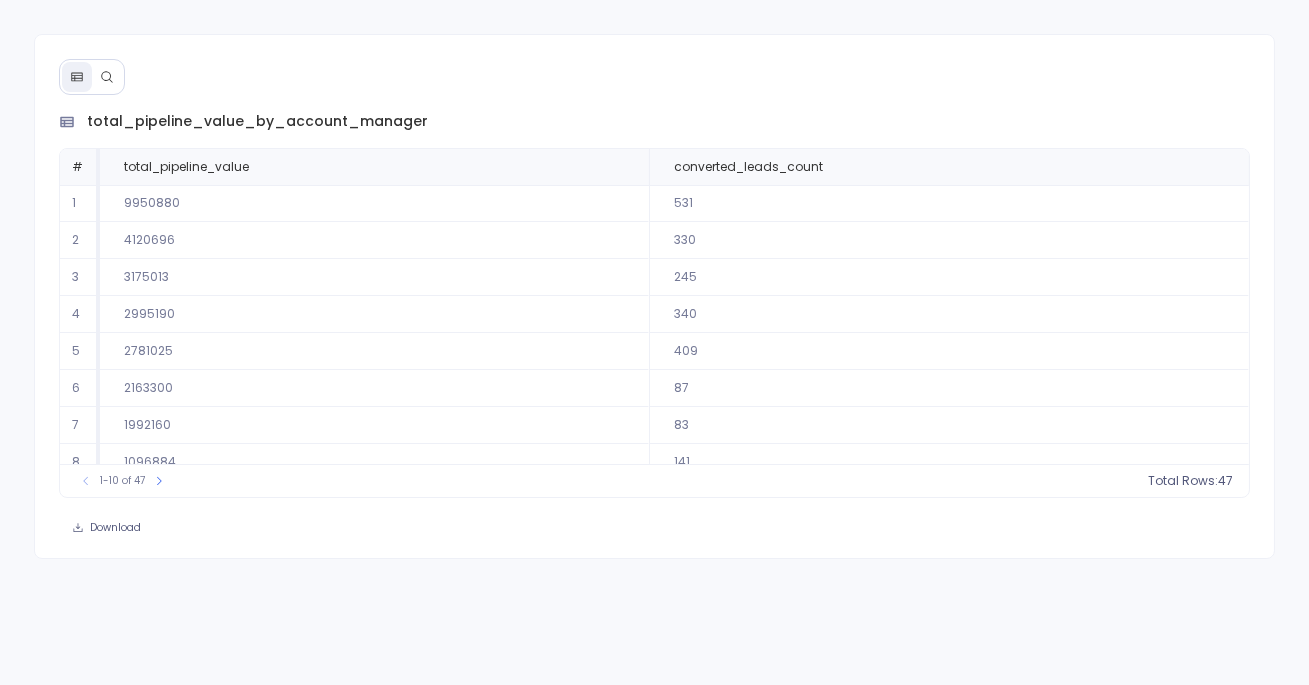 click 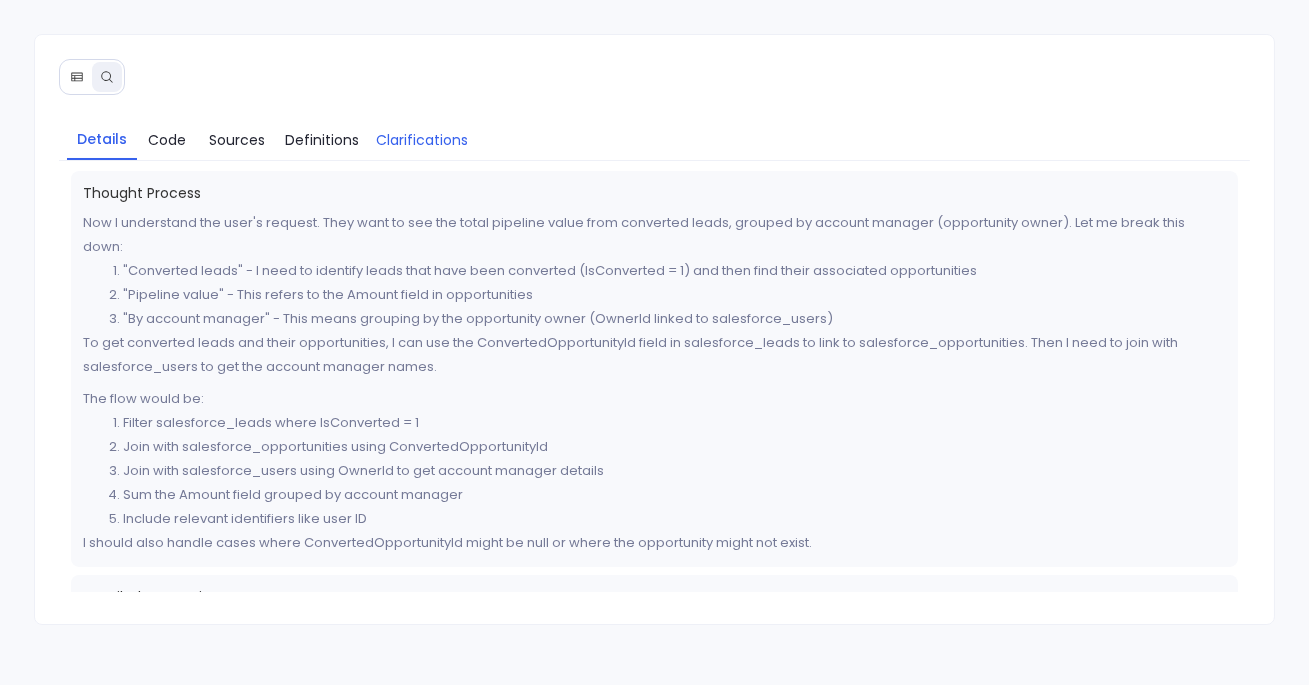 click on "Clarifications" at bounding box center (422, 140) 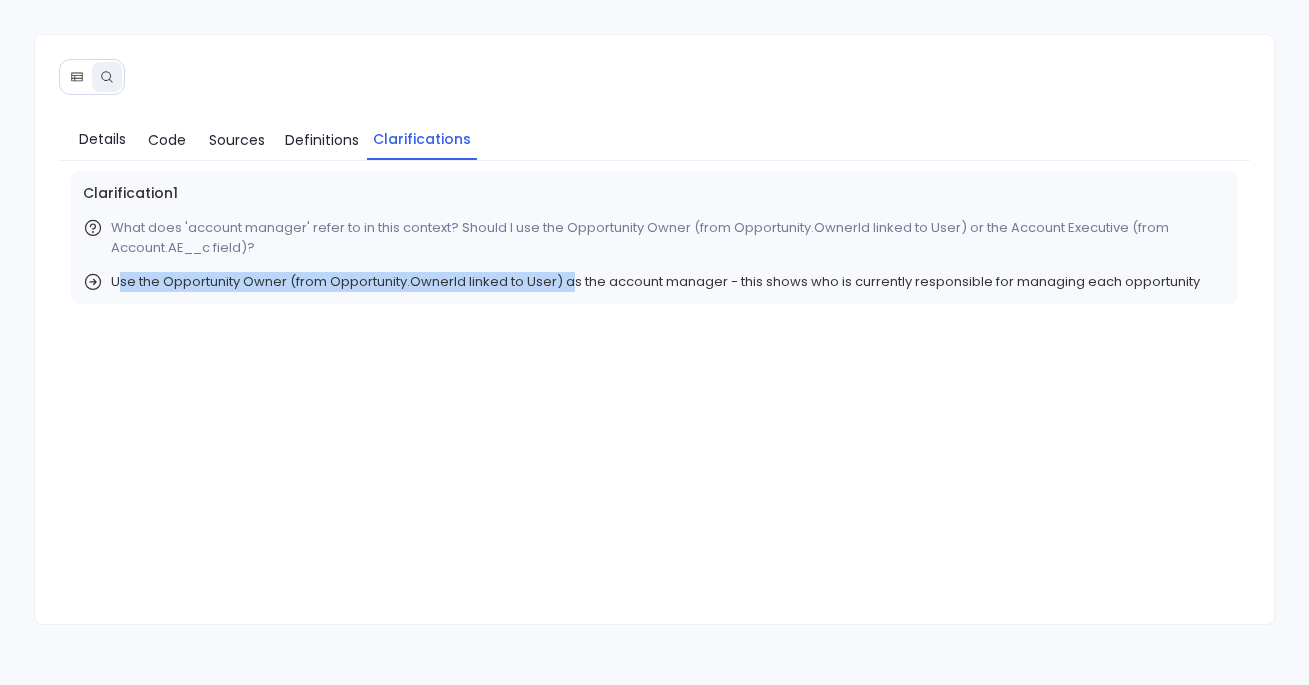 drag, startPoint x: 116, startPoint y: 278, endPoint x: 572, endPoint y: 280, distance: 456.0044 